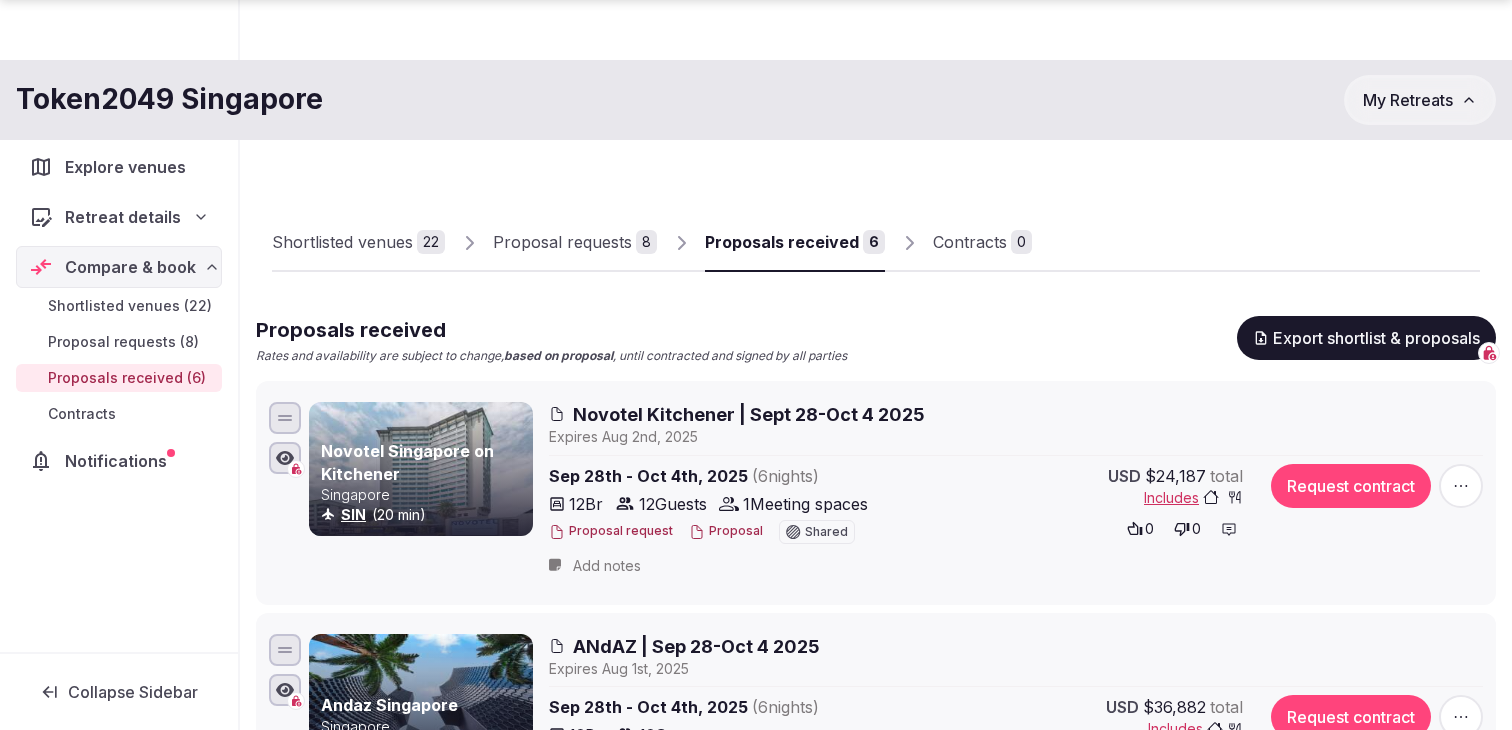 scroll, scrollTop: 1135, scrollLeft: 0, axis: vertical 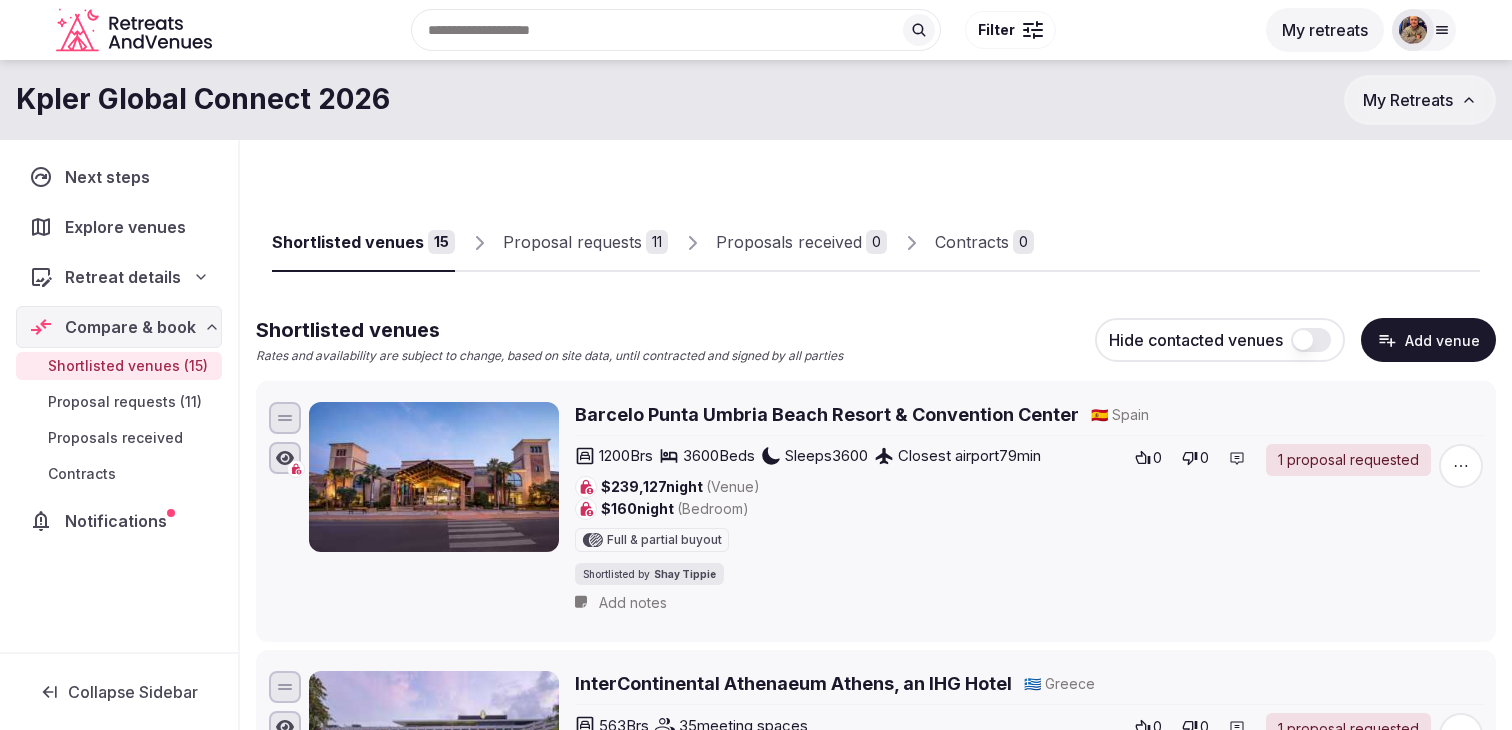 click on "Proposal requests" at bounding box center (572, 242) 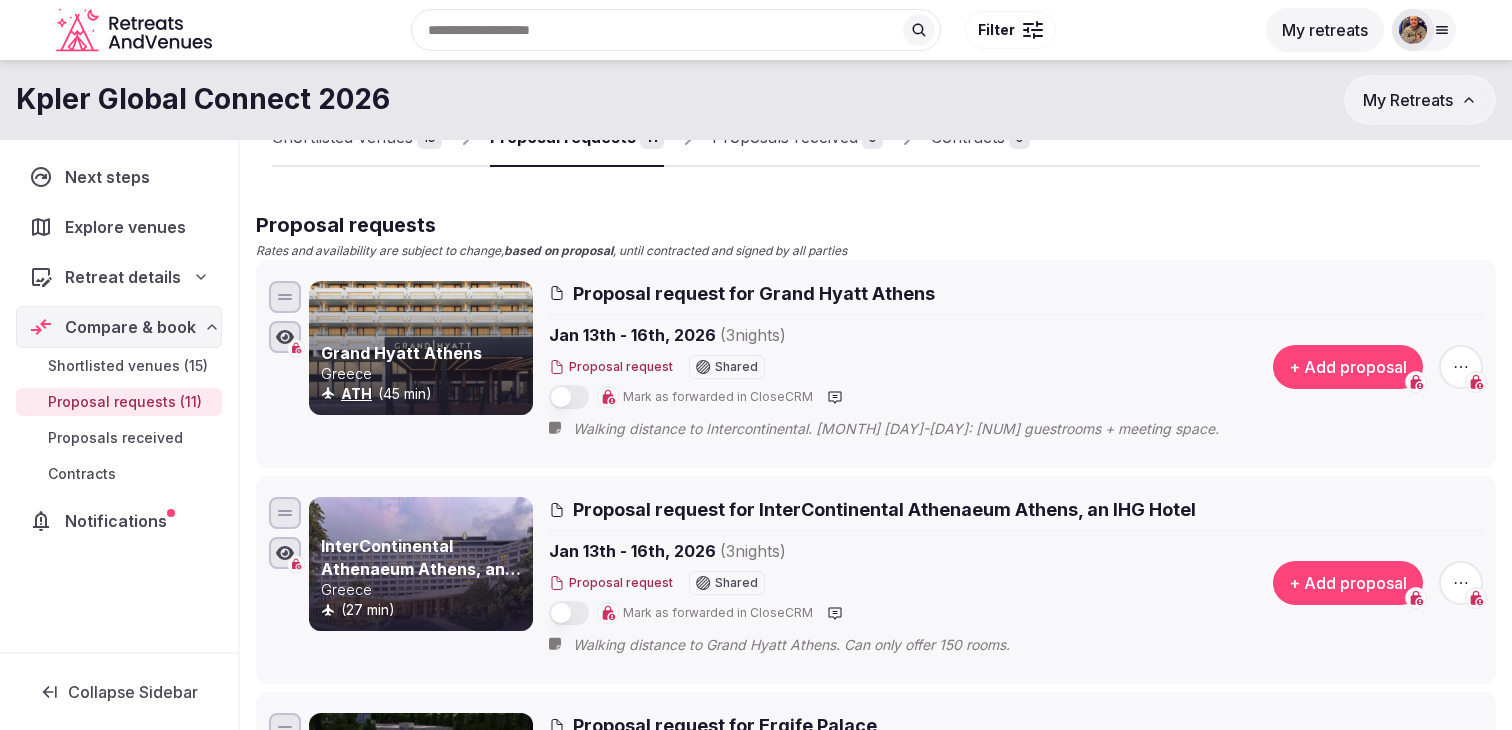 scroll, scrollTop: 0, scrollLeft: 0, axis: both 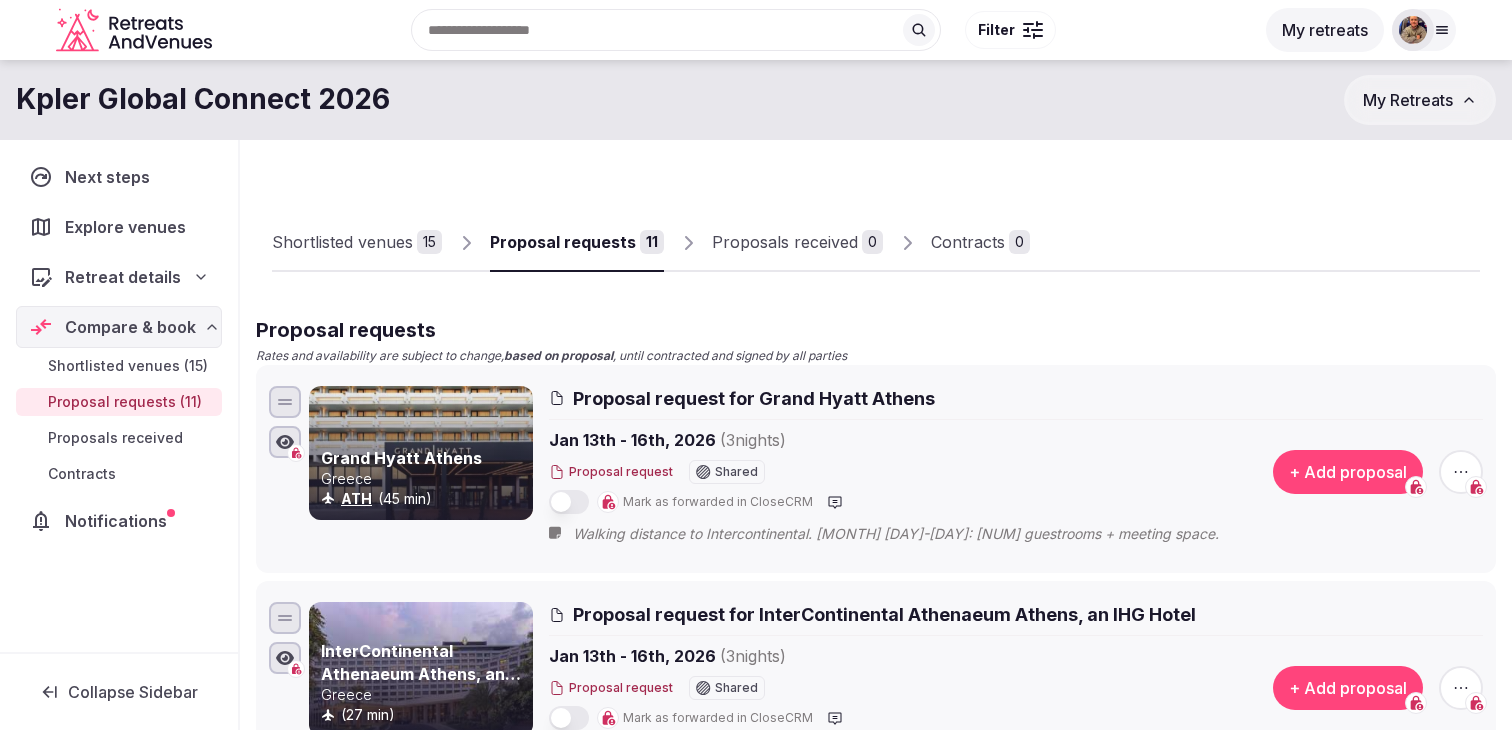 click on "Shortlisted venues 15" at bounding box center [357, 242] 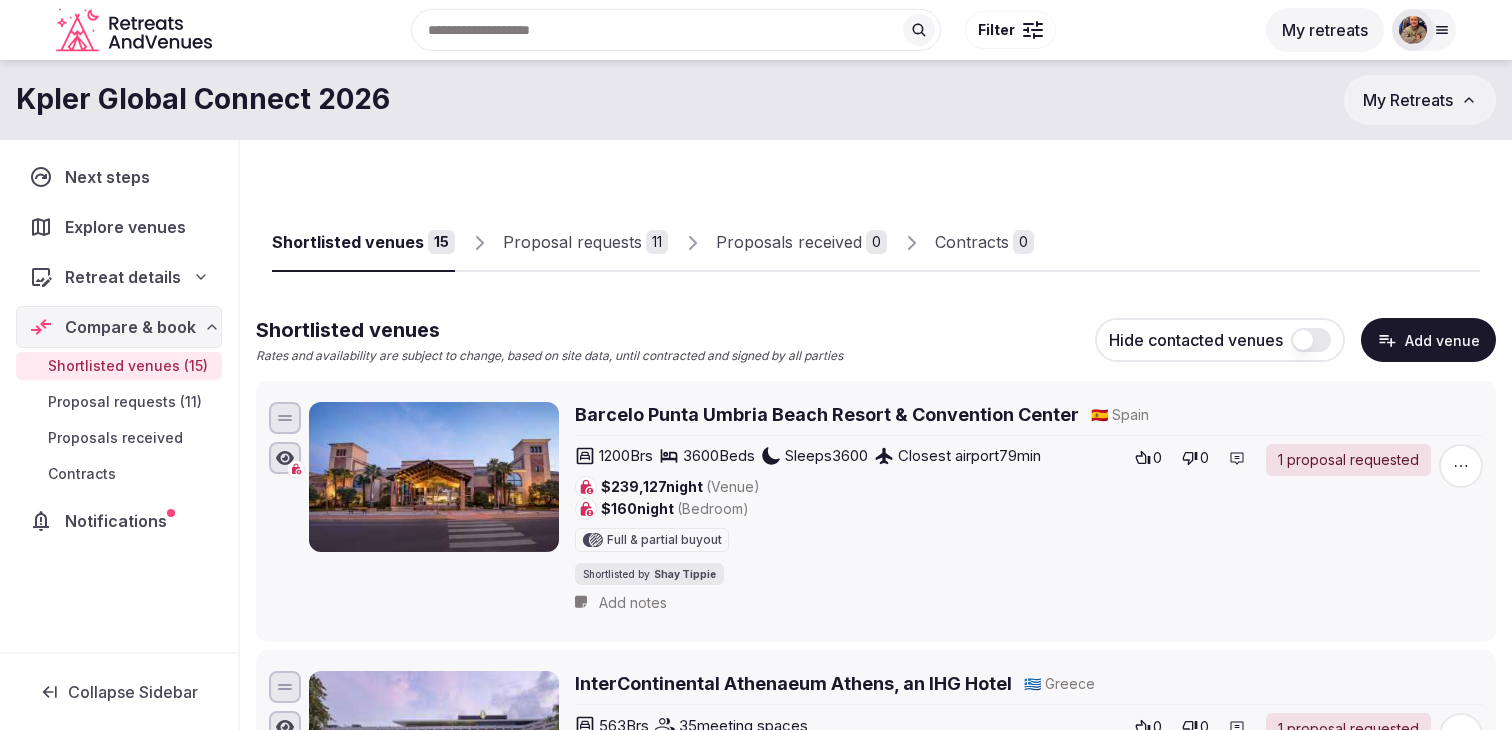 click on "Add venue" at bounding box center (1428, 340) 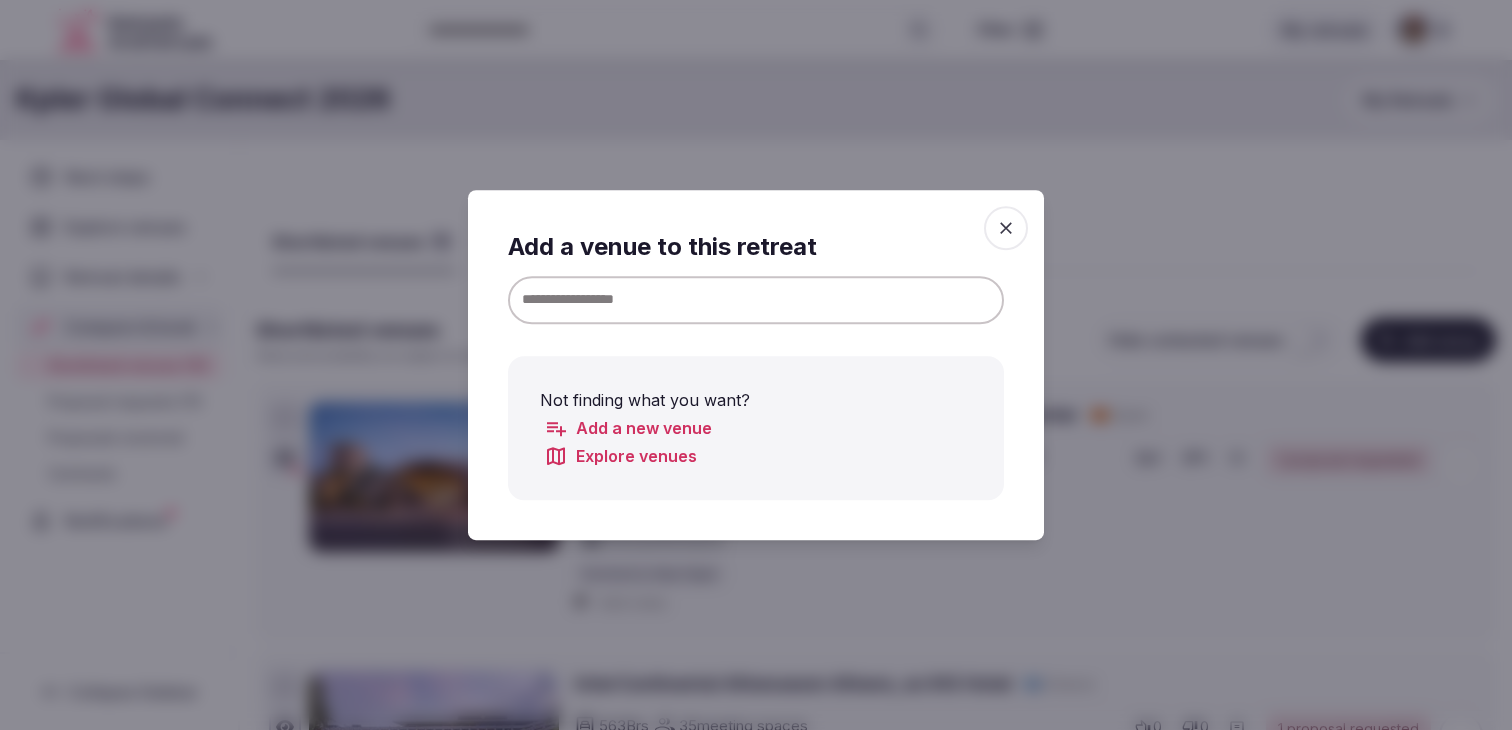 click at bounding box center (756, 300) 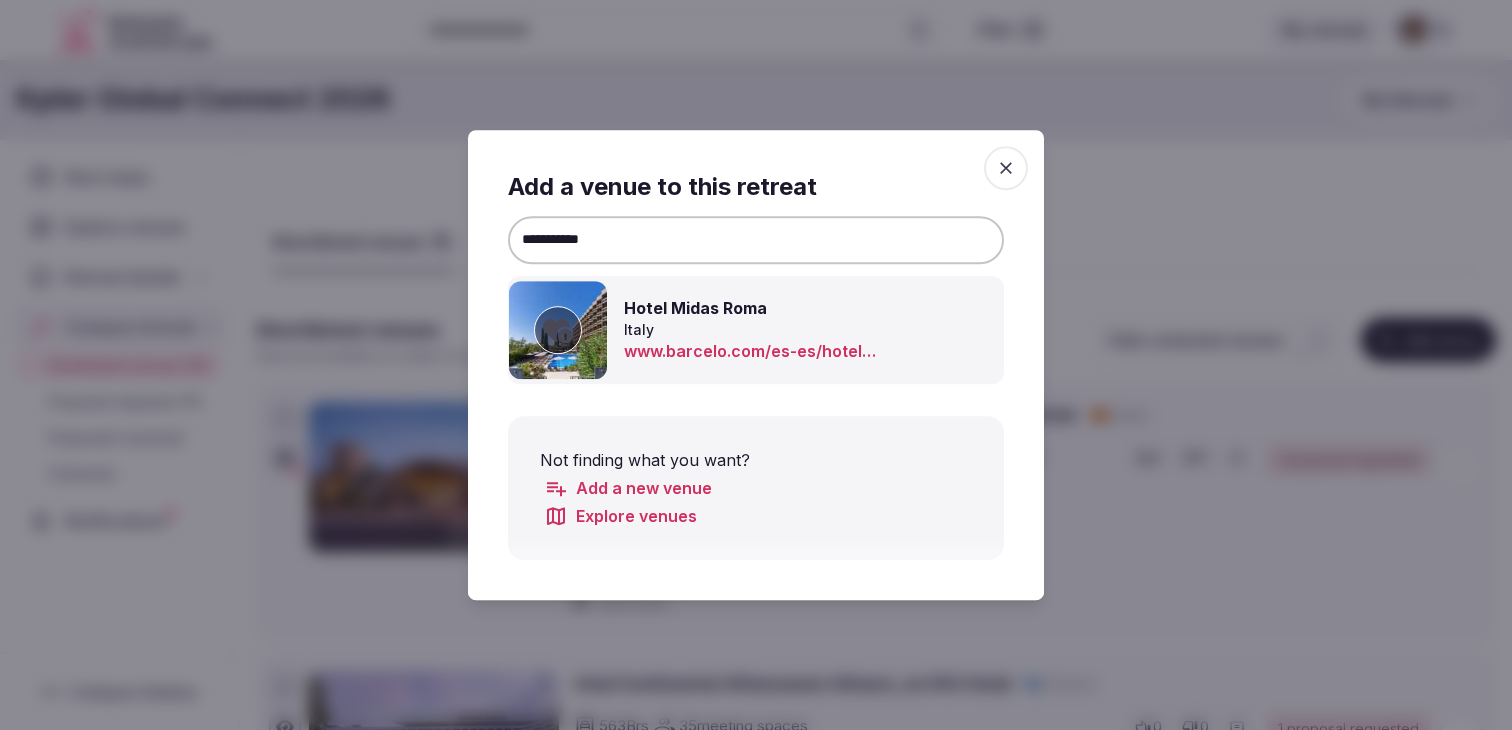 type on "**********" 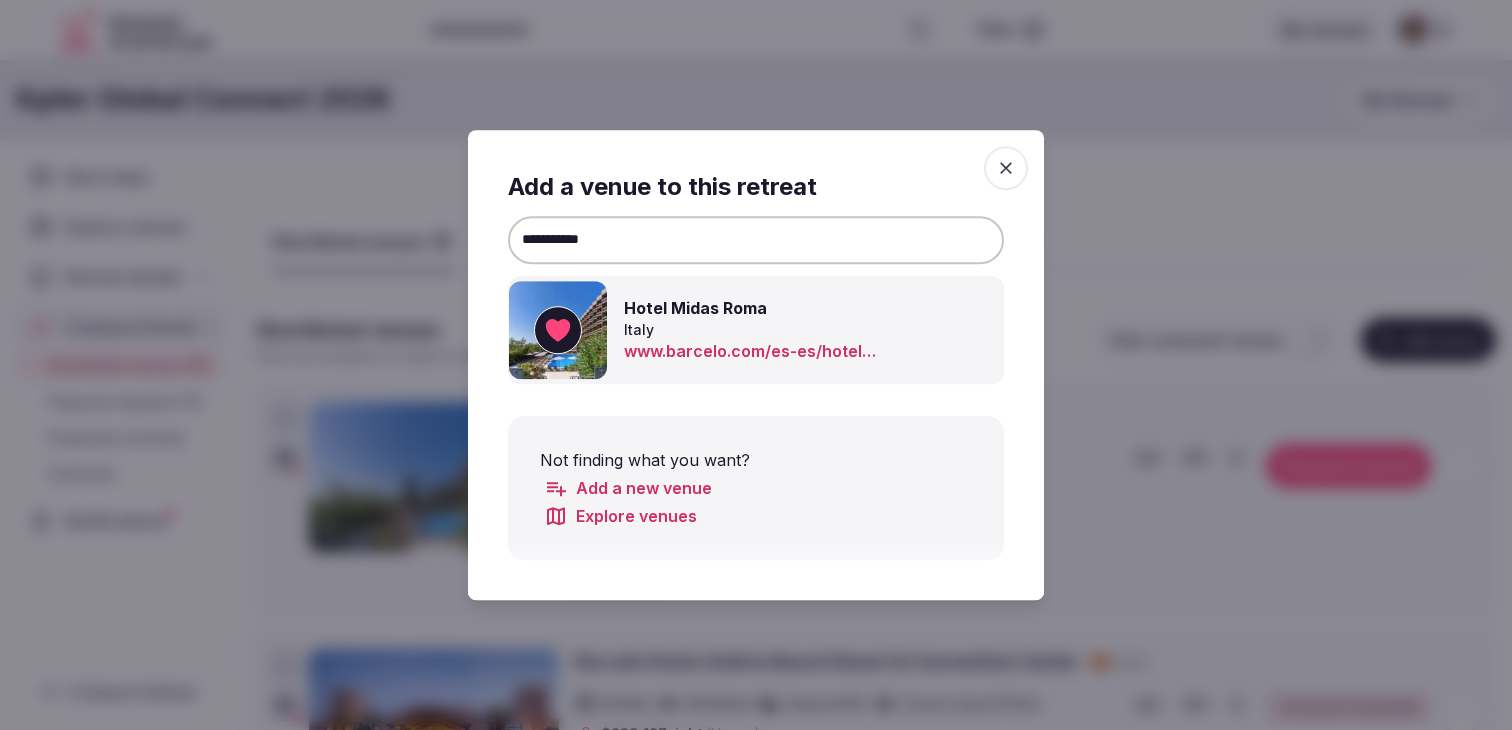 click 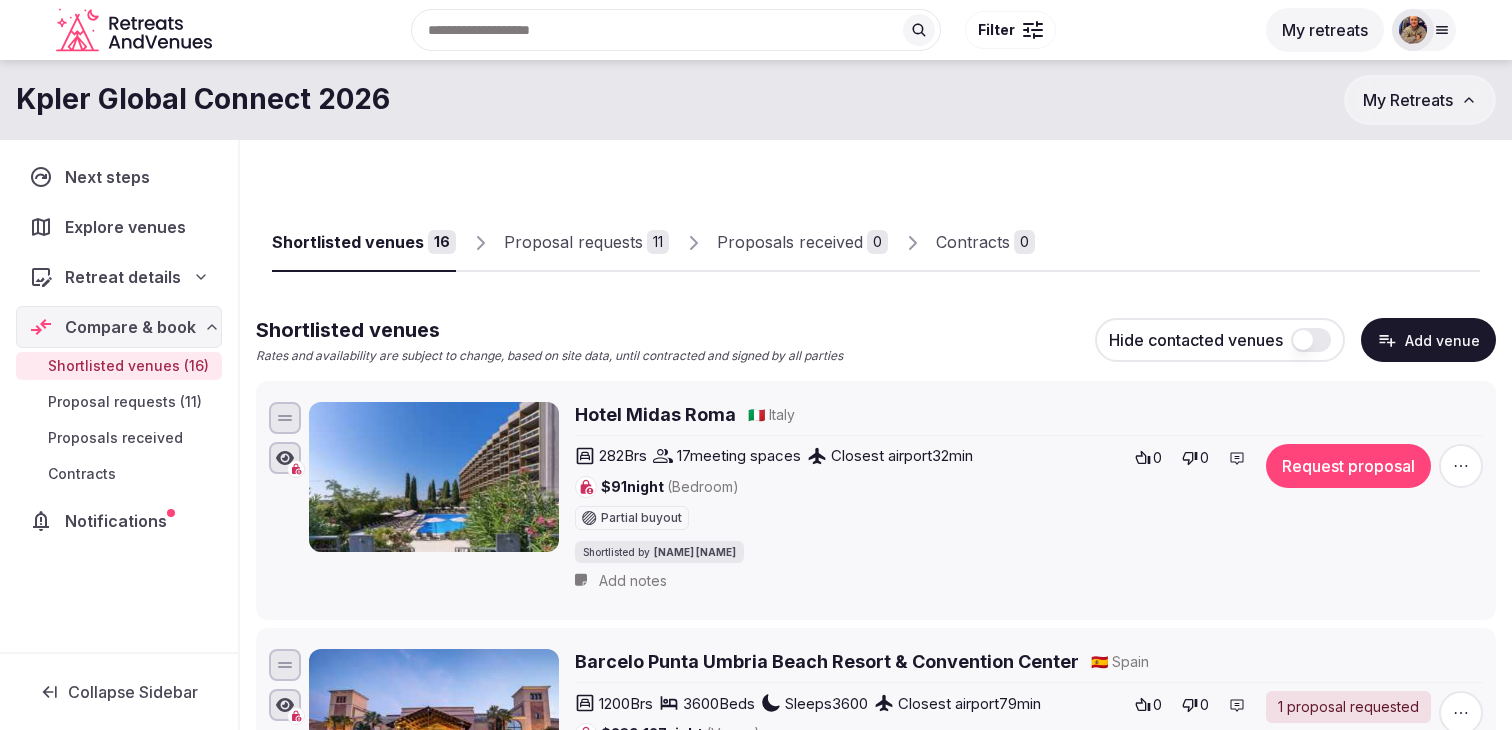 click on "Add venue" at bounding box center [1428, 340] 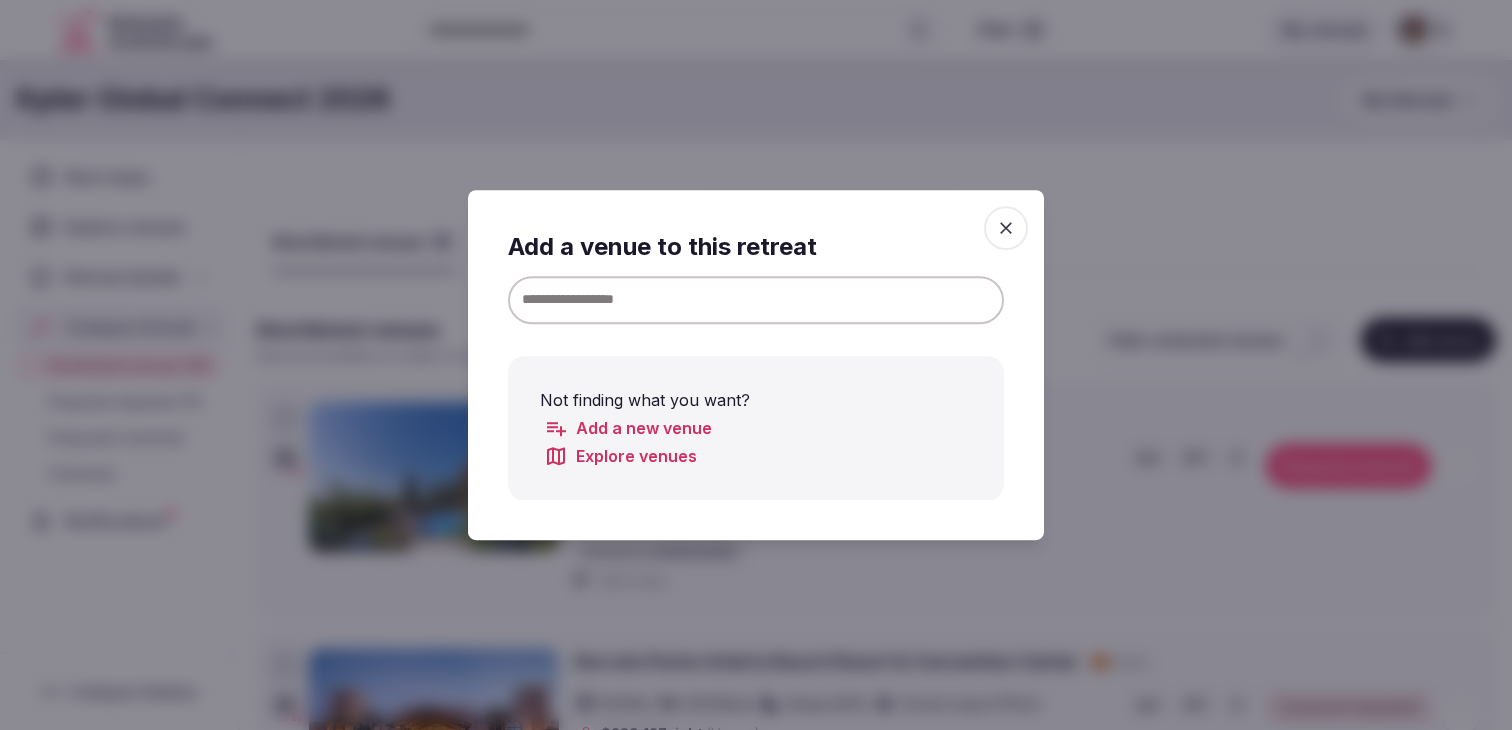 click at bounding box center [756, 300] 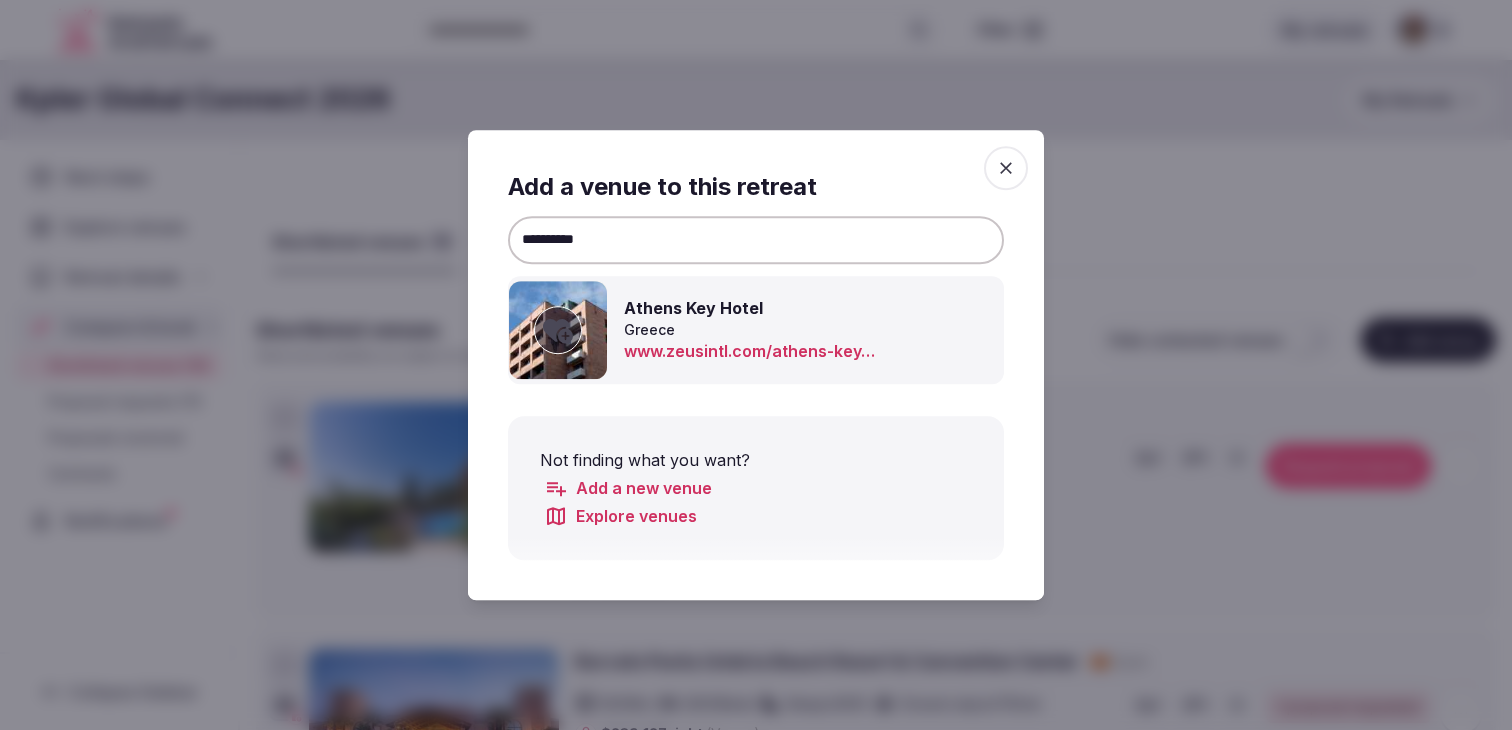 type on "**********" 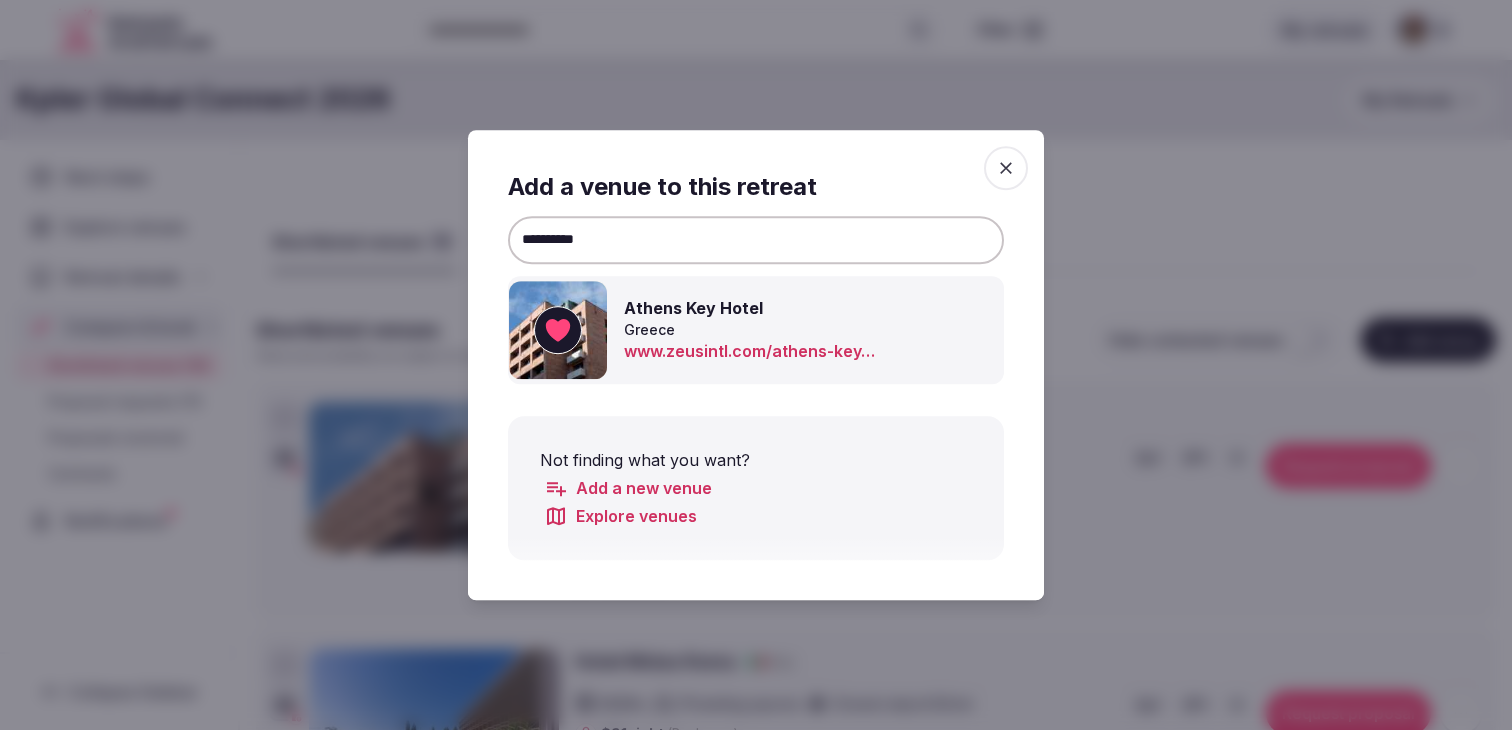 click 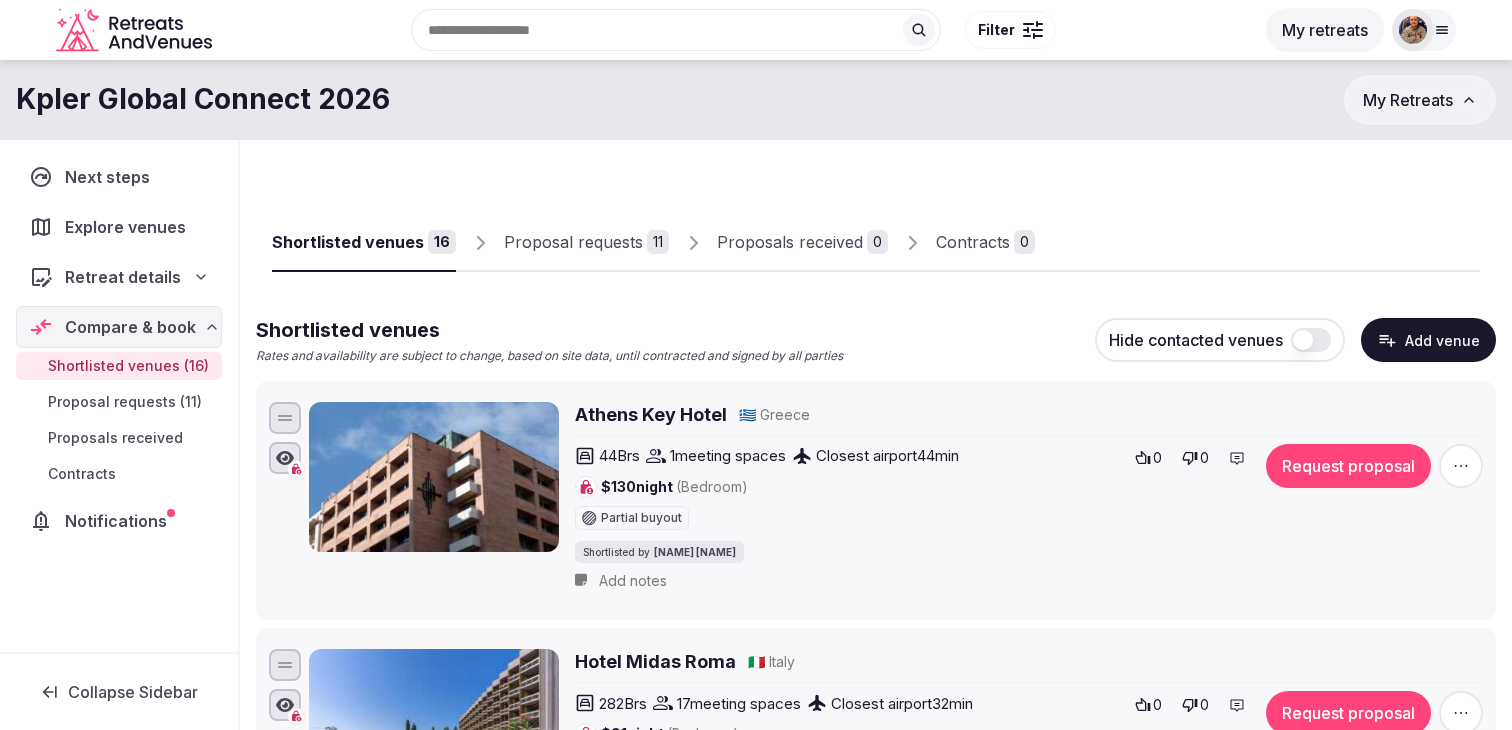 click on "Add venue" at bounding box center [1428, 340] 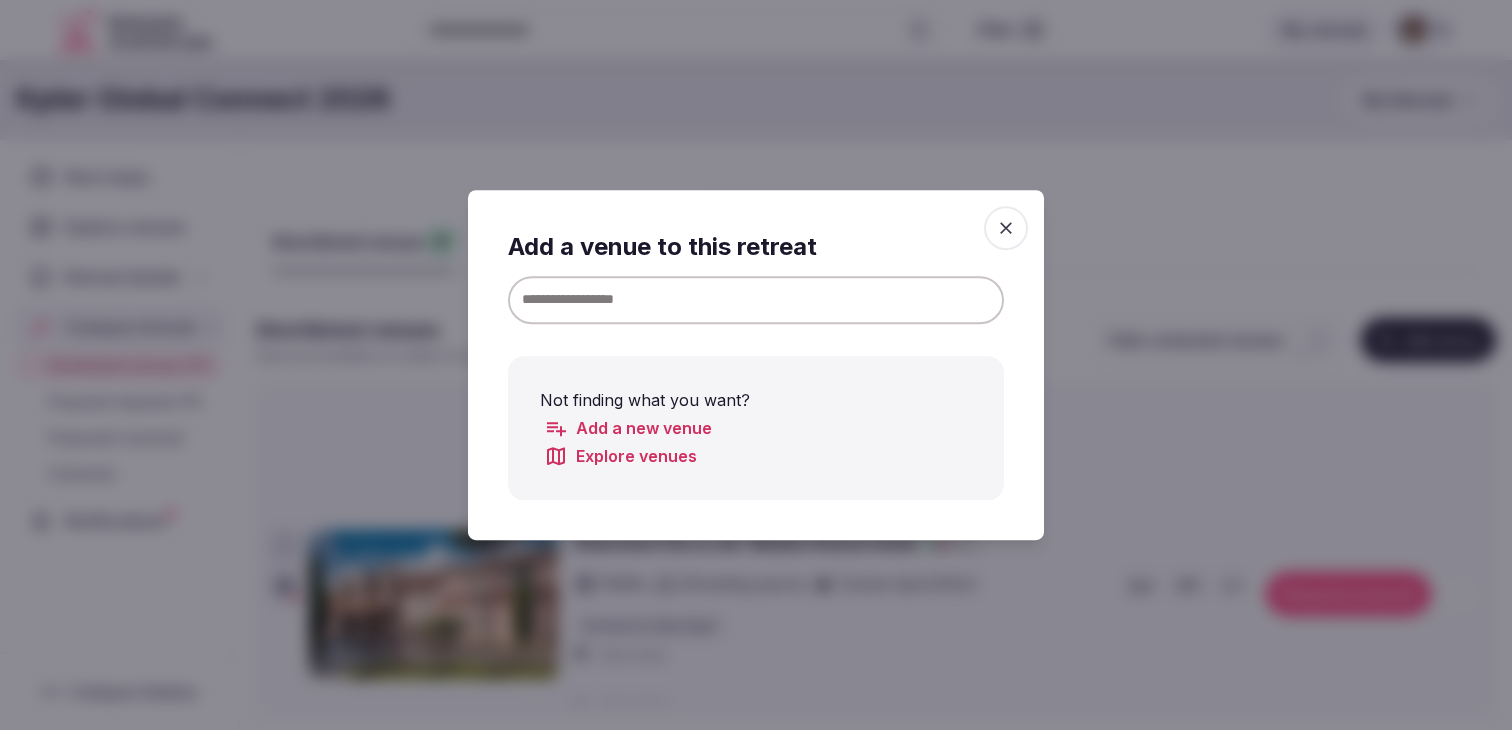 click at bounding box center (756, 300) 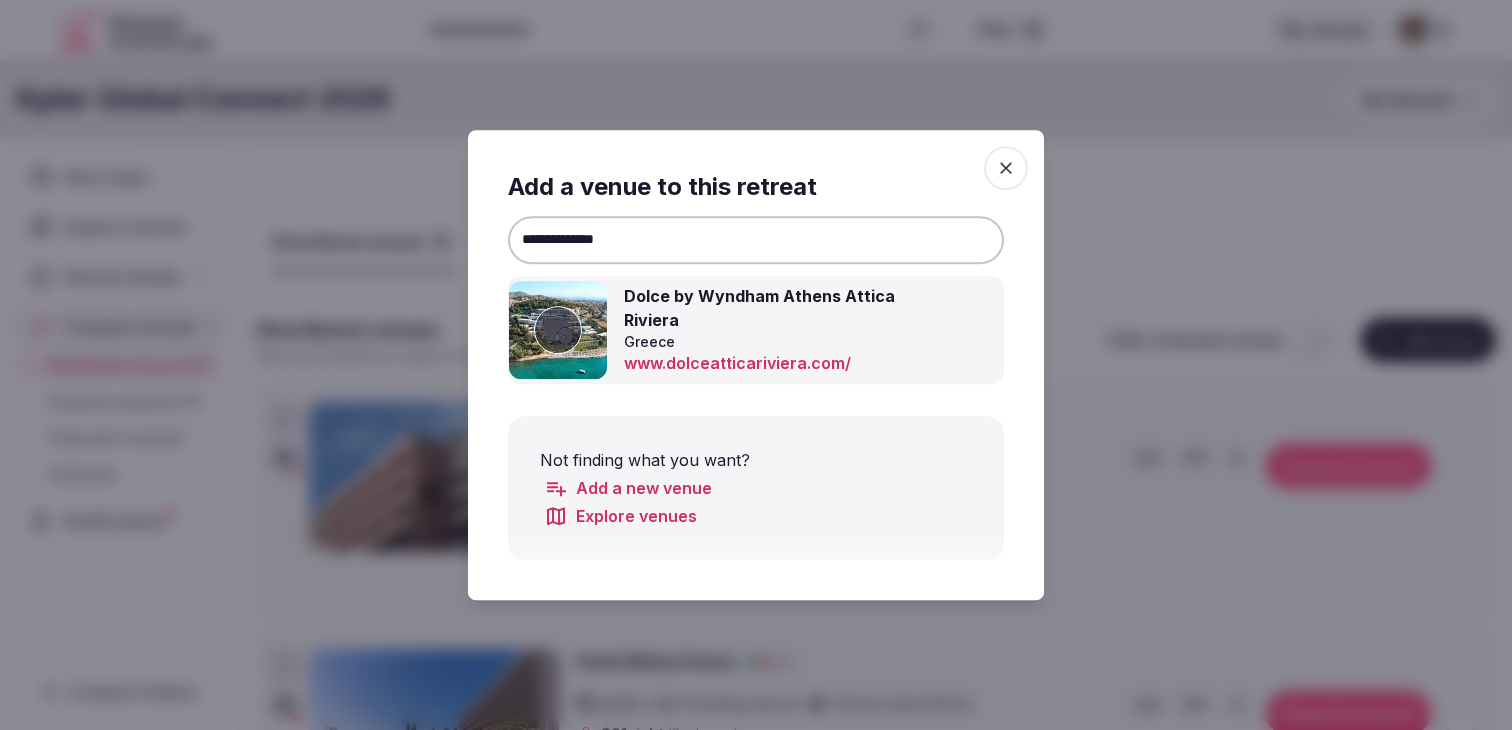 drag, startPoint x: 636, startPoint y: 235, endPoint x: 593, endPoint y: 235, distance: 43 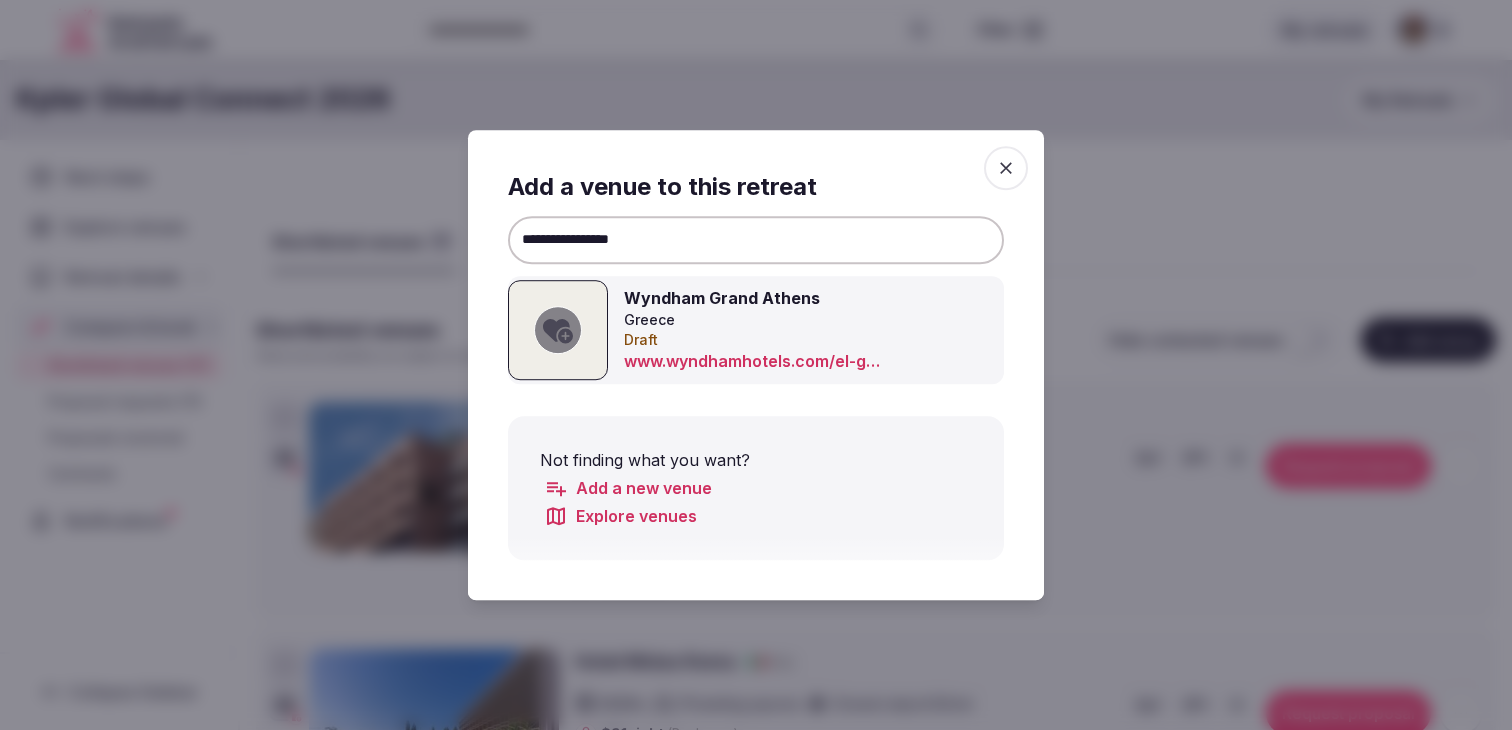 type on "**********" 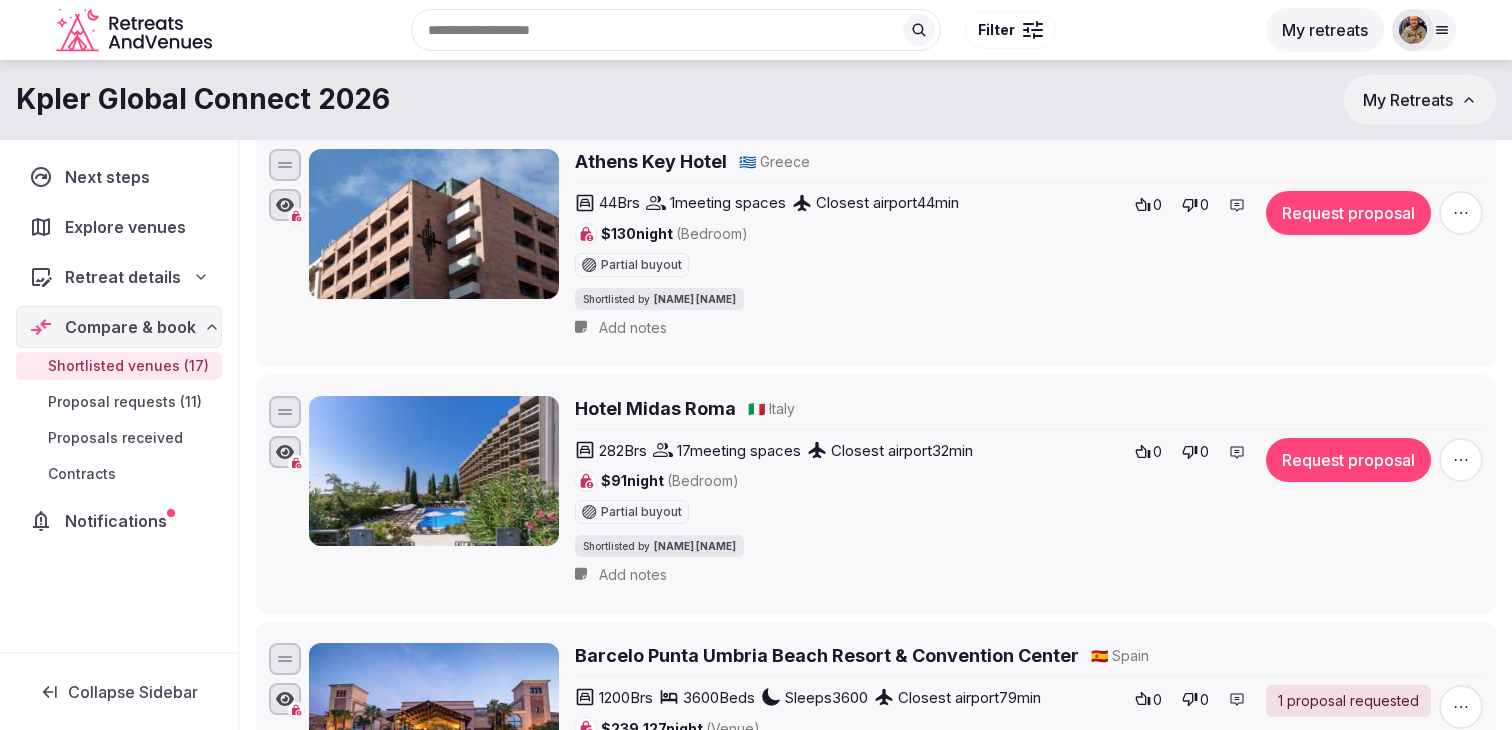 scroll, scrollTop: 0, scrollLeft: 0, axis: both 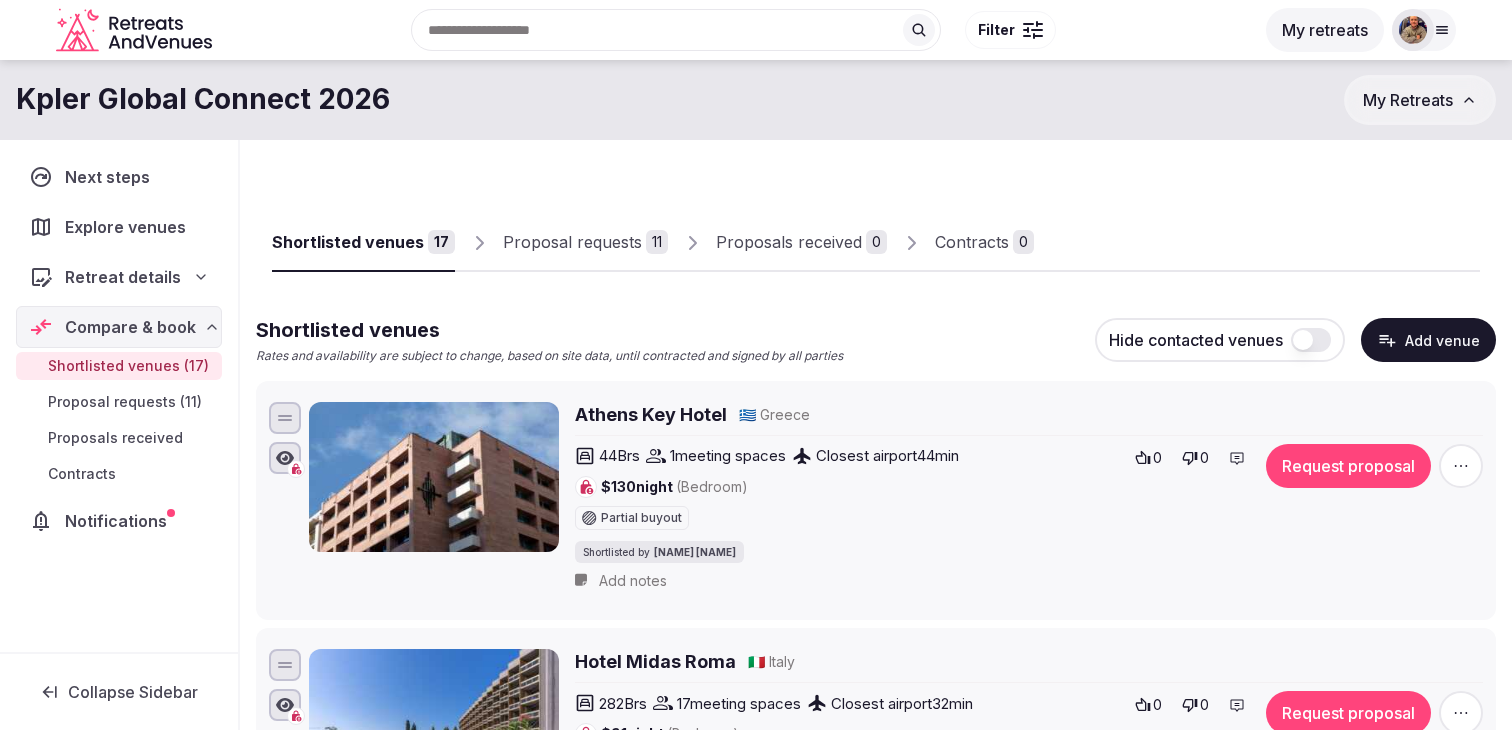 click on "11" at bounding box center (657, 242) 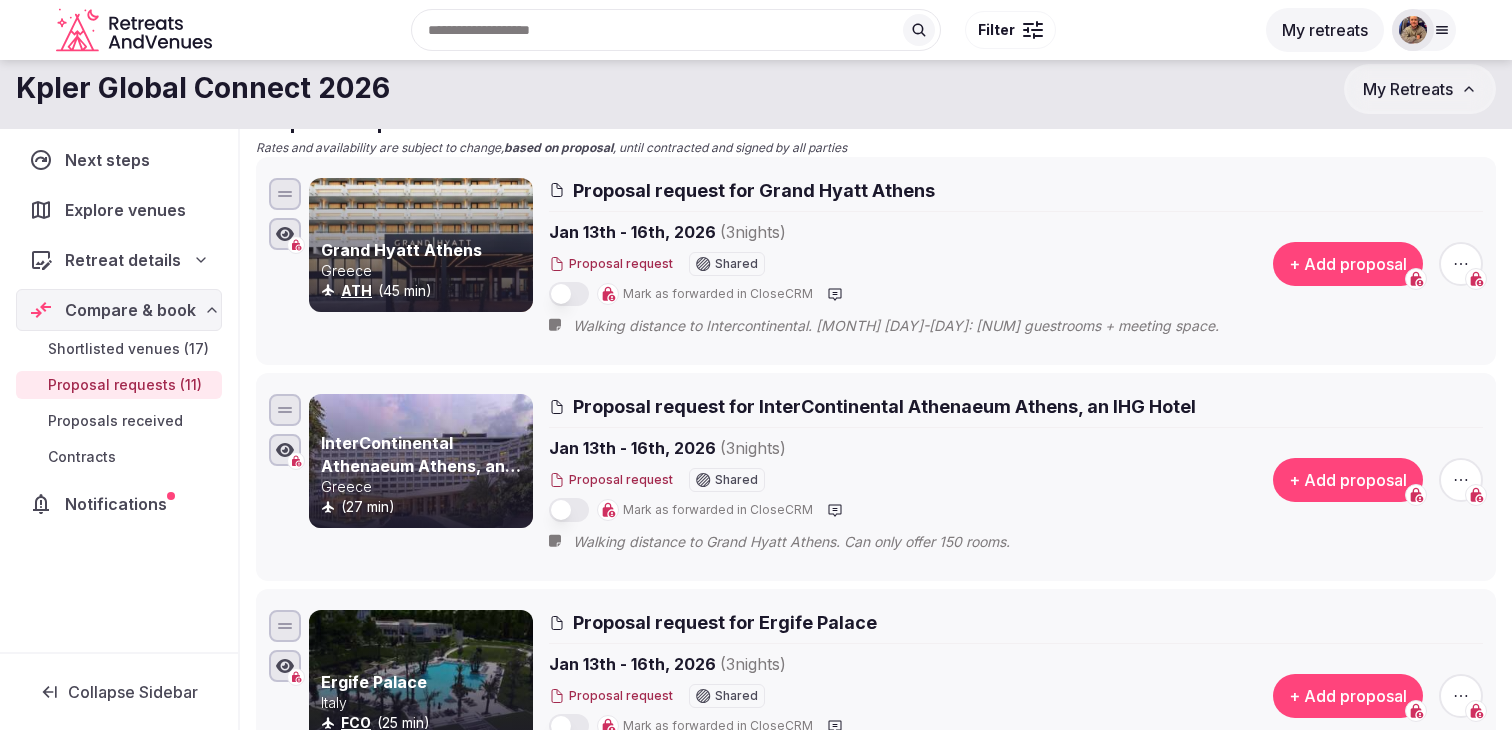 scroll, scrollTop: 136, scrollLeft: 0, axis: vertical 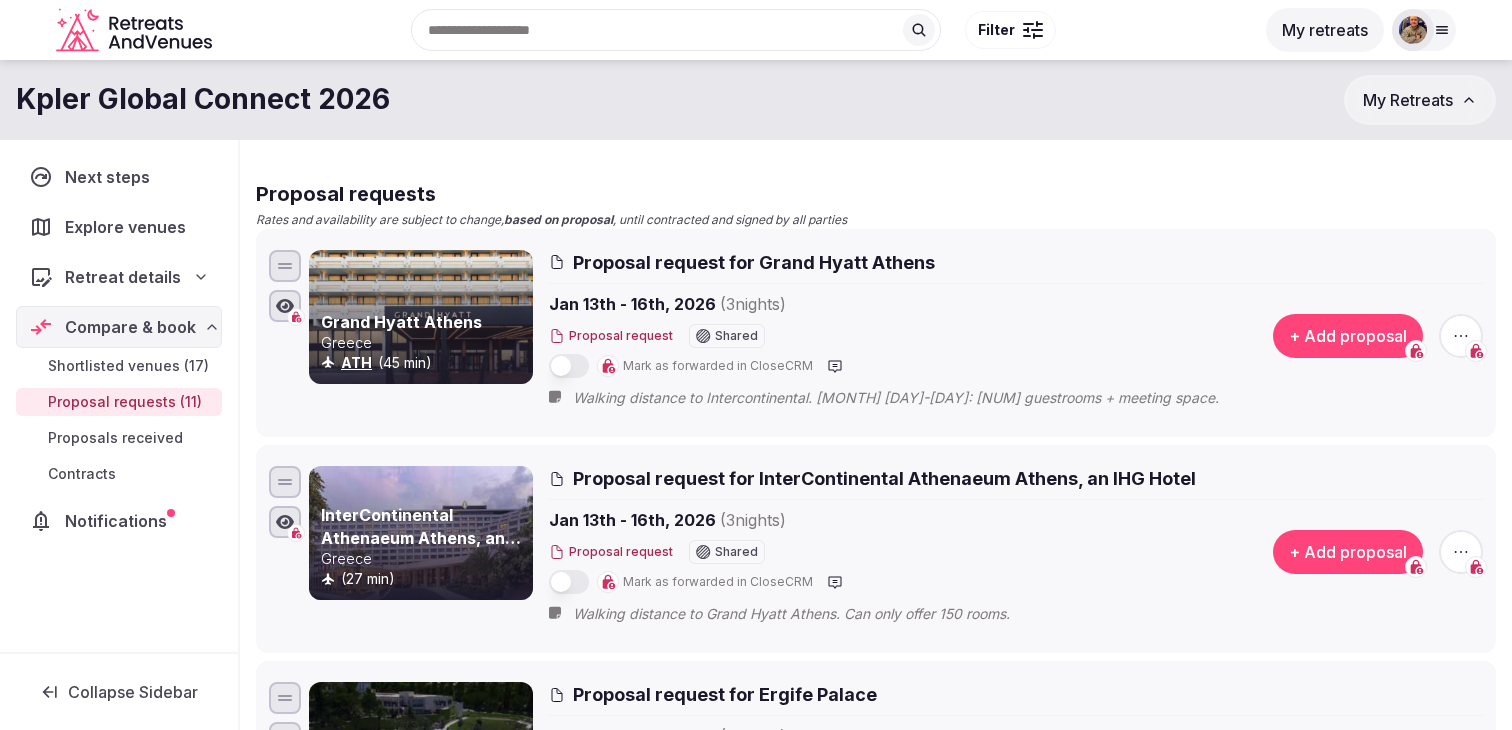 click on "+ Add proposal" at bounding box center (1348, 336) 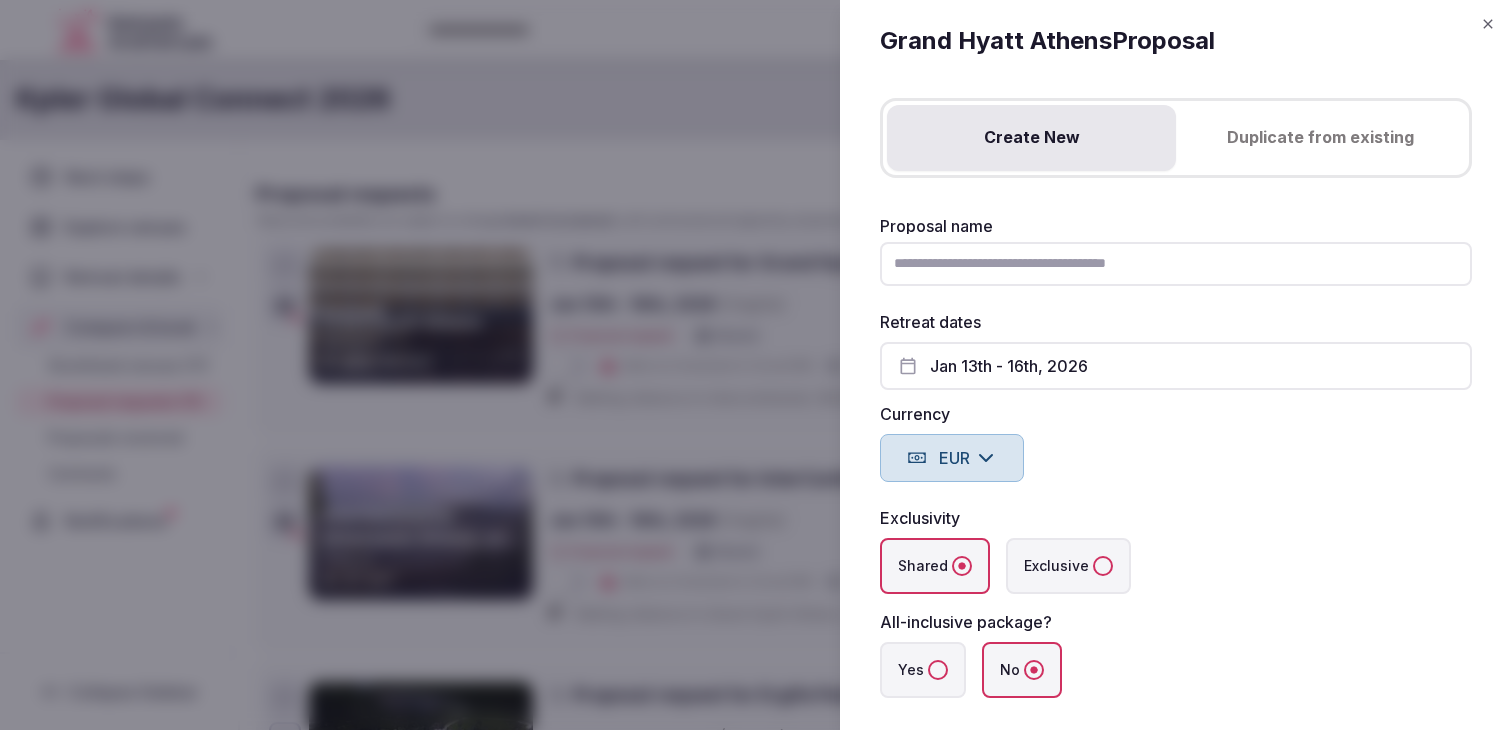 click on "Proposal name" at bounding box center [1176, 264] 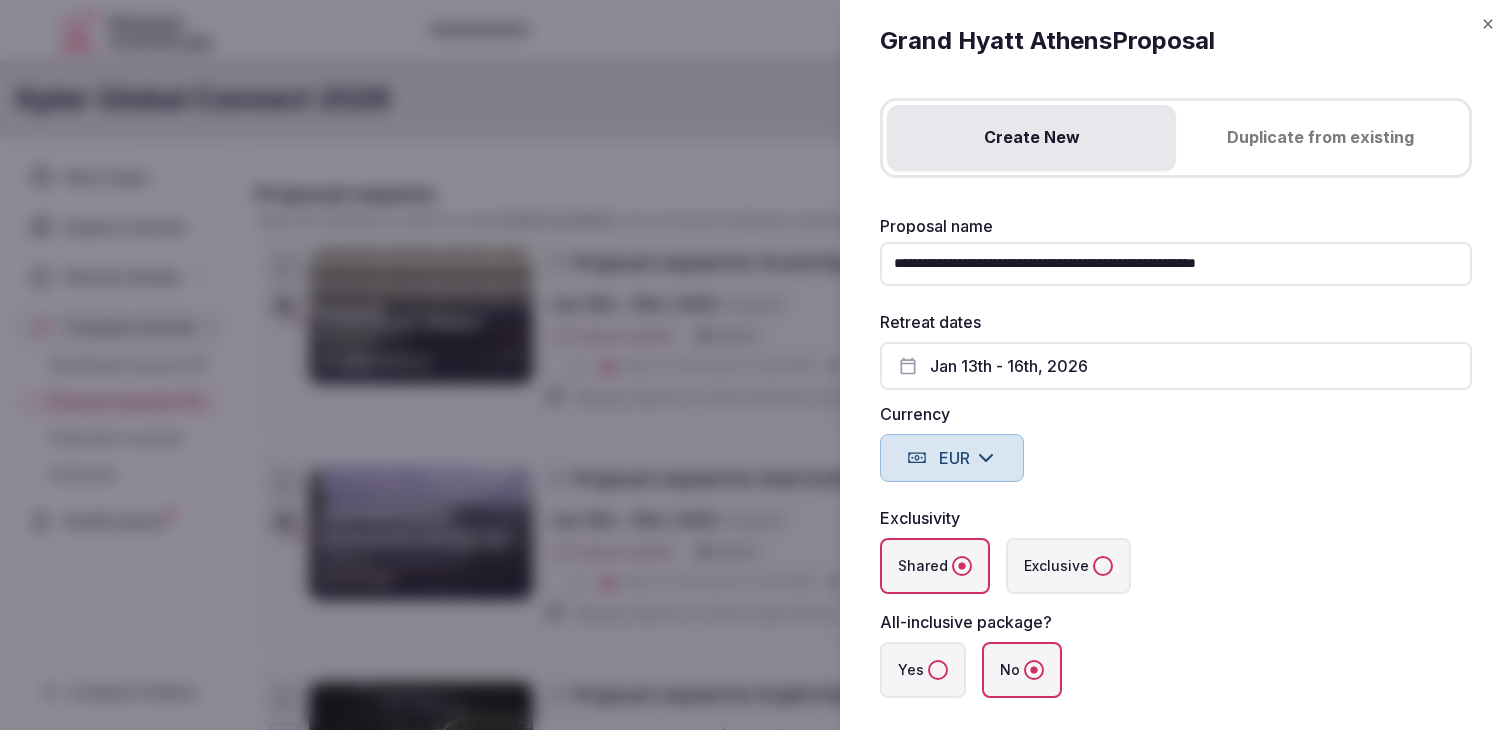 click on "Shared Exclusive" at bounding box center (1176, 566) 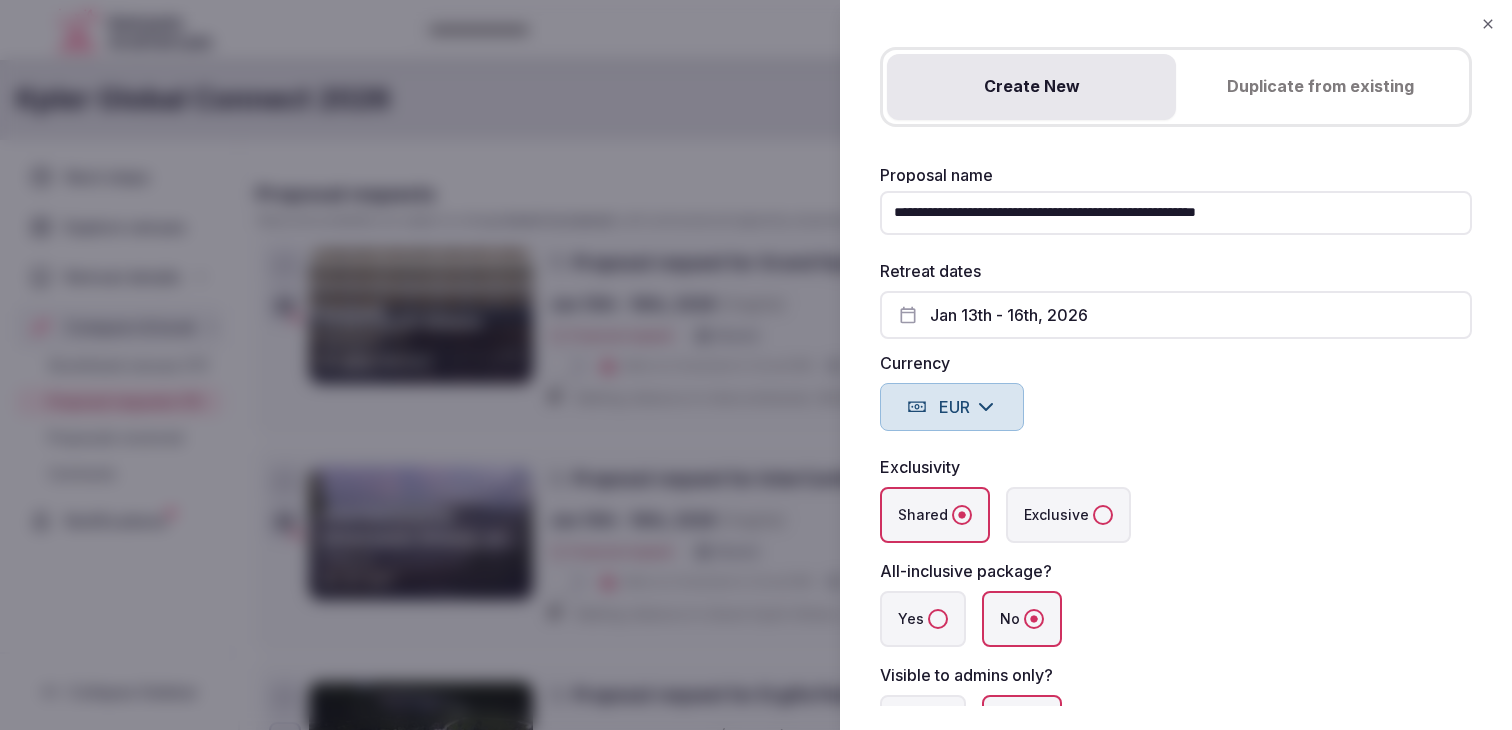 scroll, scrollTop: 98, scrollLeft: 0, axis: vertical 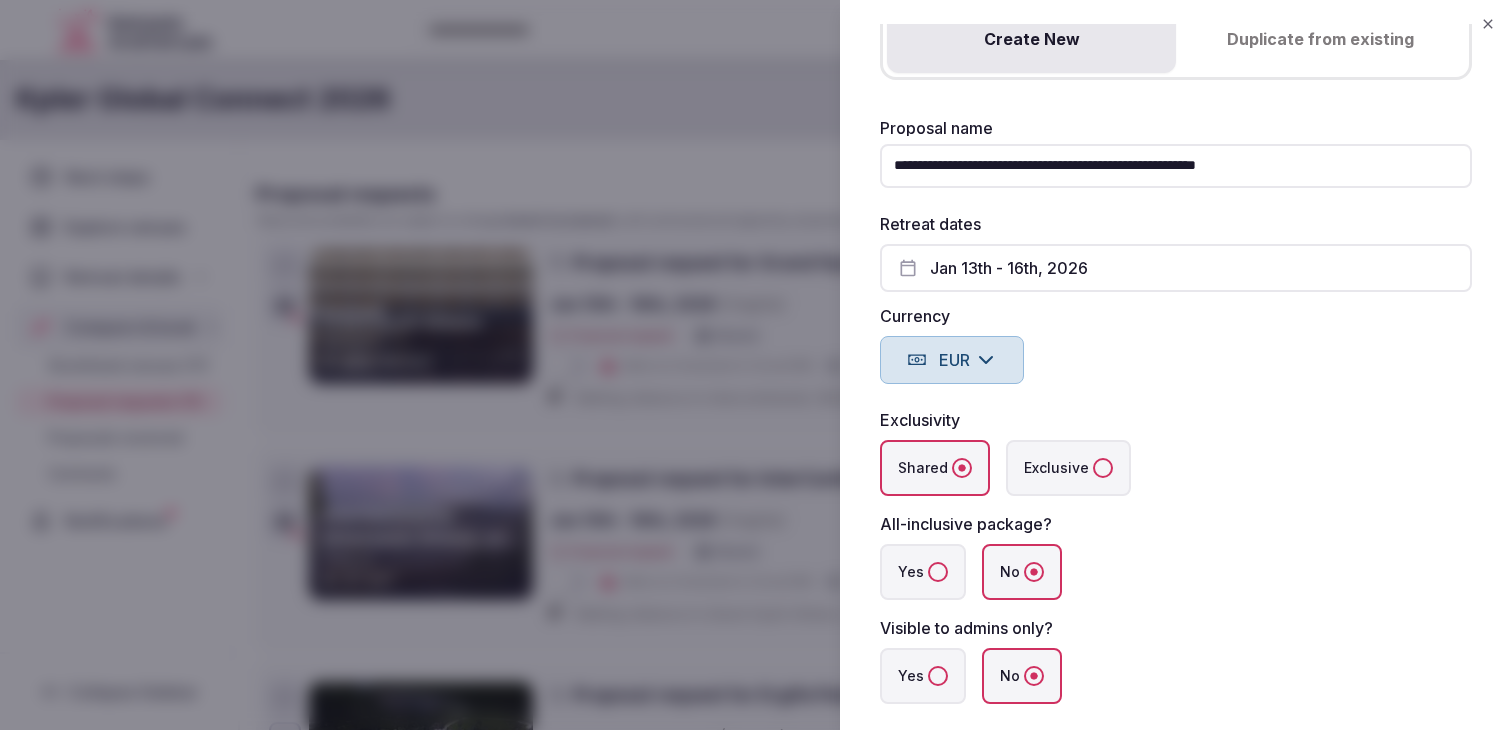 click on "Jan 13th - 16th, 2026" at bounding box center [1176, 268] 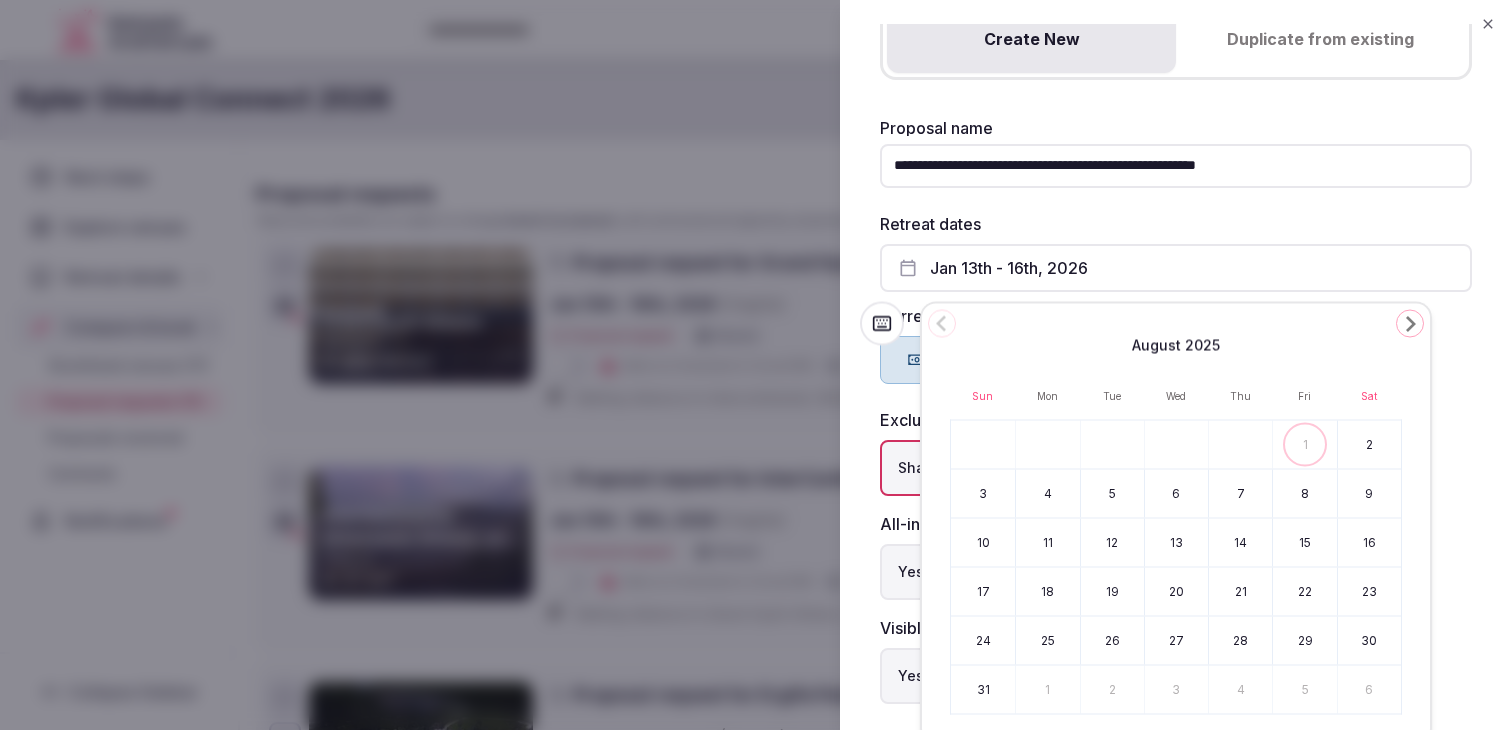 click 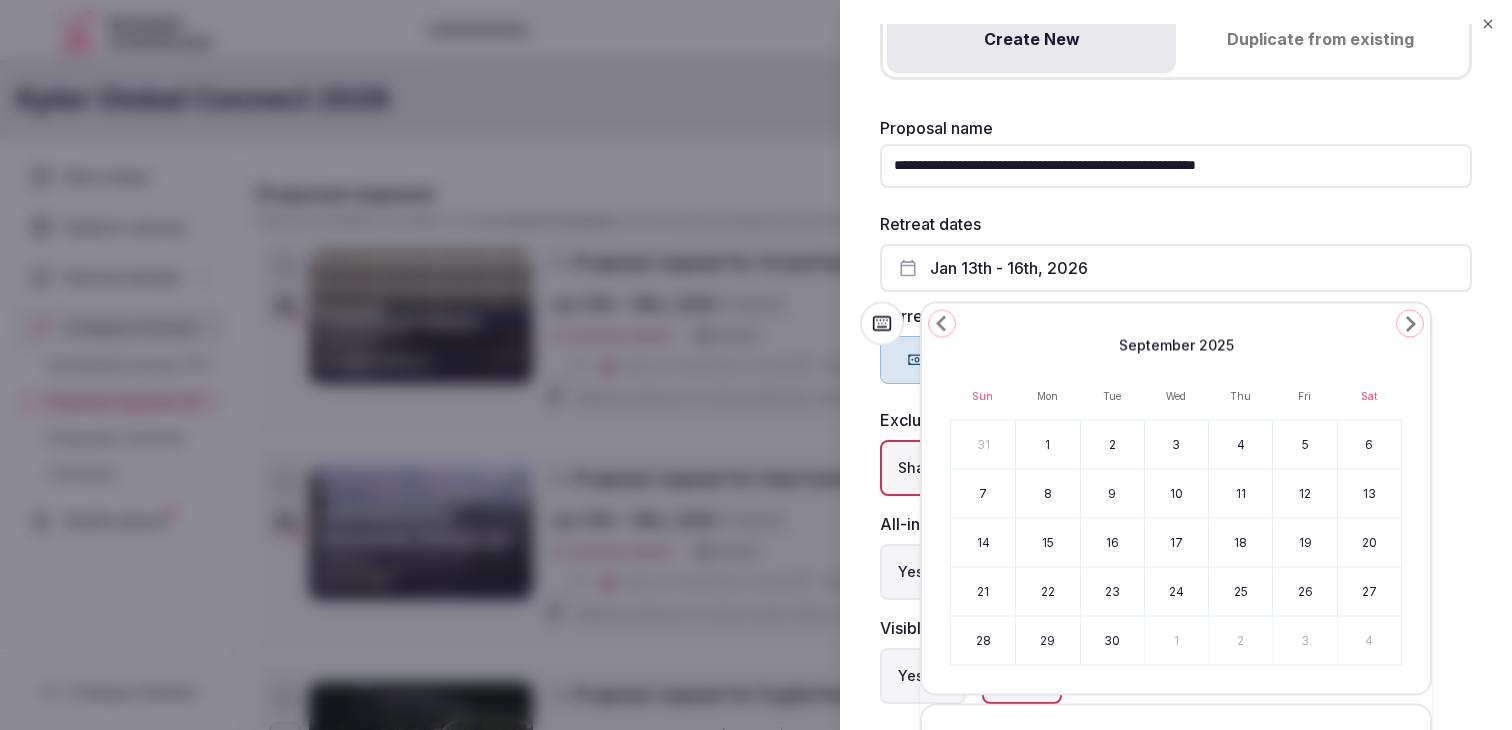 click 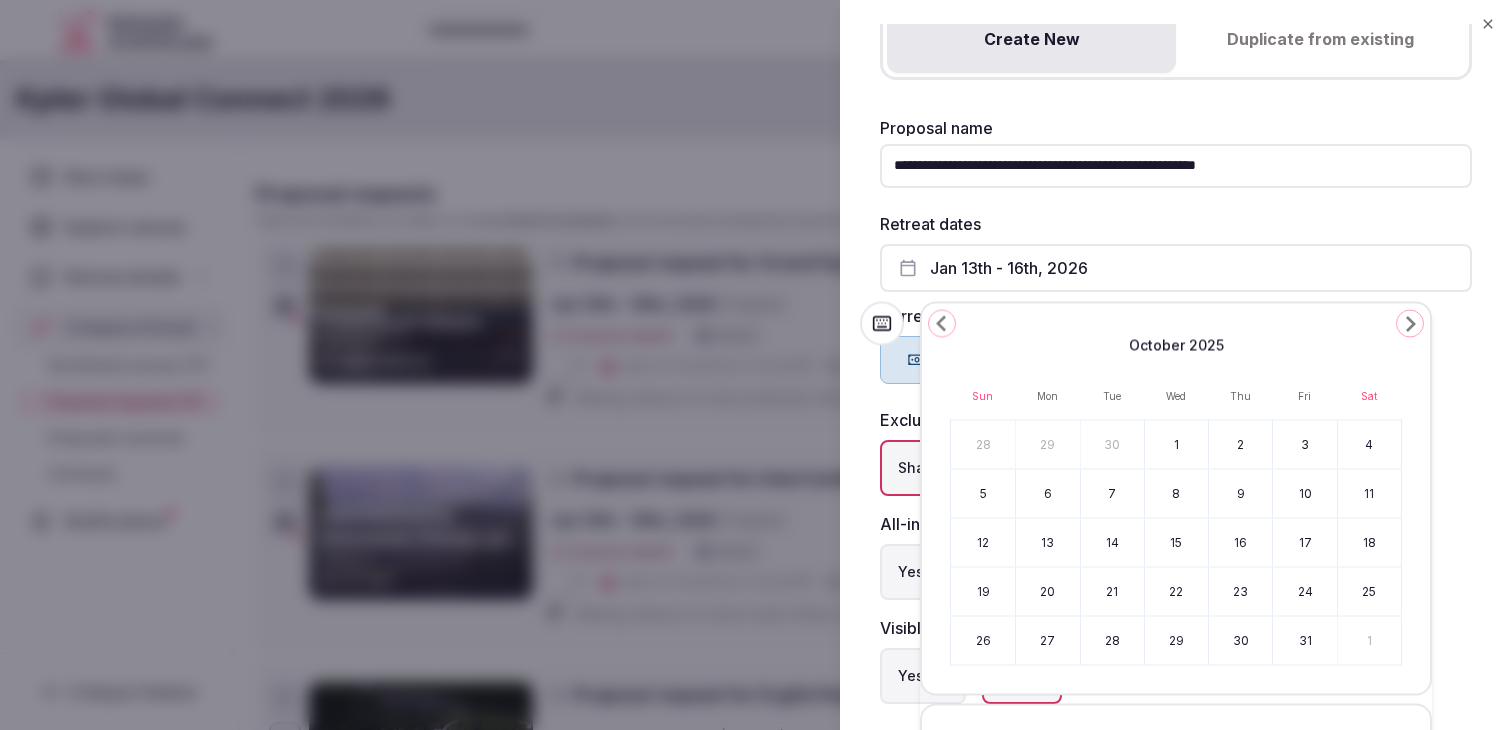 click 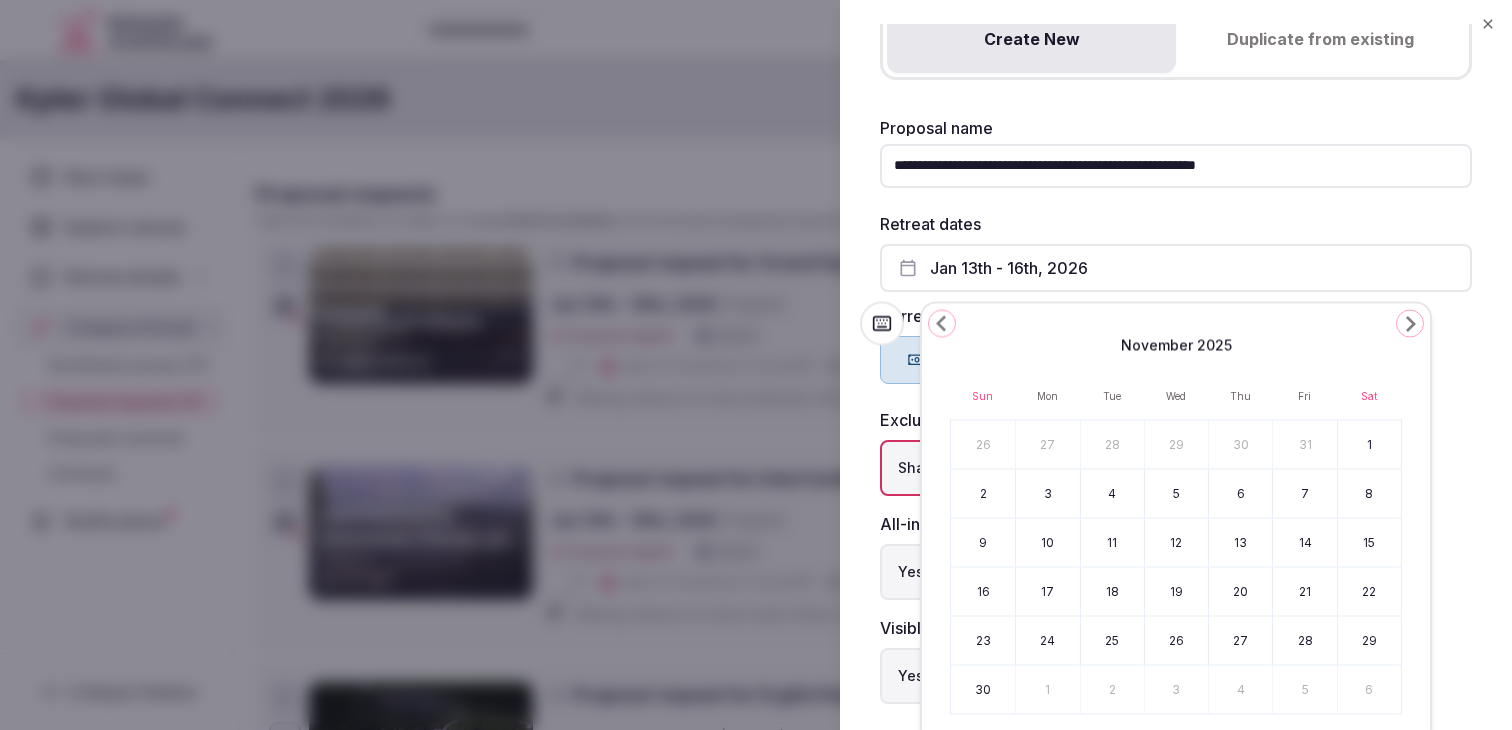 click 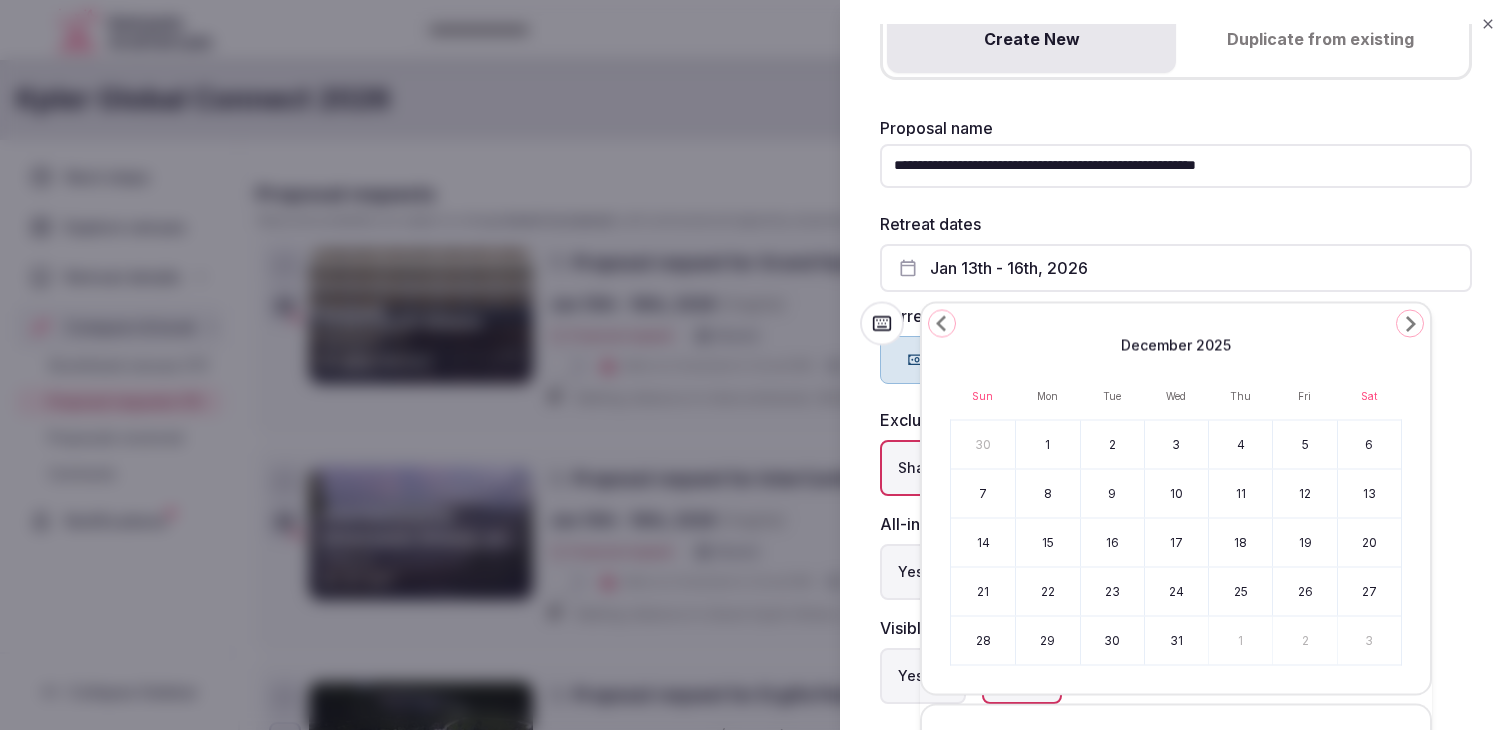 click 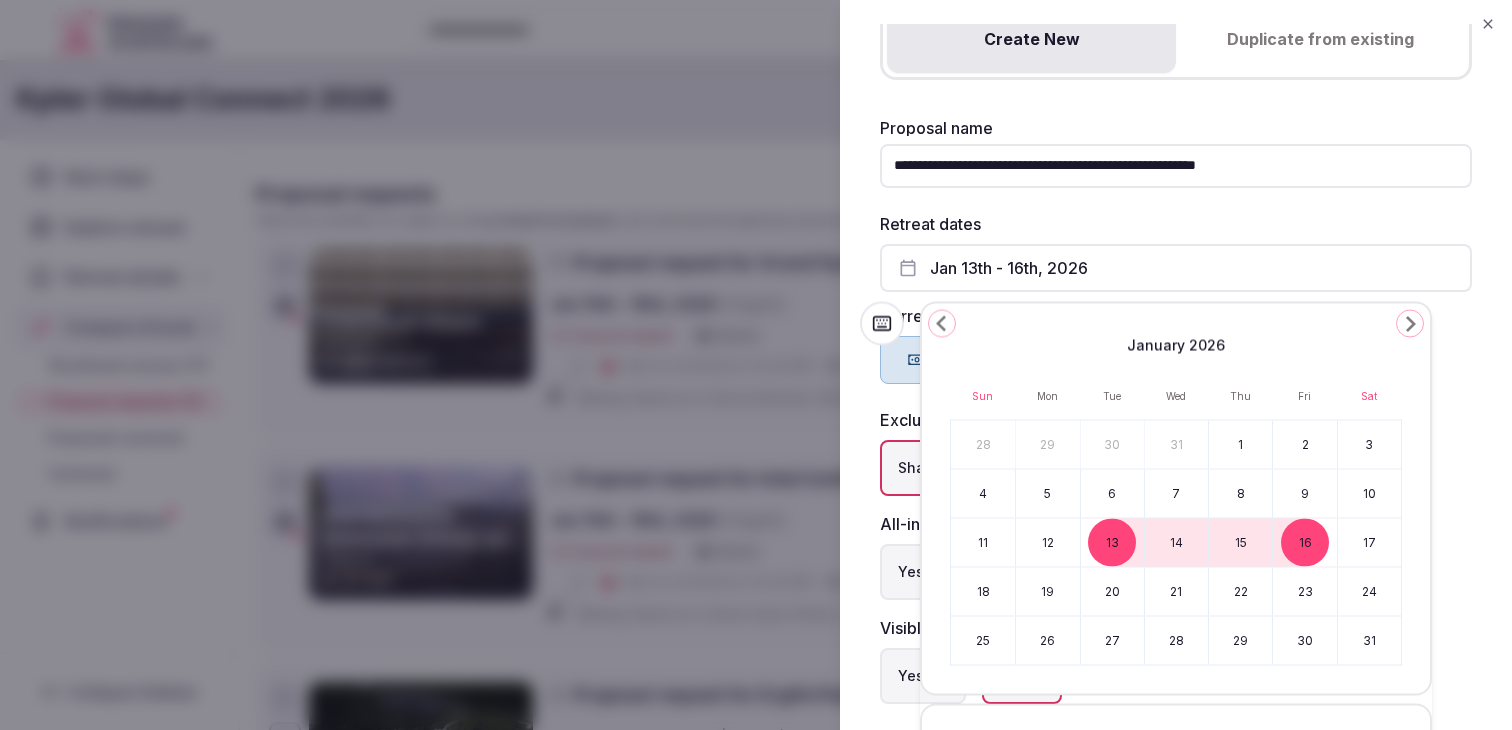 click 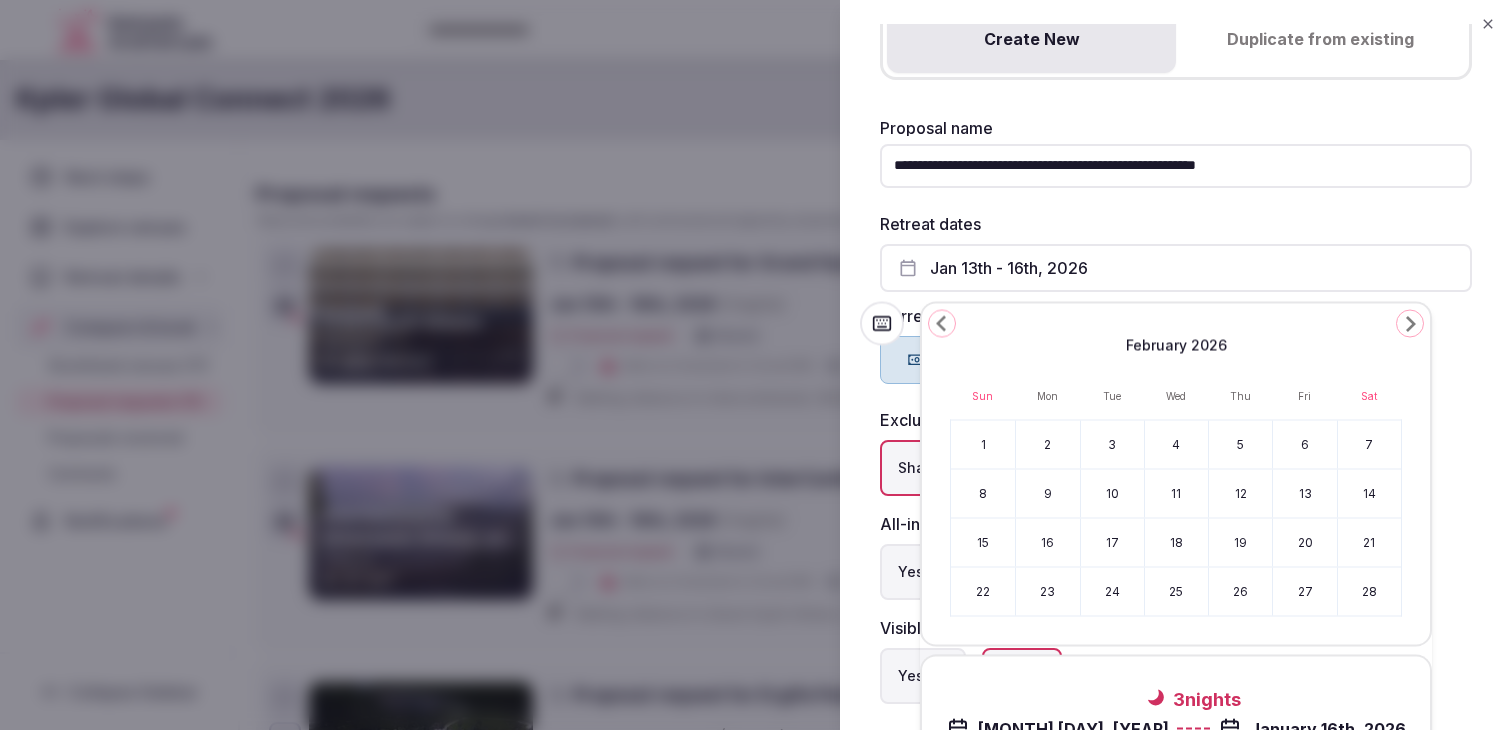 click 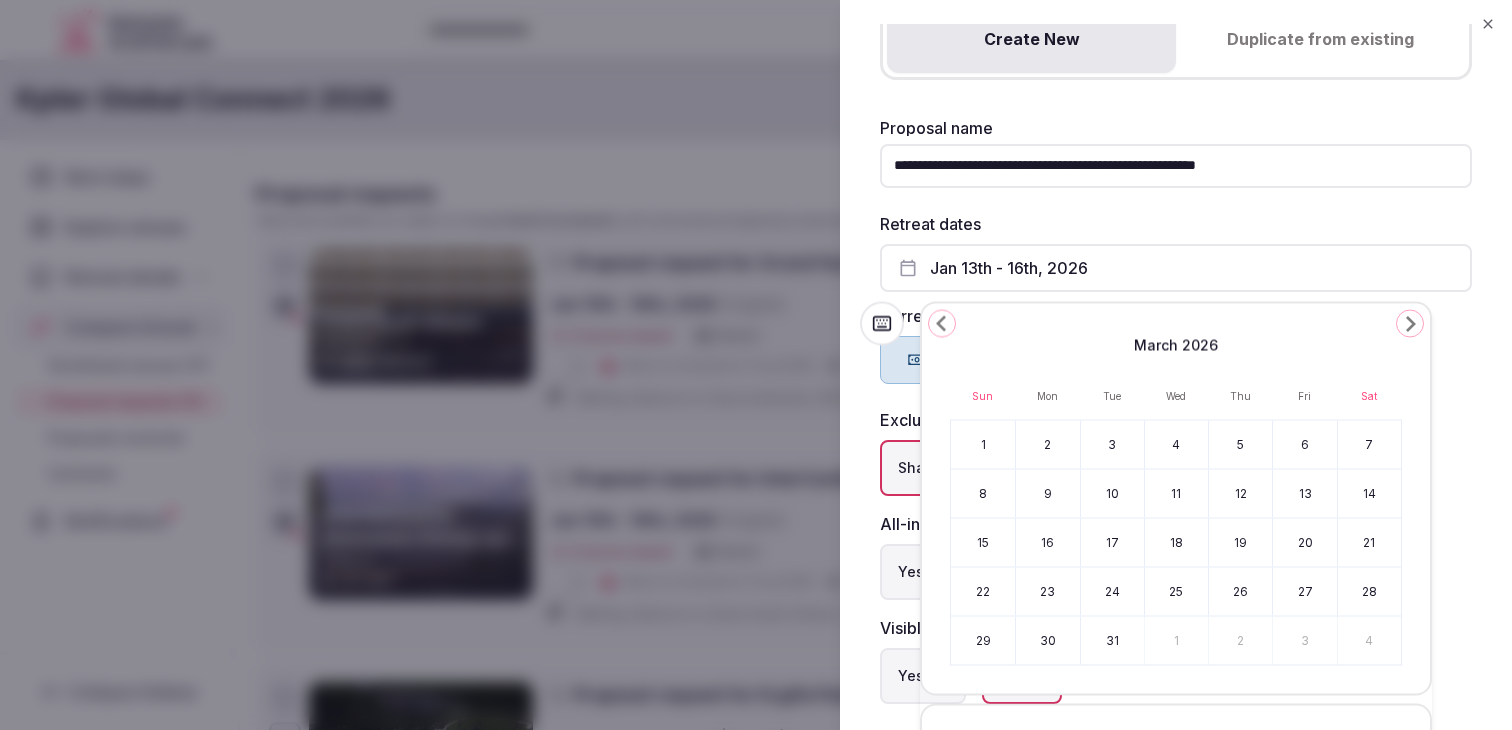 click on "10" at bounding box center (1112, 494) 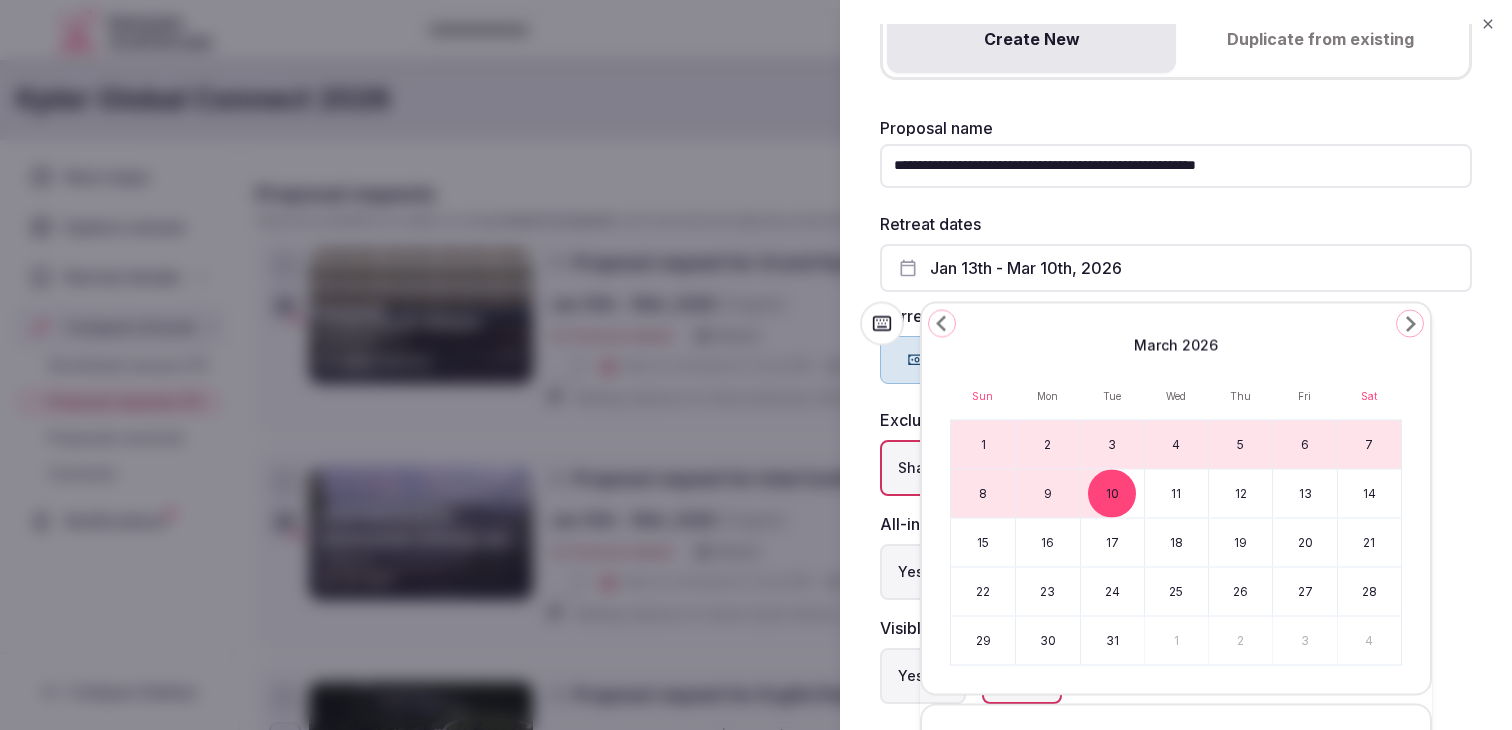 click on "10" at bounding box center [1112, 494] 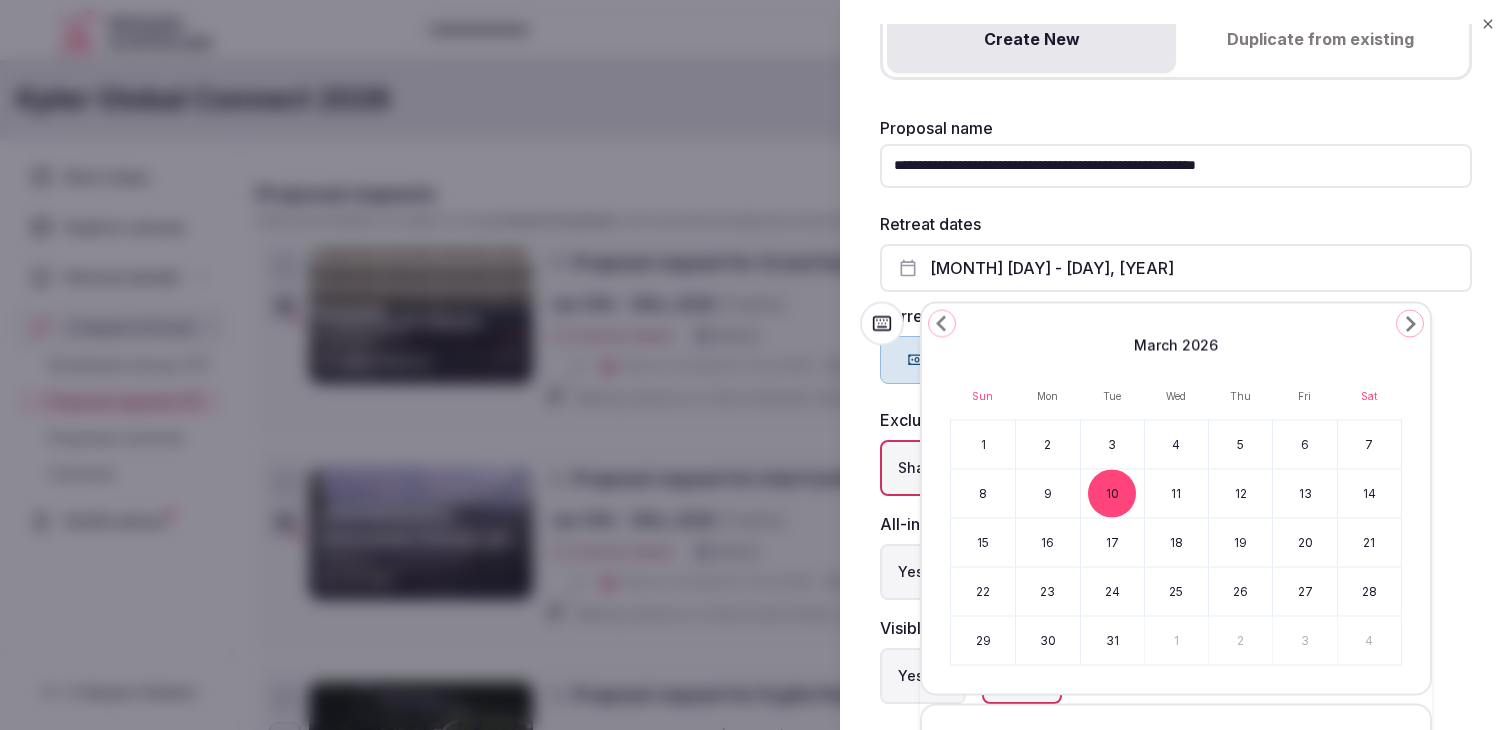 click on "13" at bounding box center [1304, 494] 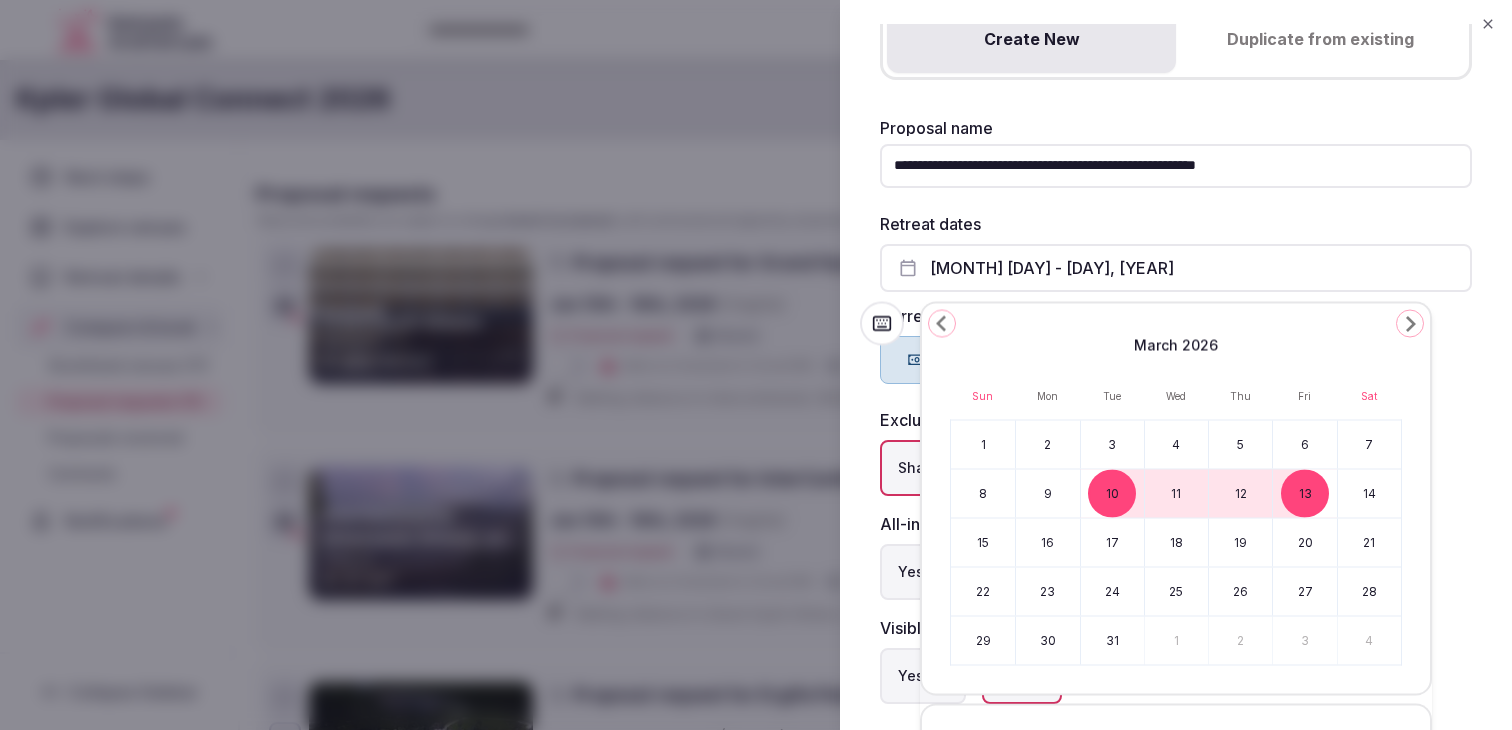 click on "**********" at bounding box center (1176, 412) 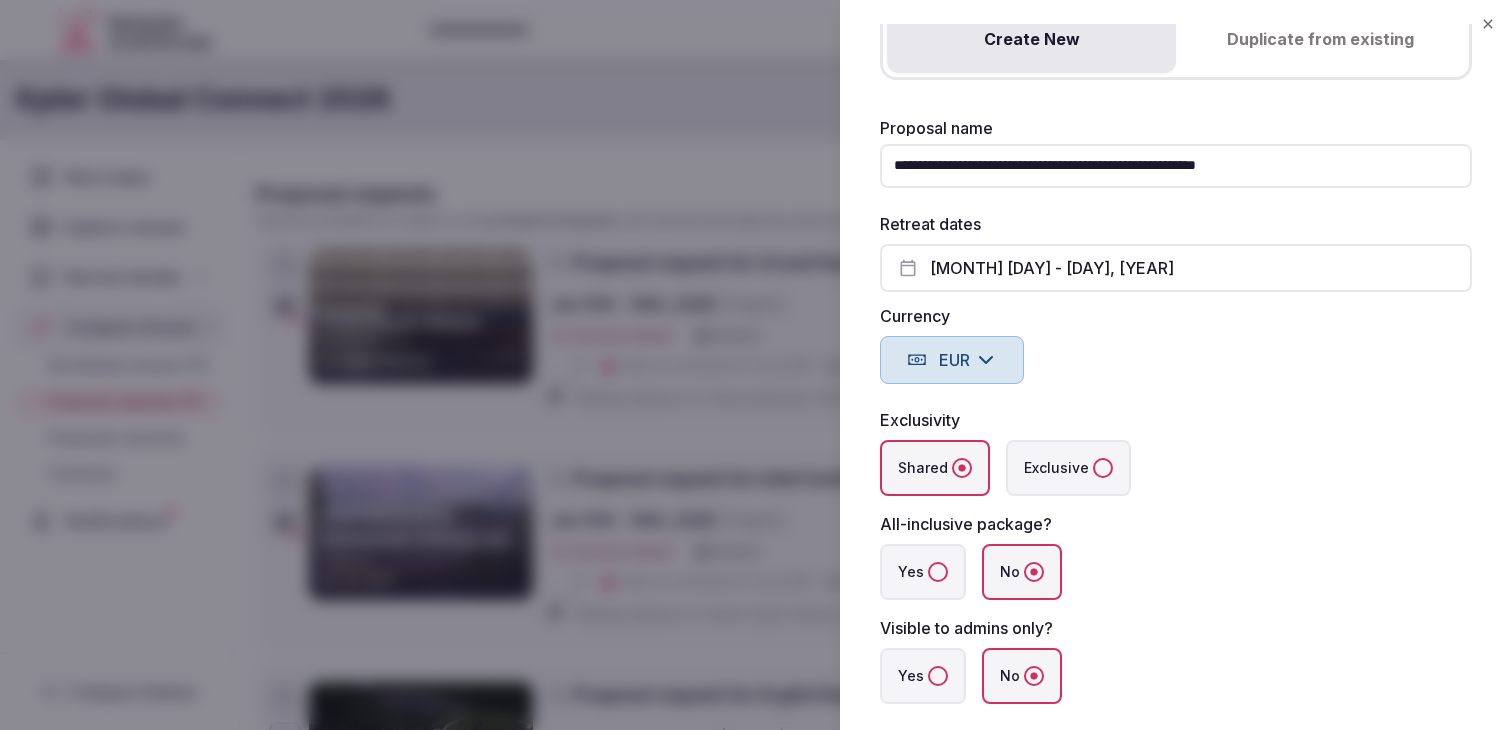 scroll, scrollTop: 183, scrollLeft: 0, axis: vertical 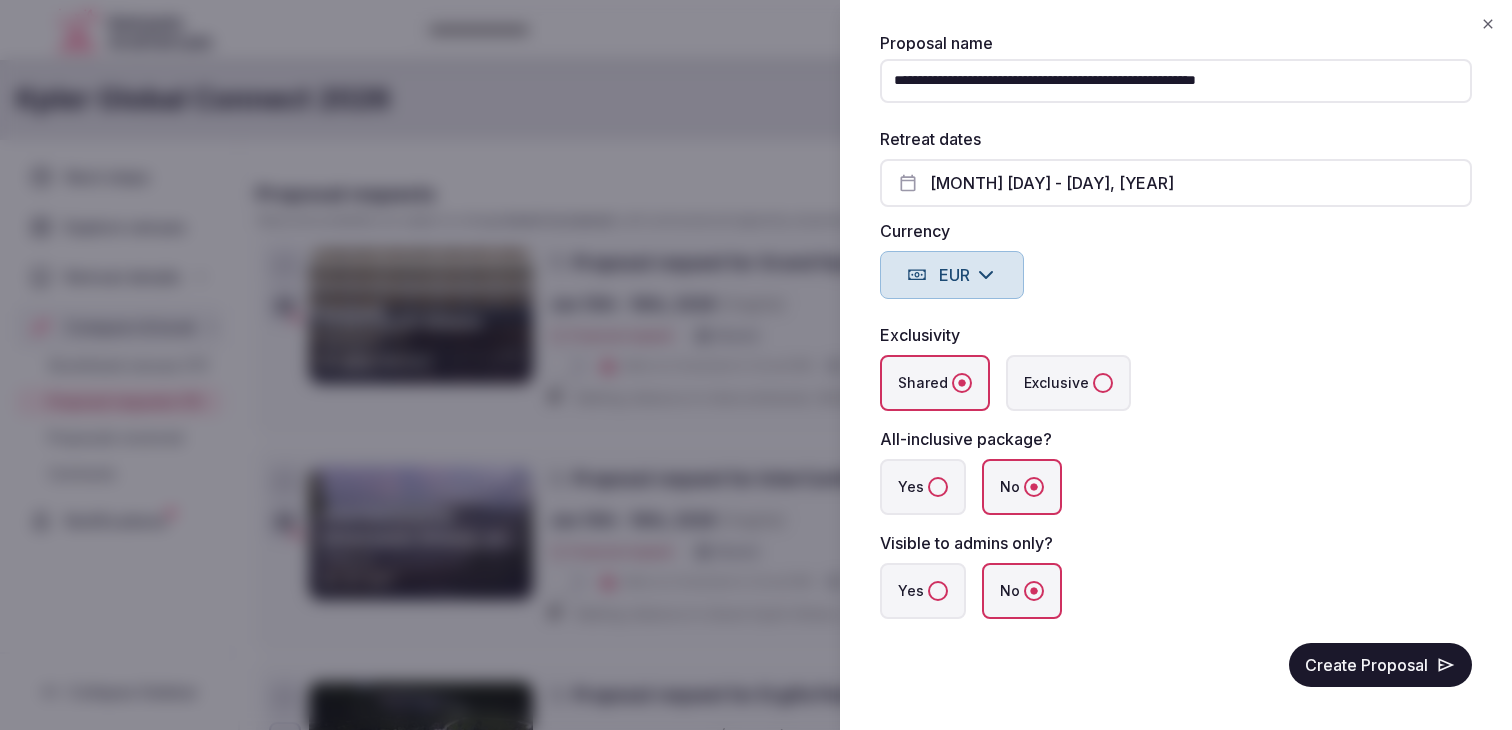 click on "Yes" at bounding box center (938, 591) 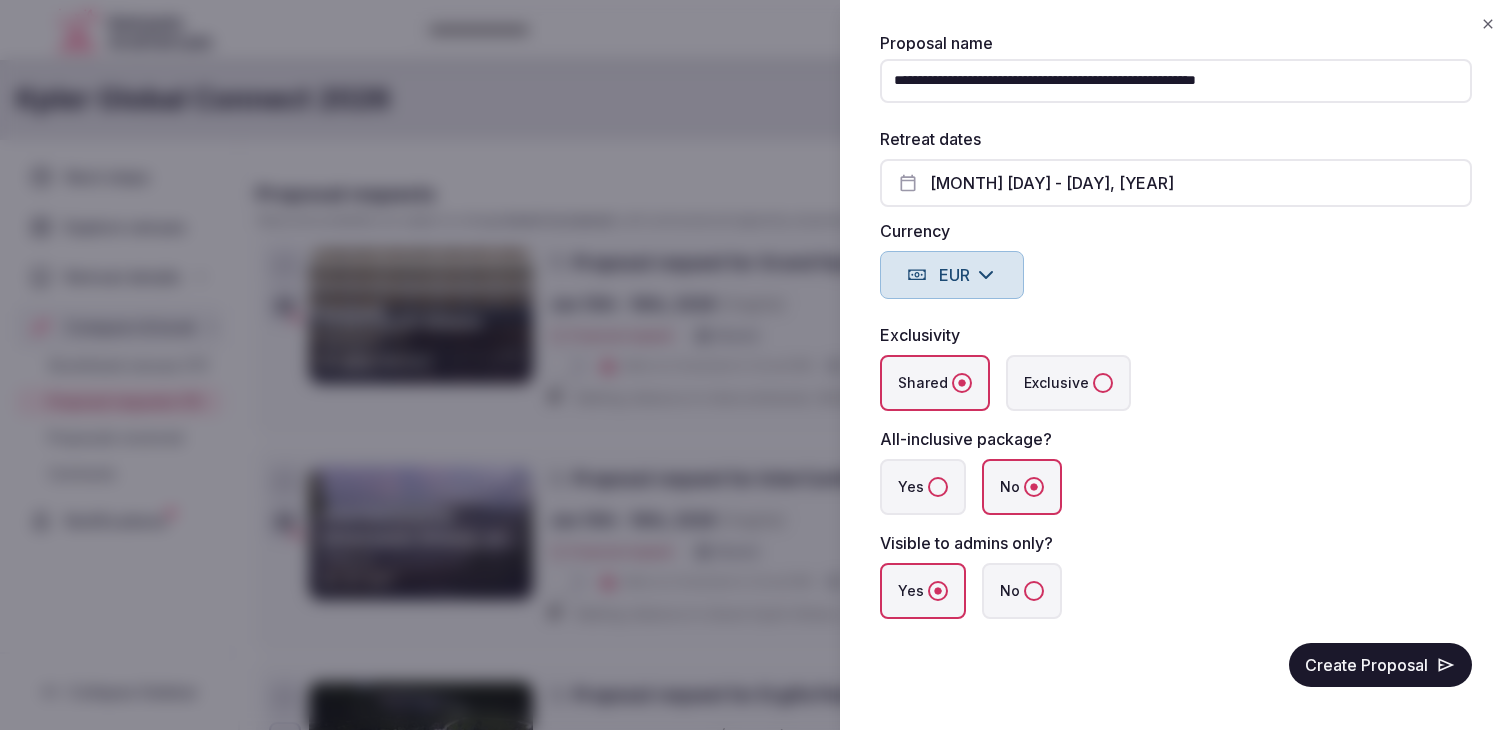 click on "Create Proposal" at bounding box center [1380, 665] 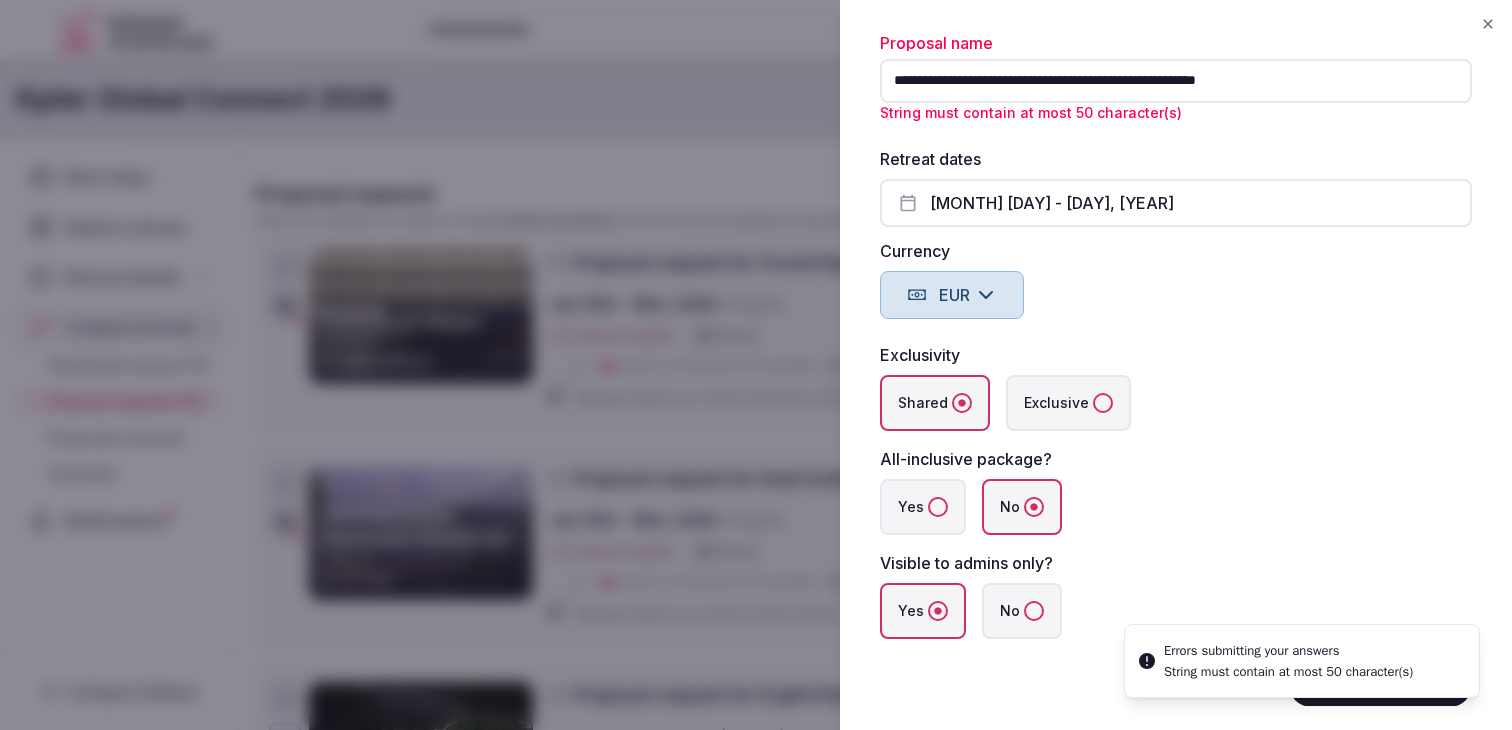 click on "Shared Exclusive" at bounding box center (1176, 403) 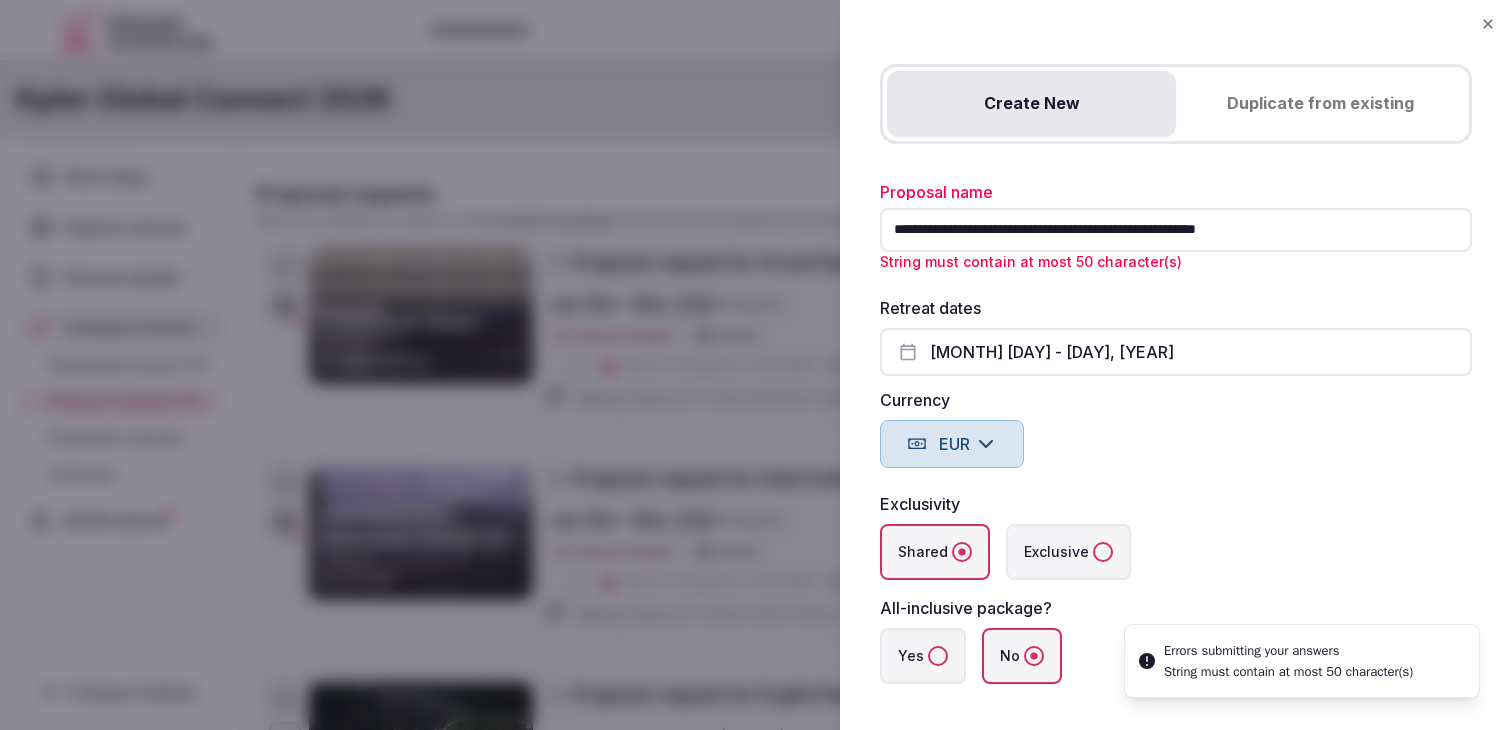 scroll, scrollTop: 0, scrollLeft: 0, axis: both 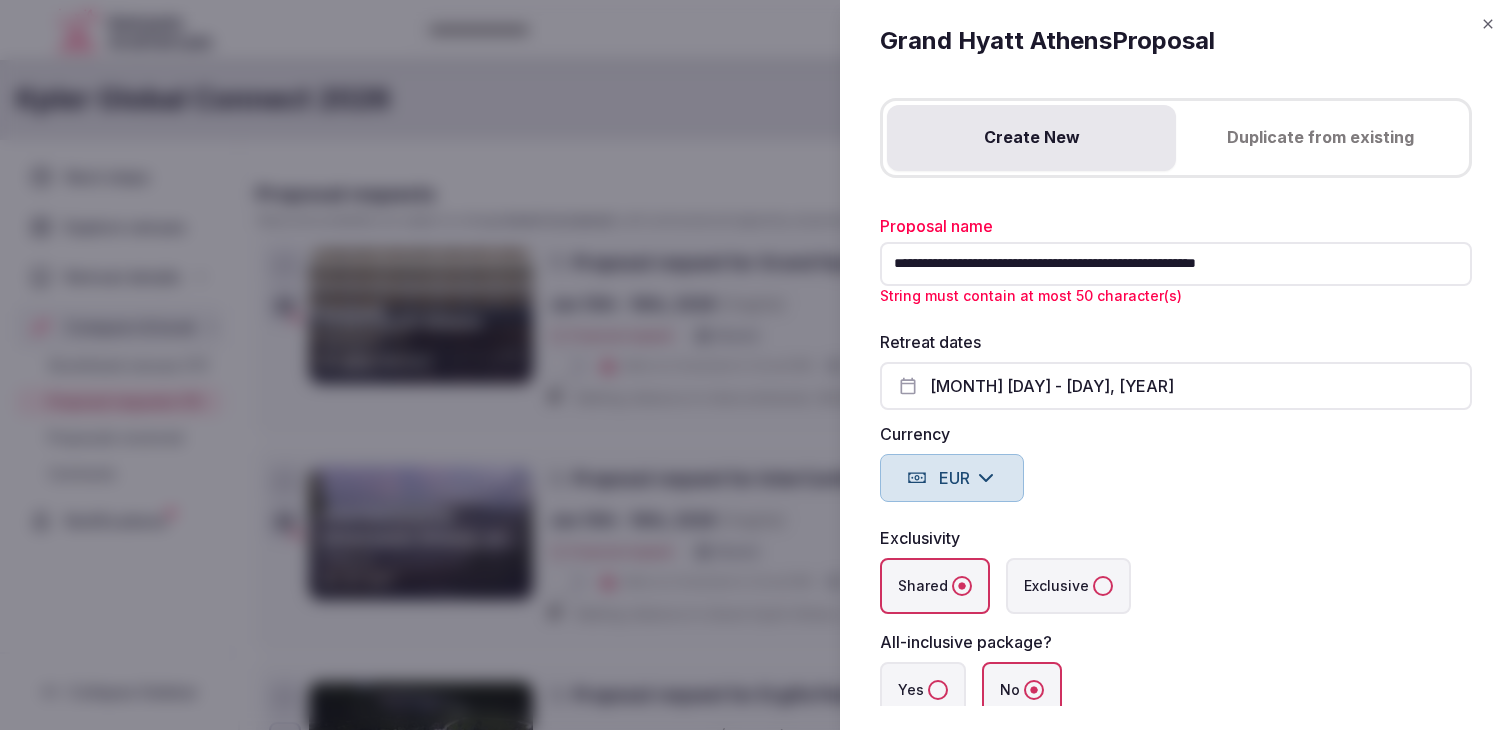 click on "**********" at bounding box center (1176, 264) 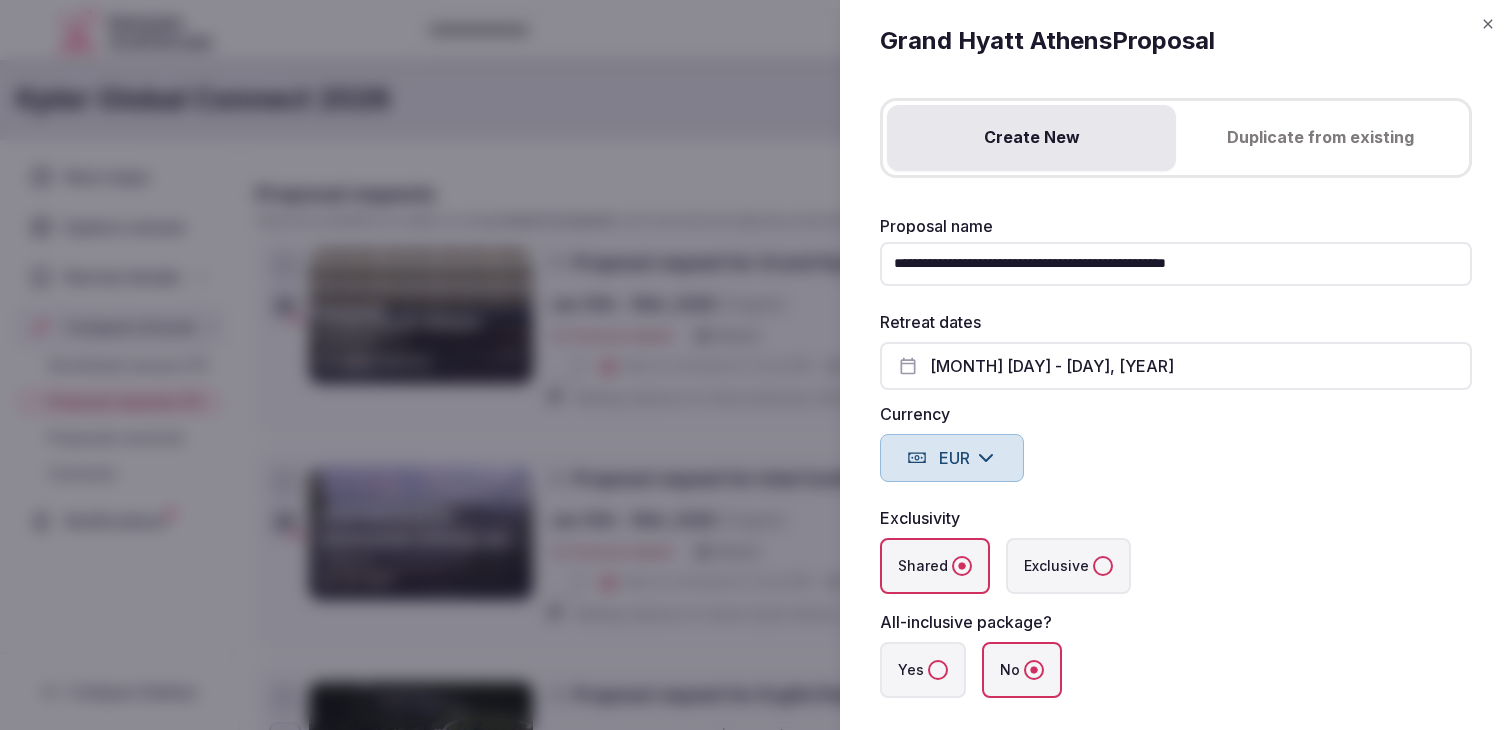 click on "**********" at bounding box center (1176, 510) 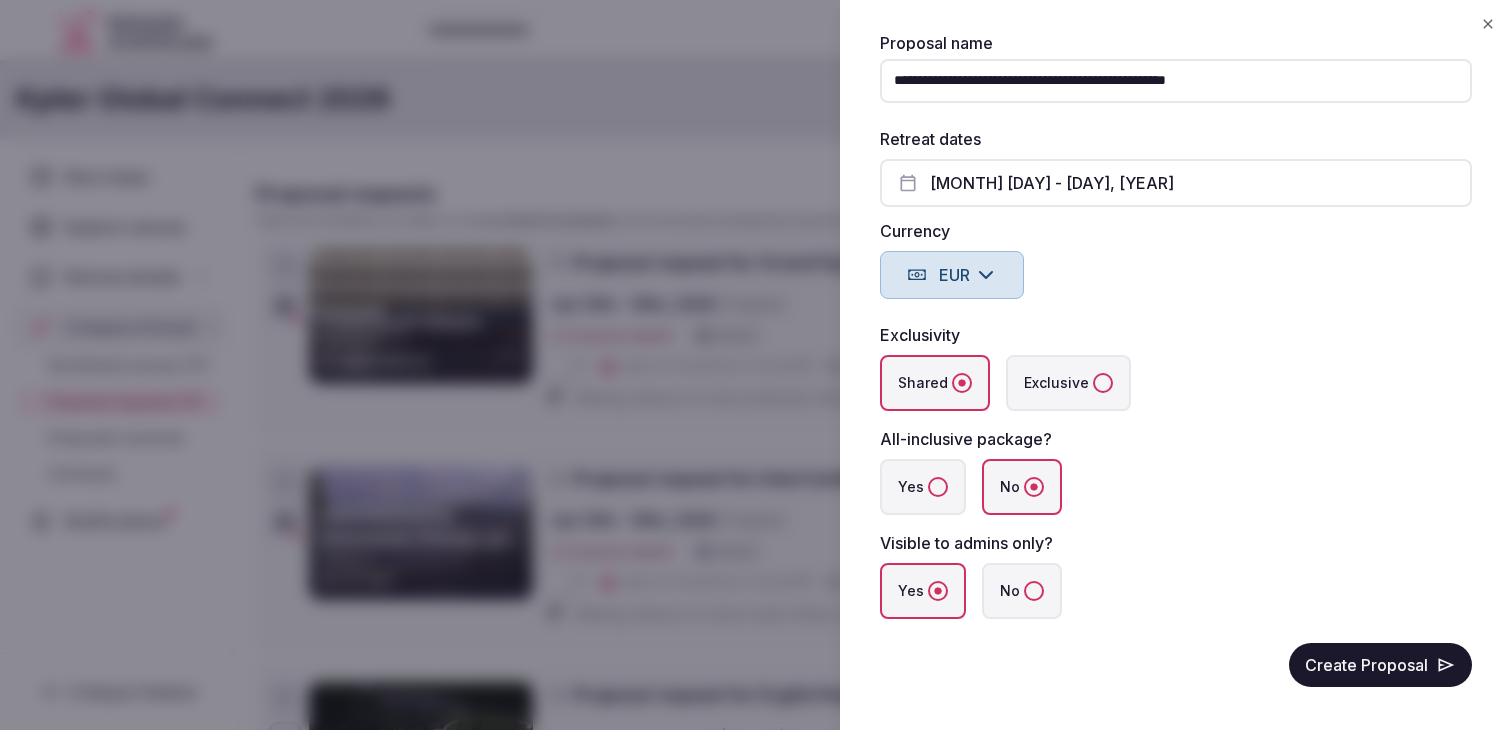 click on "Create Proposal" at bounding box center (1380, 665) 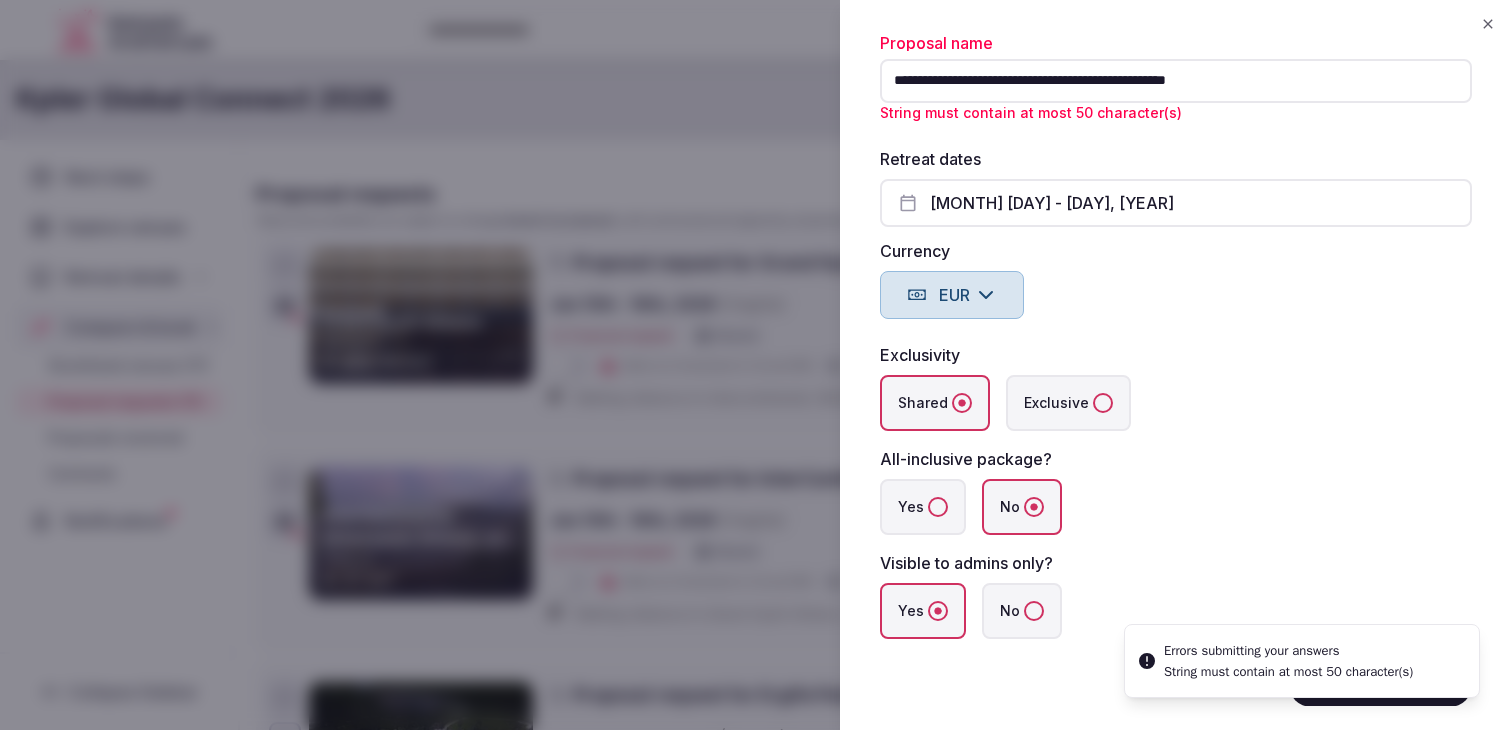 click on "**********" at bounding box center [1176, 81] 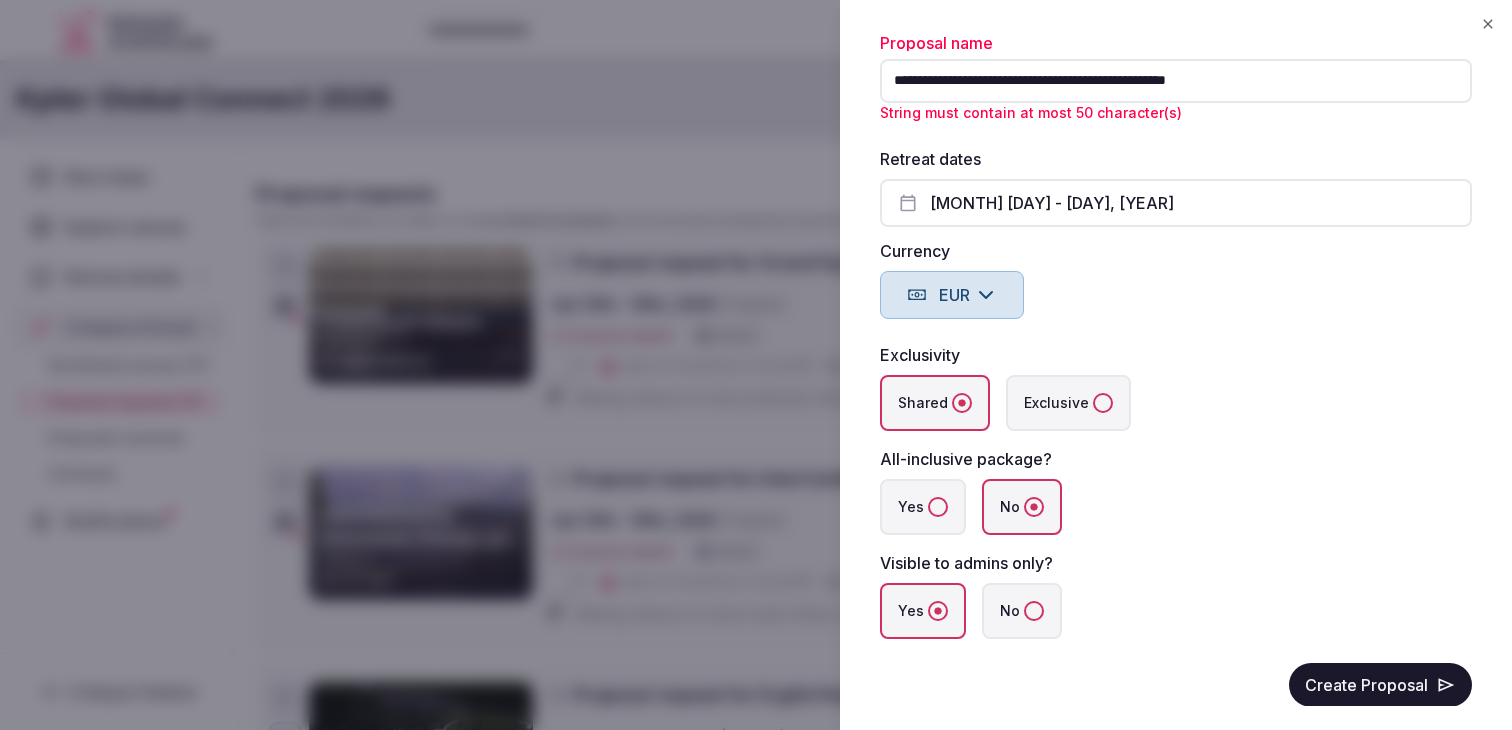 drag, startPoint x: 1123, startPoint y: 76, endPoint x: 1080, endPoint y: 75, distance: 43.011627 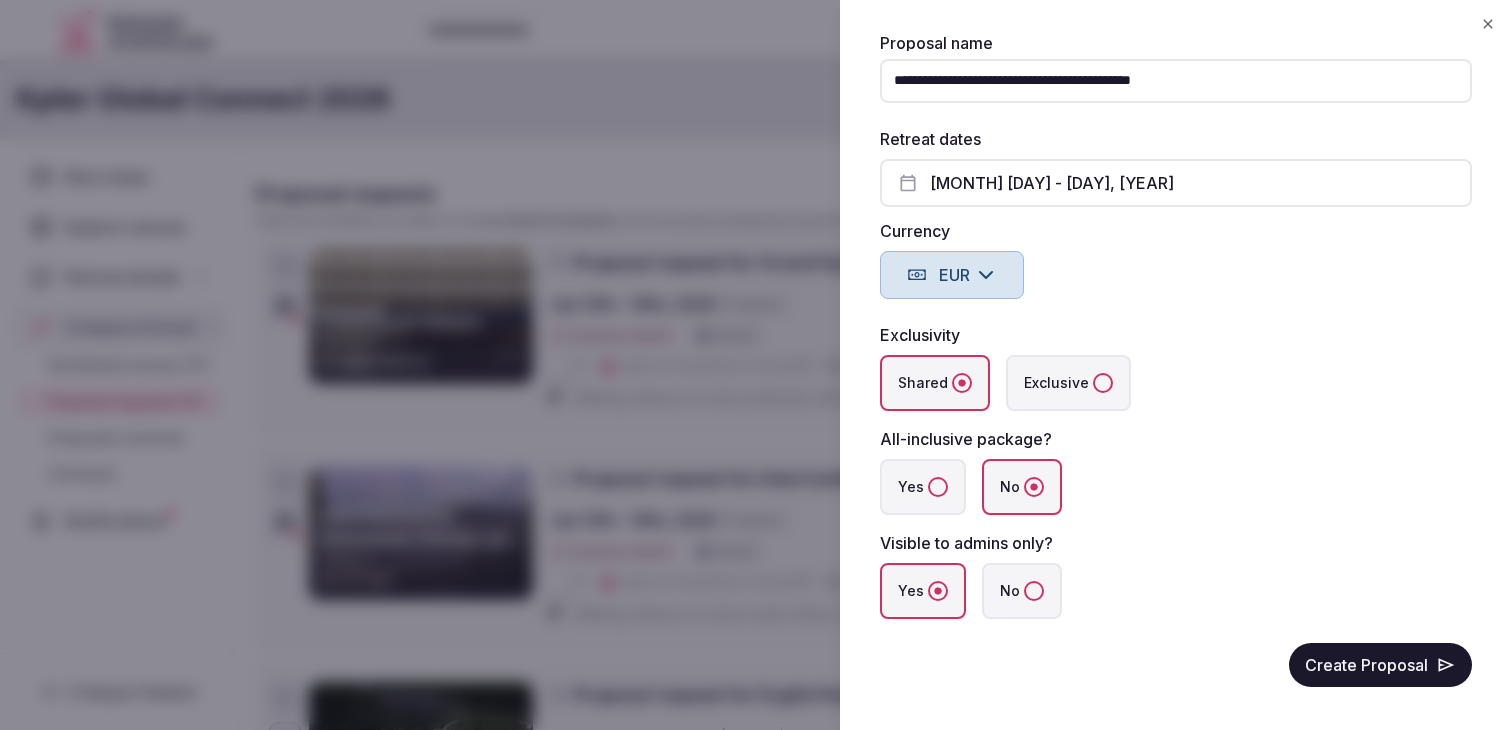 click on "**********" at bounding box center [1176, 81] 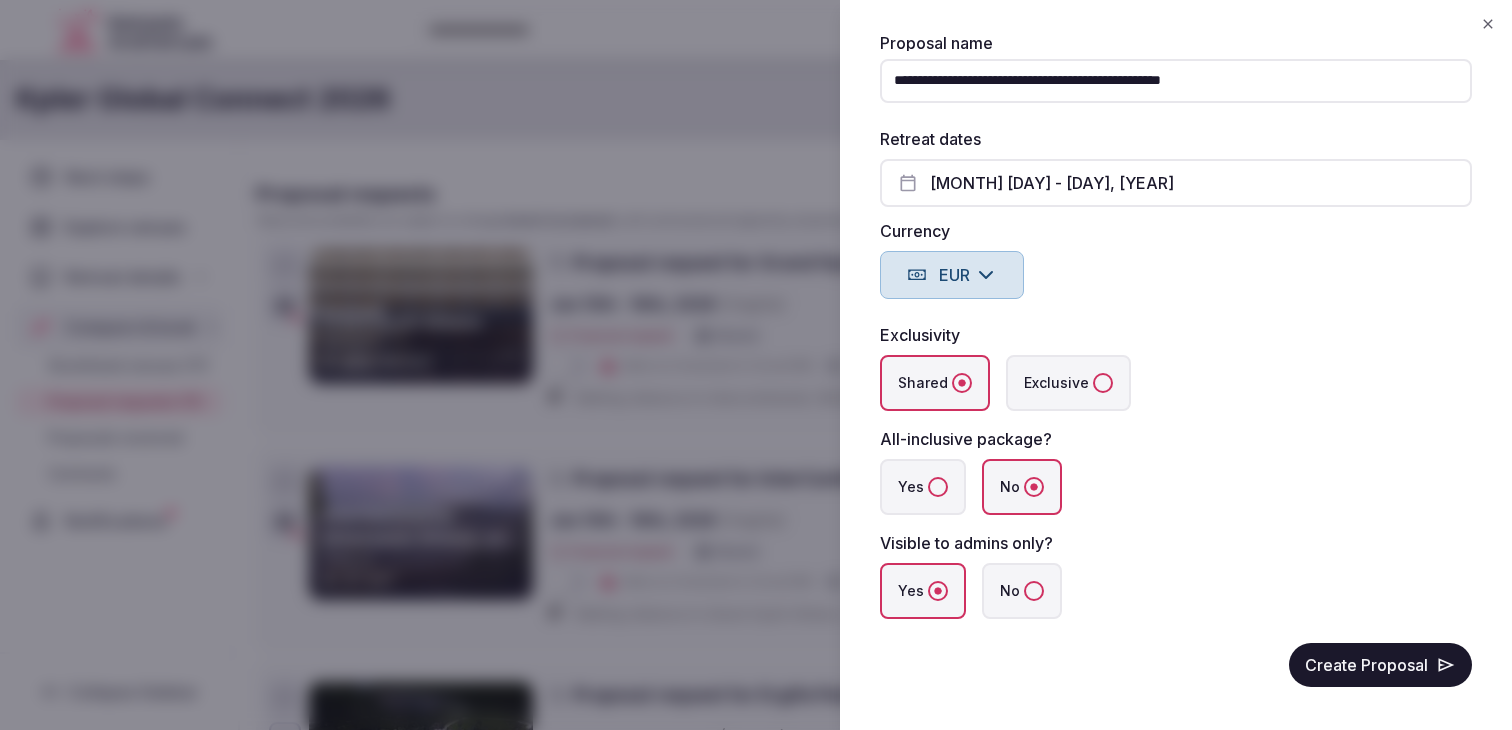 click on "Create Proposal" at bounding box center (1380, 665) 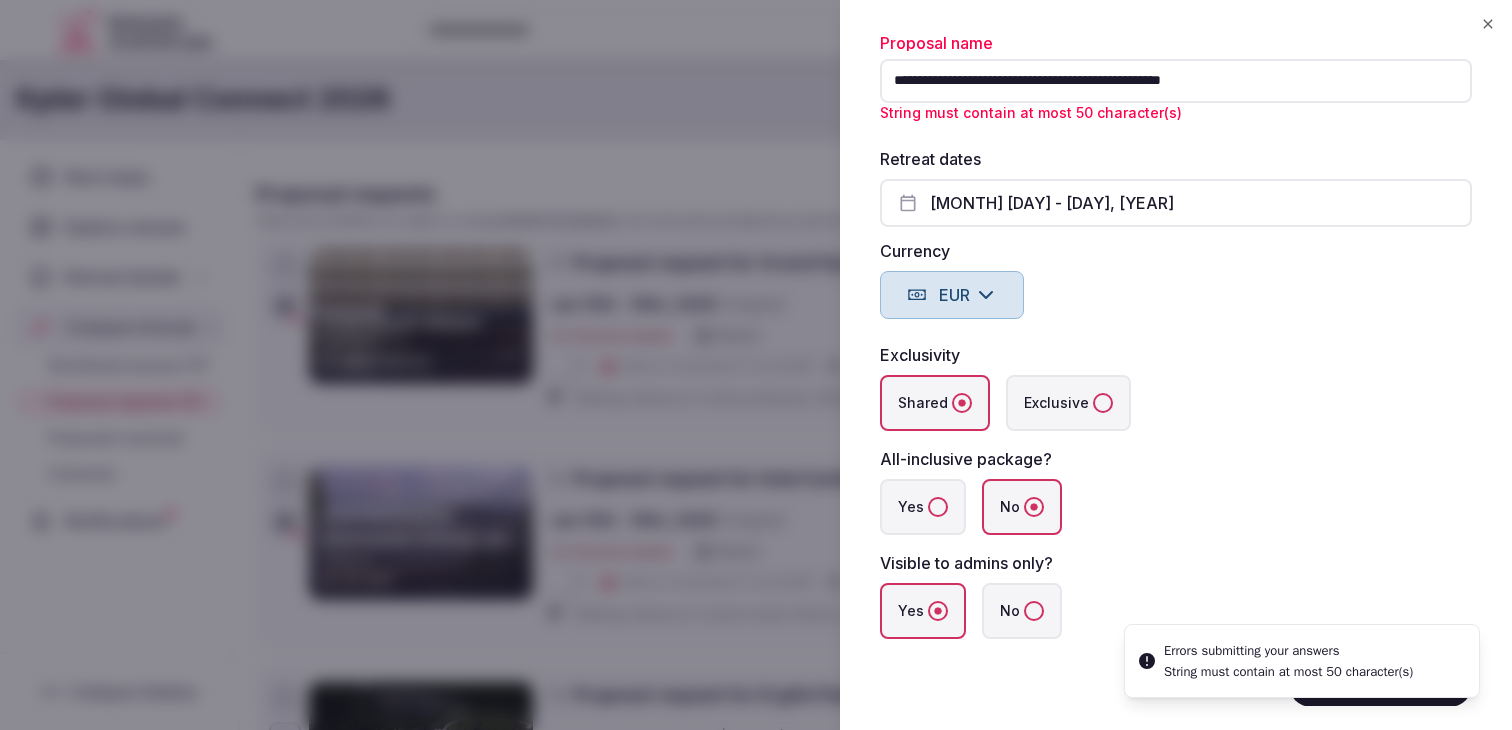 click on "Currency EUR" at bounding box center (1176, 281) 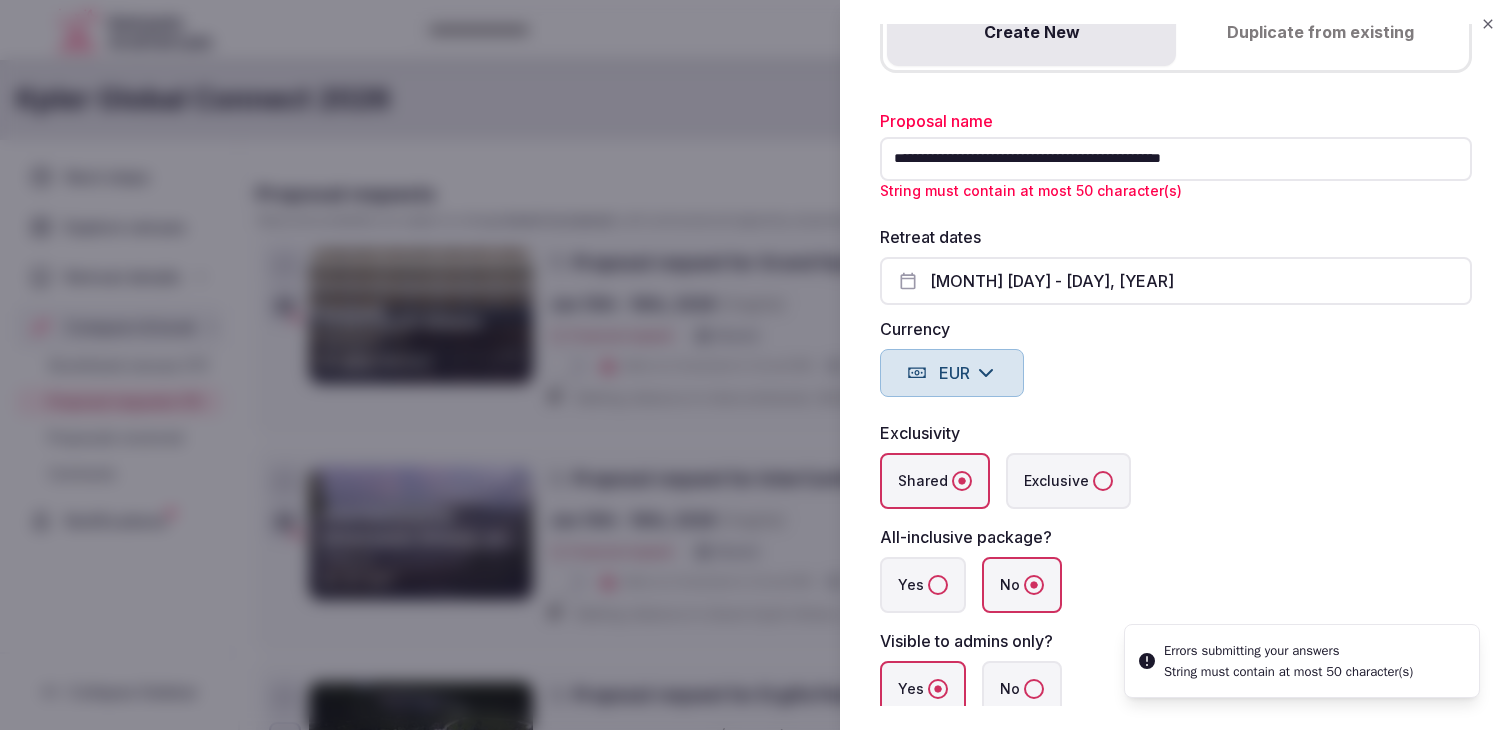 scroll, scrollTop: 0, scrollLeft: 0, axis: both 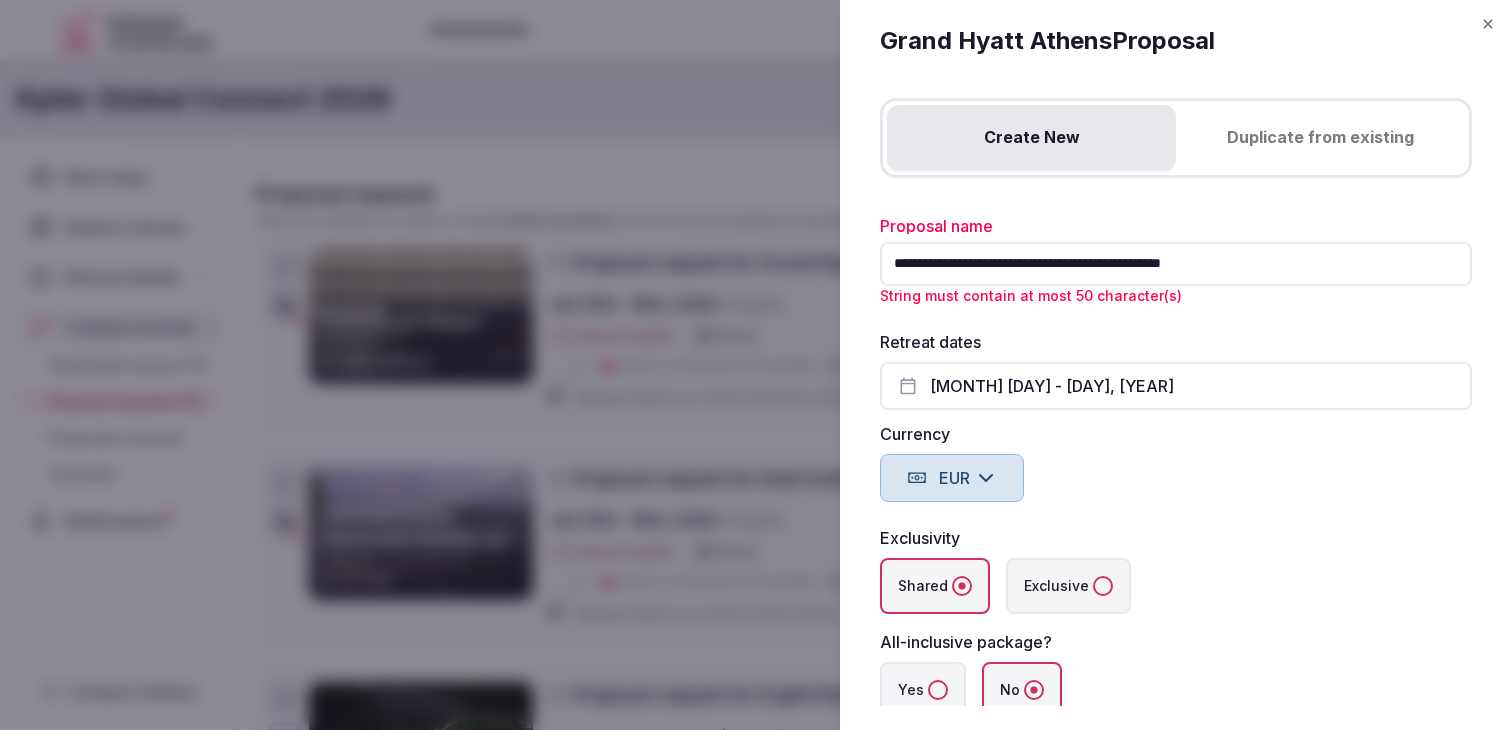 click on "**********" at bounding box center (1176, 264) 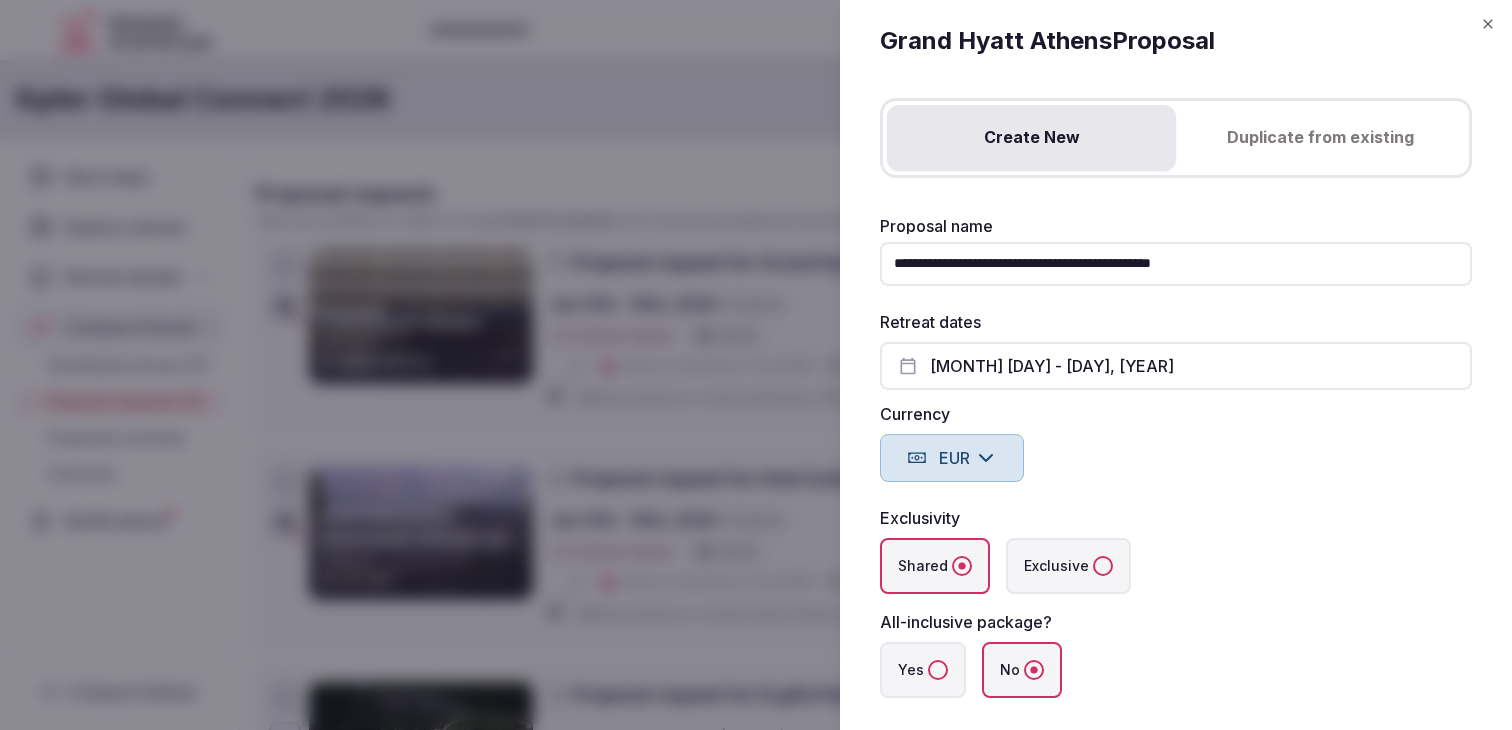 scroll, scrollTop: 183, scrollLeft: 0, axis: vertical 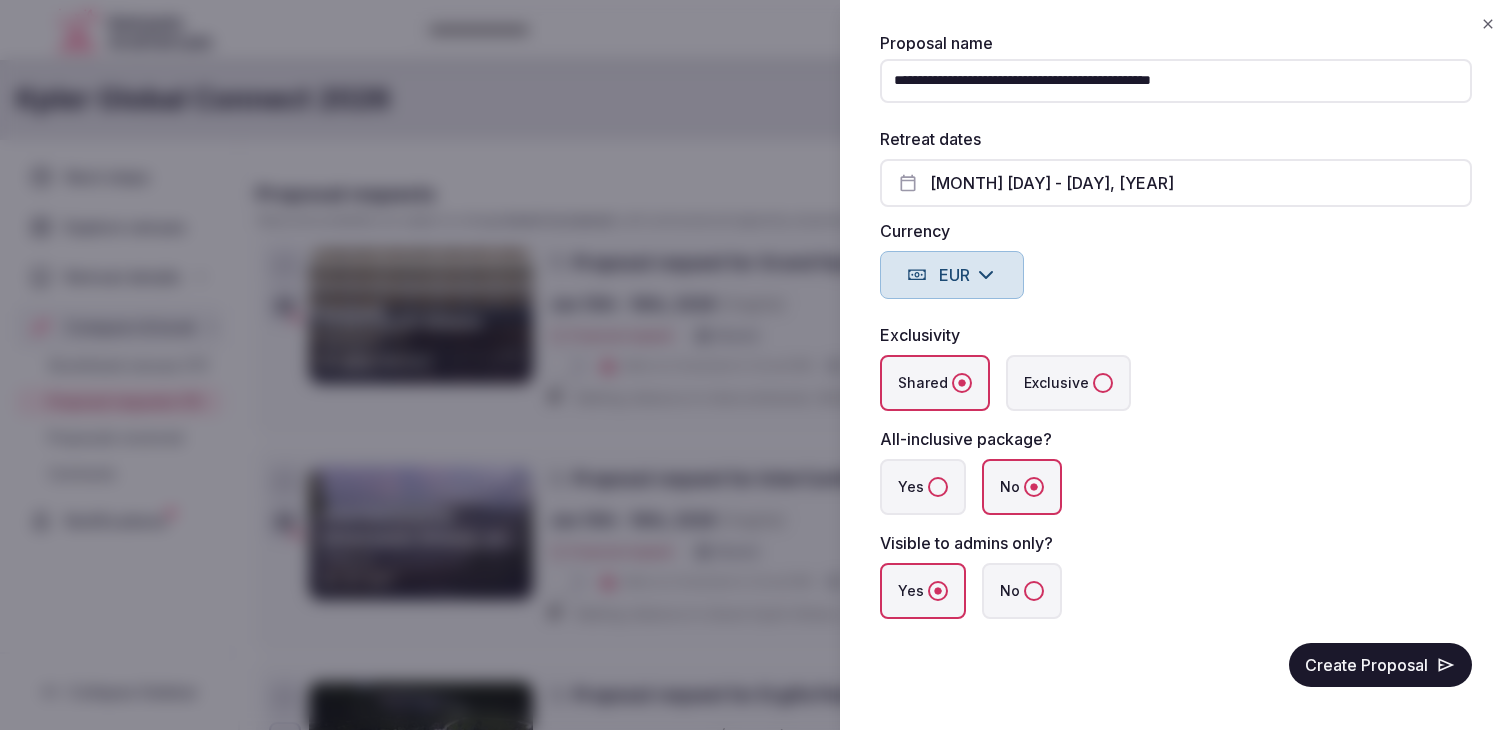 click on "Create Proposal" at bounding box center [1380, 665] 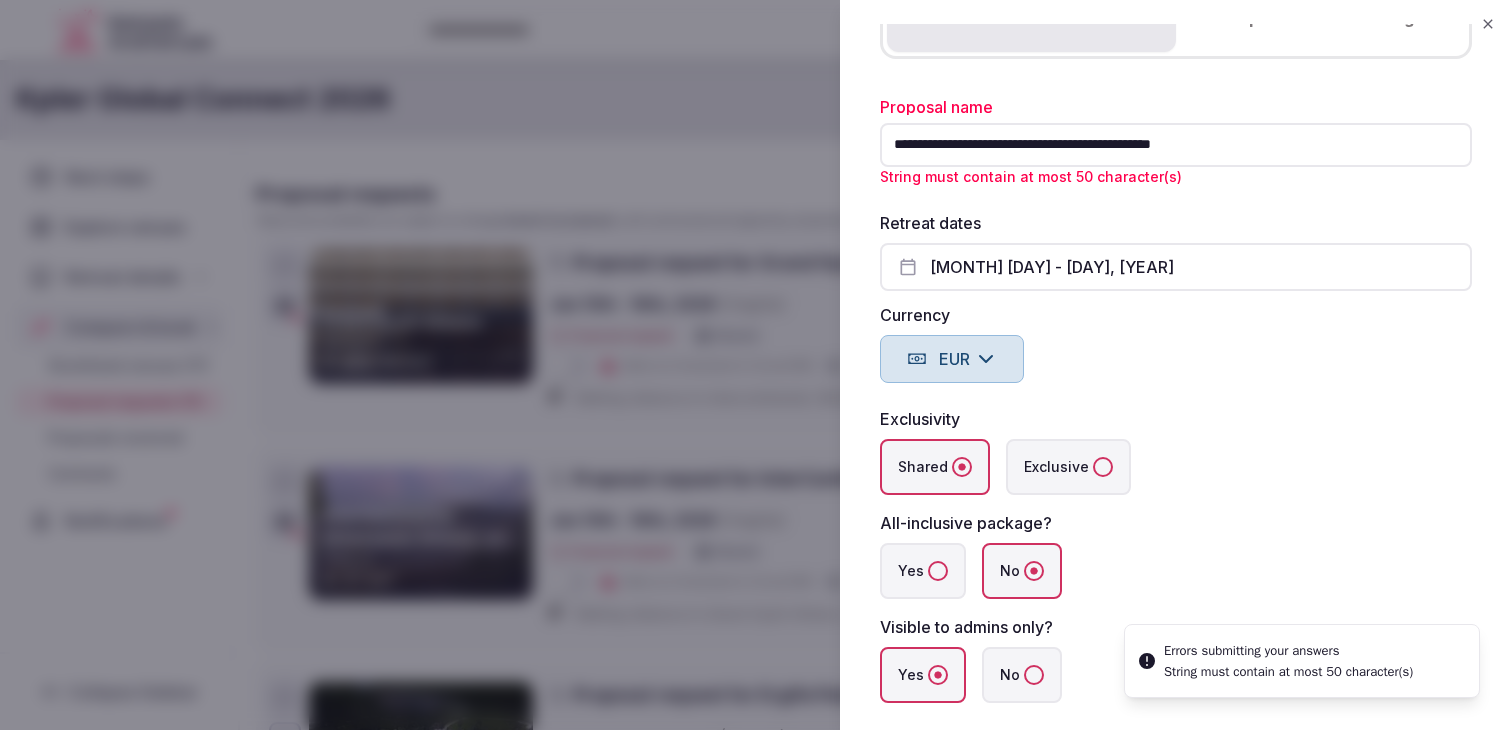 scroll, scrollTop: 53, scrollLeft: 0, axis: vertical 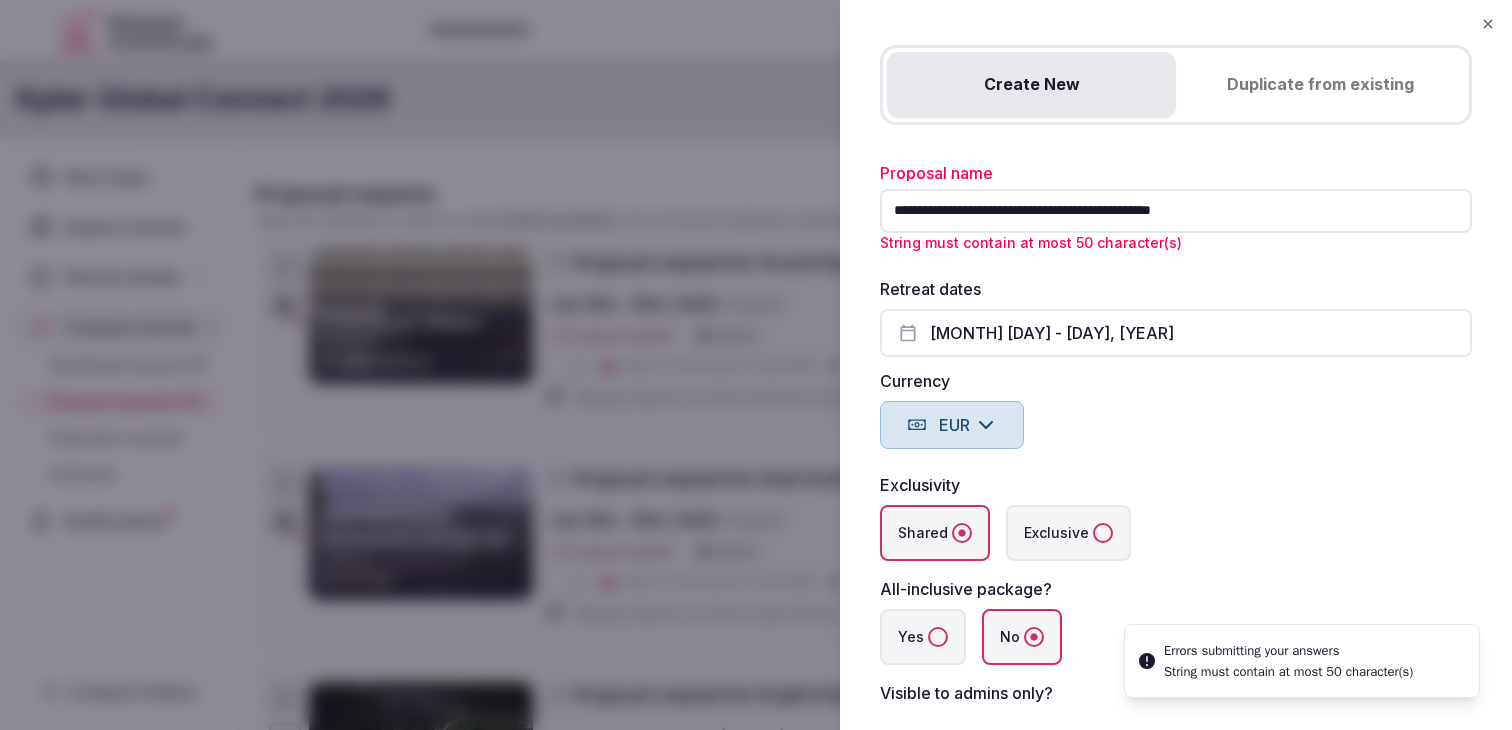 click on "**********" at bounding box center (1176, 211) 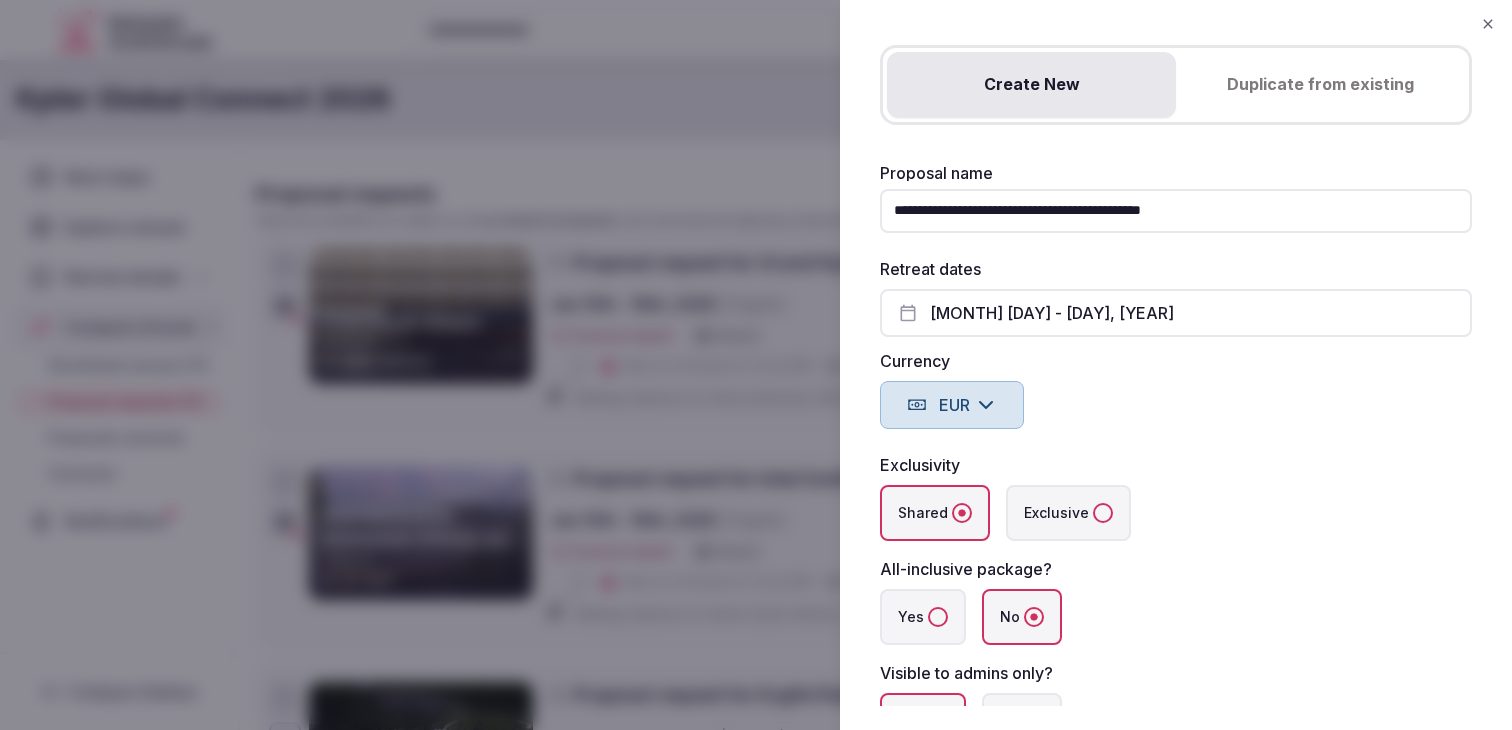 click on "**********" at bounding box center (1176, 211) 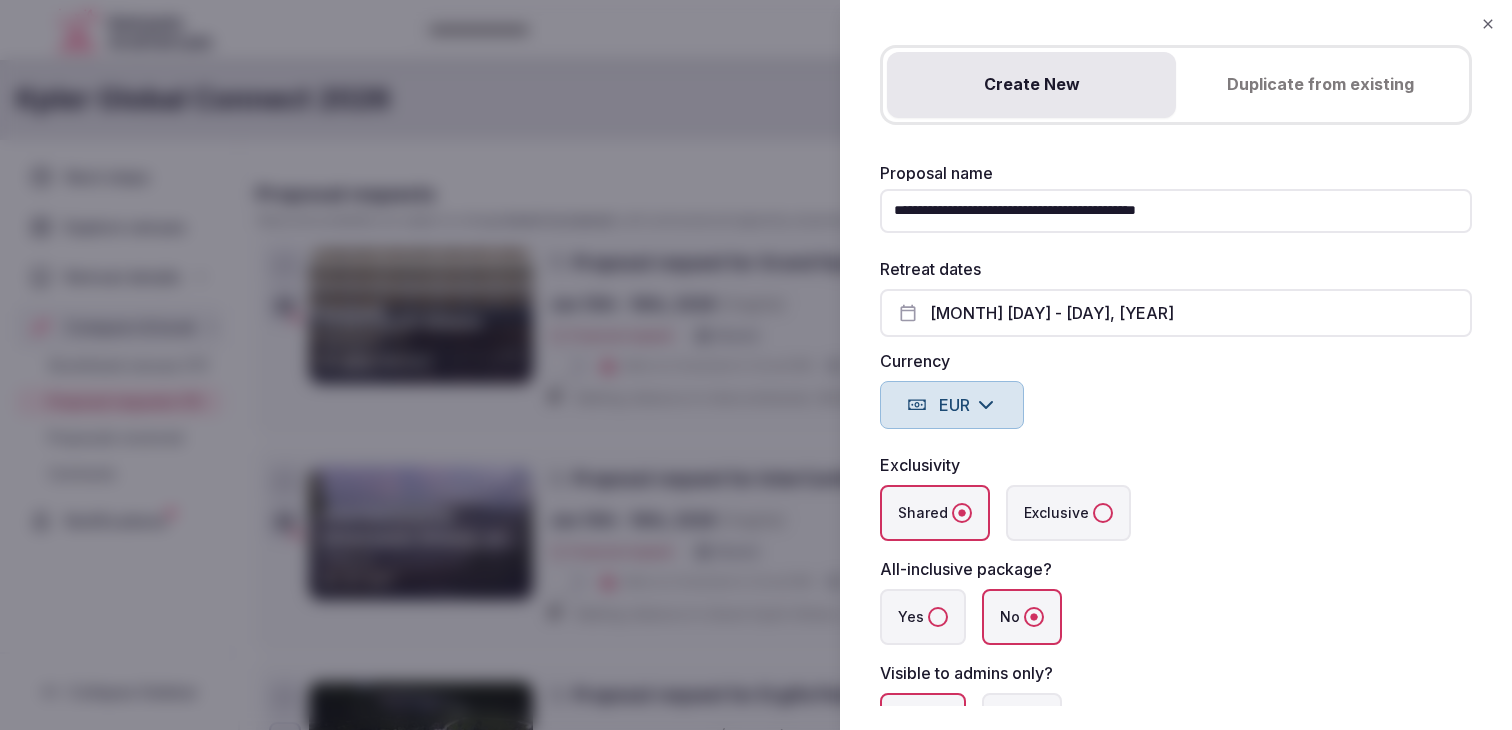 click on "**********" at bounding box center (1176, 211) 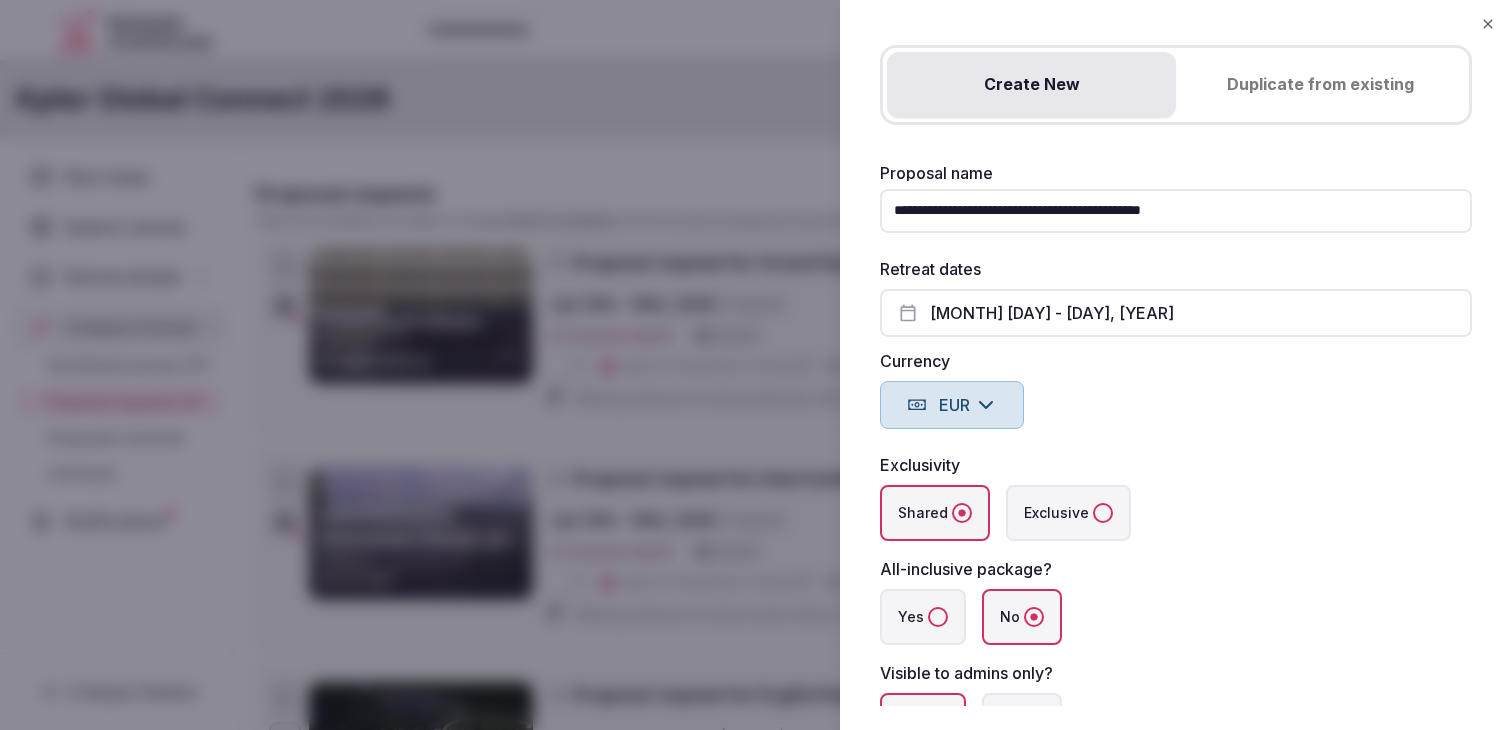 type on "**********" 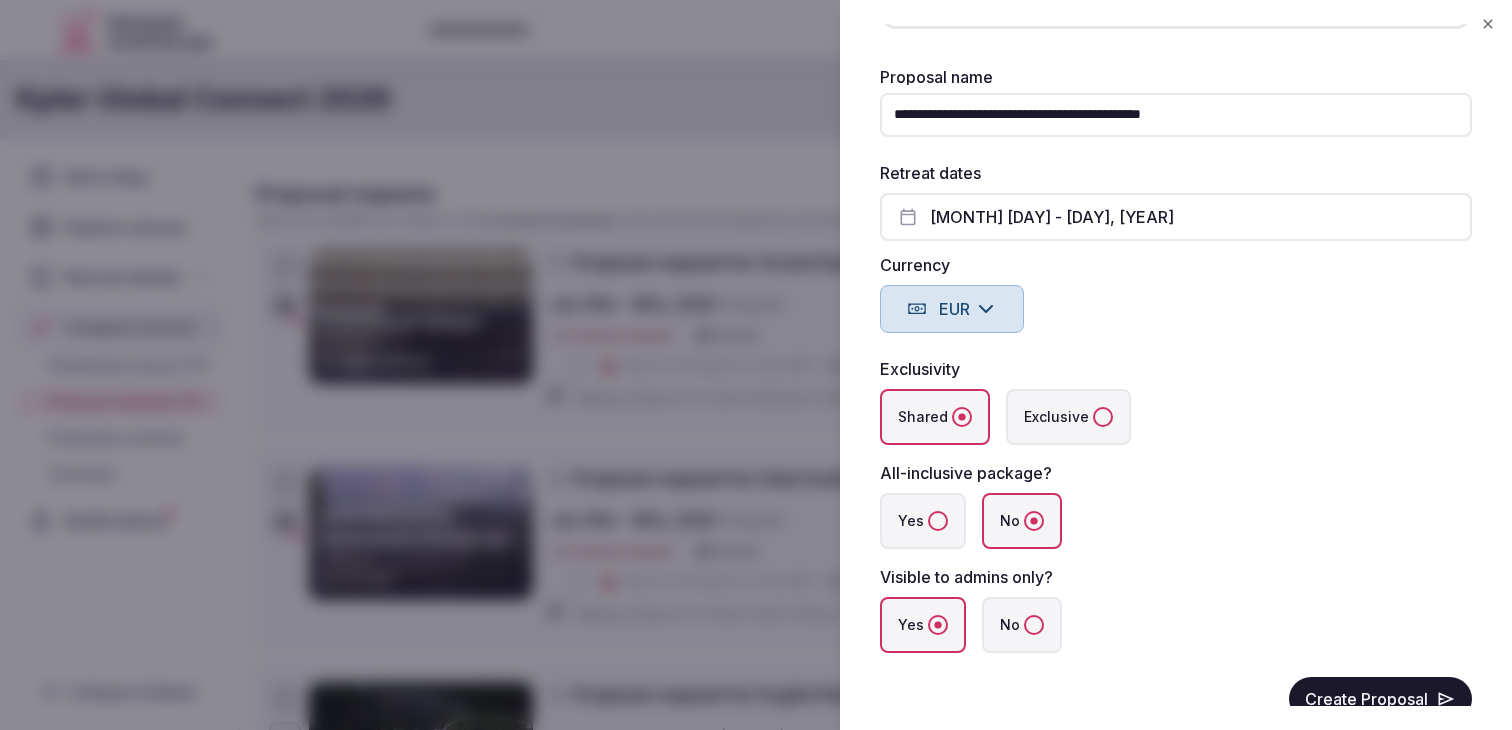 scroll, scrollTop: 161, scrollLeft: 0, axis: vertical 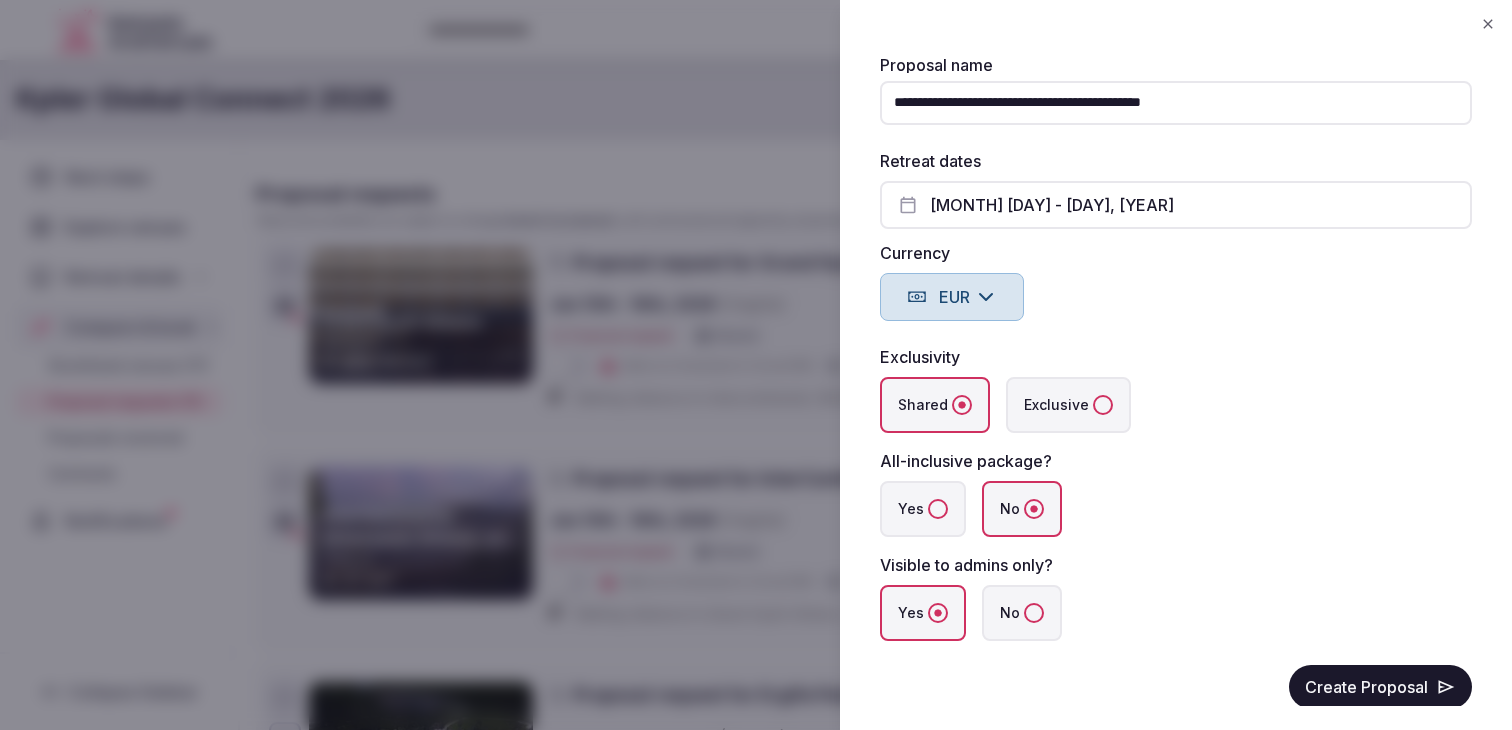 click on "Create Proposal" at bounding box center (1380, 687) 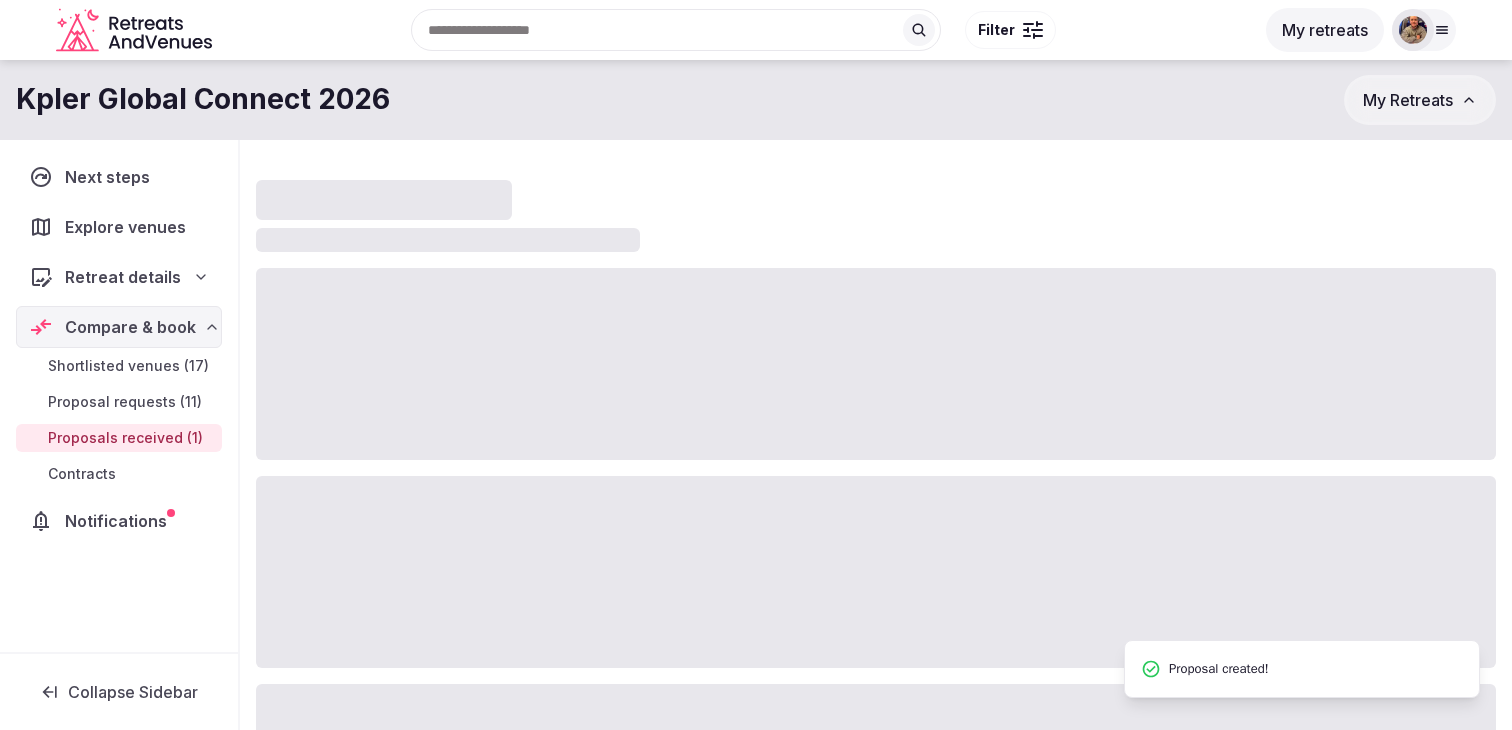 scroll, scrollTop: 119, scrollLeft: 0, axis: vertical 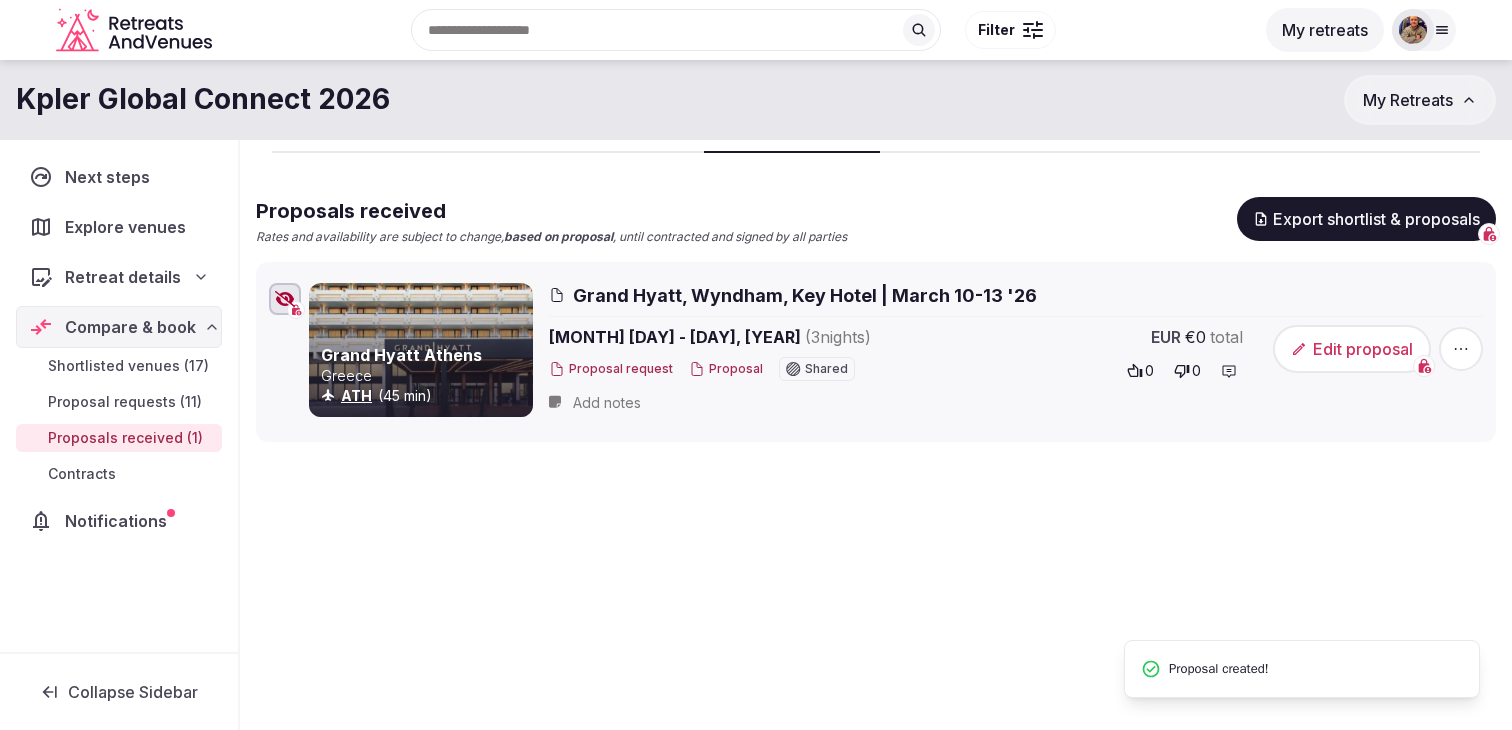 click on "Edit proposal" at bounding box center (1352, 349) 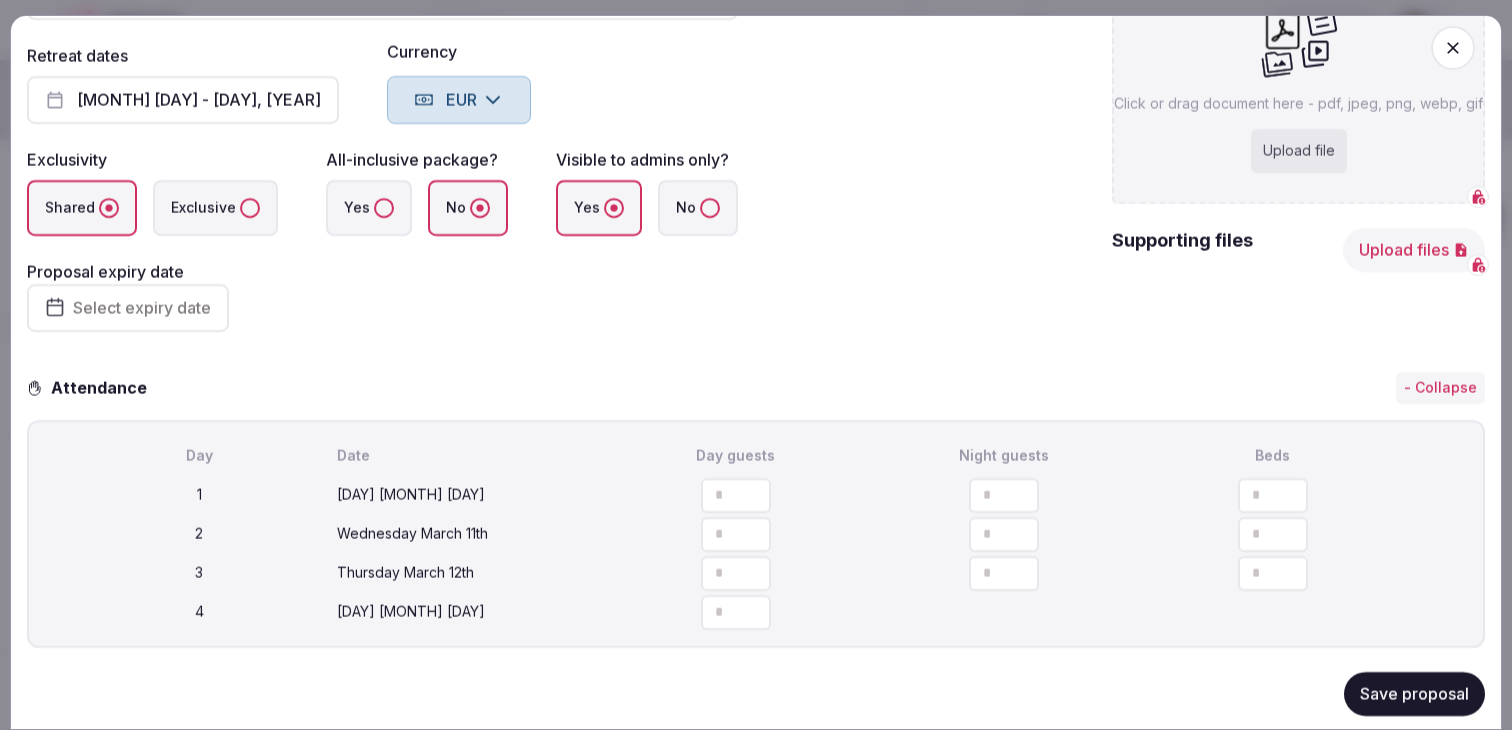 scroll, scrollTop: 216, scrollLeft: 0, axis: vertical 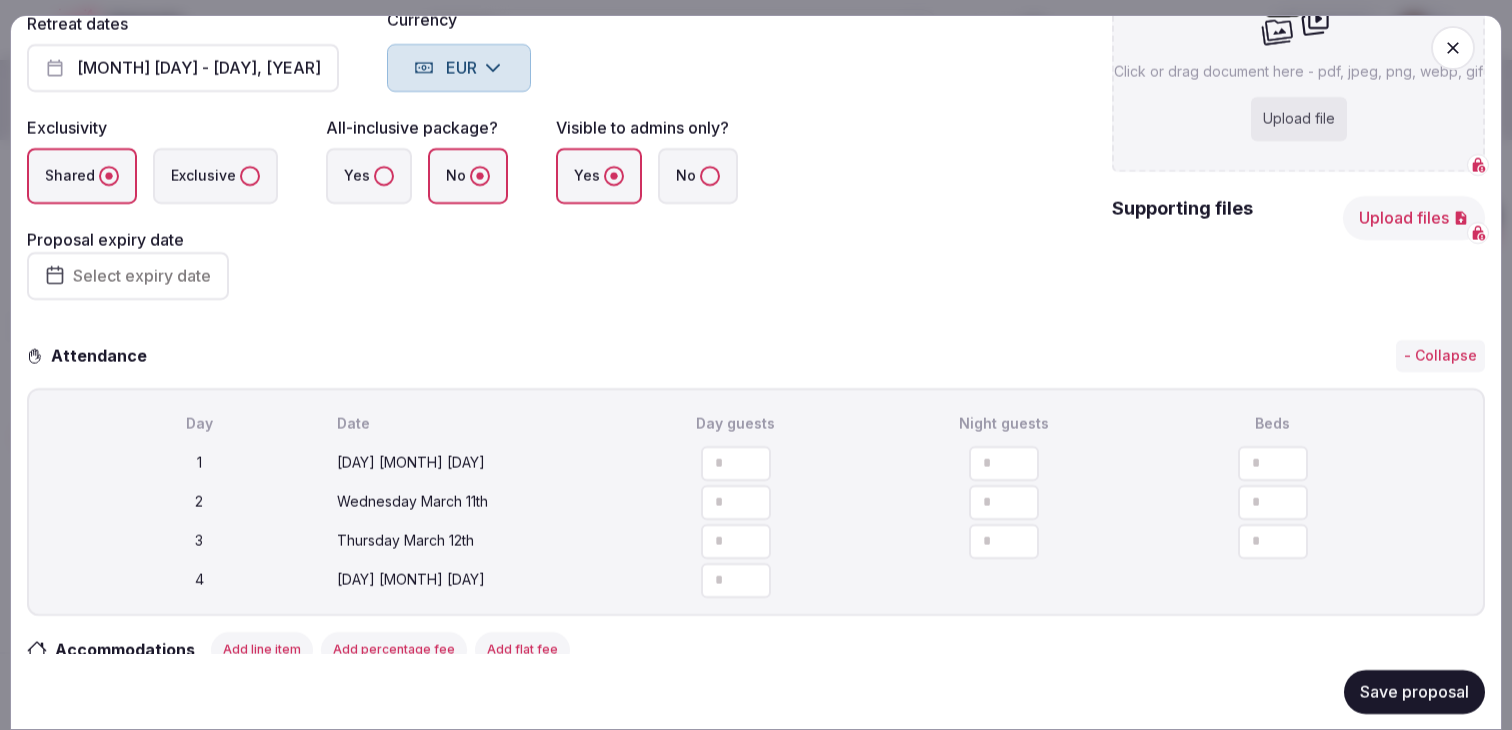 click on "Select expiry date" at bounding box center (142, 276) 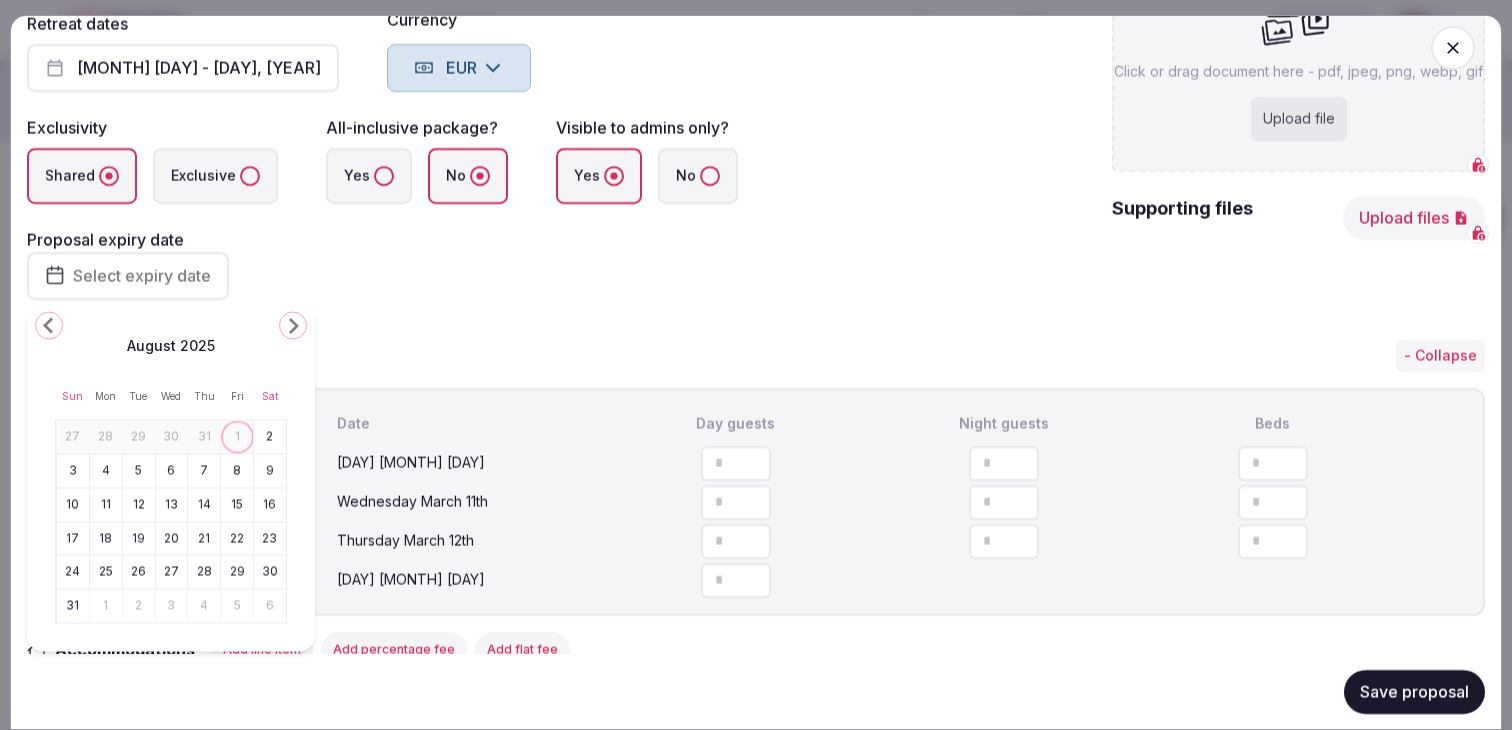 click on "14" at bounding box center (204, 504) 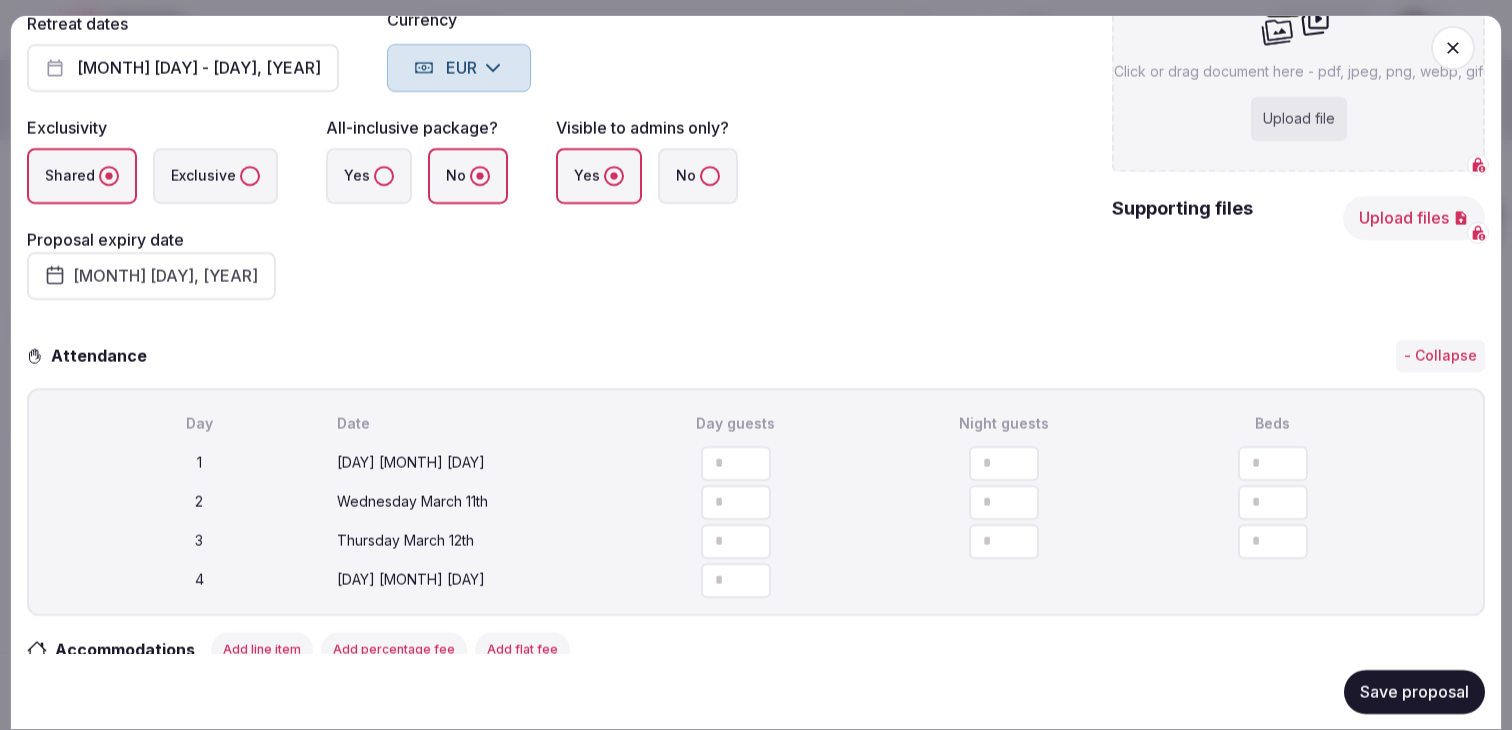 click on "**********" at bounding box center (382, 110) 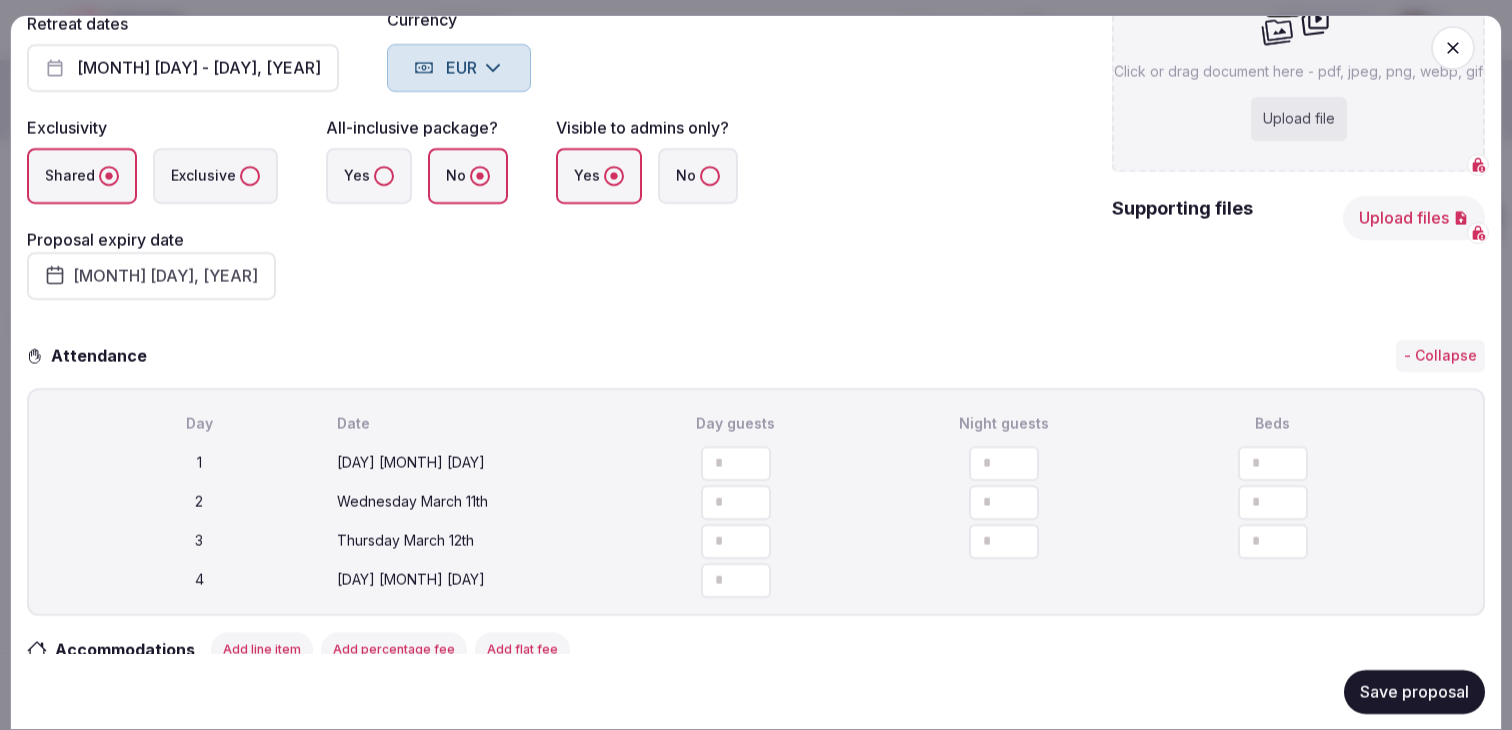 type on "***" 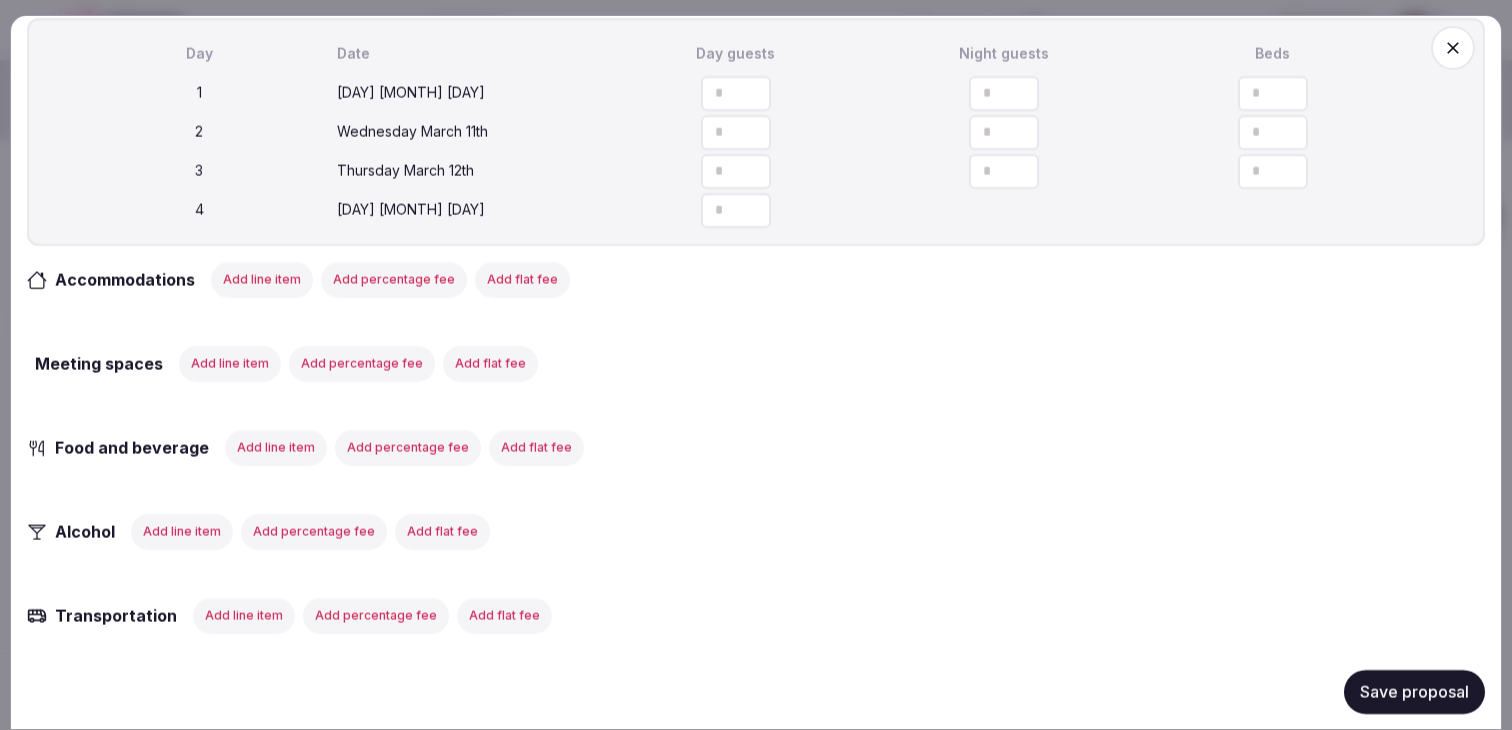 scroll, scrollTop: 589, scrollLeft: 0, axis: vertical 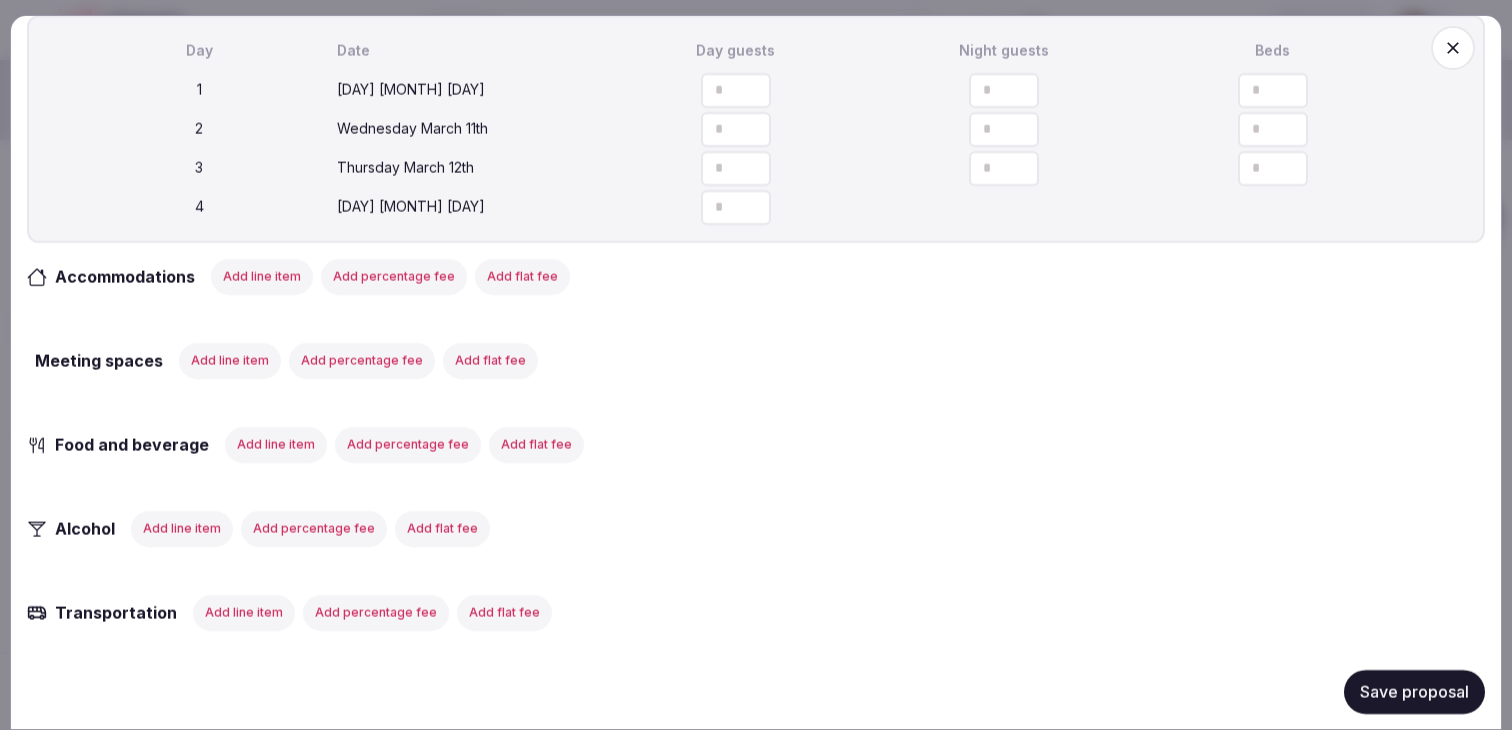 click on "Save proposal" at bounding box center (1414, 691) 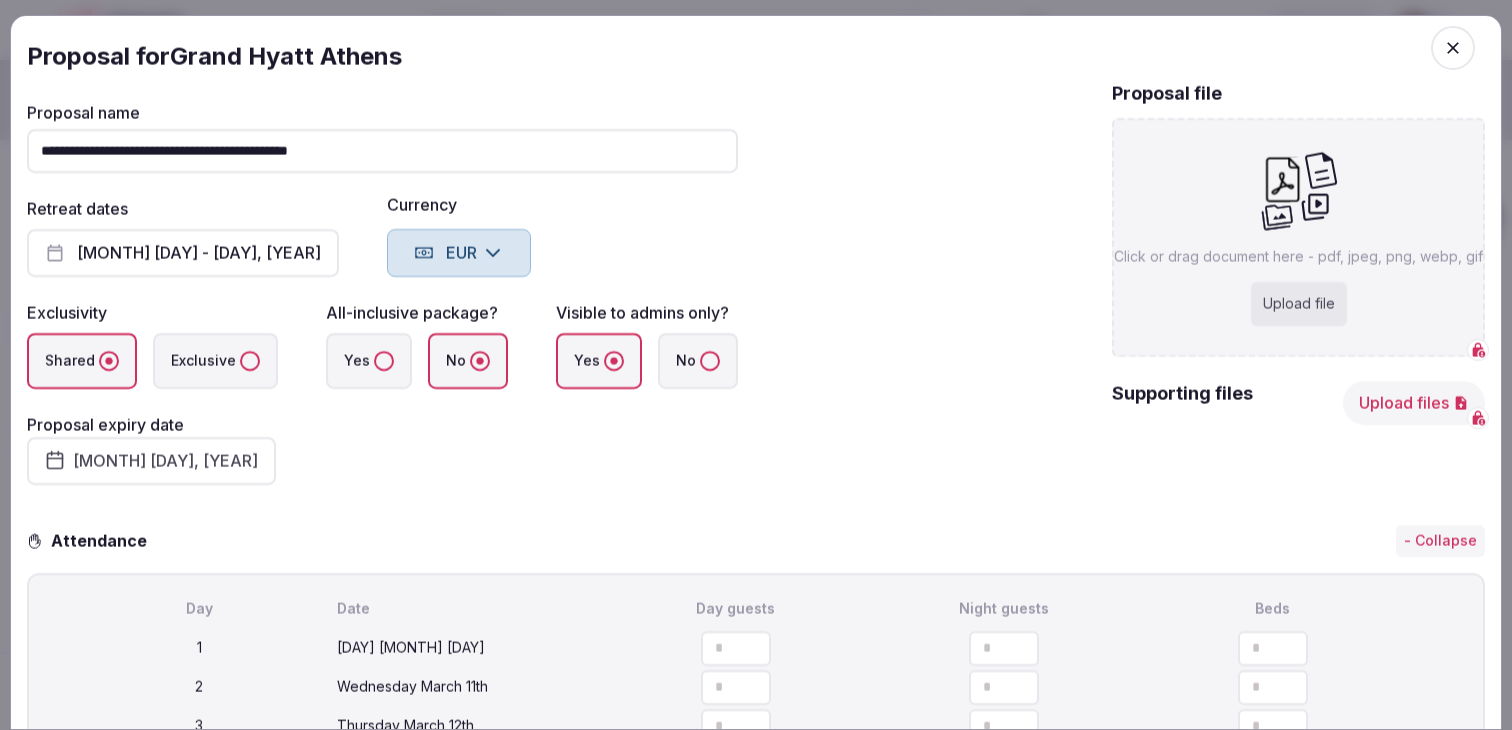 scroll, scrollTop: 20, scrollLeft: 0, axis: vertical 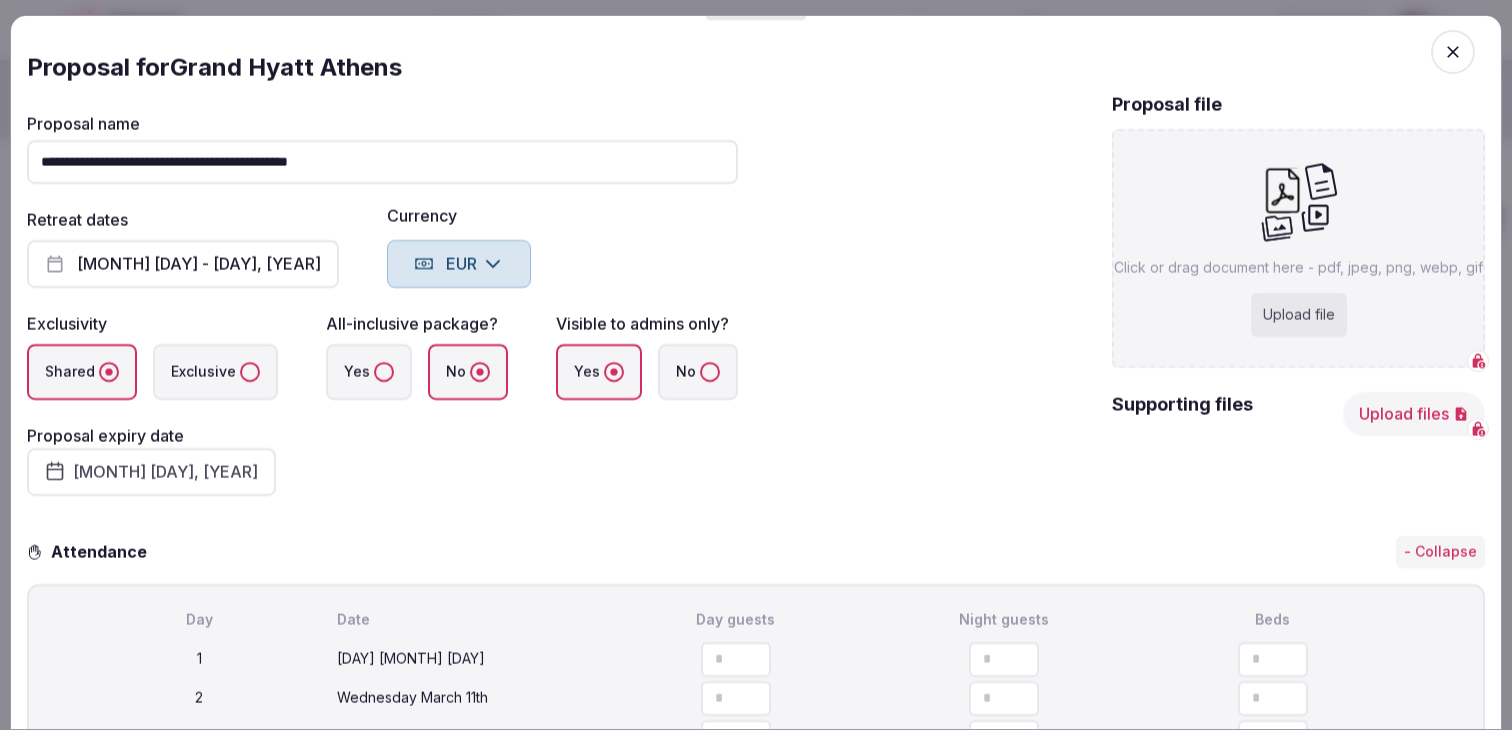 click on "Upload file" at bounding box center (1299, 315) 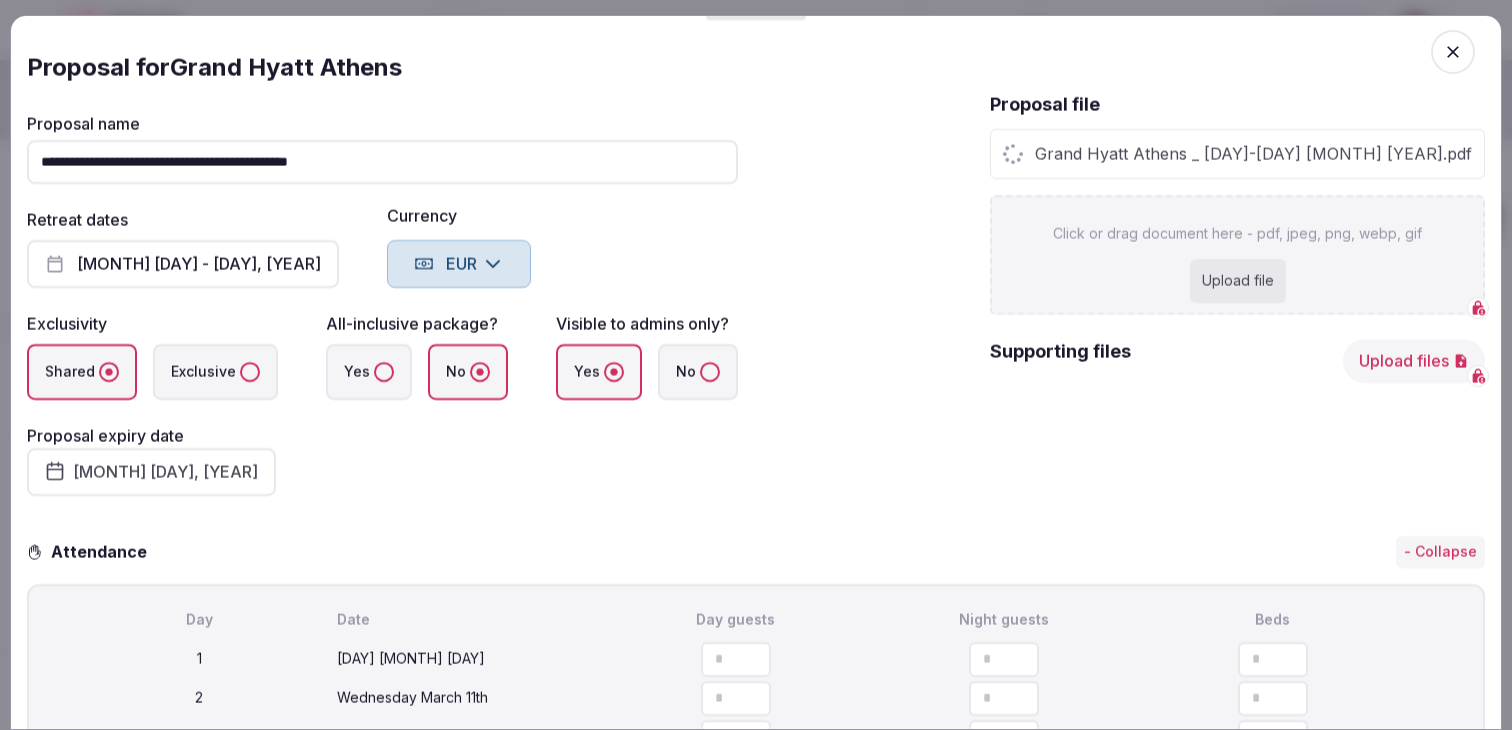 click on "Upload files" at bounding box center (1414, 361) 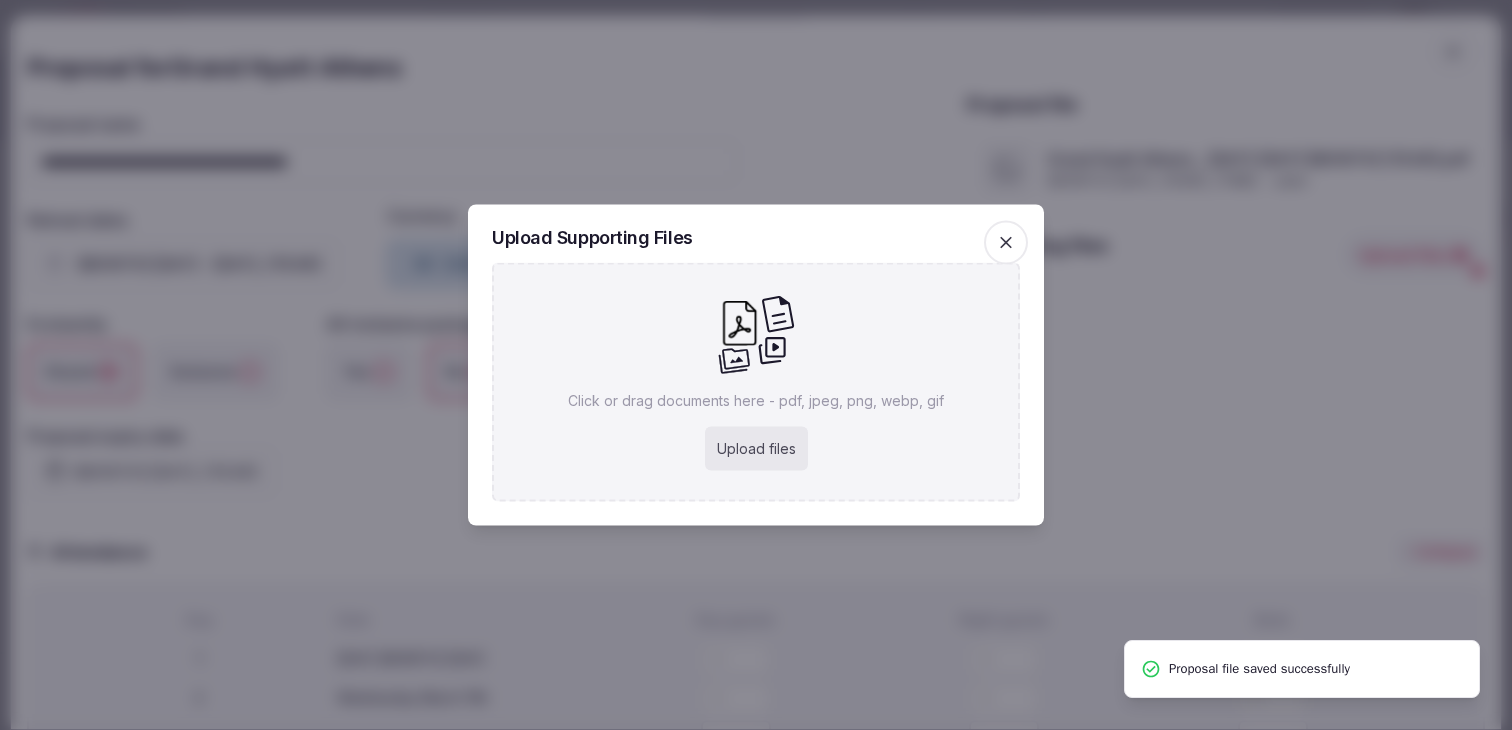 click on "Upload files" at bounding box center [756, 449] 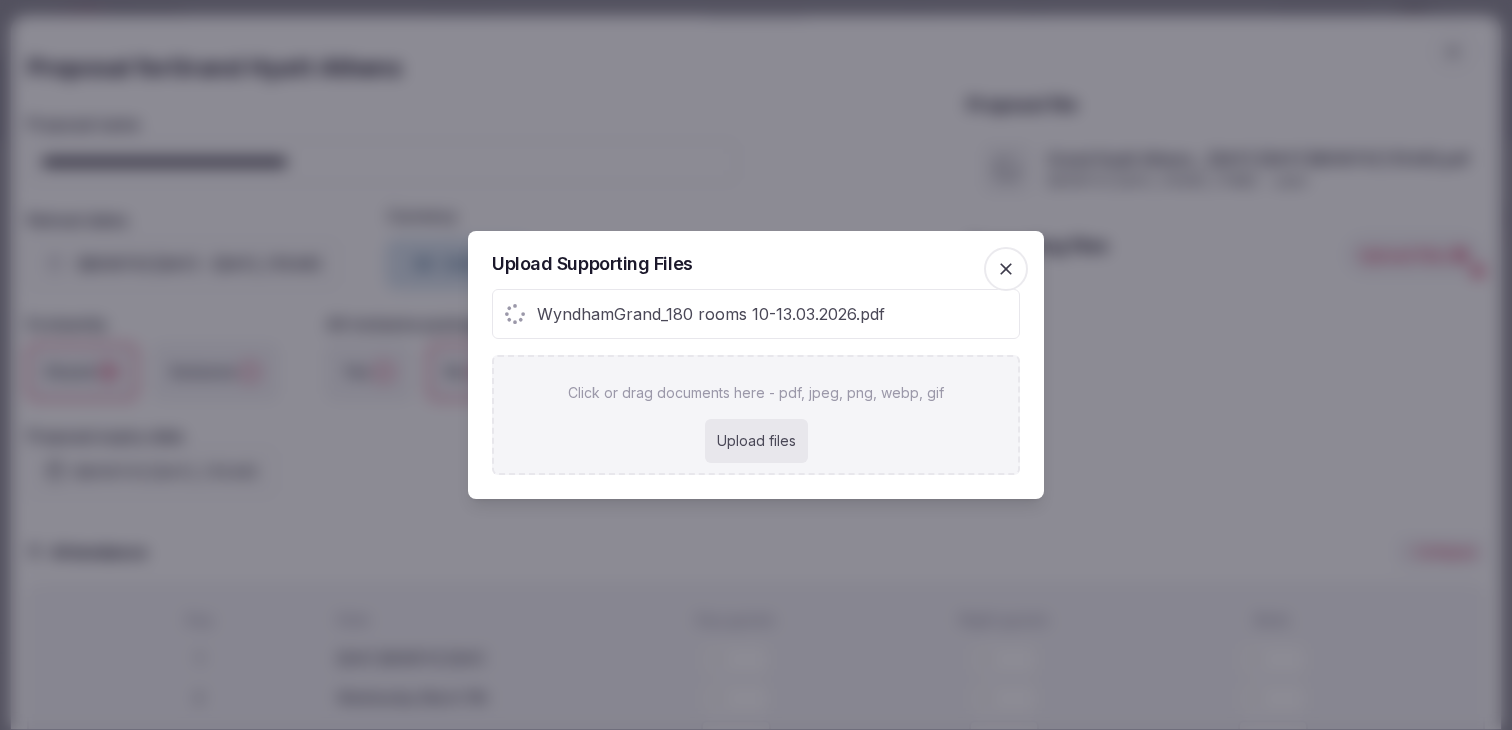 click on "Upload files" at bounding box center [756, 441] 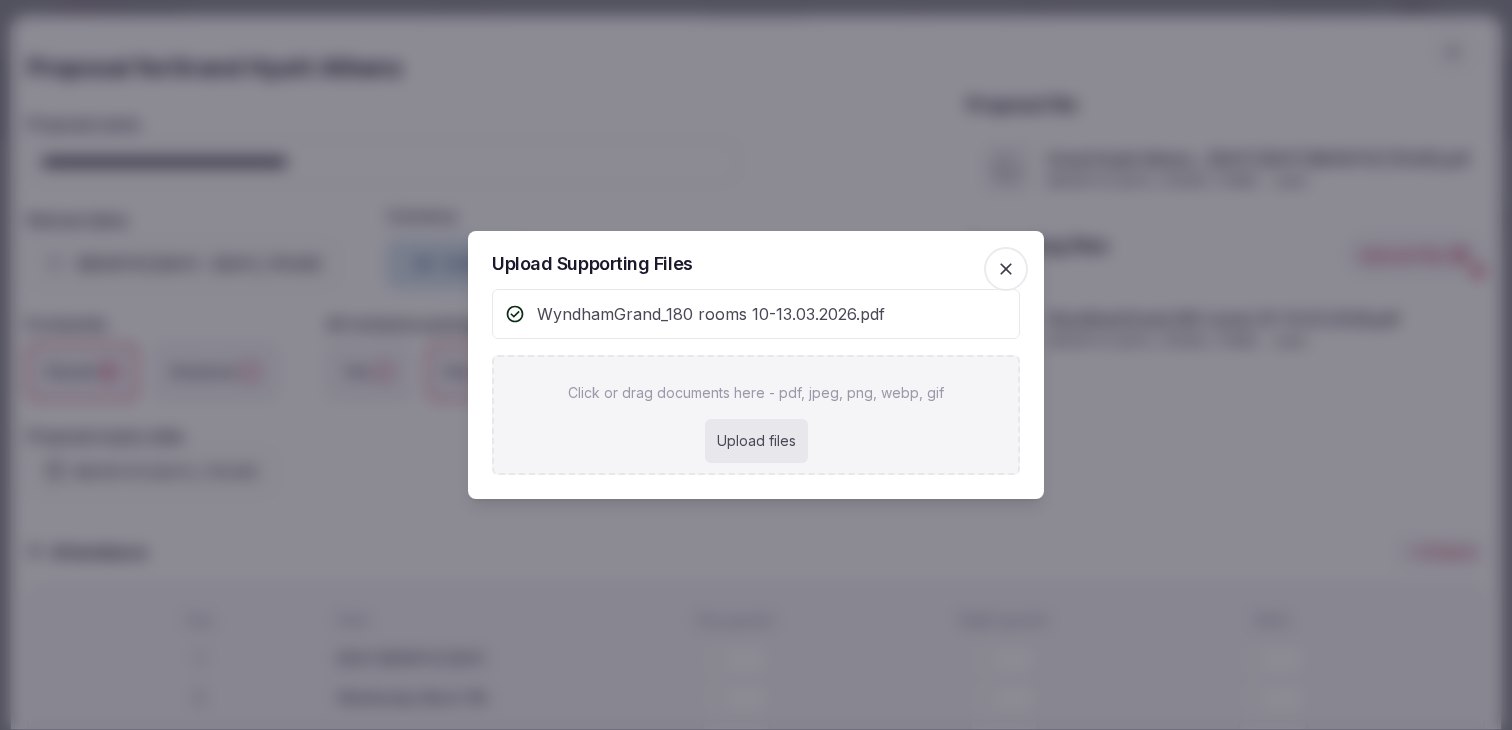 type on "**********" 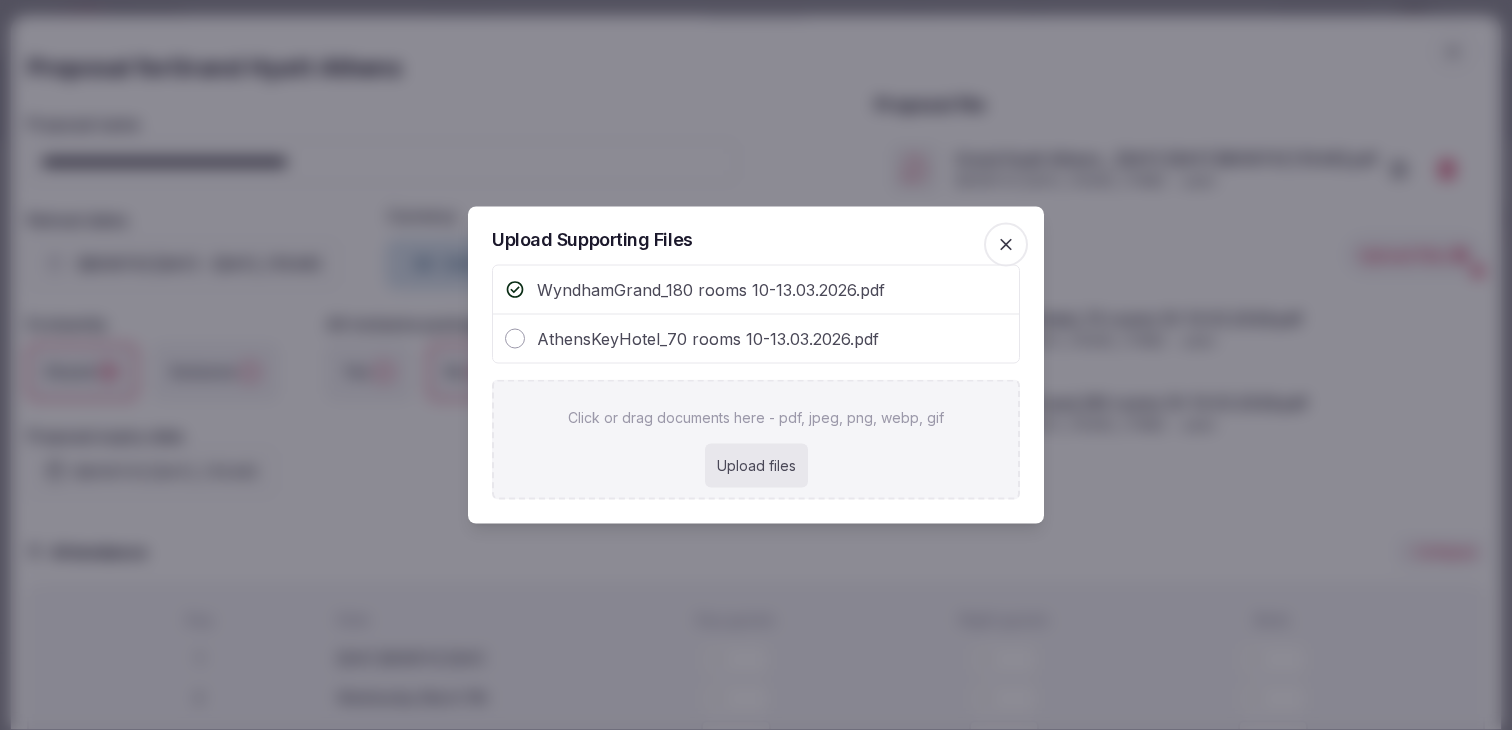 click on "Upload files" at bounding box center (756, 466) 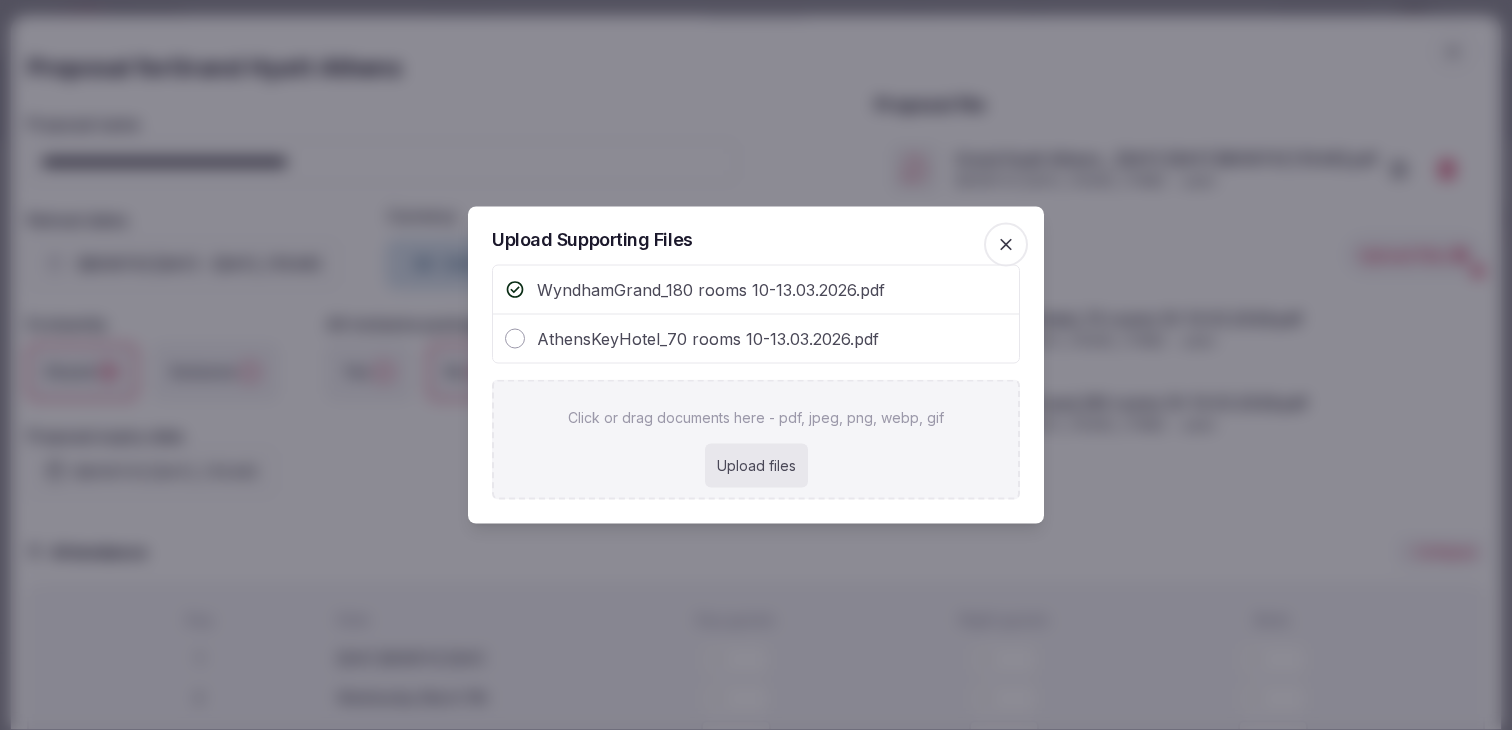 type on "**********" 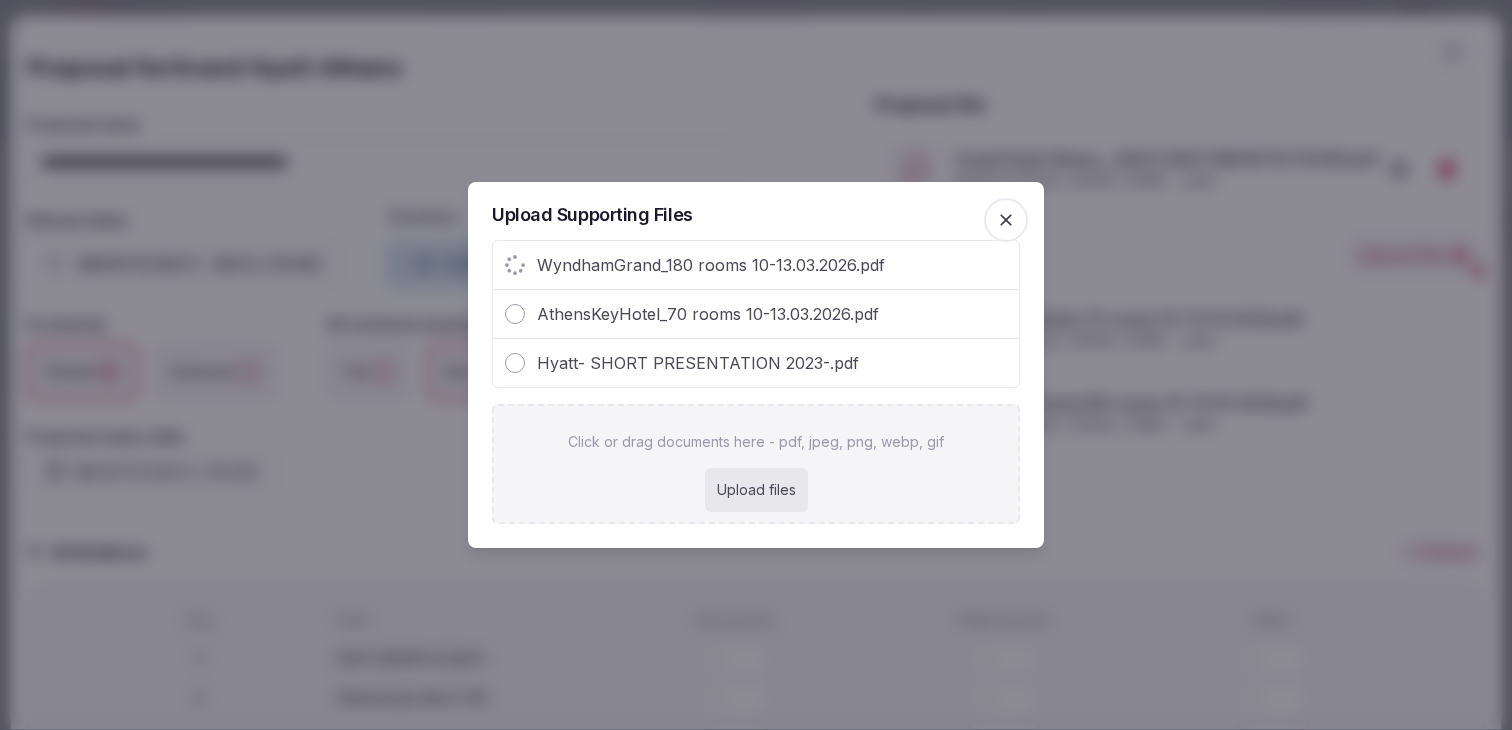 click on "Upload files" at bounding box center [756, 490] 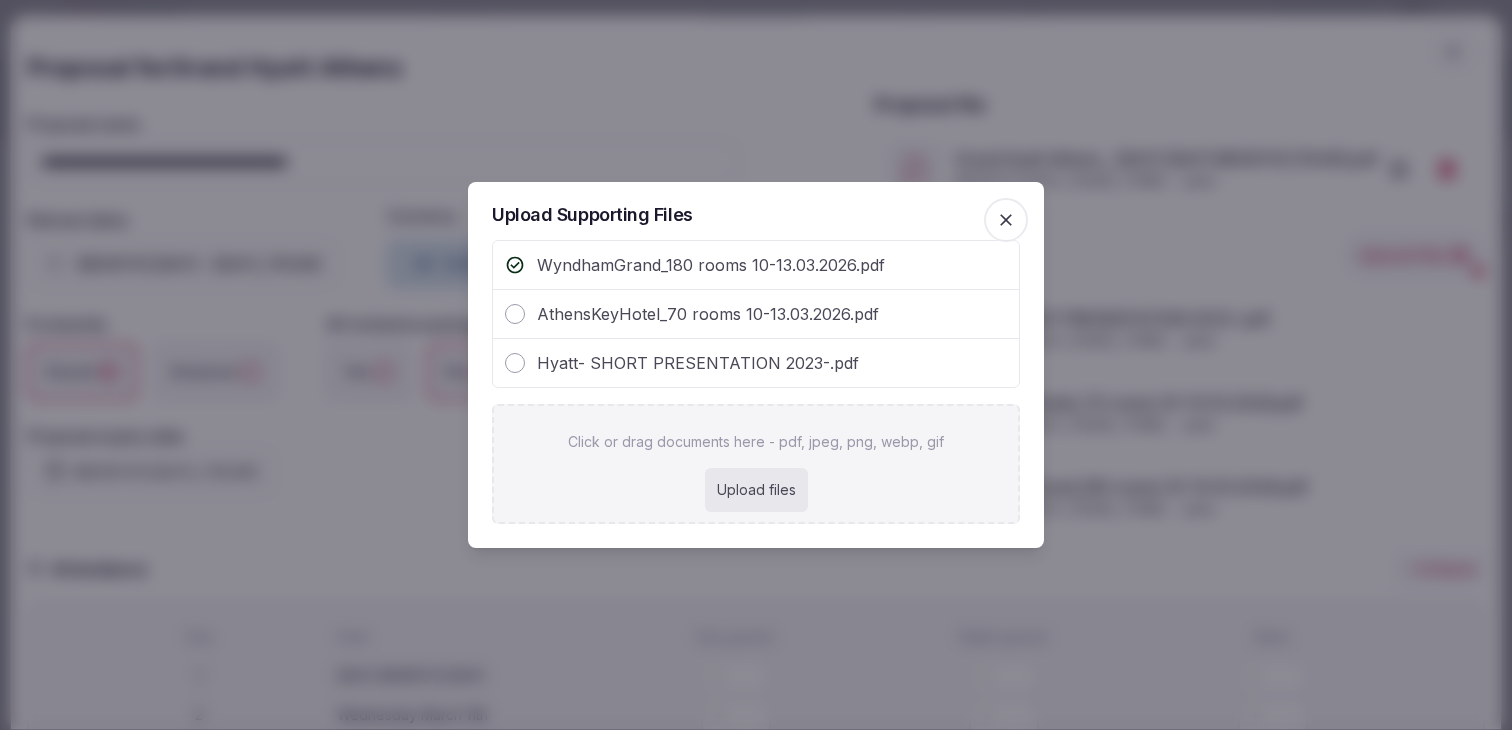 type on "**********" 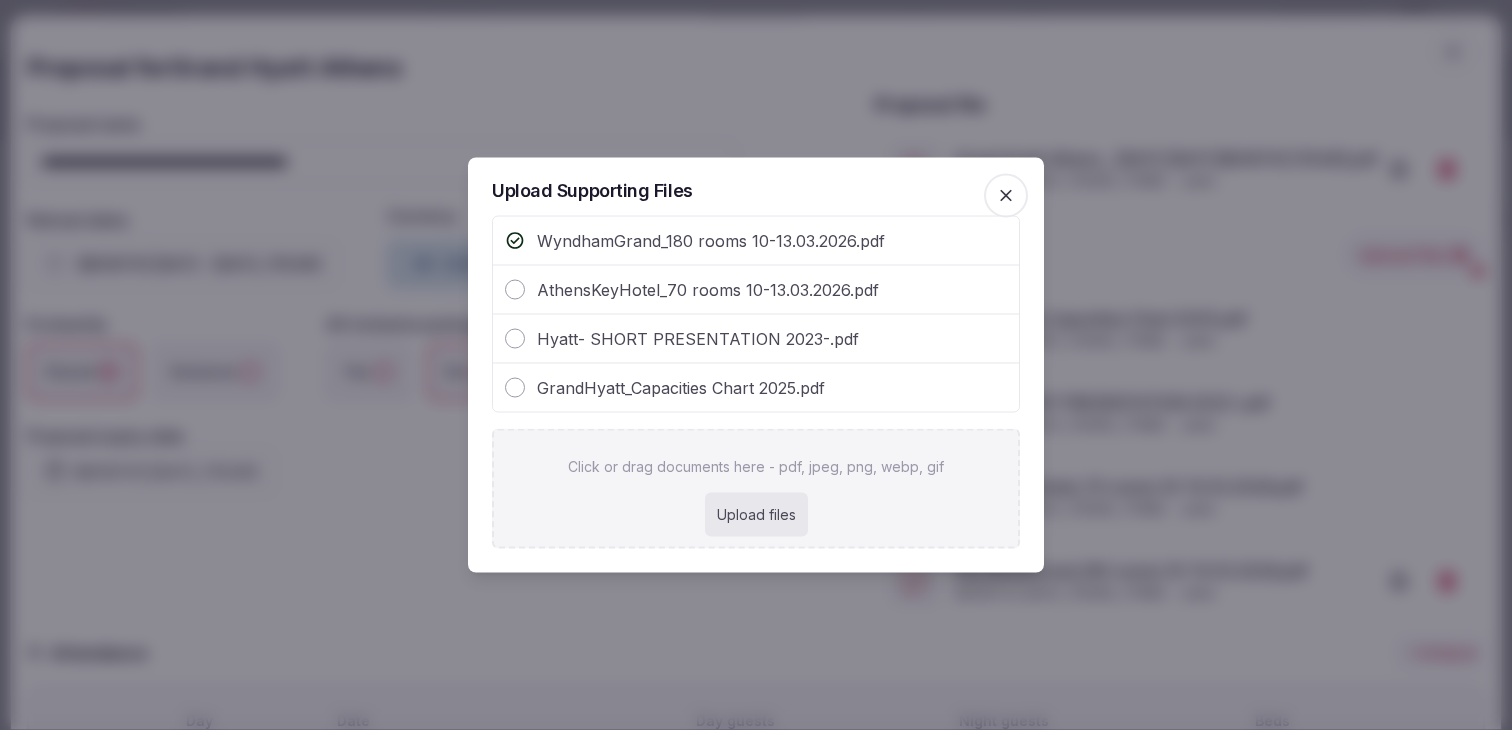 click 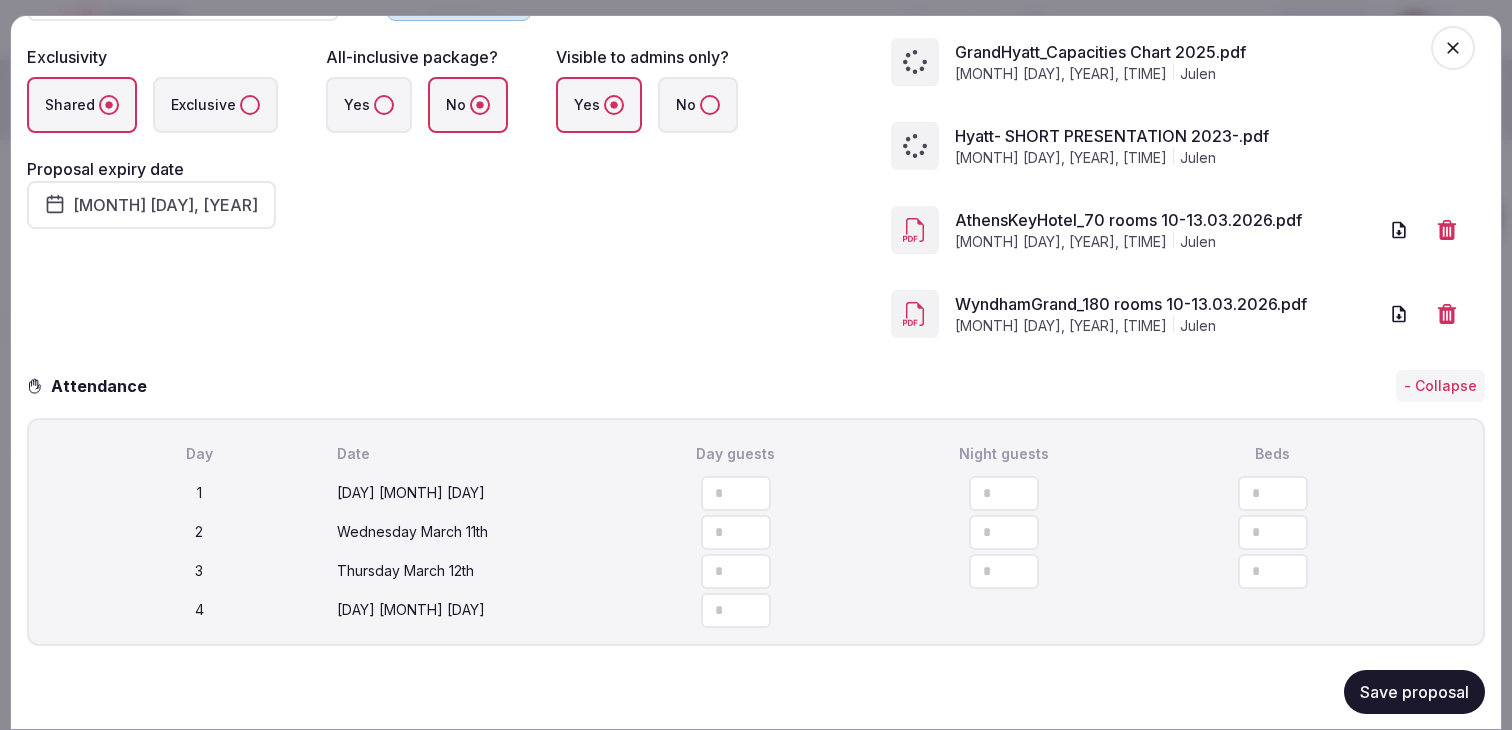 scroll, scrollTop: 352, scrollLeft: 0, axis: vertical 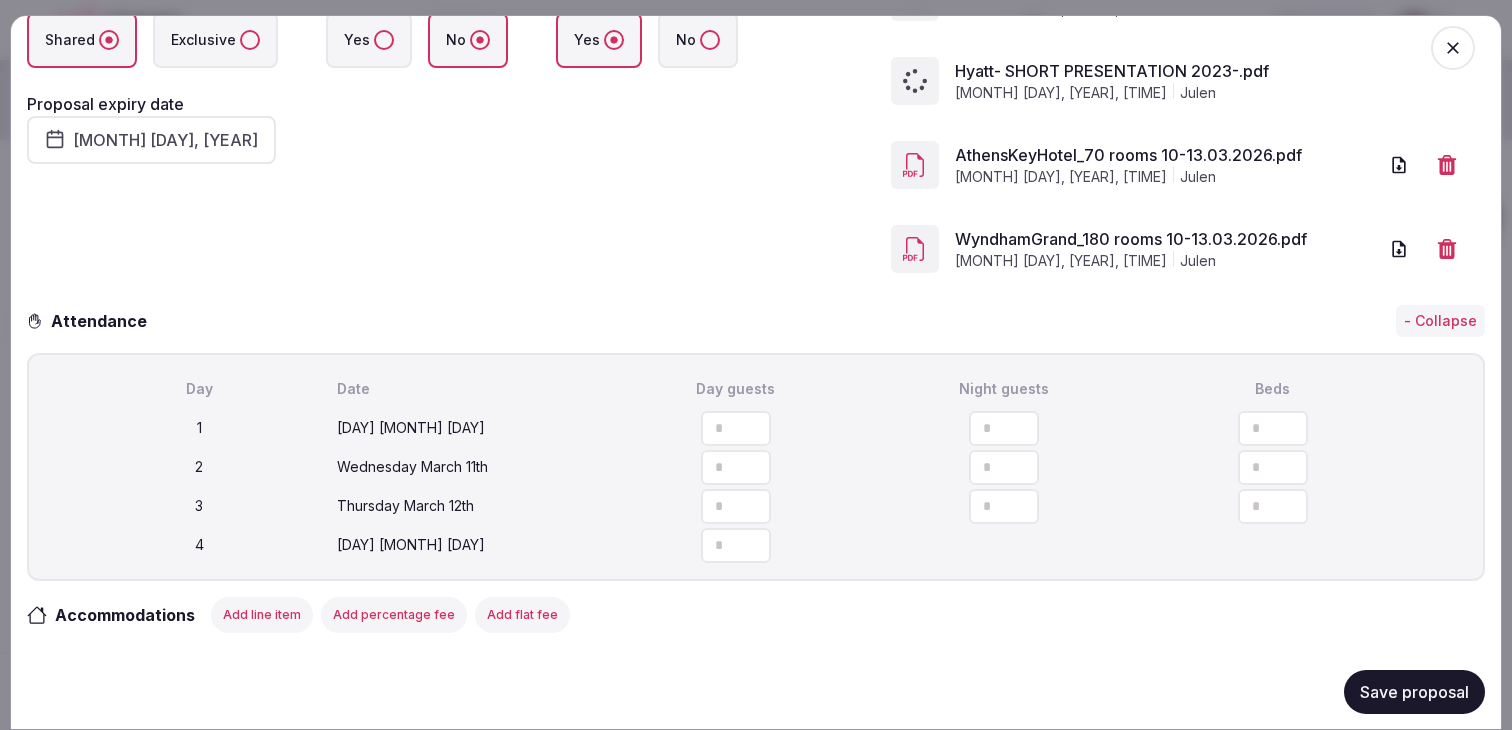 click on "Save proposal" at bounding box center (1414, 691) 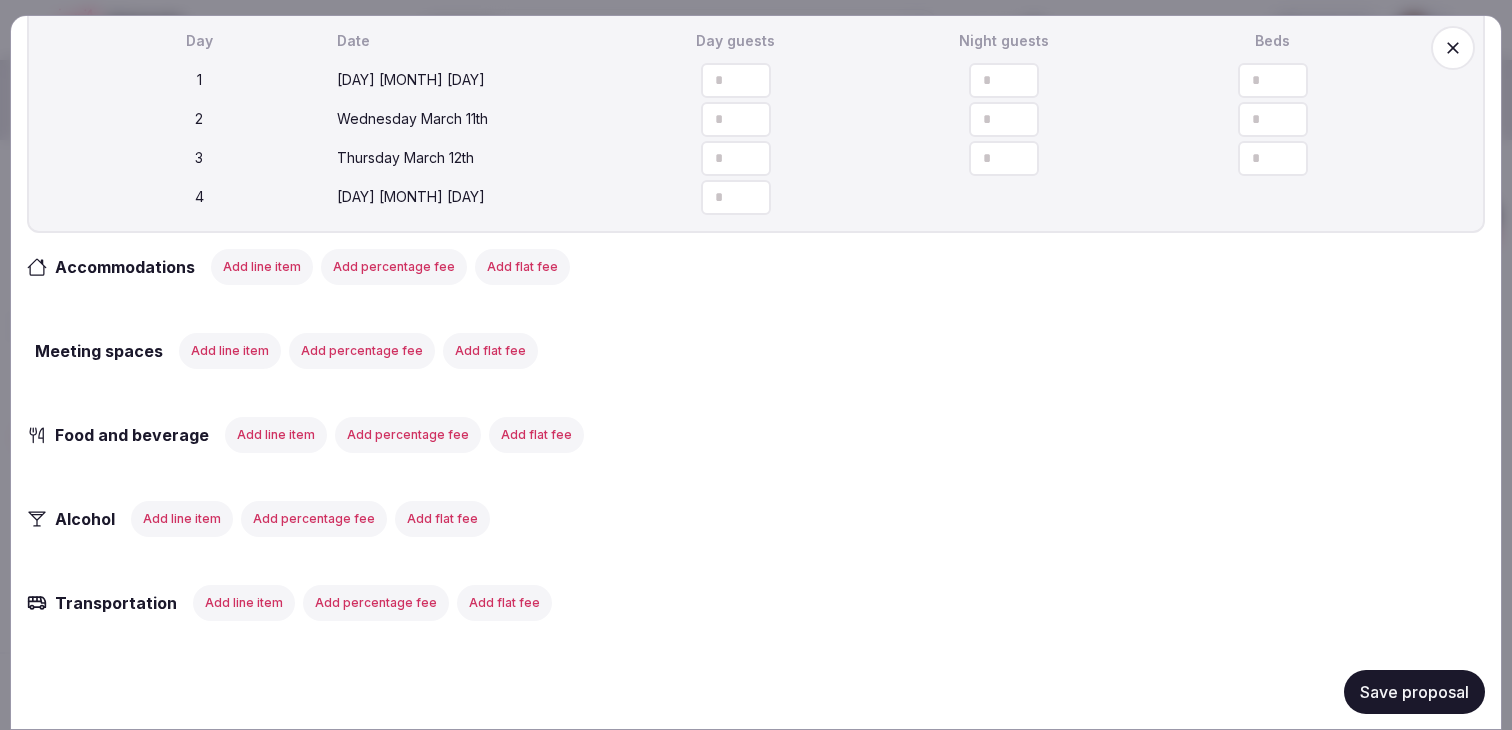 scroll, scrollTop: 667, scrollLeft: 0, axis: vertical 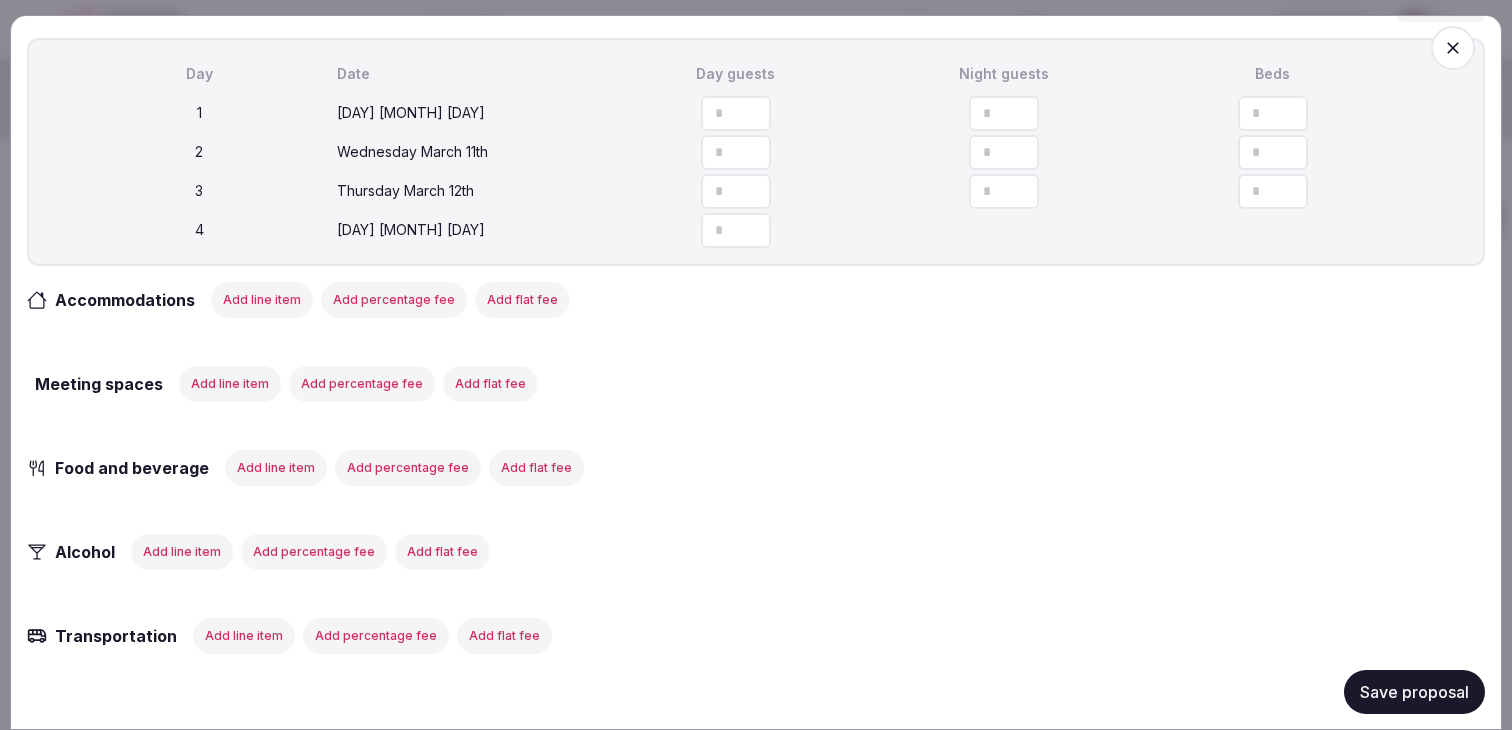 click on "Add line item" at bounding box center [262, 299] 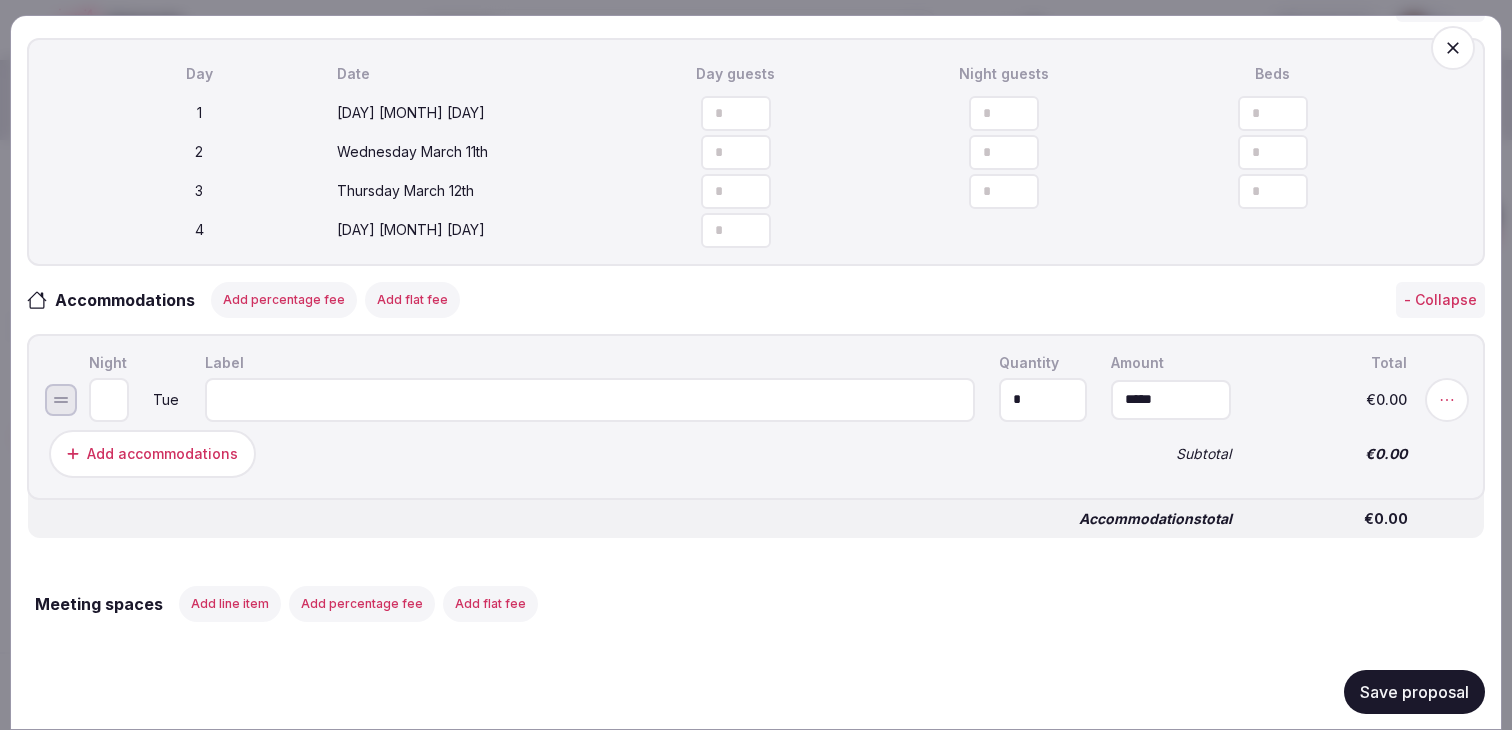 type on "*" 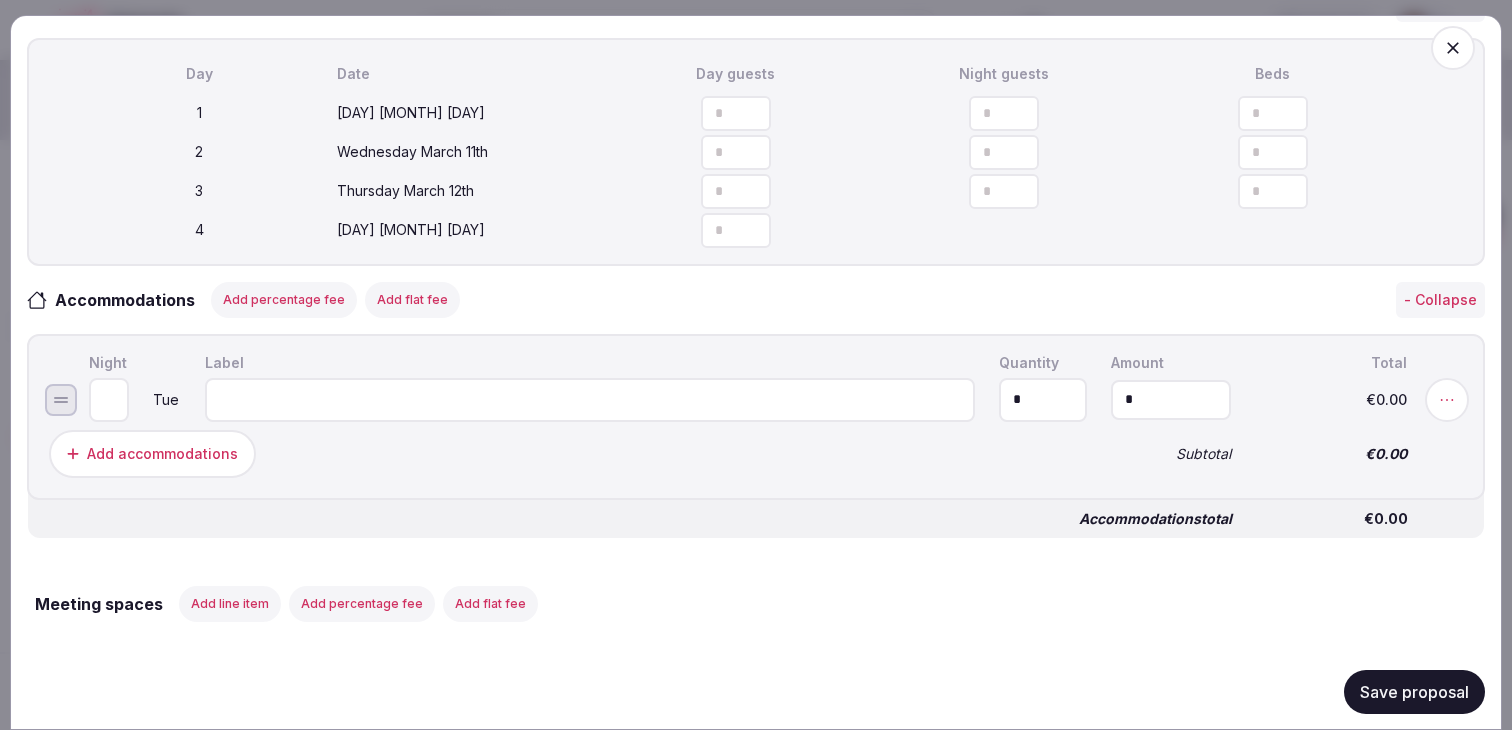 click on "*" at bounding box center [1171, 399] 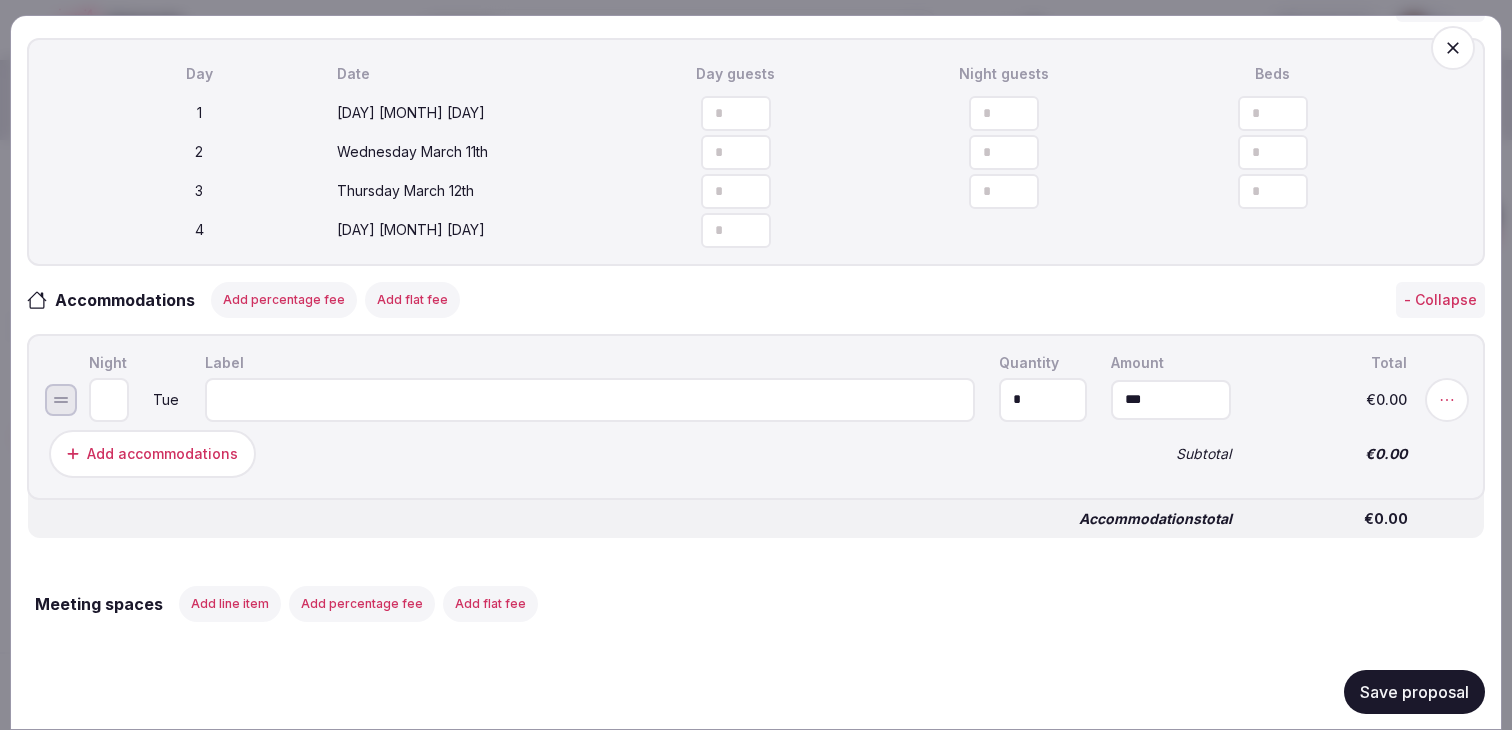 type on "*******" 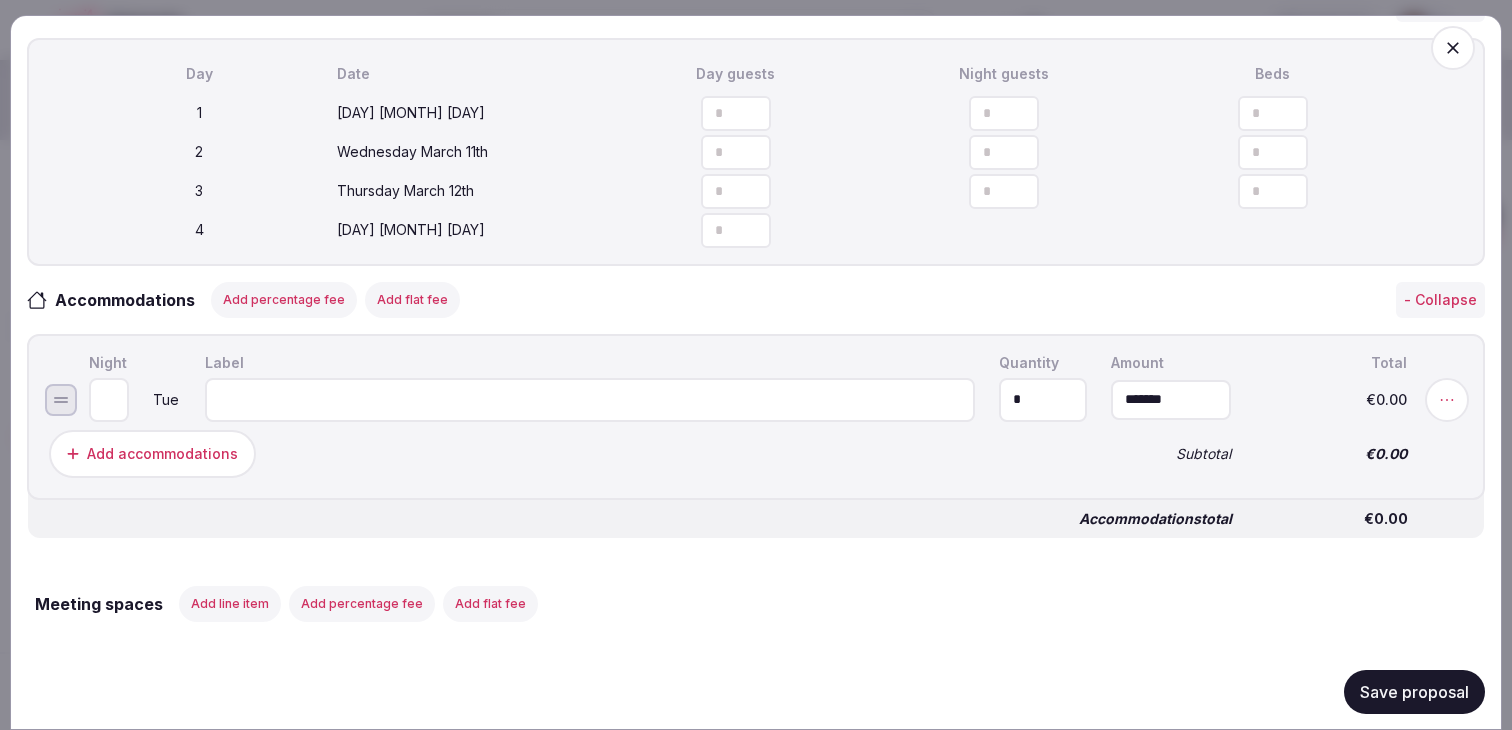 click on "*" at bounding box center [1043, 399] 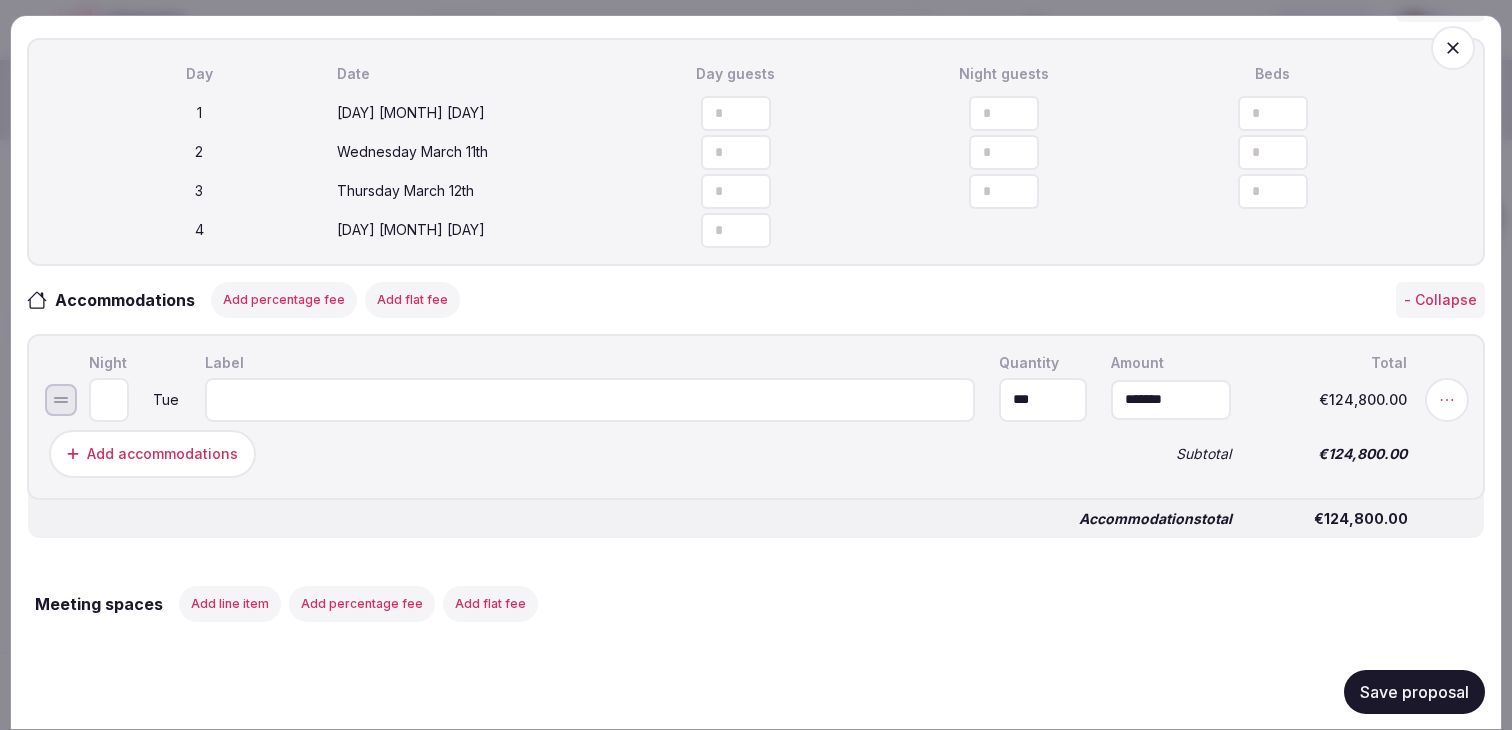 type on "***" 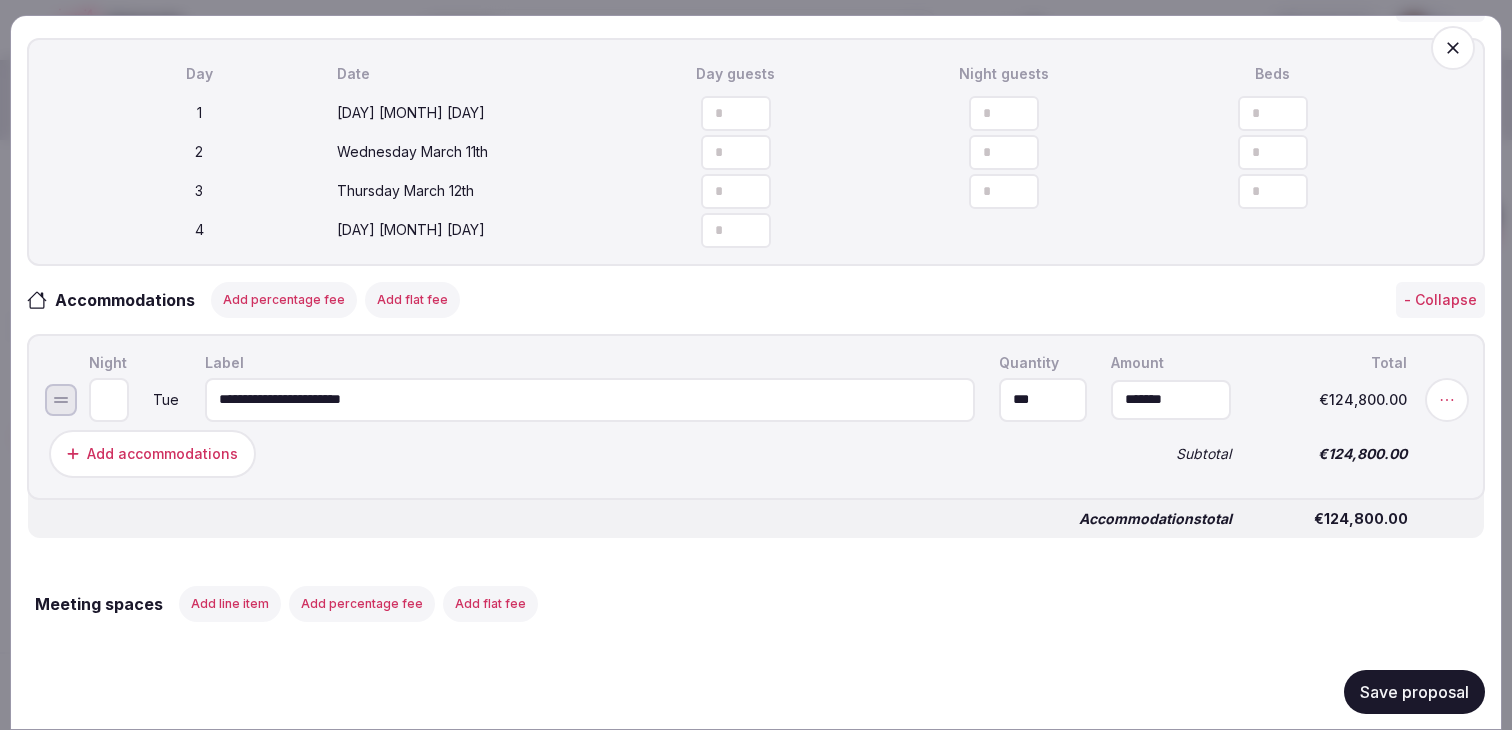 drag, startPoint x: 303, startPoint y: 409, endPoint x: 189, endPoint y: 409, distance: 114 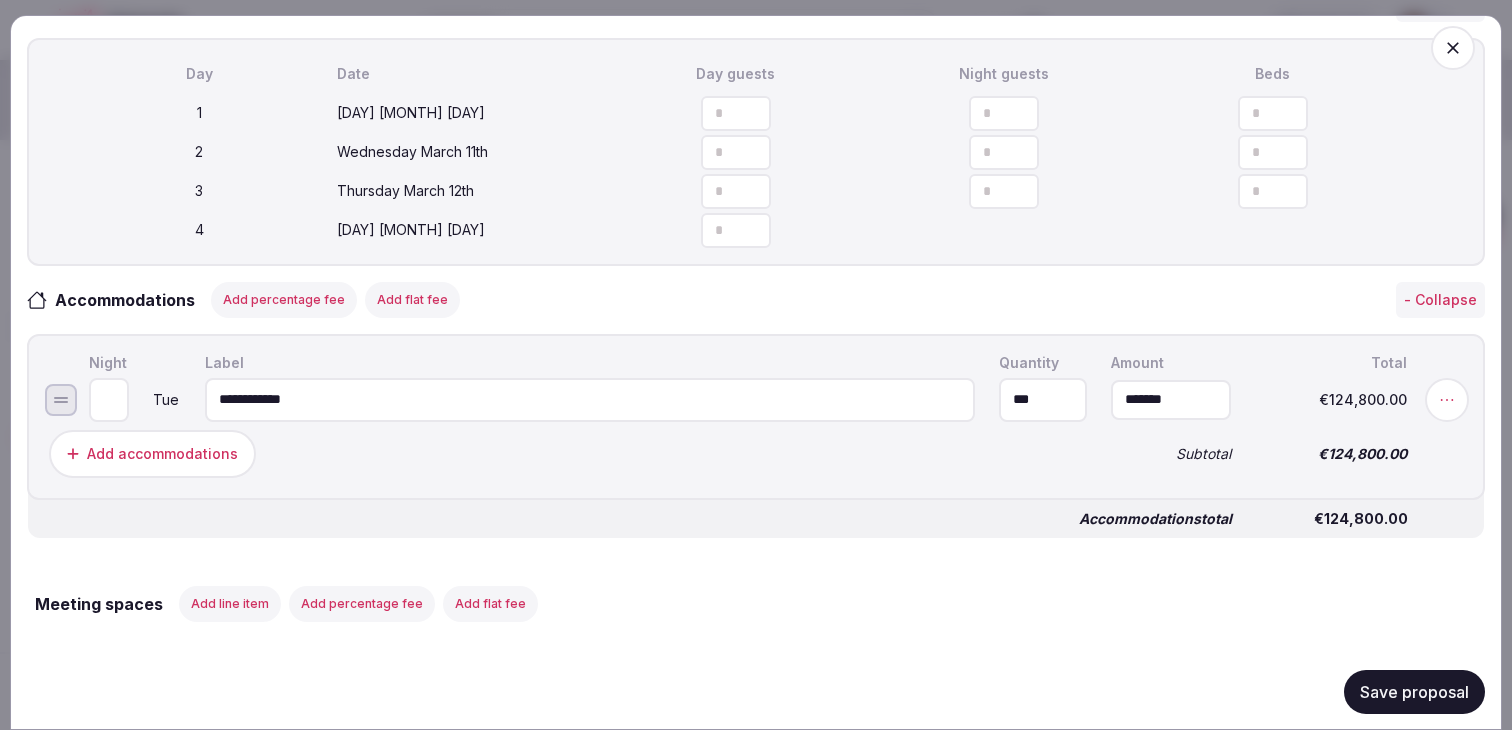 click on "**********" at bounding box center [590, 399] 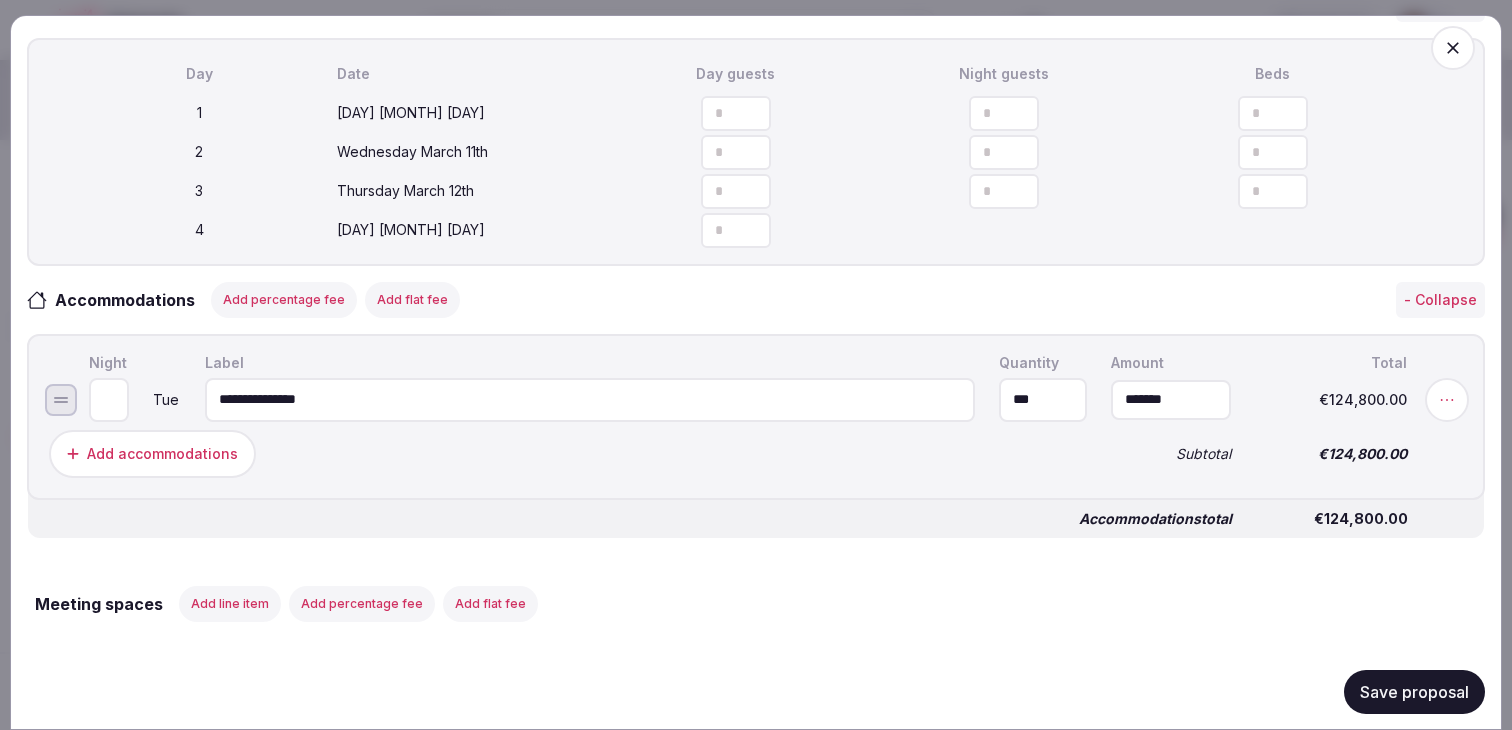 paste on "**********" 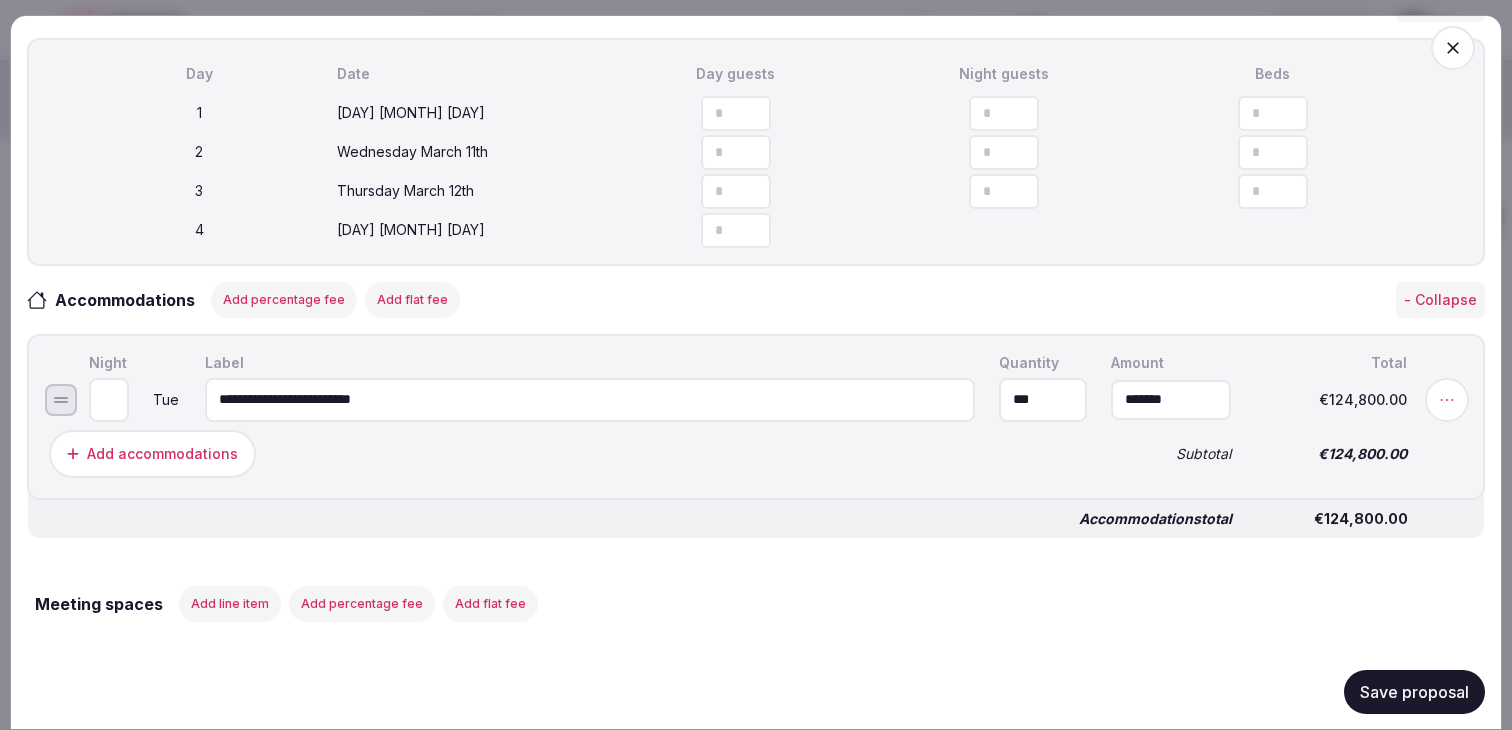 type on "**********" 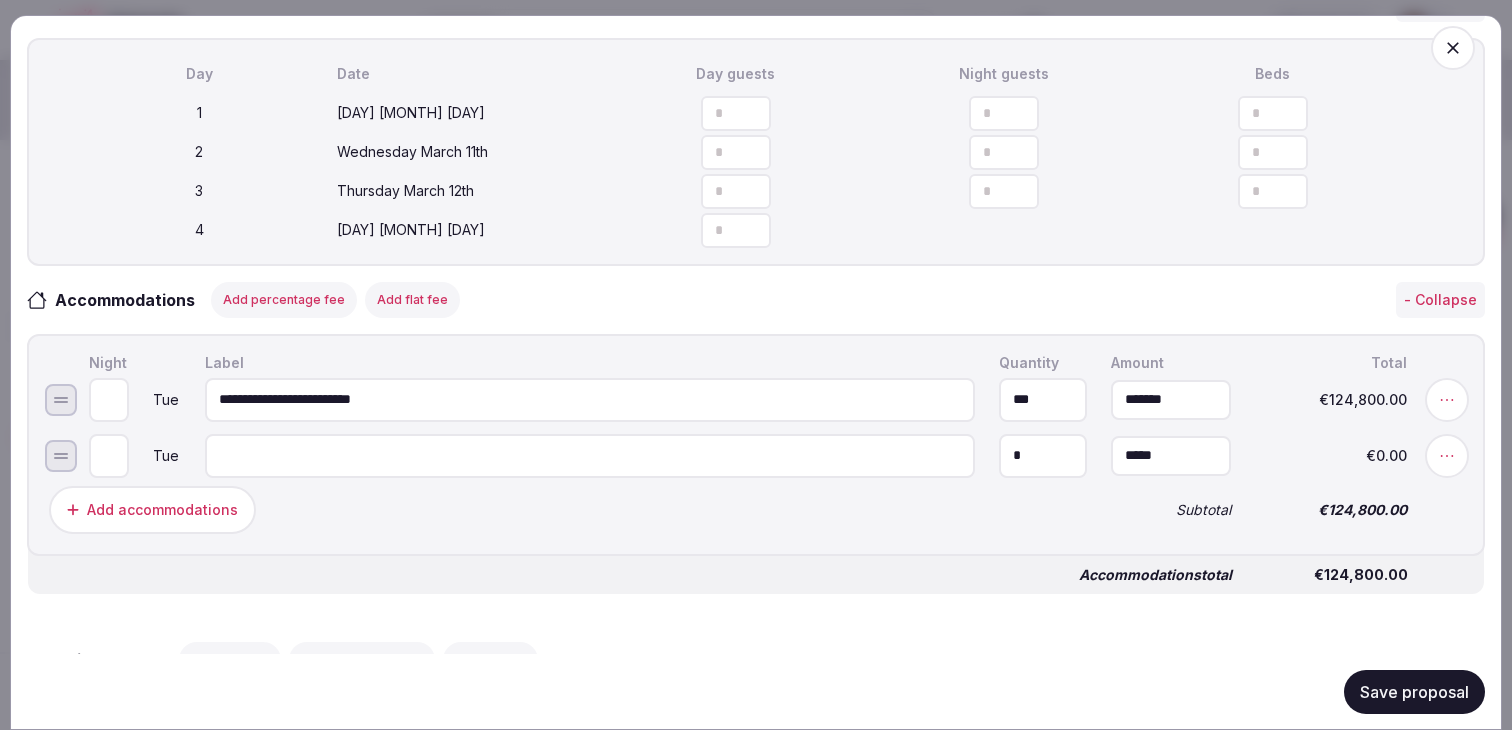 click at bounding box center (590, 455) 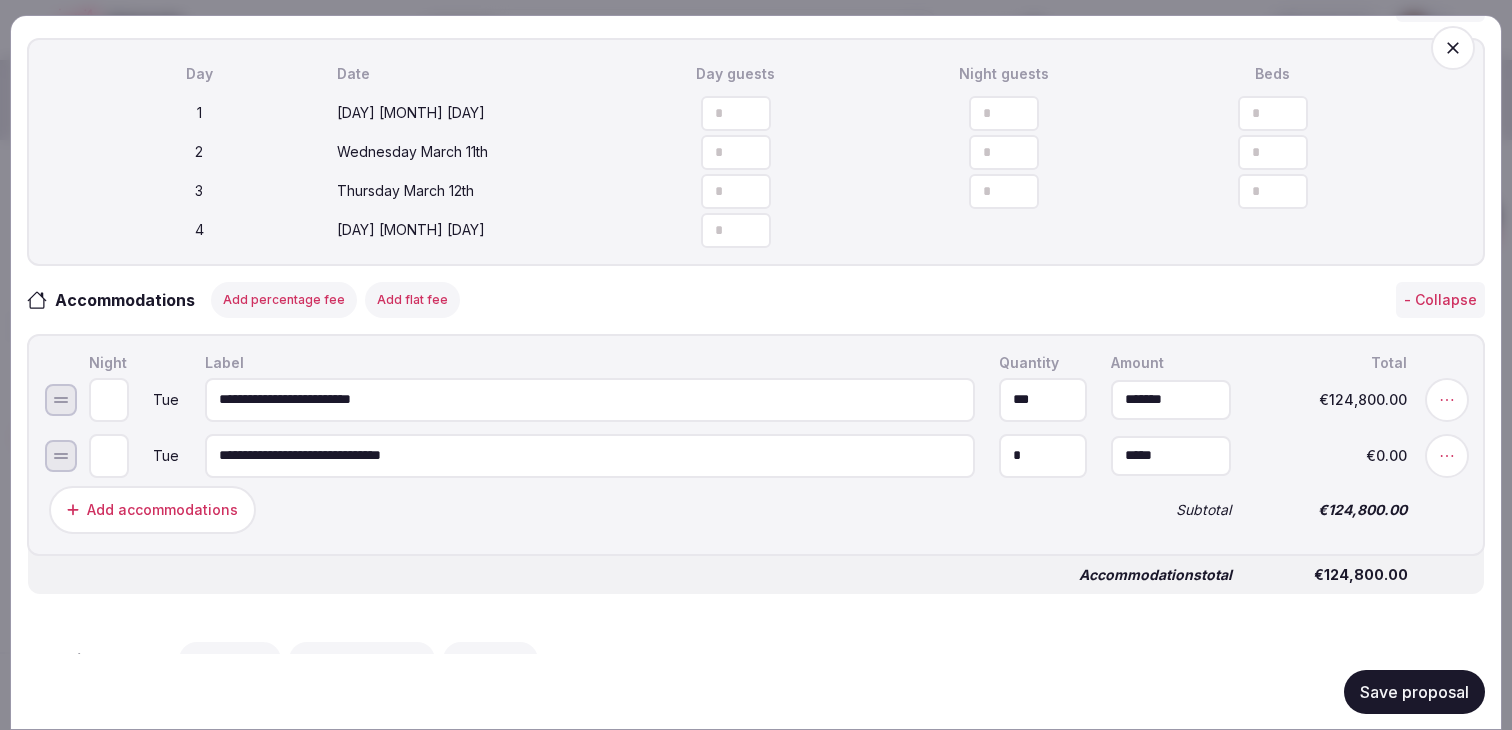 type on "**********" 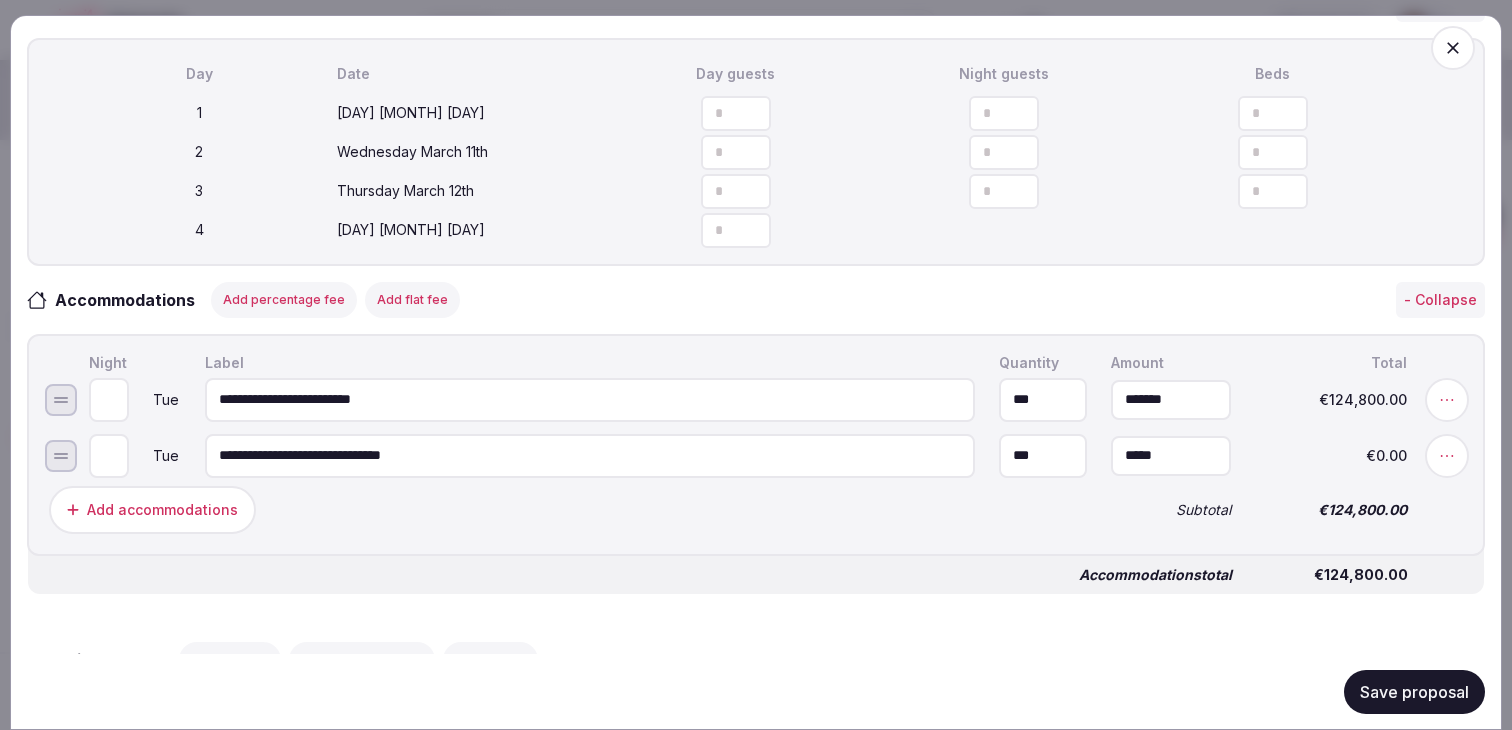 type on "***" 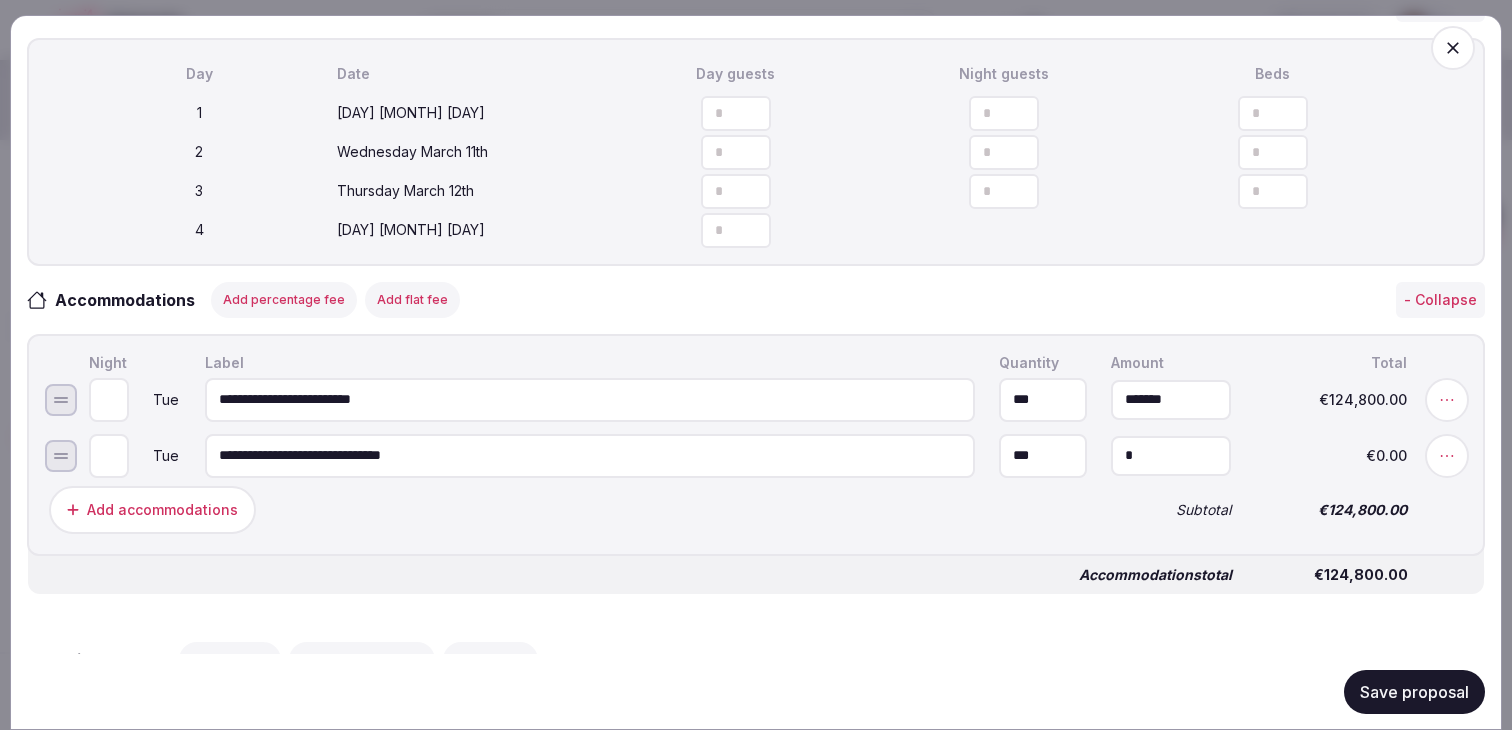 click on "*" at bounding box center (1171, 455) 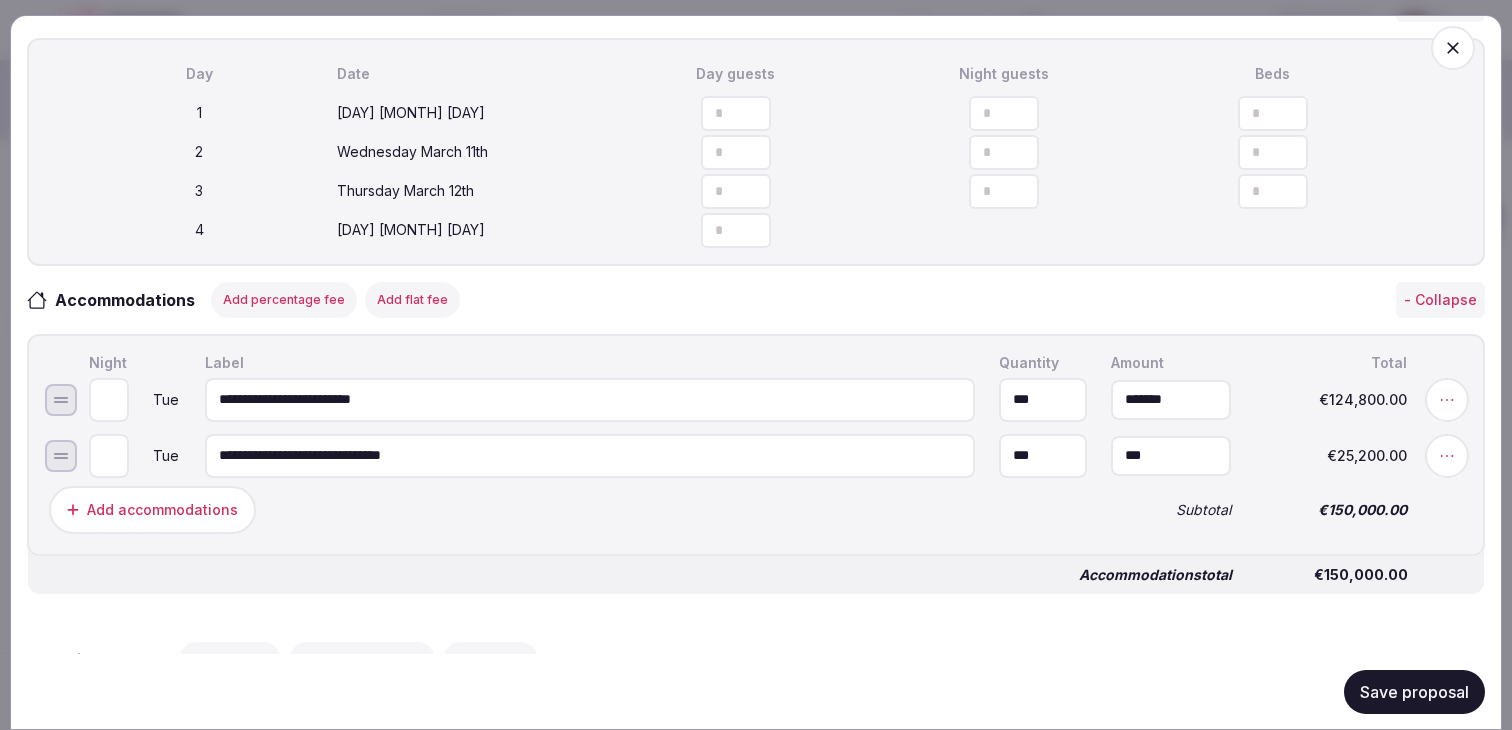 type on "*******" 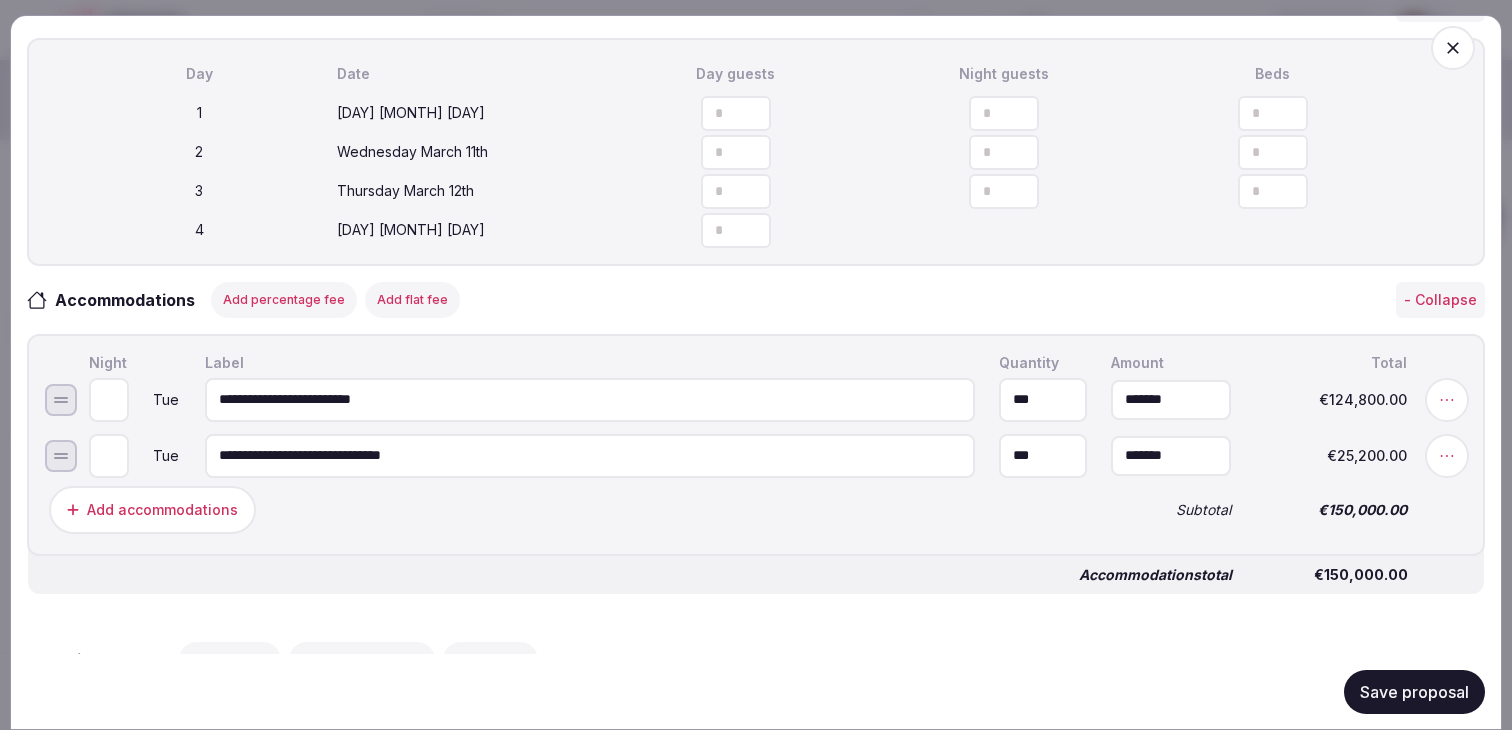 click on "**********" at bounding box center (756, 1091) 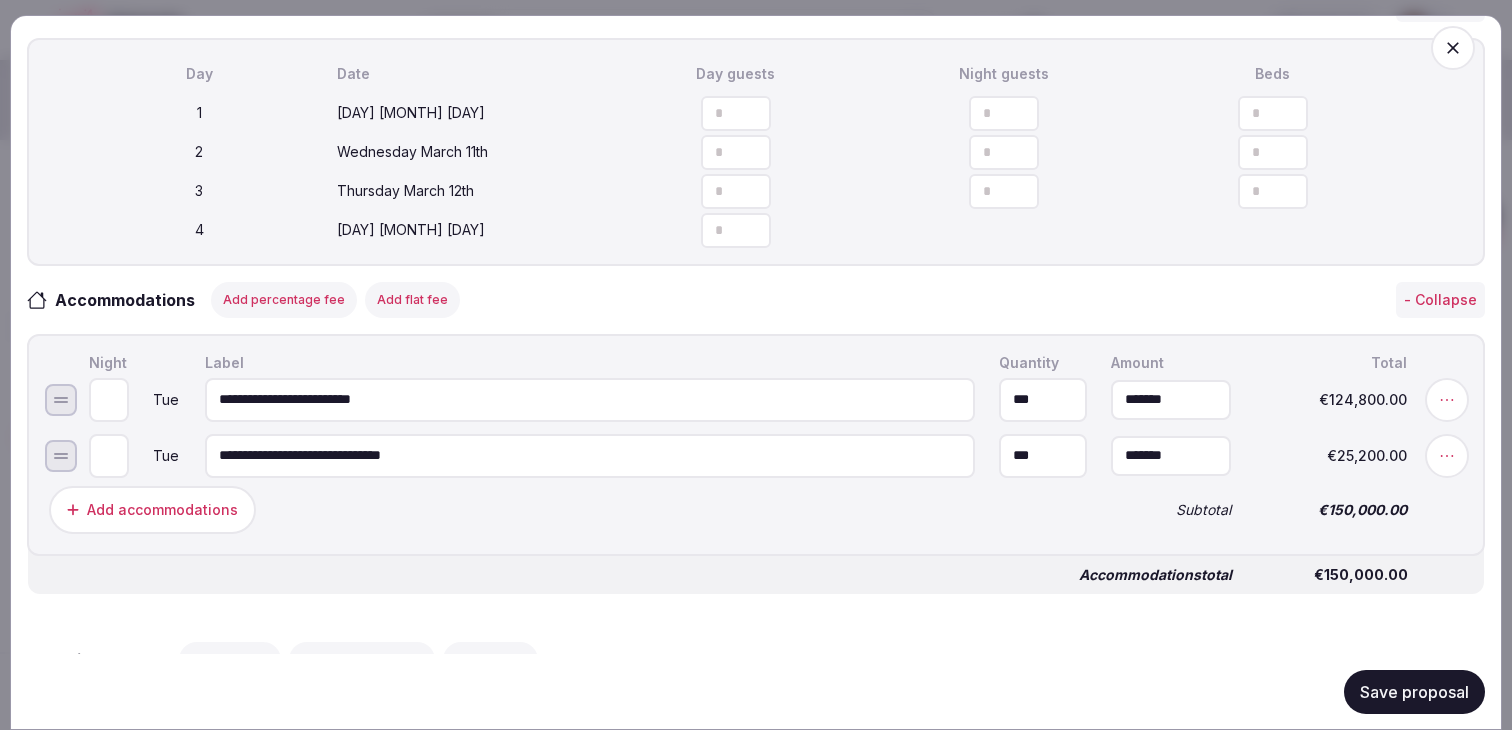 click on "Add accommodations" at bounding box center (162, 509) 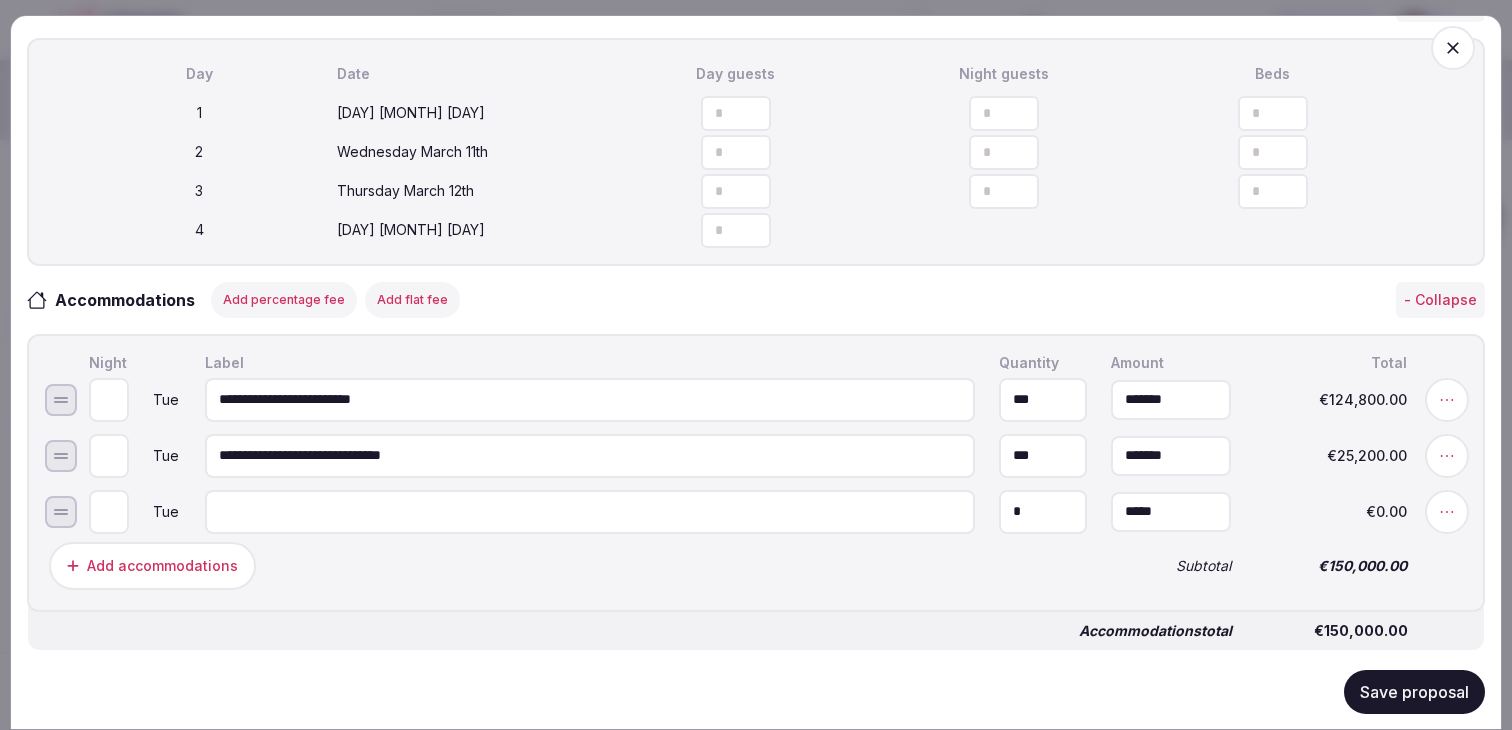 click at bounding box center [590, 511] 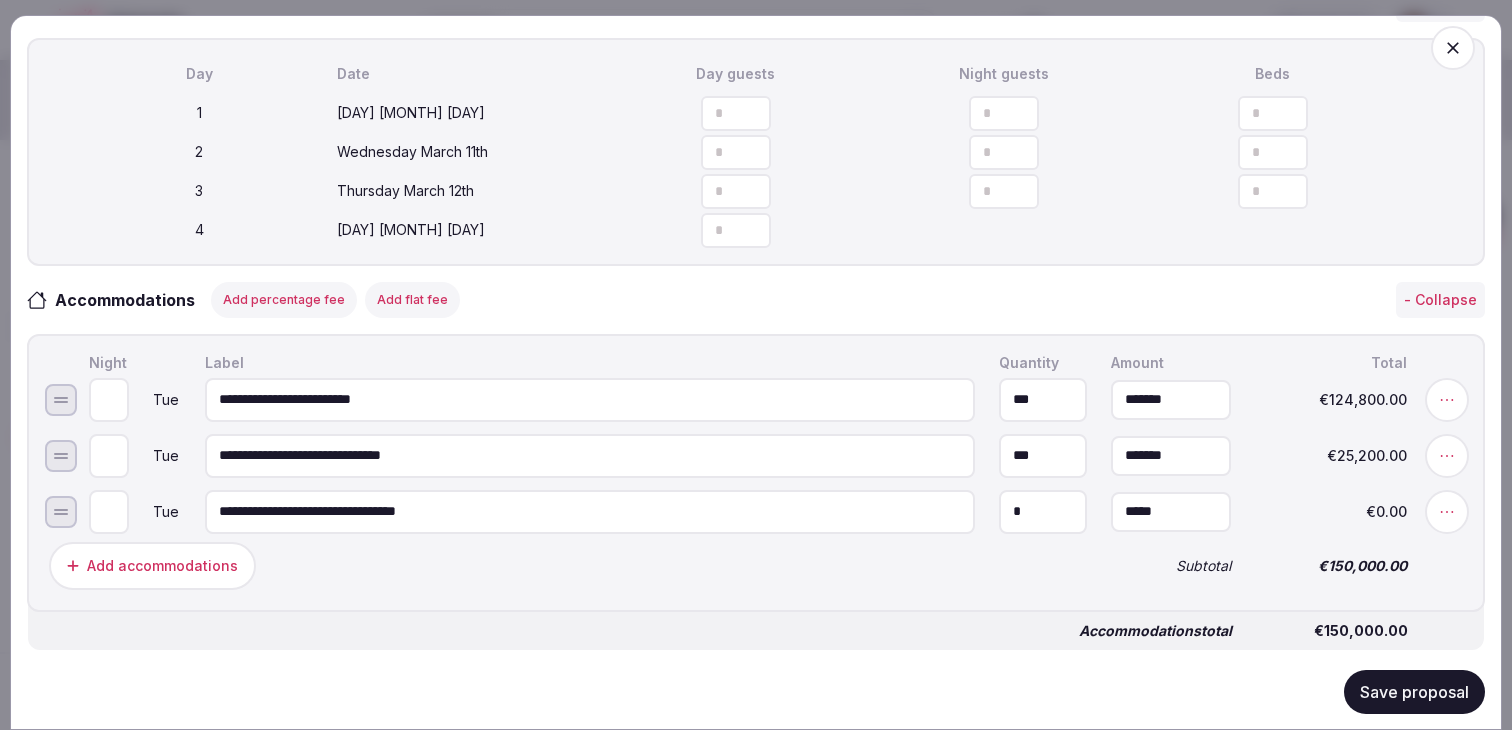 type on "**********" 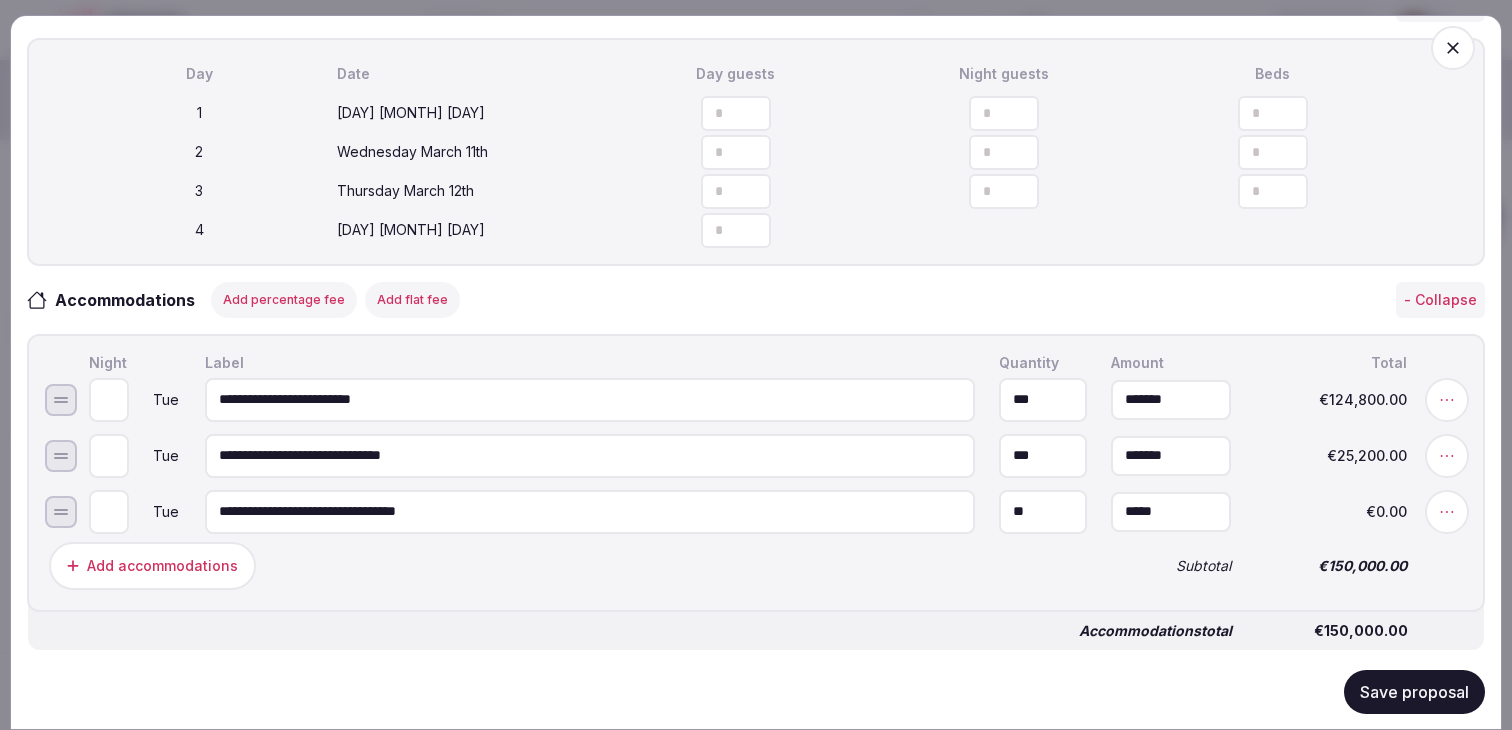 type on "**" 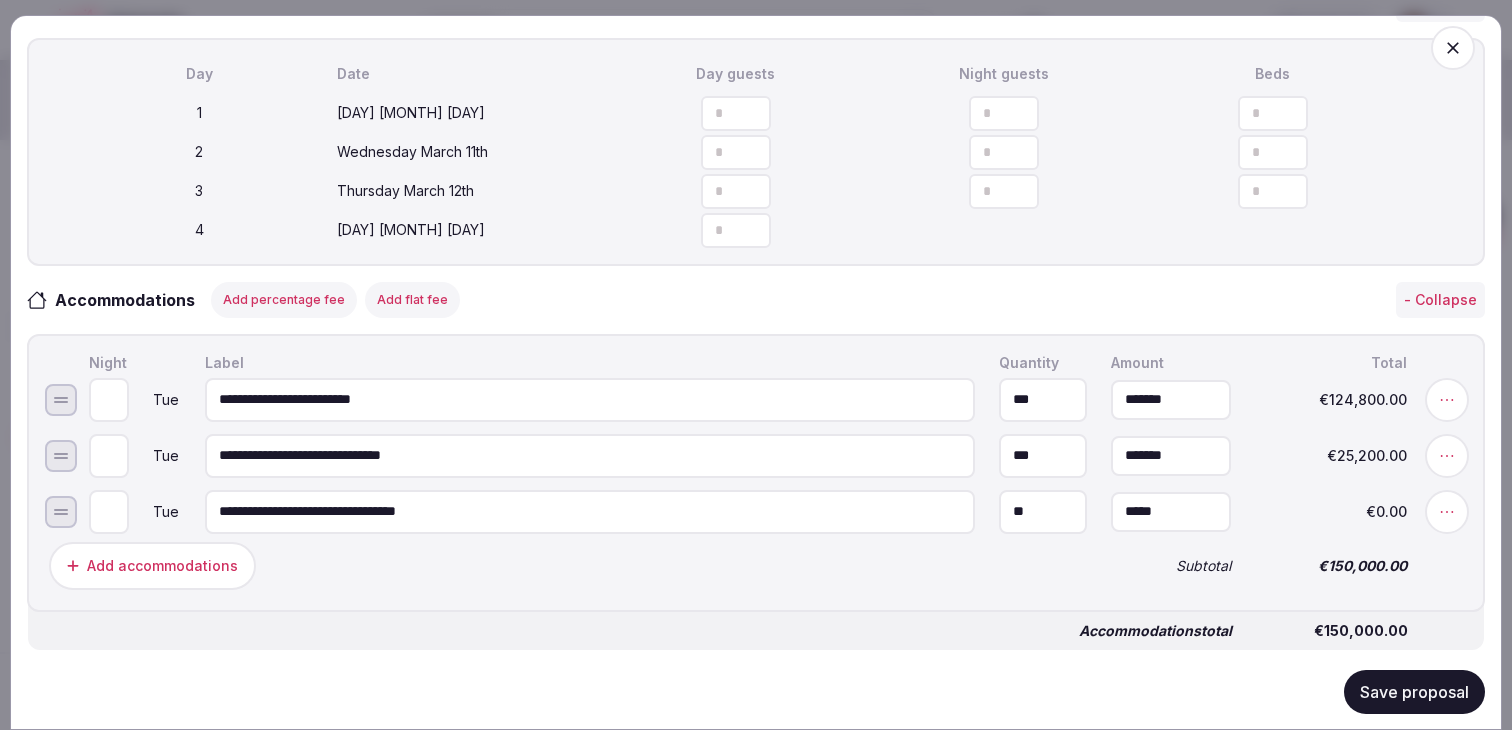 click on "***" at bounding box center [1043, 399] 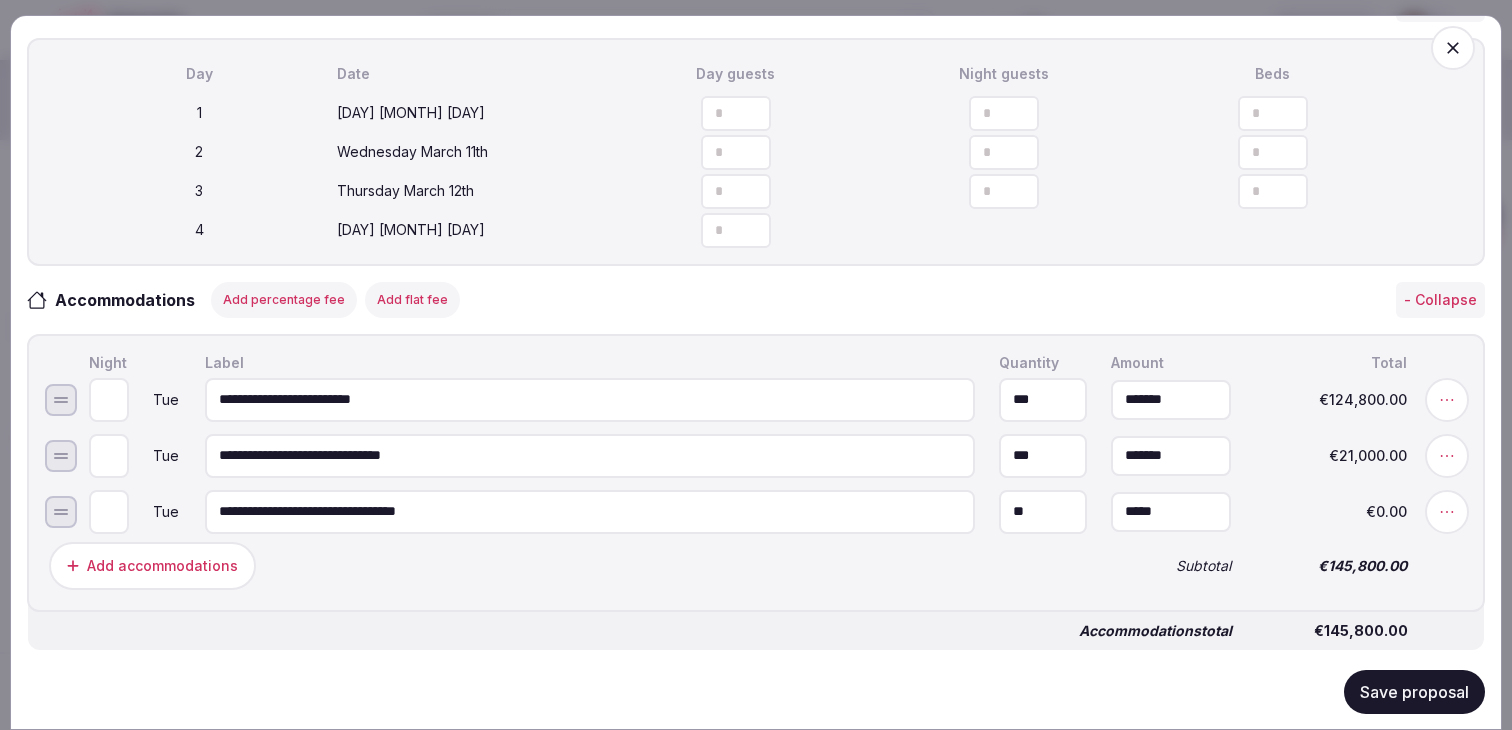 click on "Add accommodations" at bounding box center (568, 565) 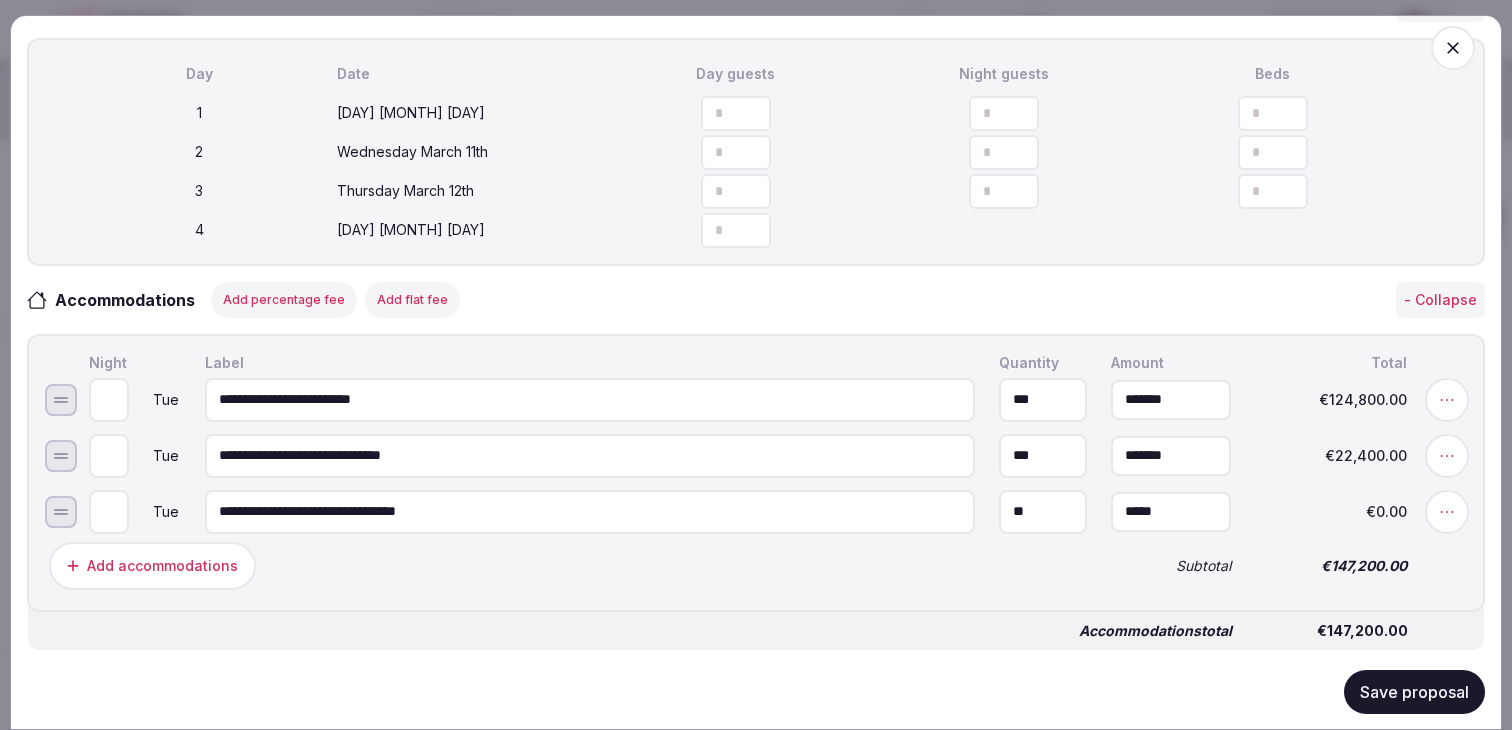 type on "***" 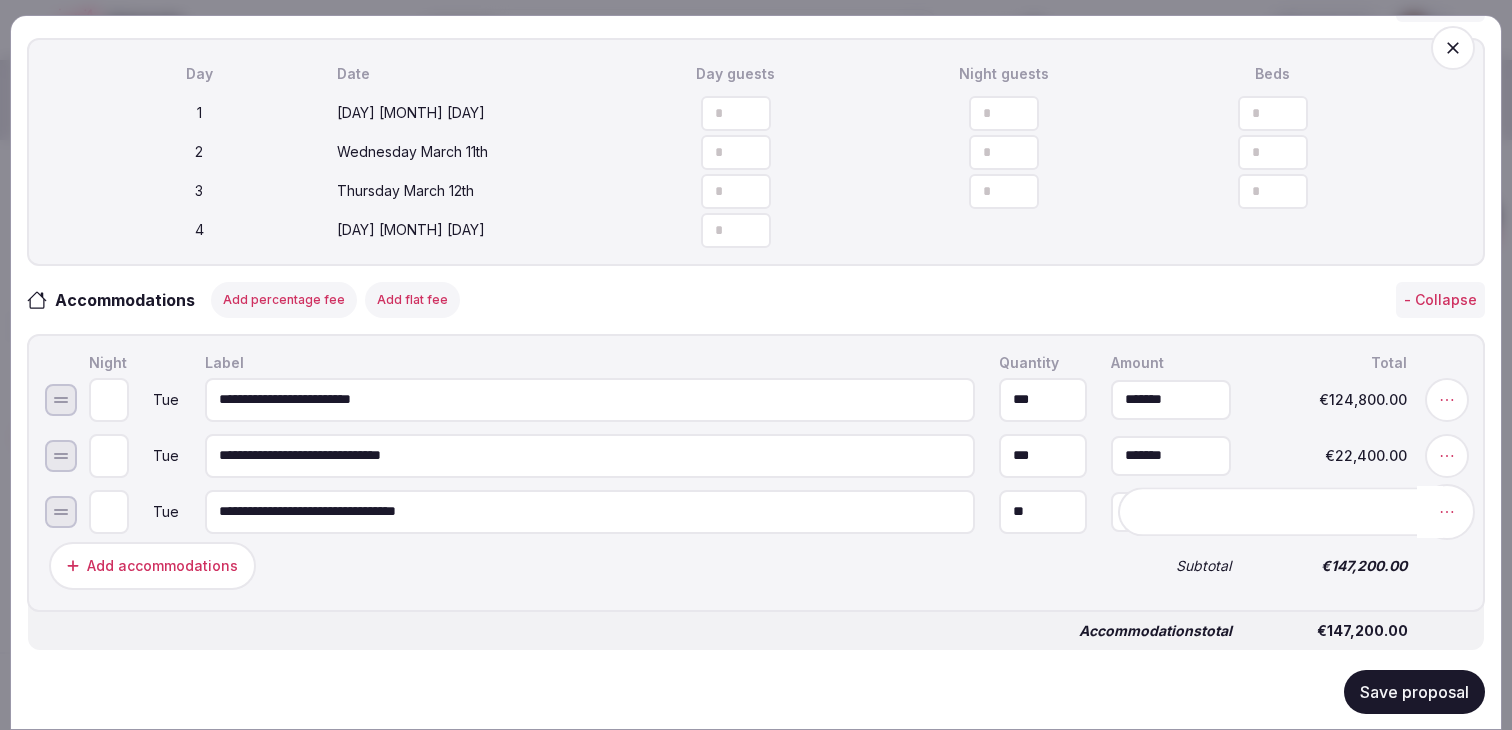 click at bounding box center [1447, 511] 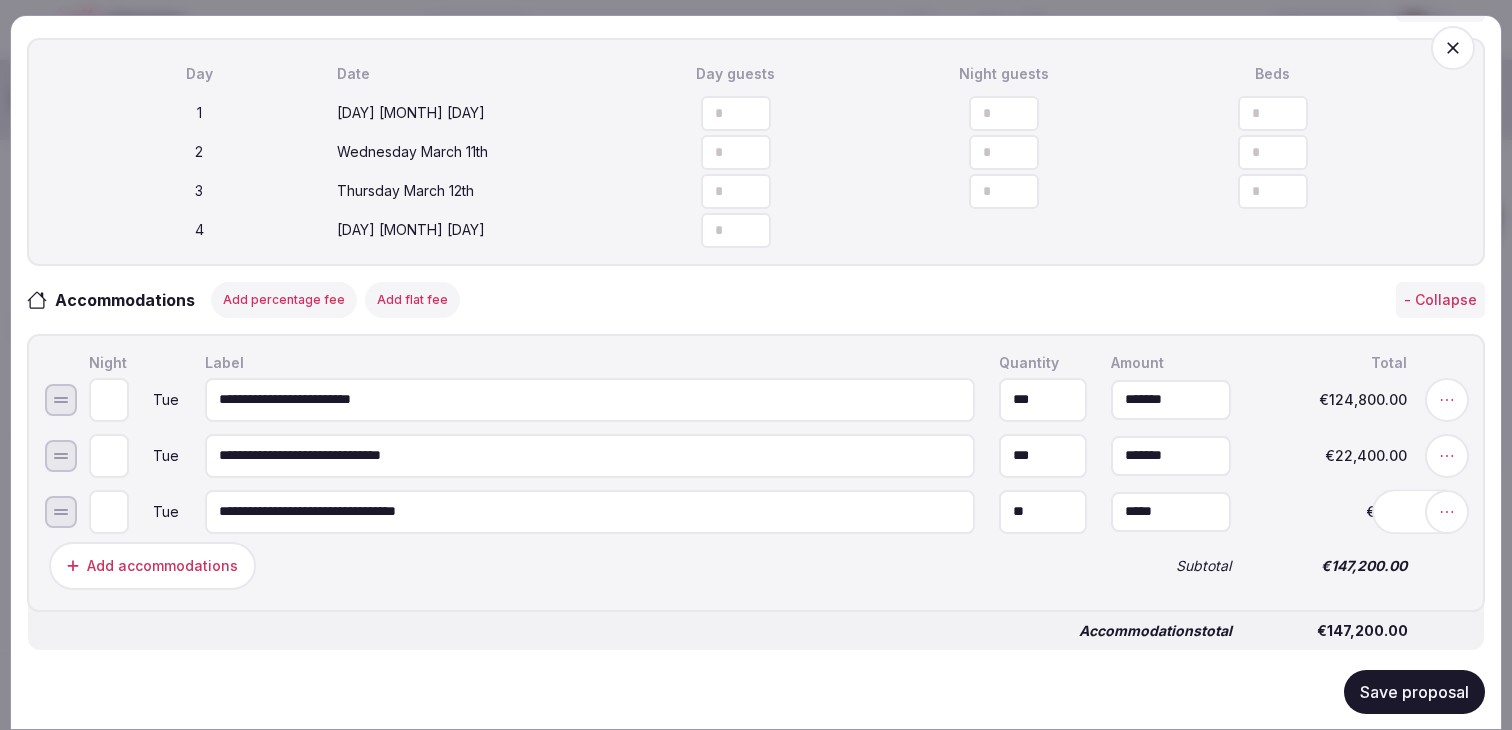 click on "Accommodations  total €147,200.00" at bounding box center (756, 622) 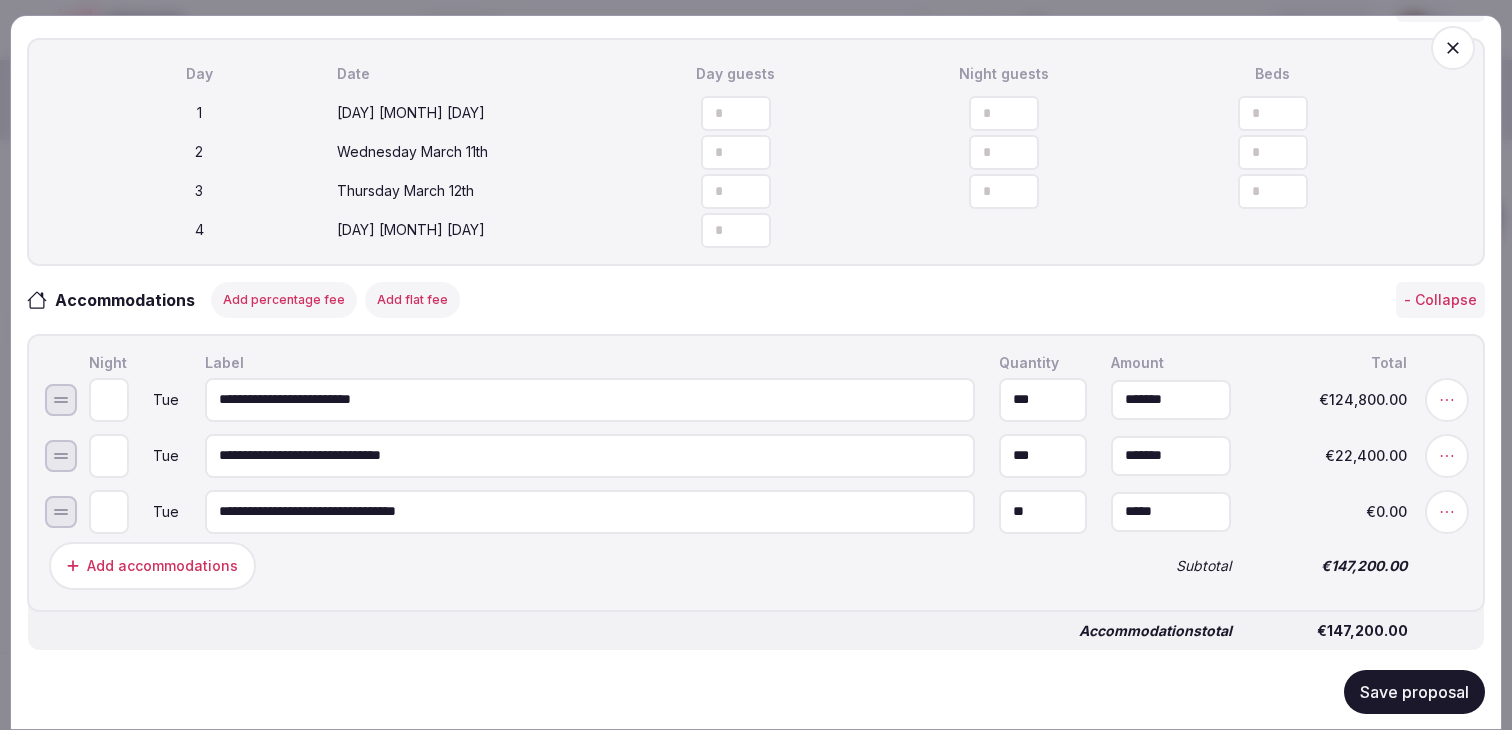 type on "*" 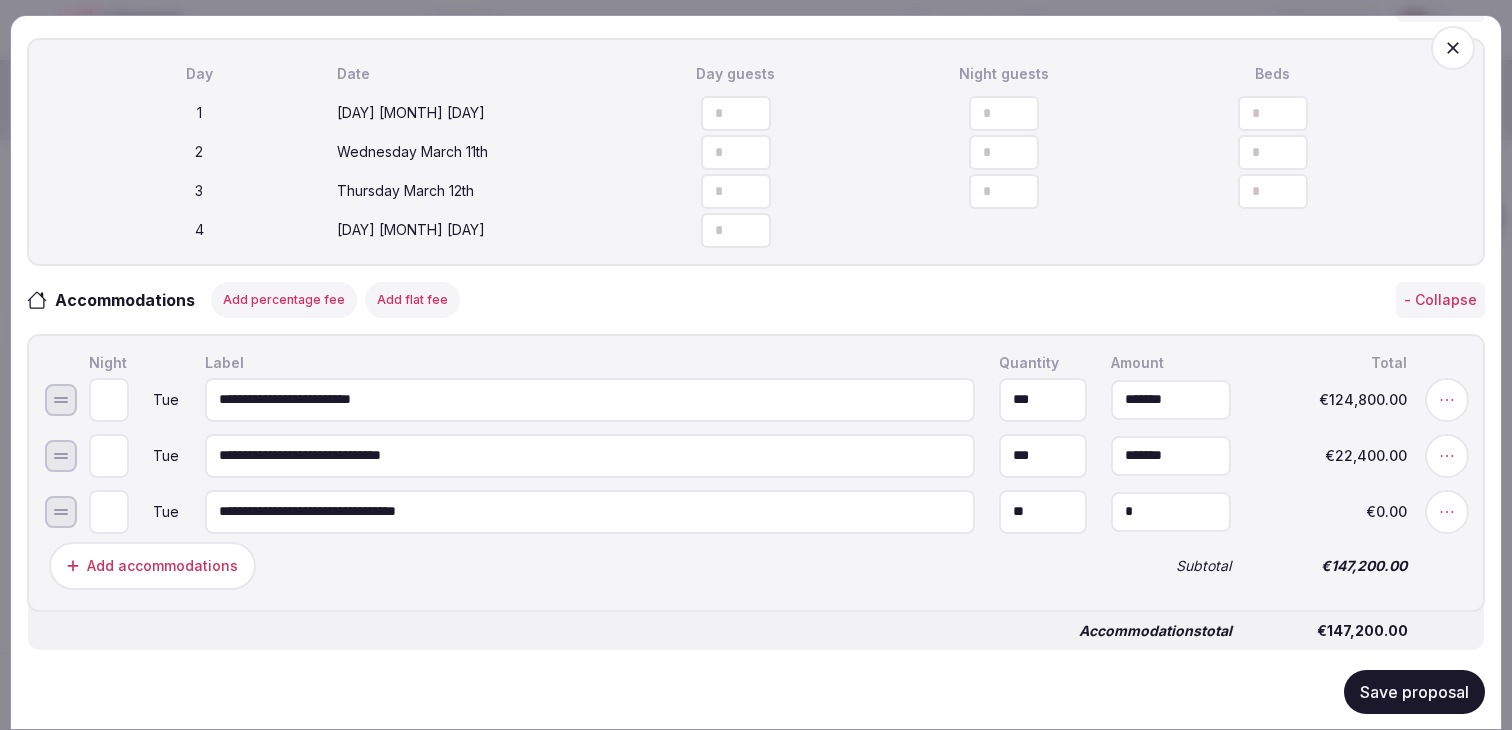 click on "*" at bounding box center (1171, 511) 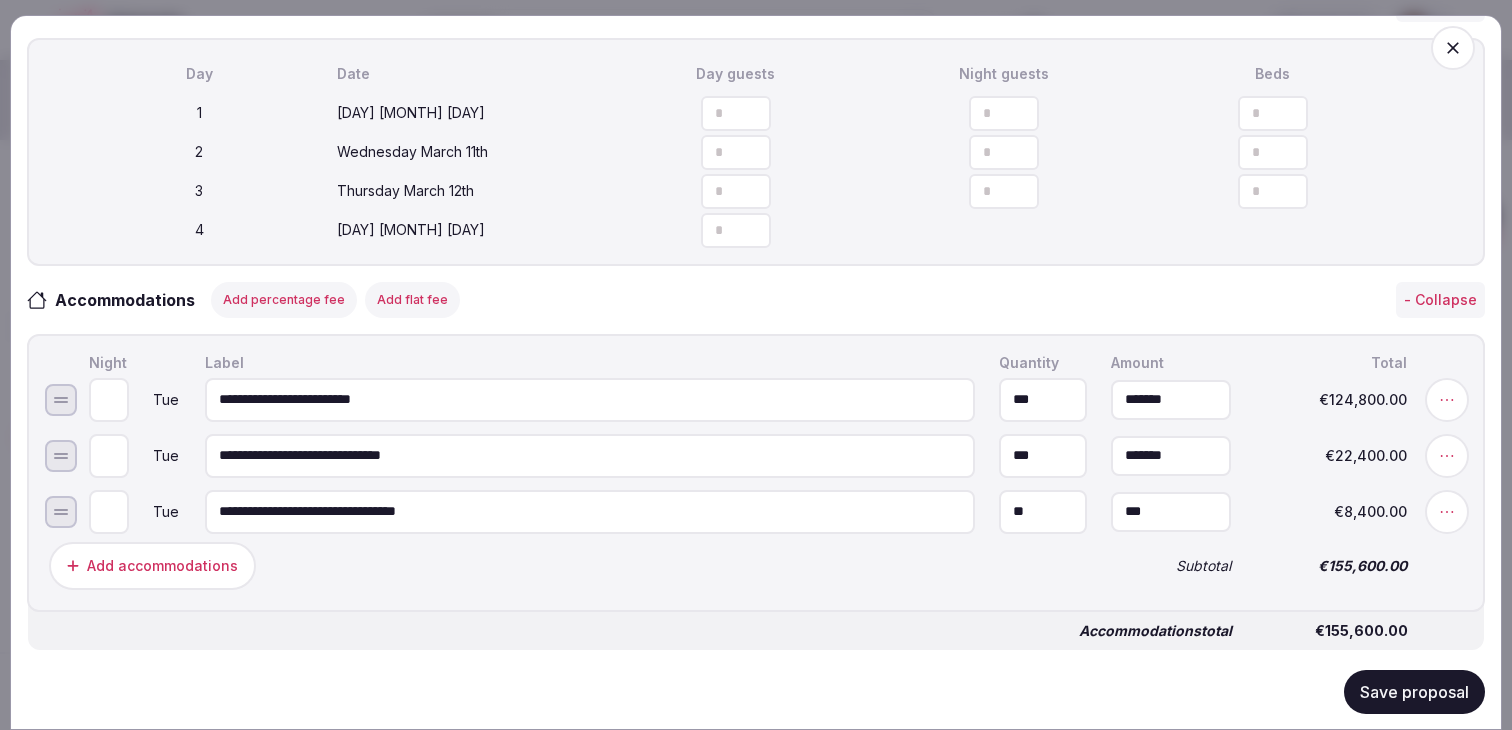 type on "*******" 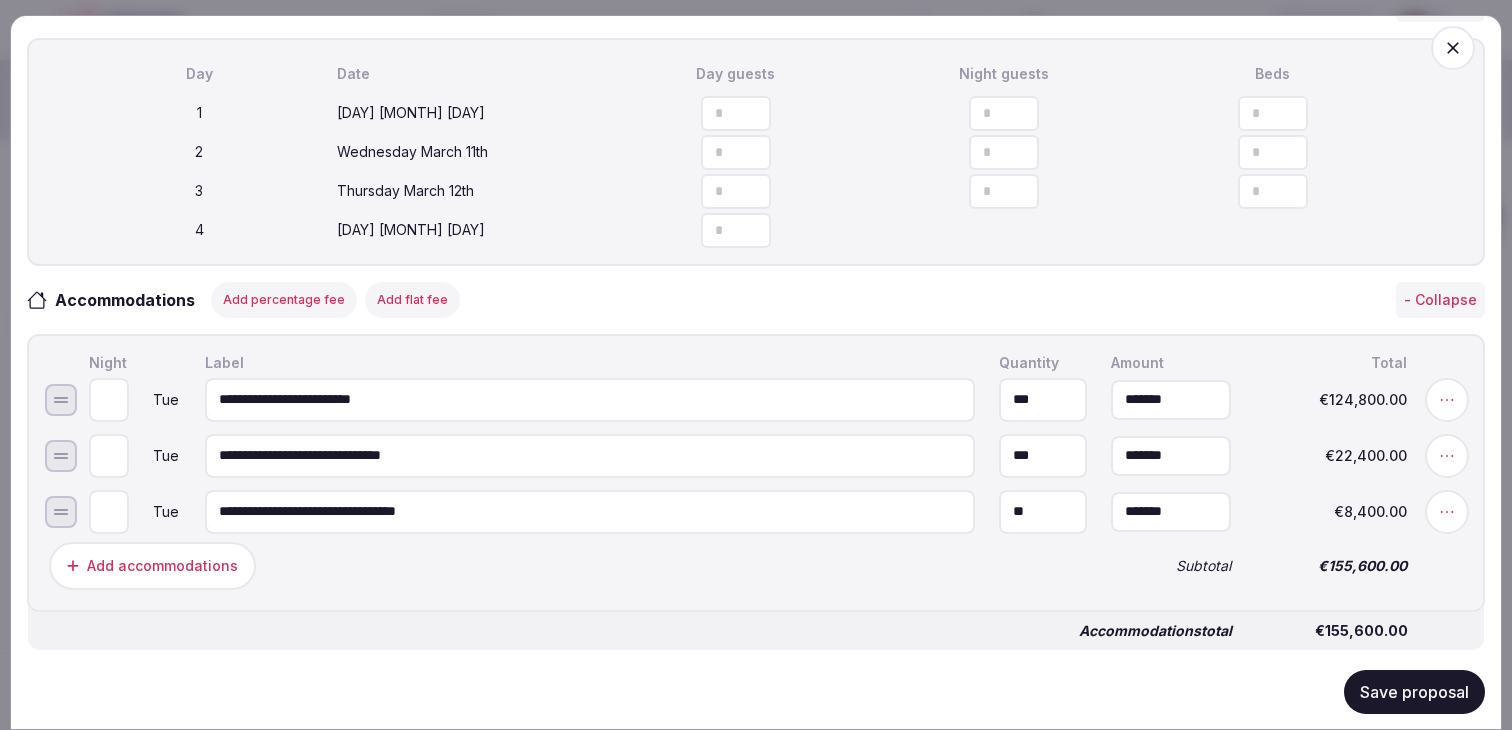 click on "Add accommodations Subtotal €155,600.00" at bounding box center [756, 565] 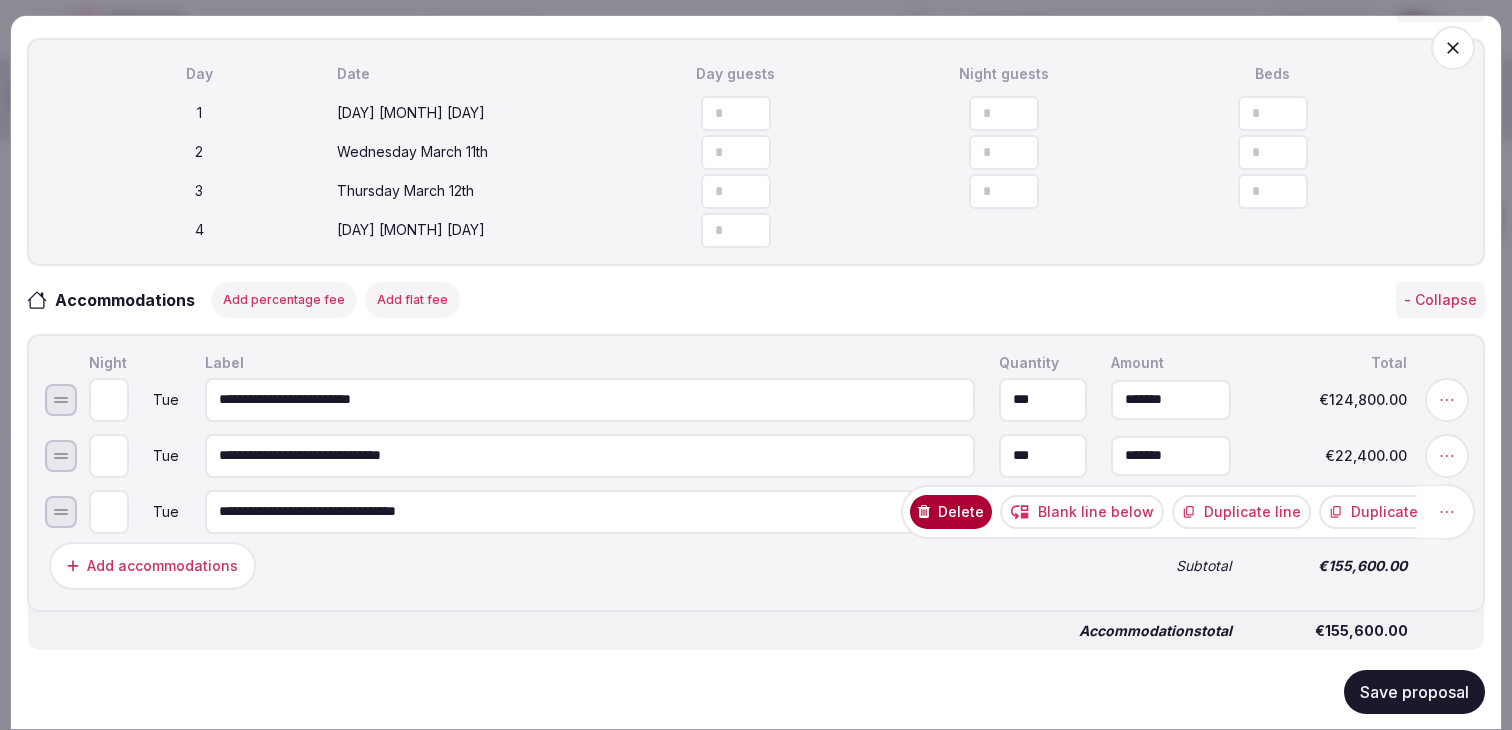 click at bounding box center [1447, 511] 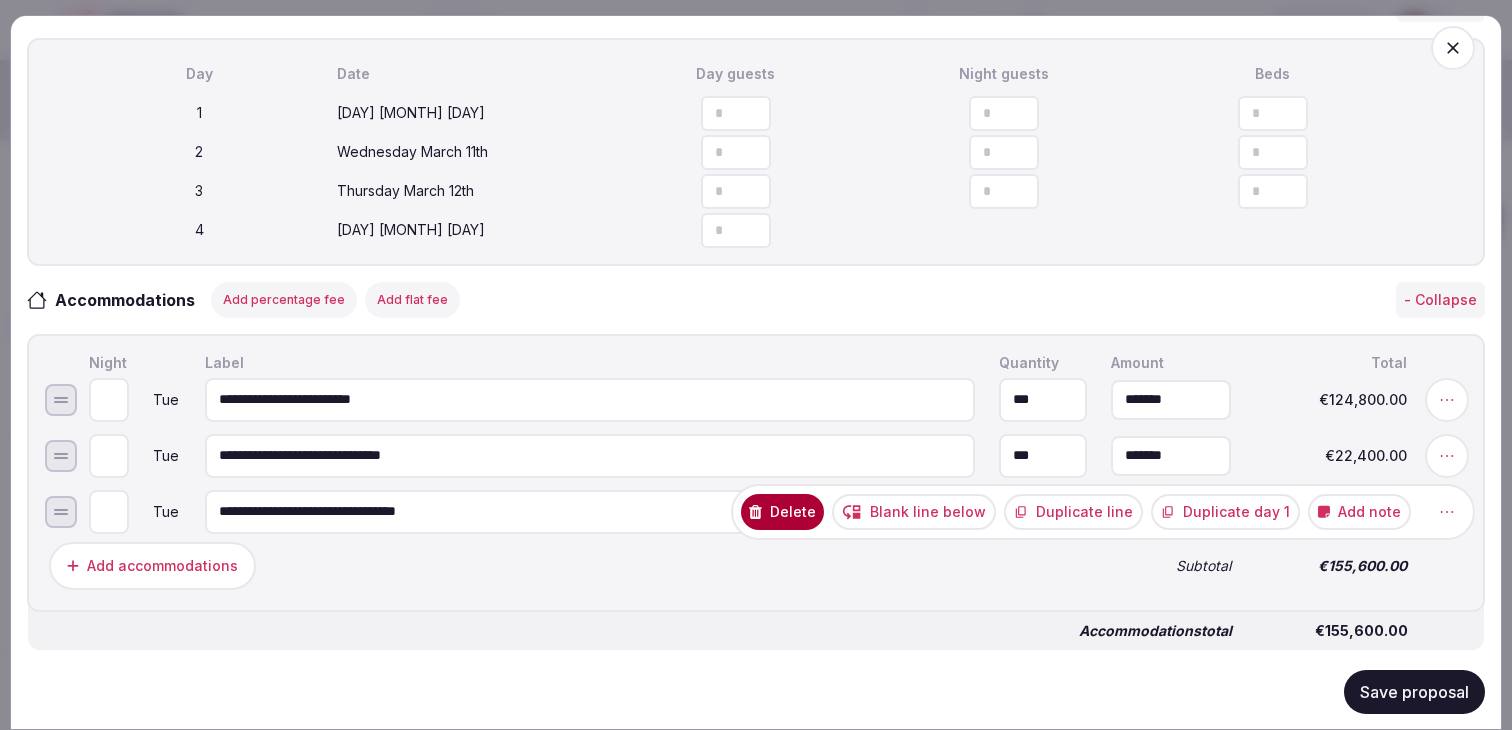 click on "Add note" at bounding box center (1359, 511) 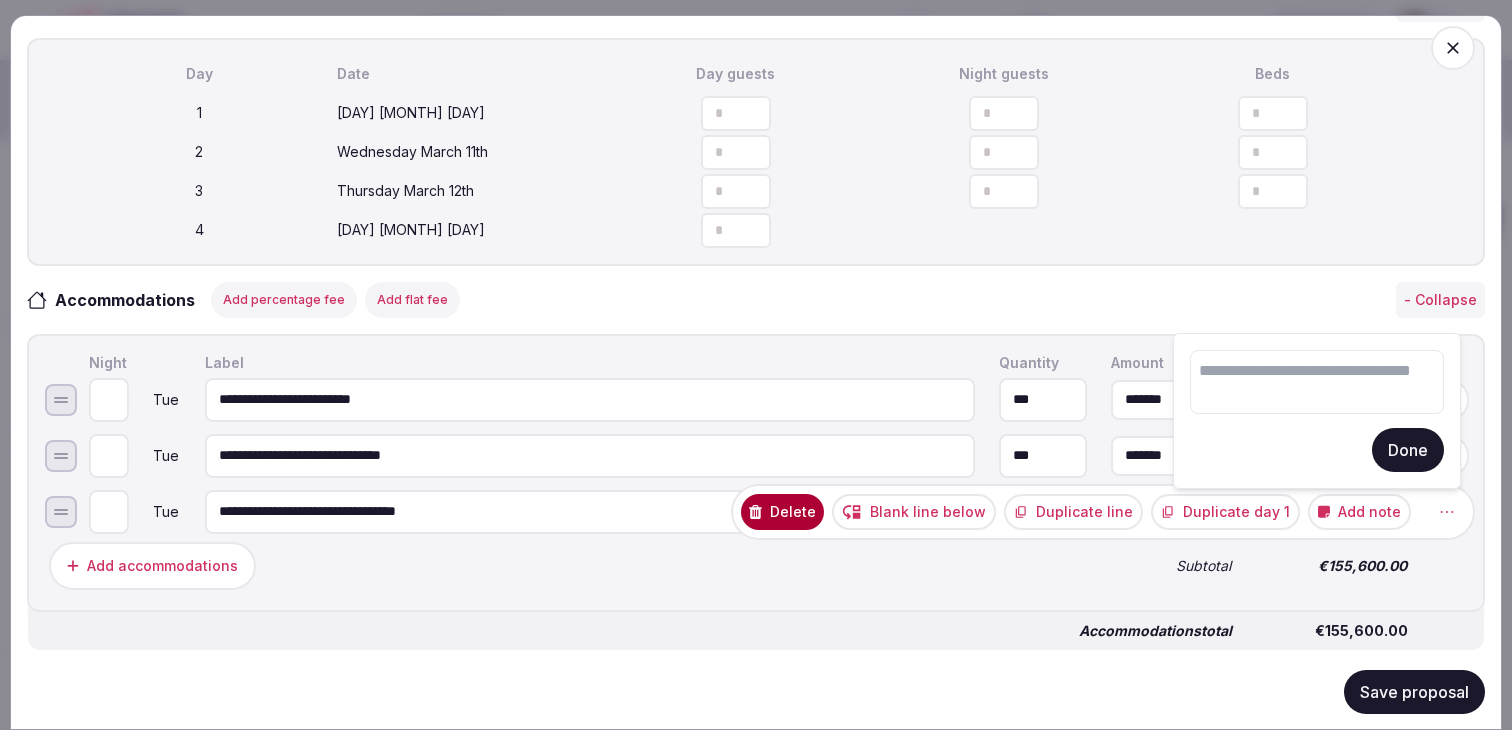 click at bounding box center [1317, 382] 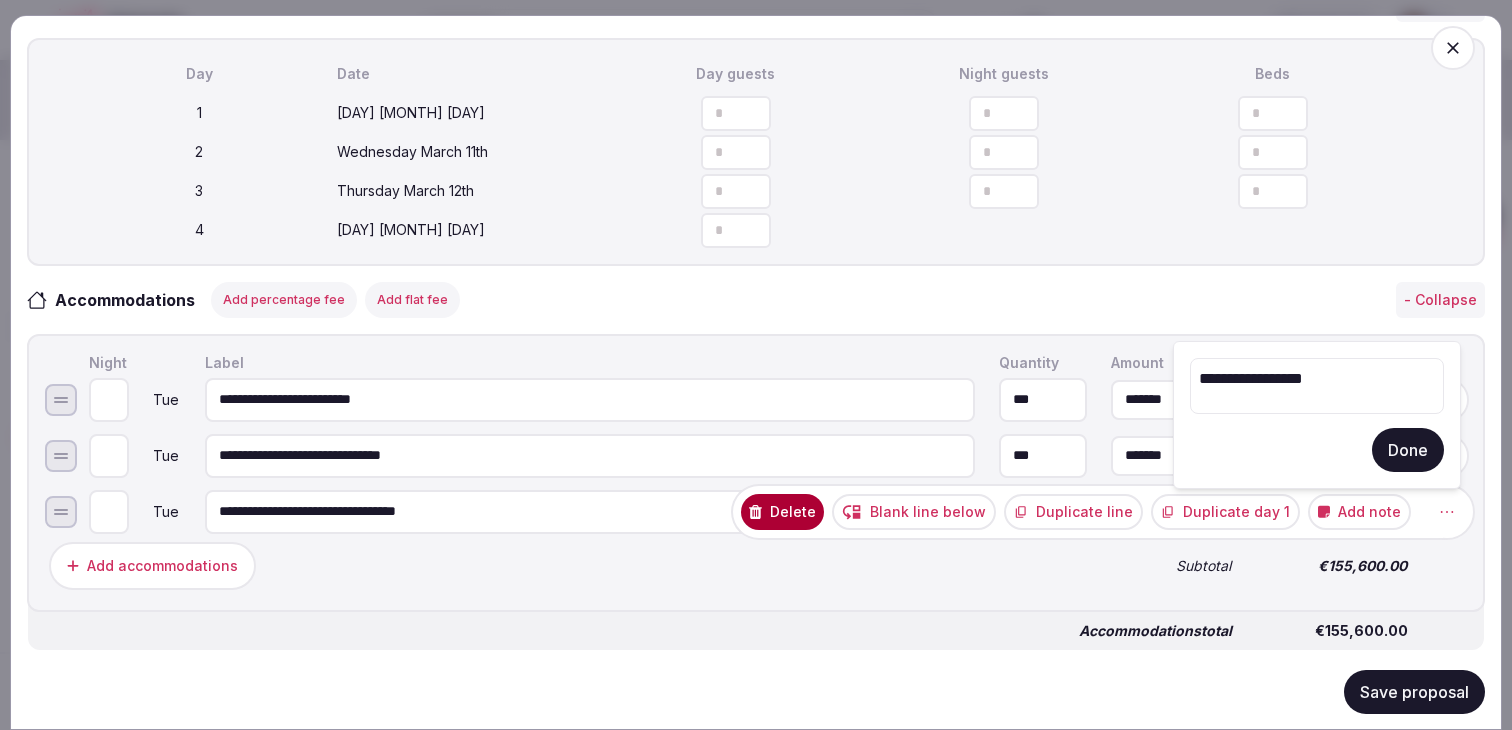 click on "**********" at bounding box center [1317, 386] 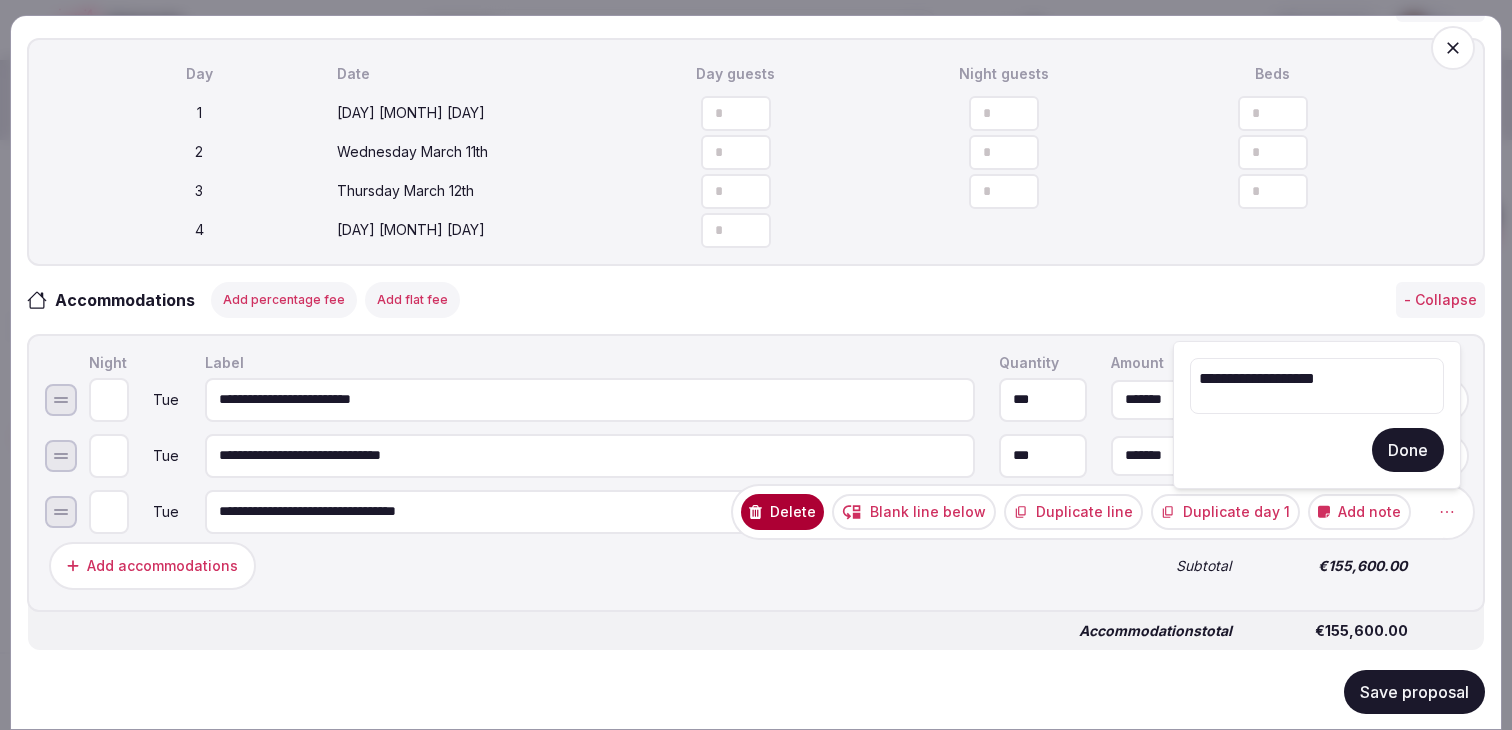 click on "**********" at bounding box center (1317, 386) 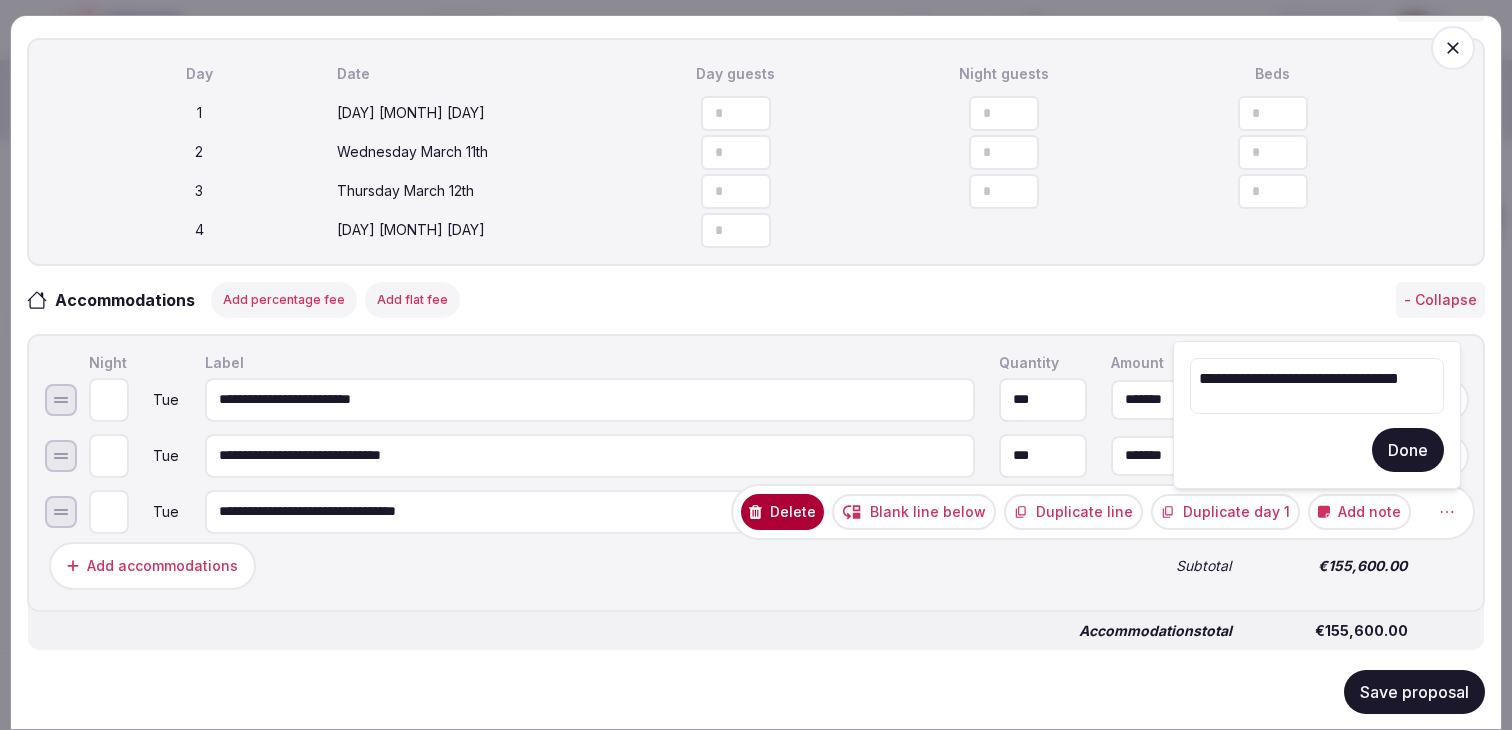 drag, startPoint x: 1427, startPoint y: 382, endPoint x: 1369, endPoint y: 380, distance: 58.034473 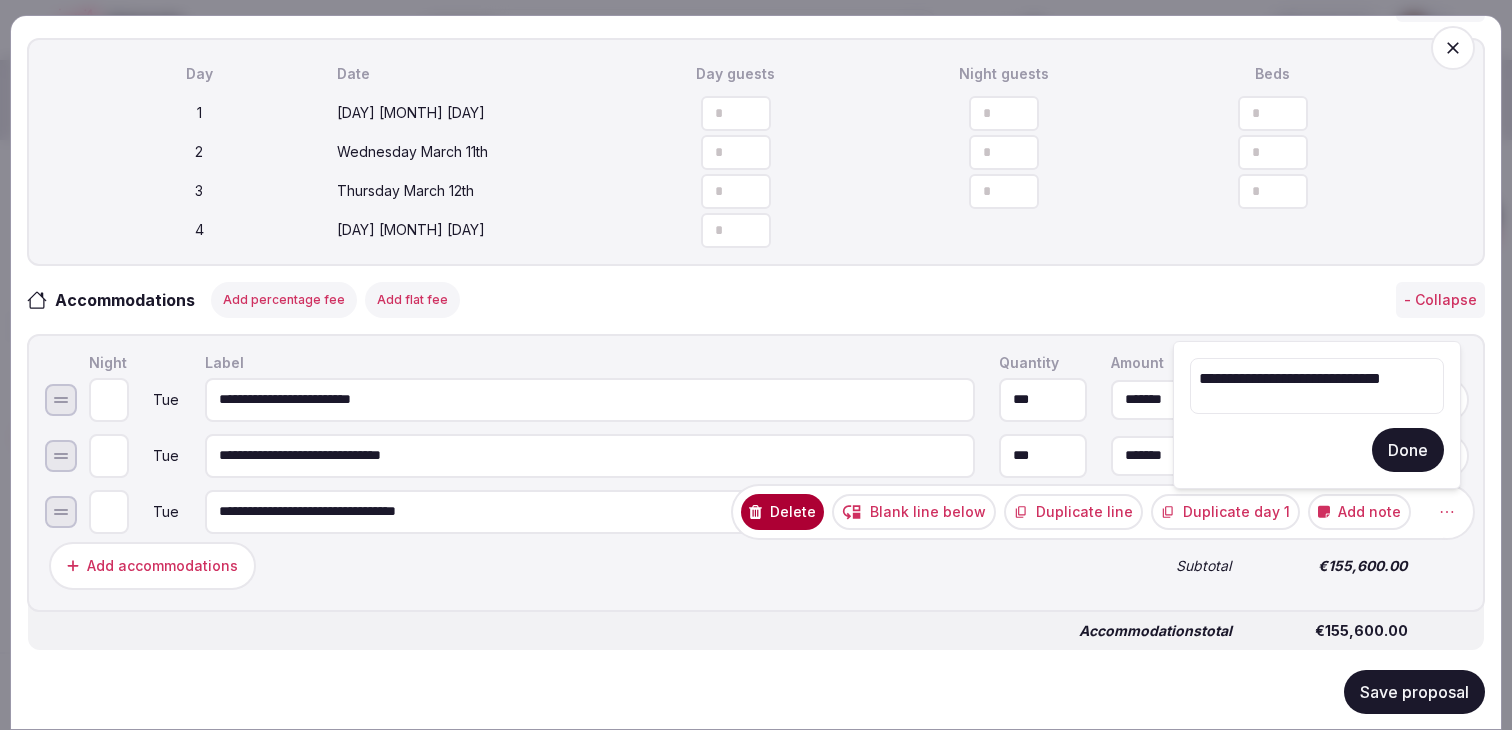 paste on "**********" 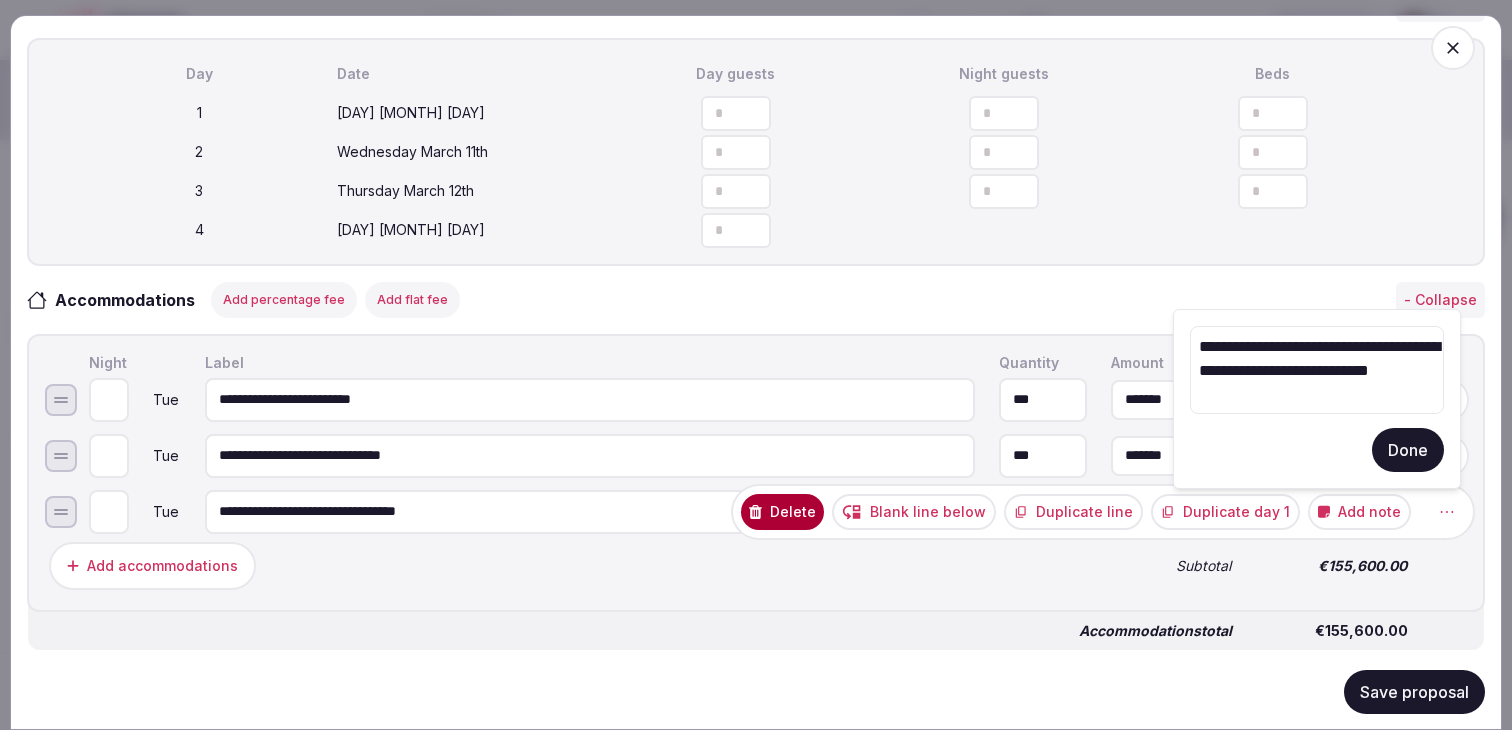 click on "**********" at bounding box center [1317, 370] 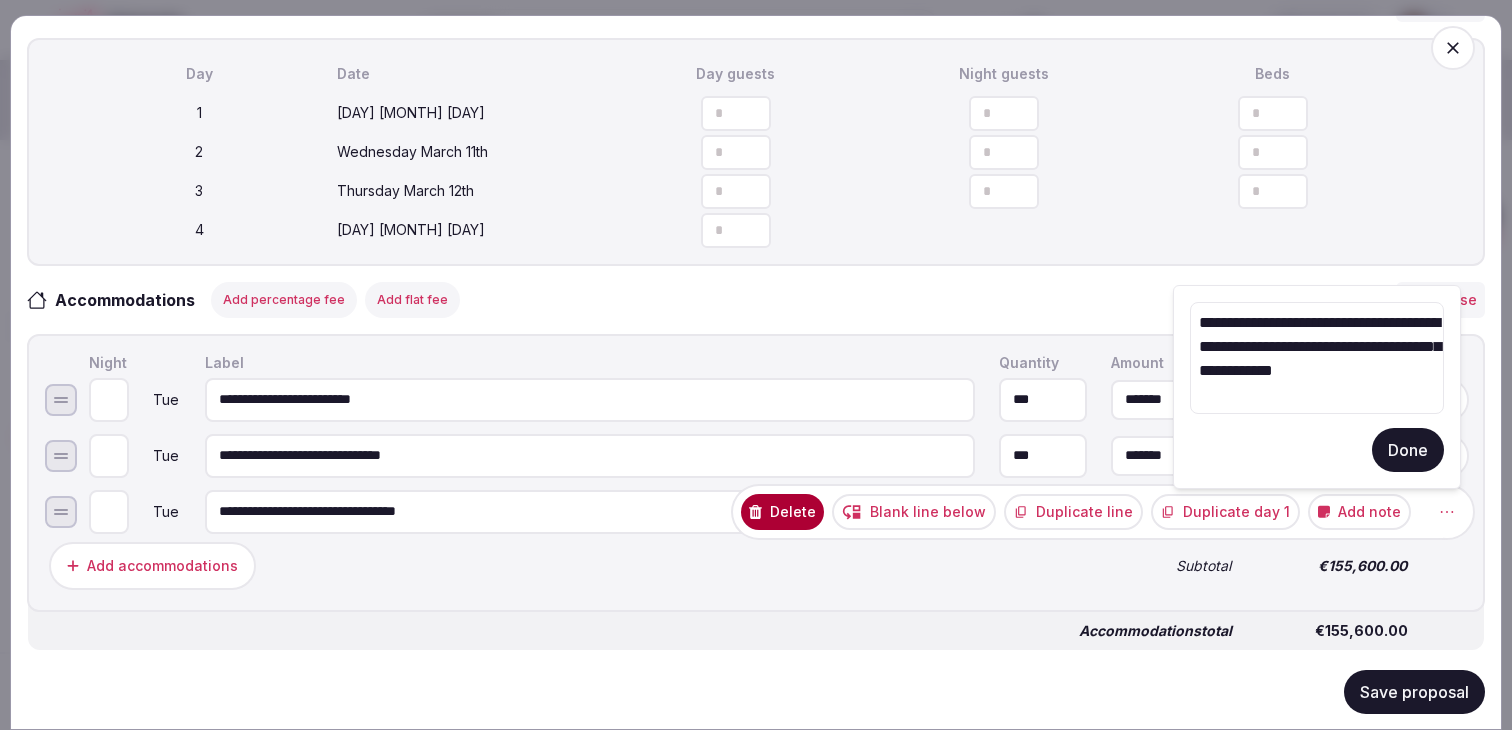 click on "**********" at bounding box center [1317, 358] 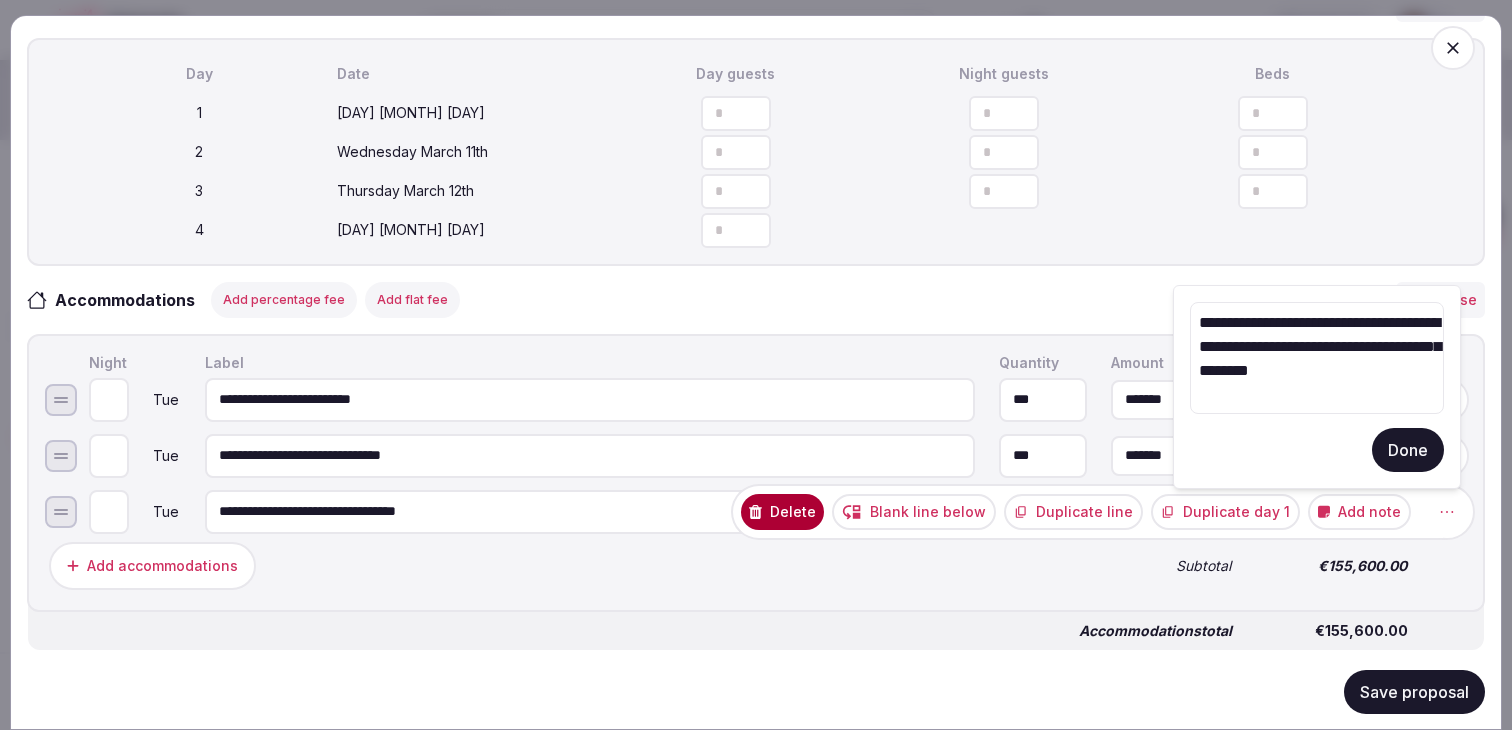 click on "**********" at bounding box center (1317, 358) 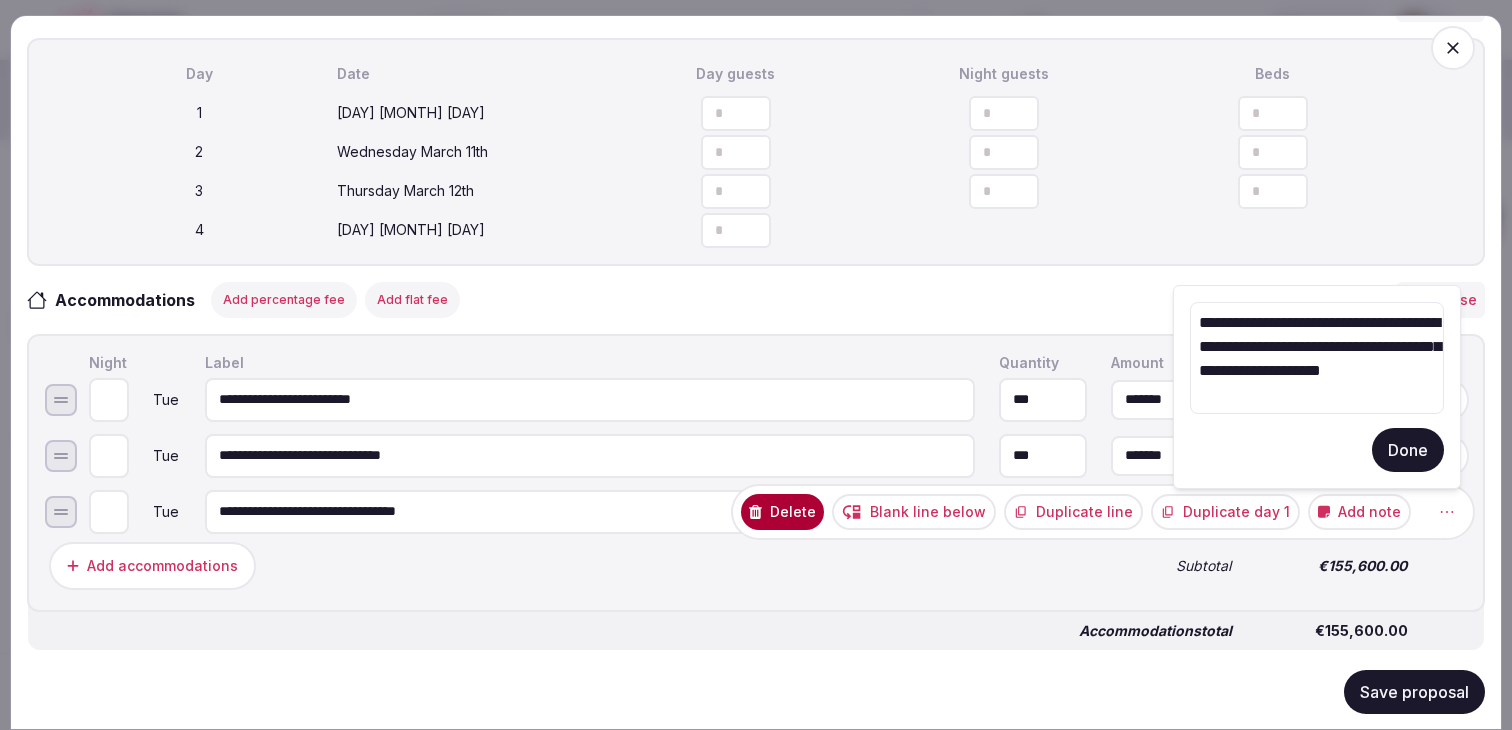 paste on "**********" 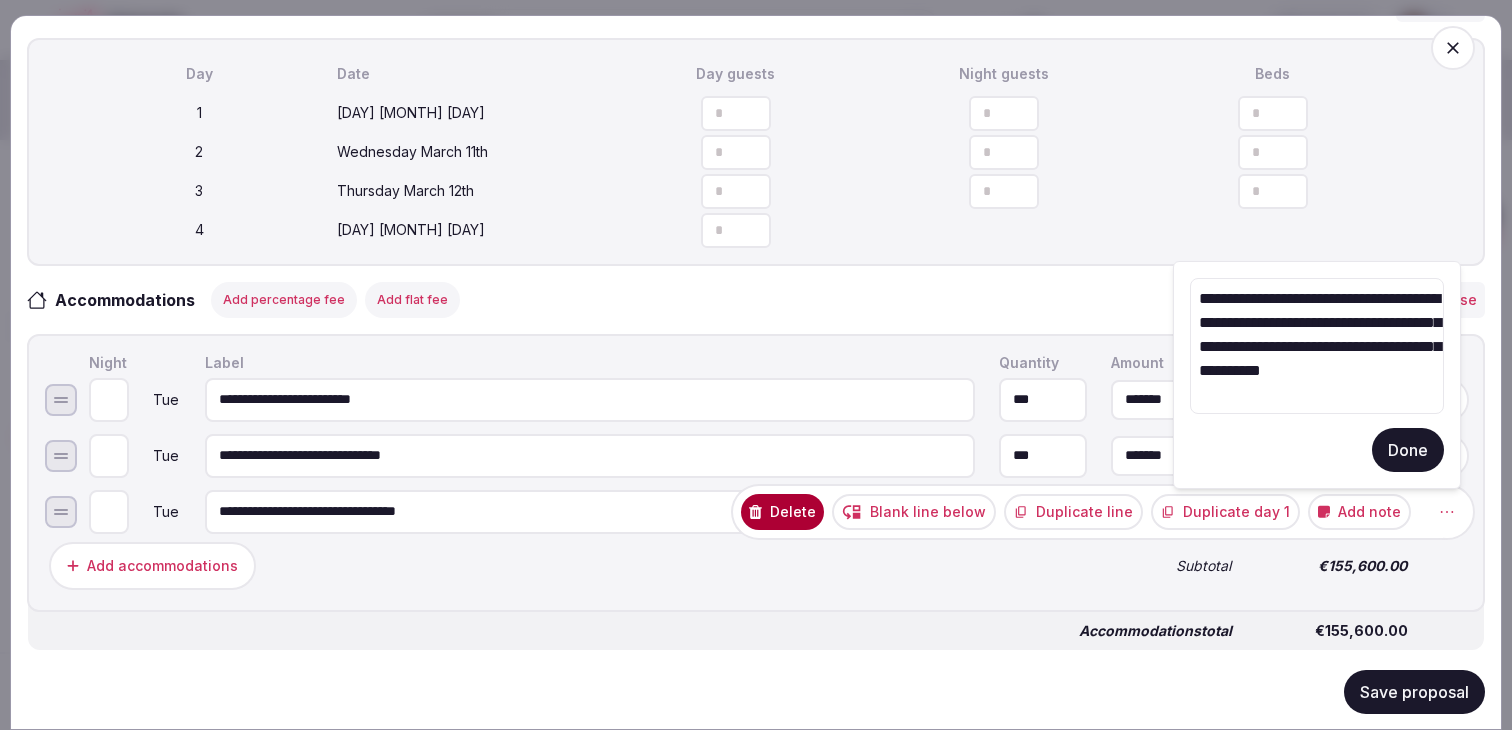 type on "**********" 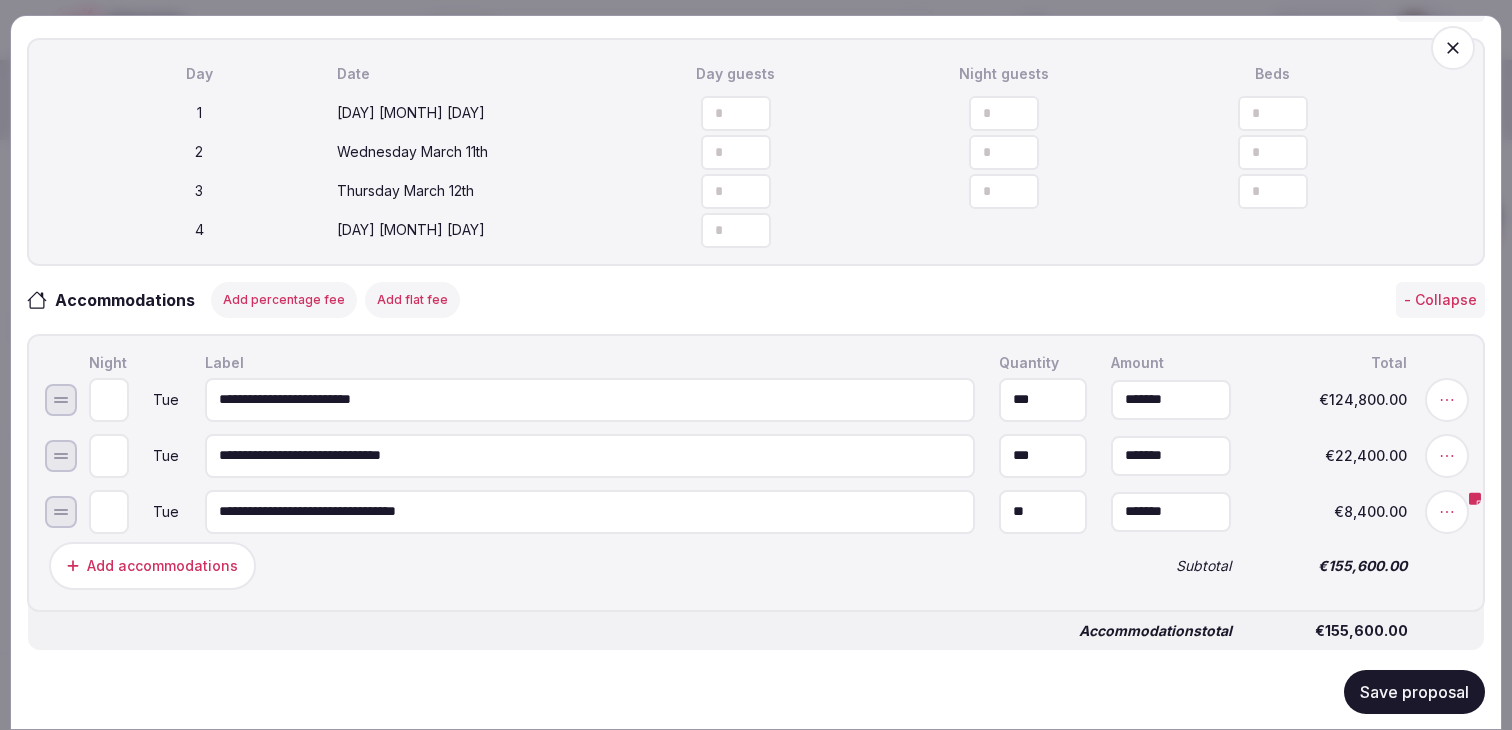 click on "Save proposal" at bounding box center [1414, 691] 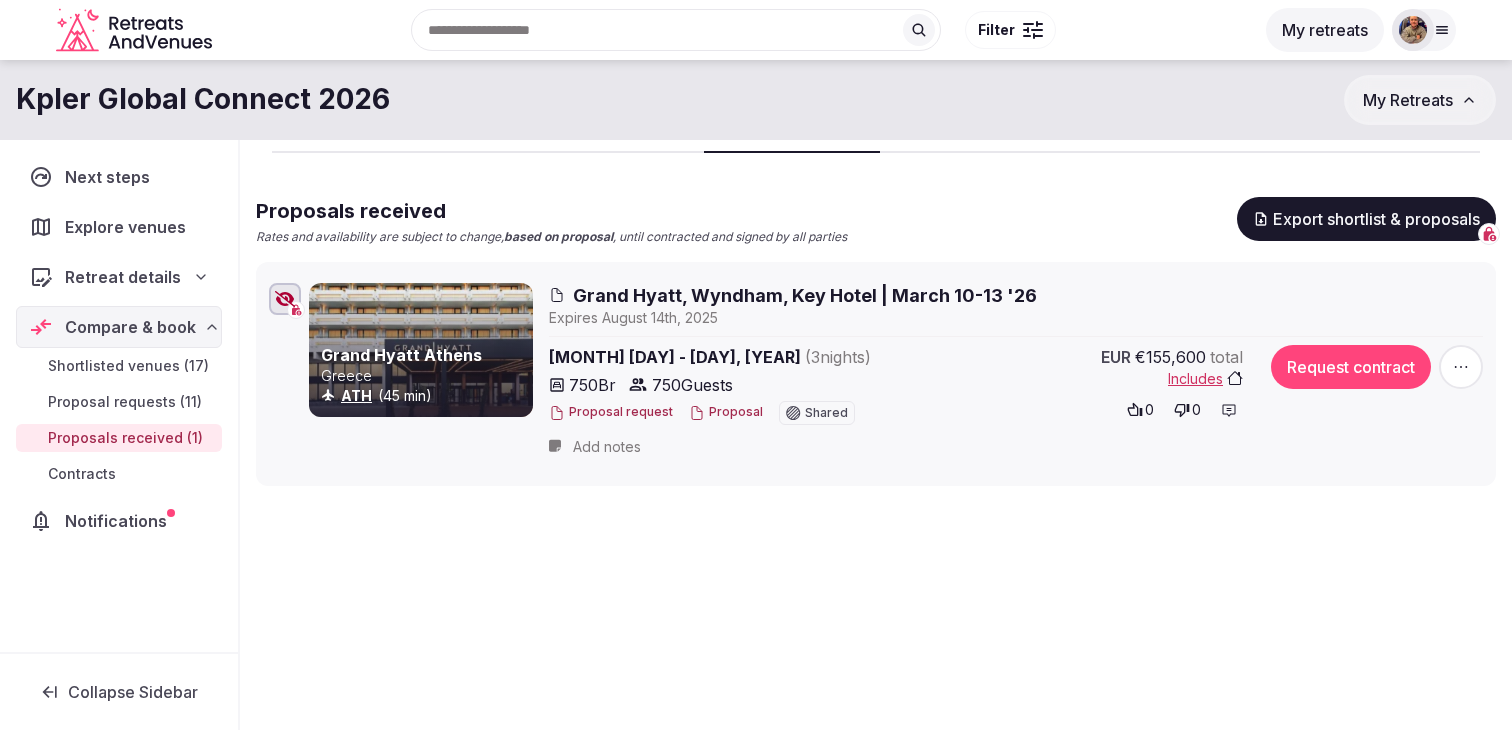 click at bounding box center [1461, 367] 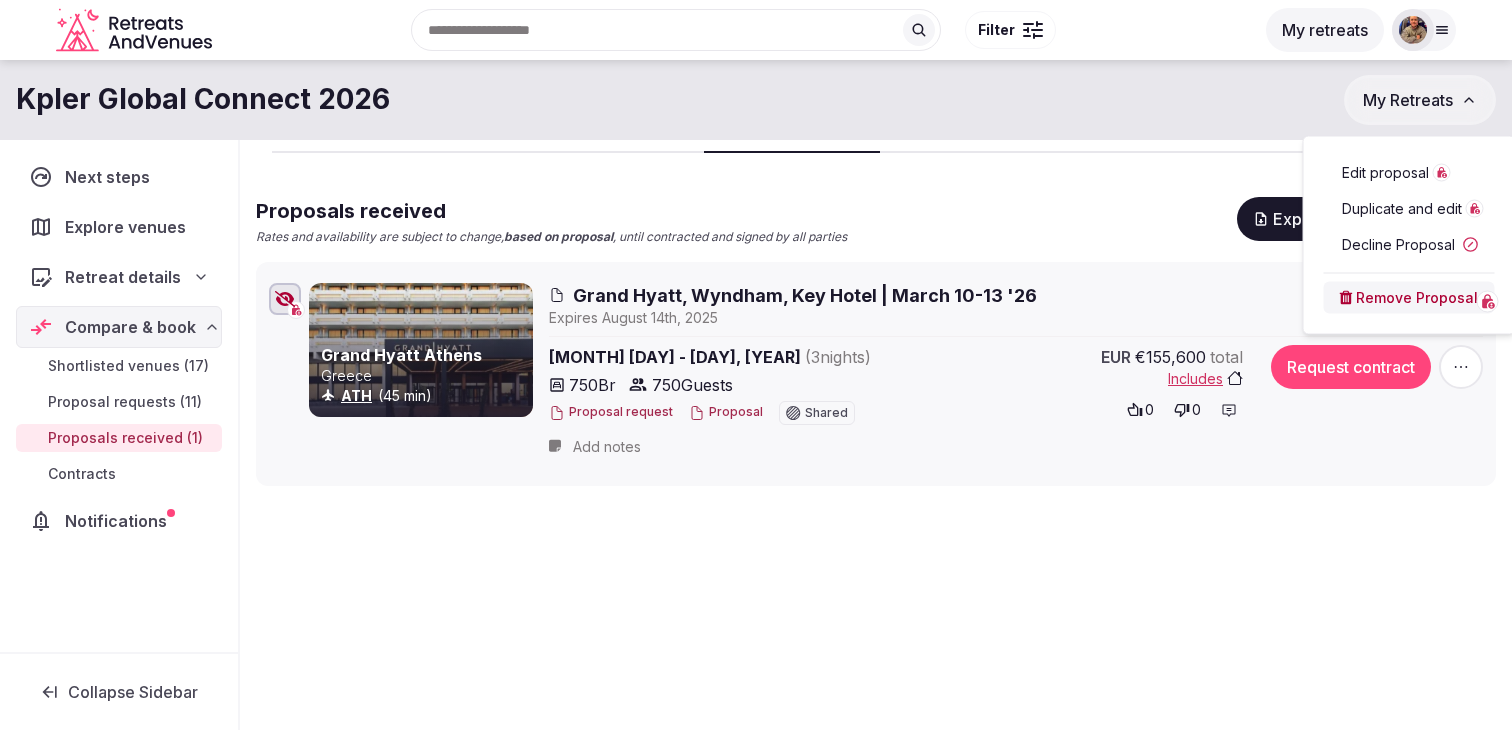 click on "Edit proposal" at bounding box center (1385, 173) 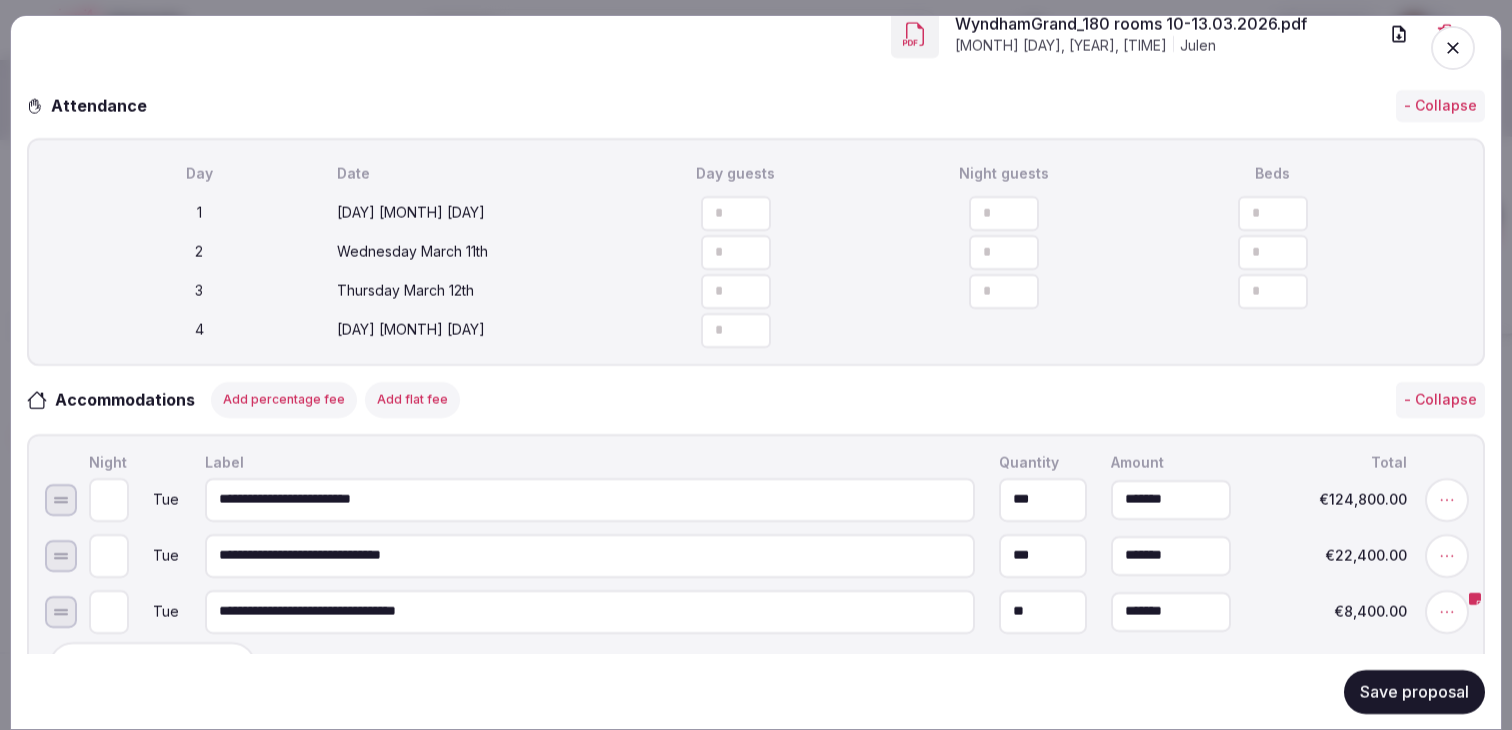 scroll, scrollTop: 685, scrollLeft: 0, axis: vertical 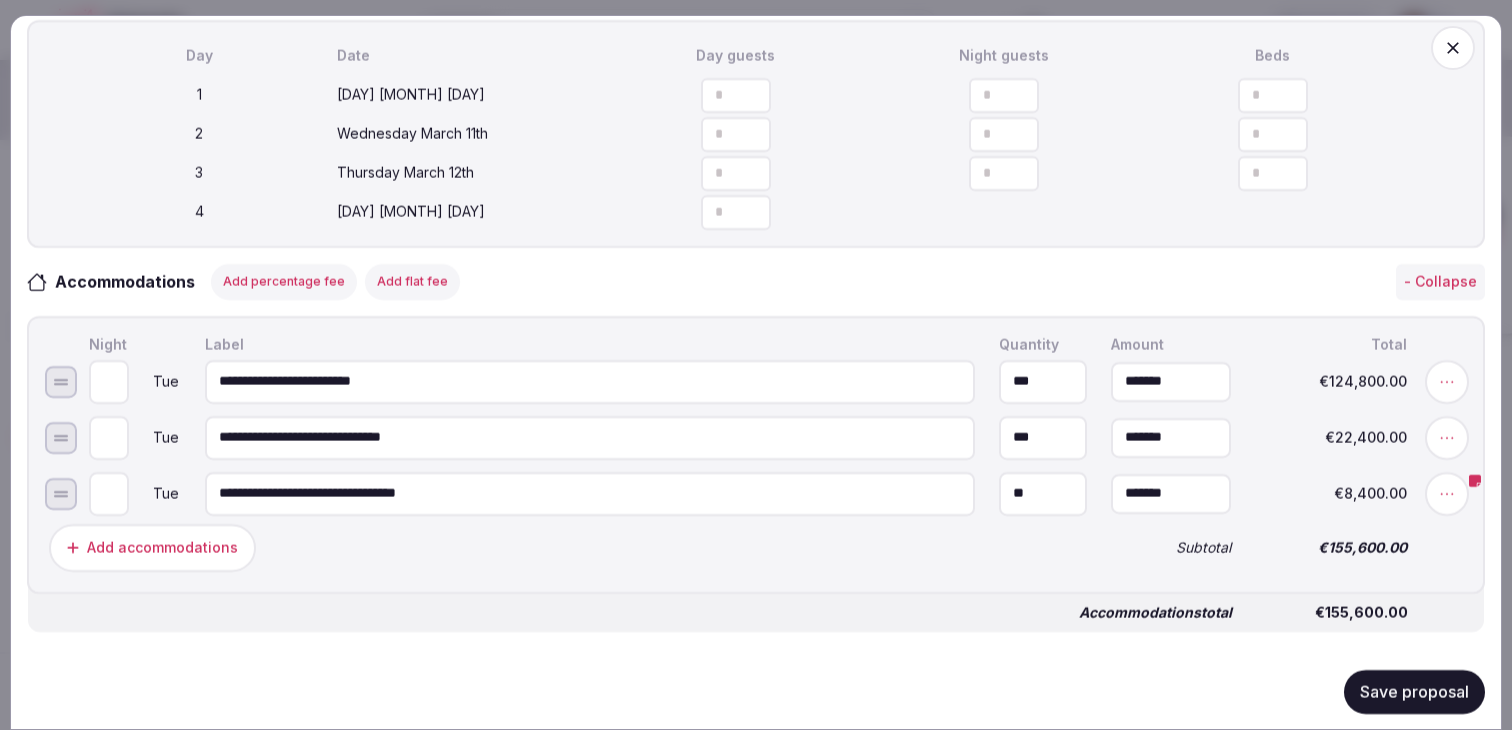 click on "Add flat fee" at bounding box center [412, 281] 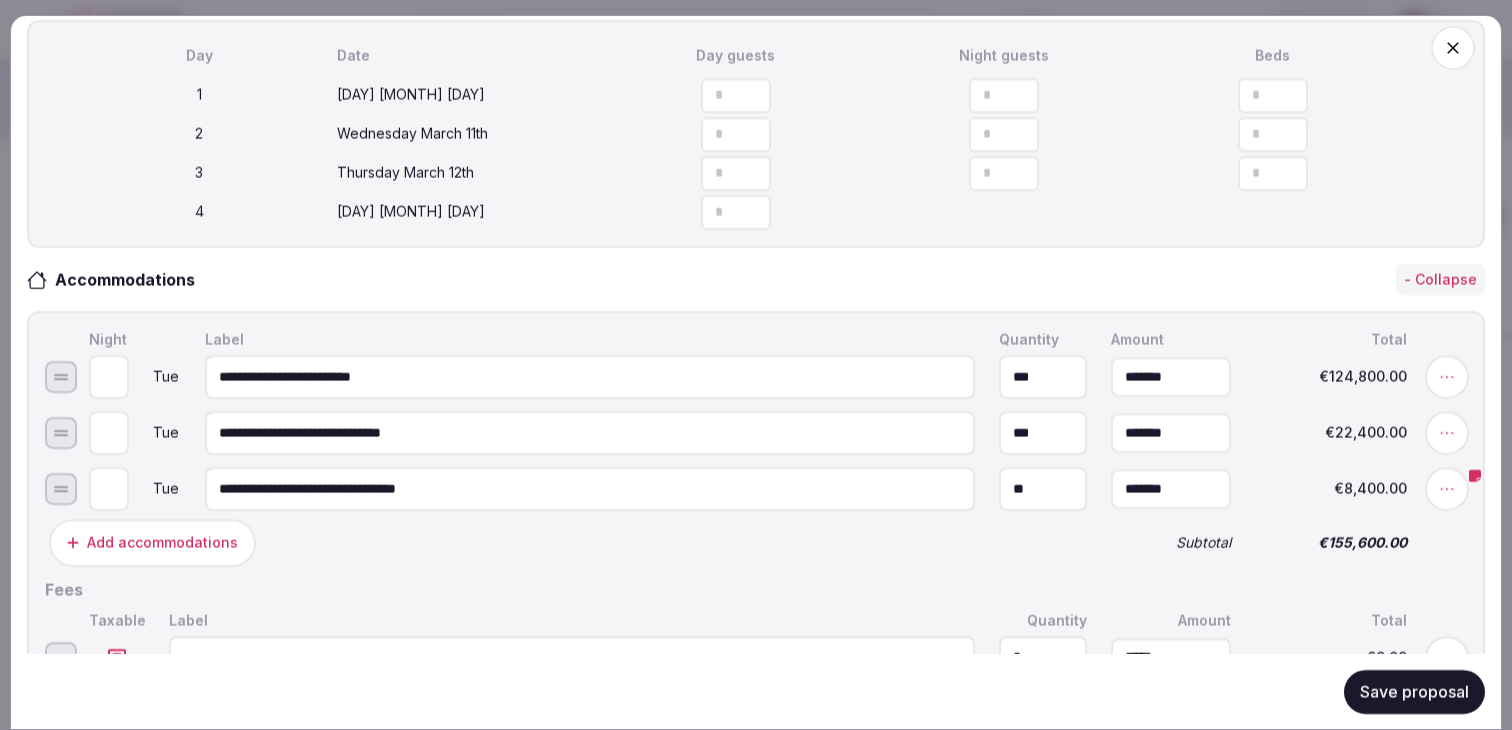 scroll, scrollTop: 1018, scrollLeft: 0, axis: vertical 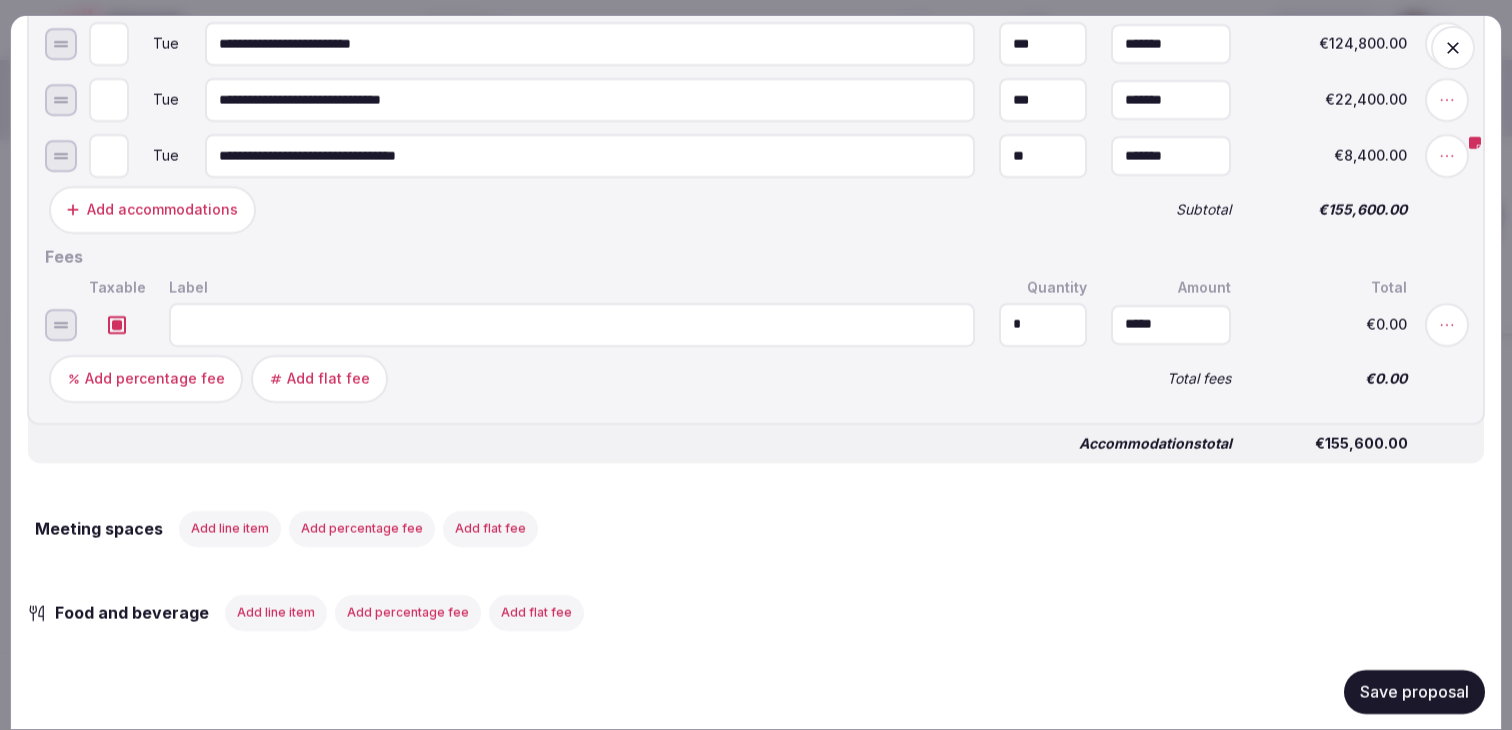click at bounding box center [572, 324] 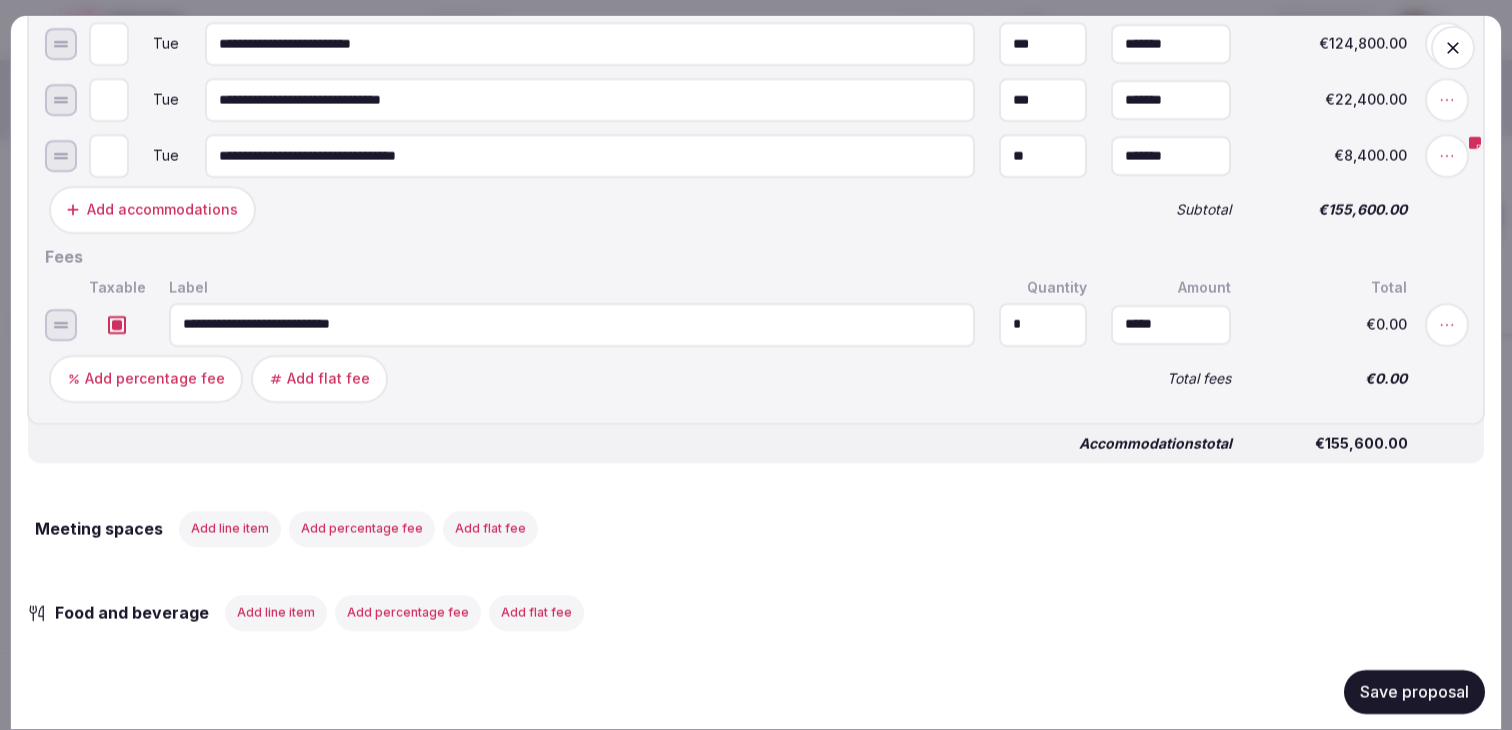 click on "**********" at bounding box center [572, 324] 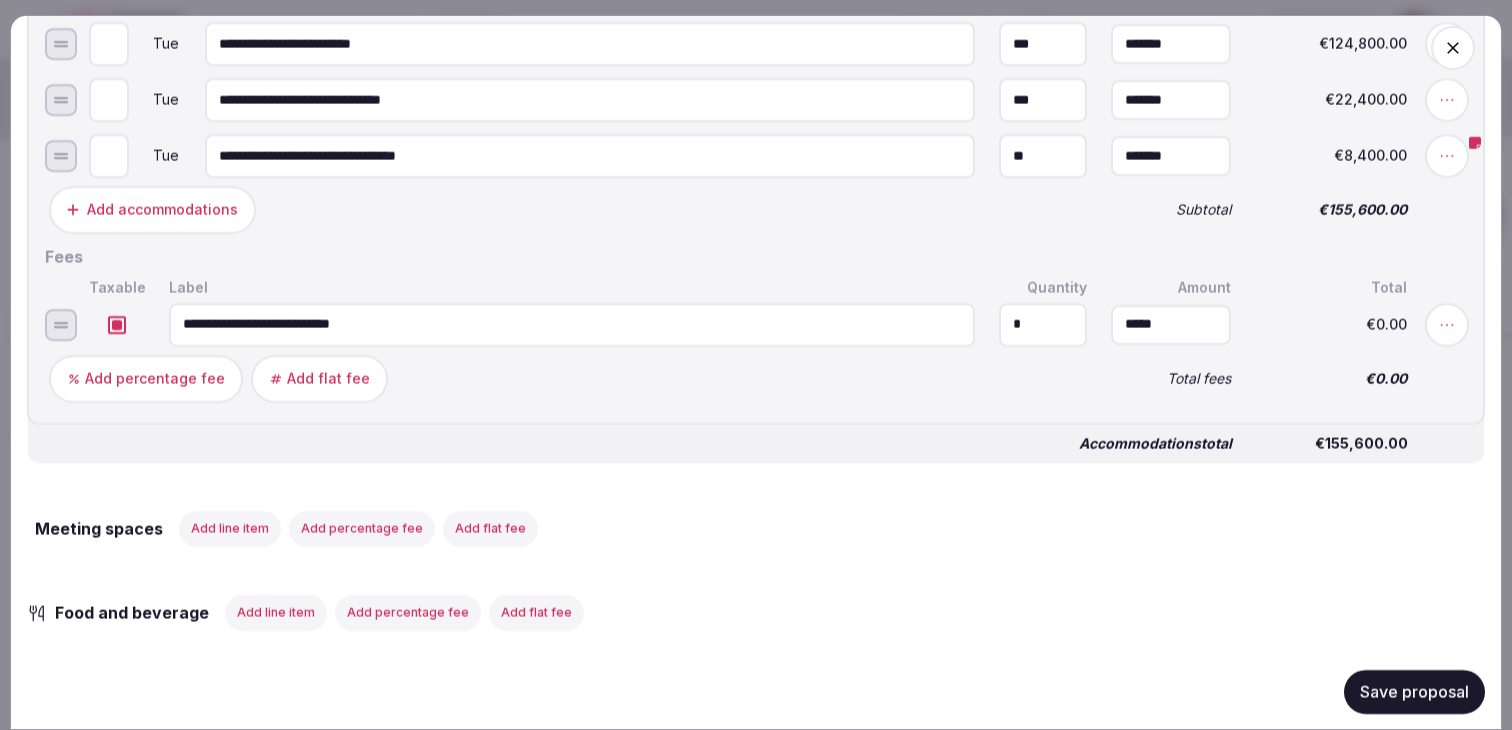 type on "**********" 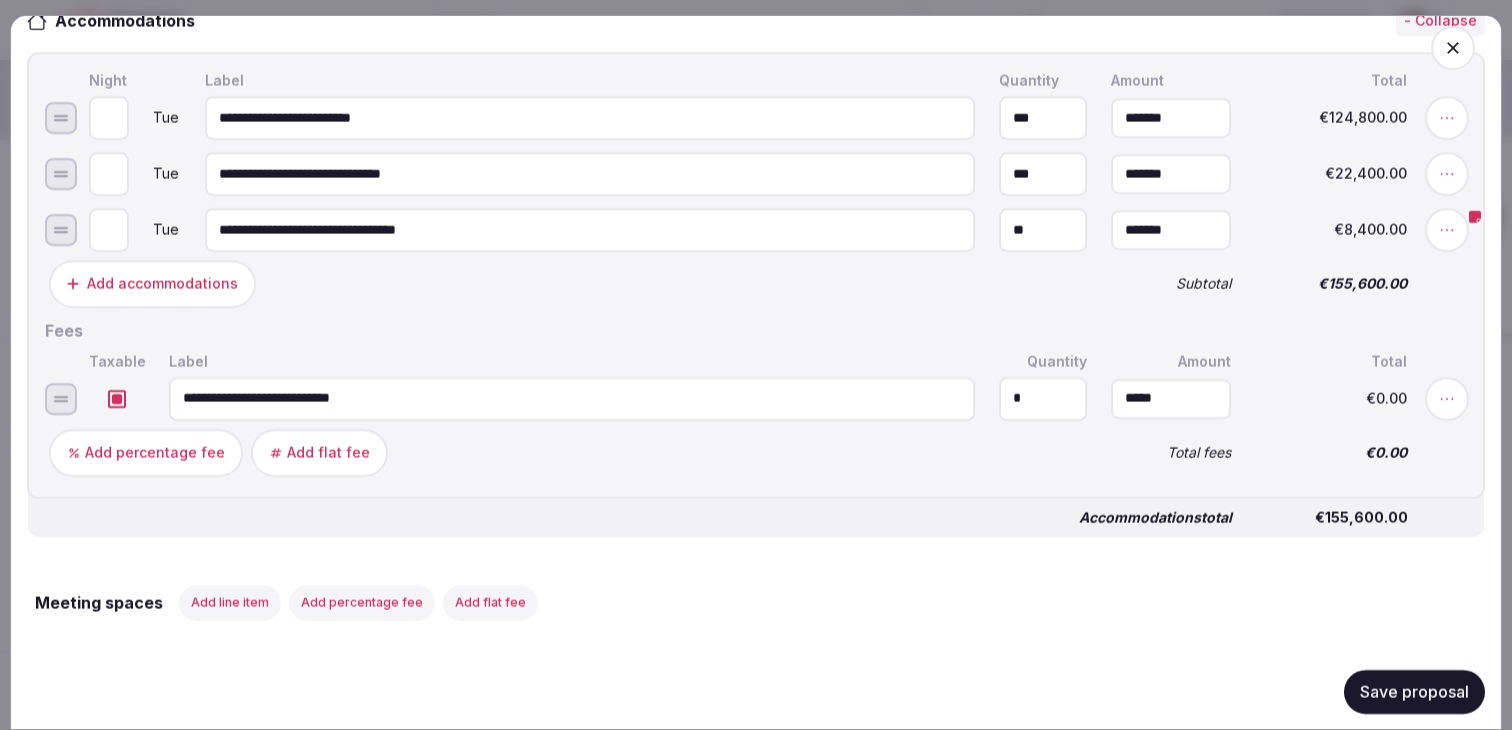 scroll, scrollTop: 935, scrollLeft: 0, axis: vertical 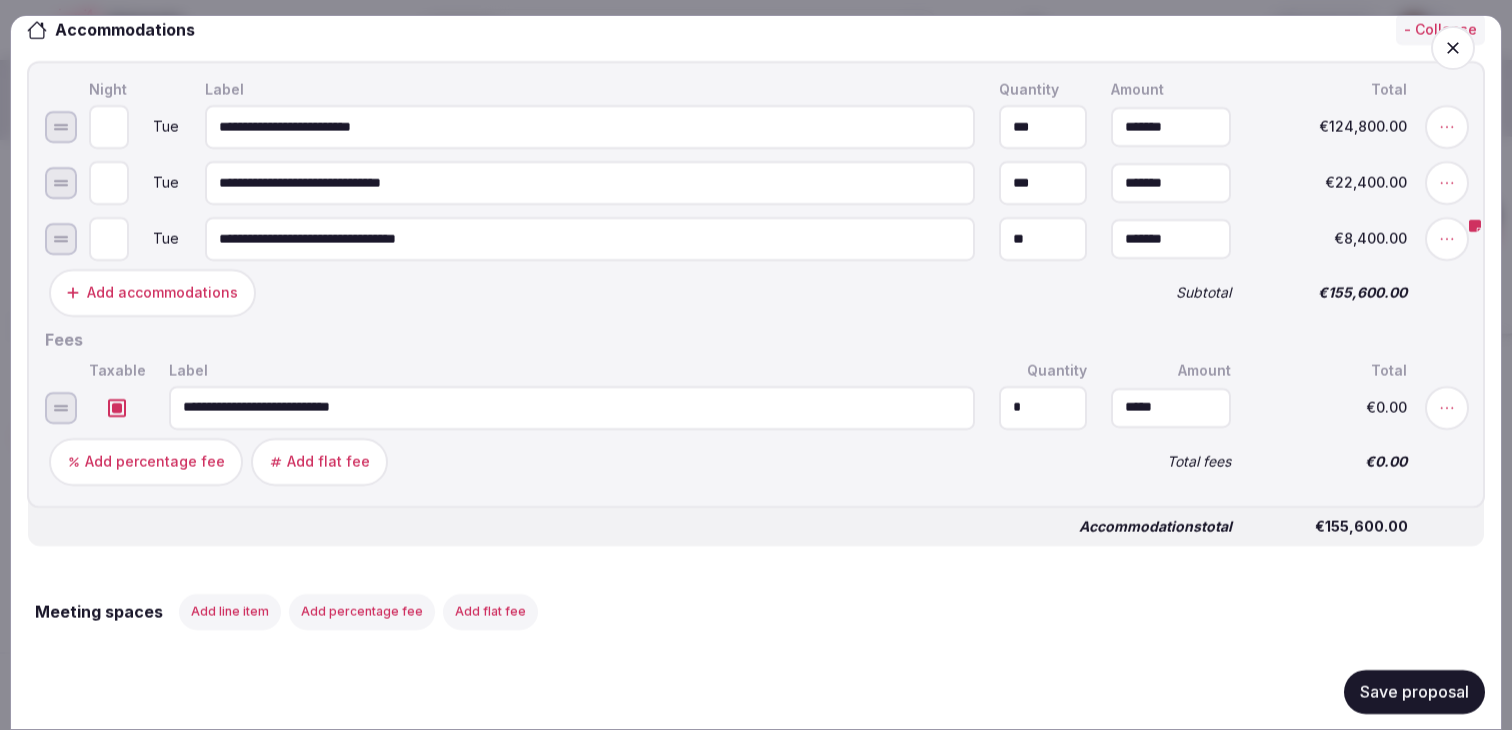 click on "Fees" at bounding box center (756, 340) 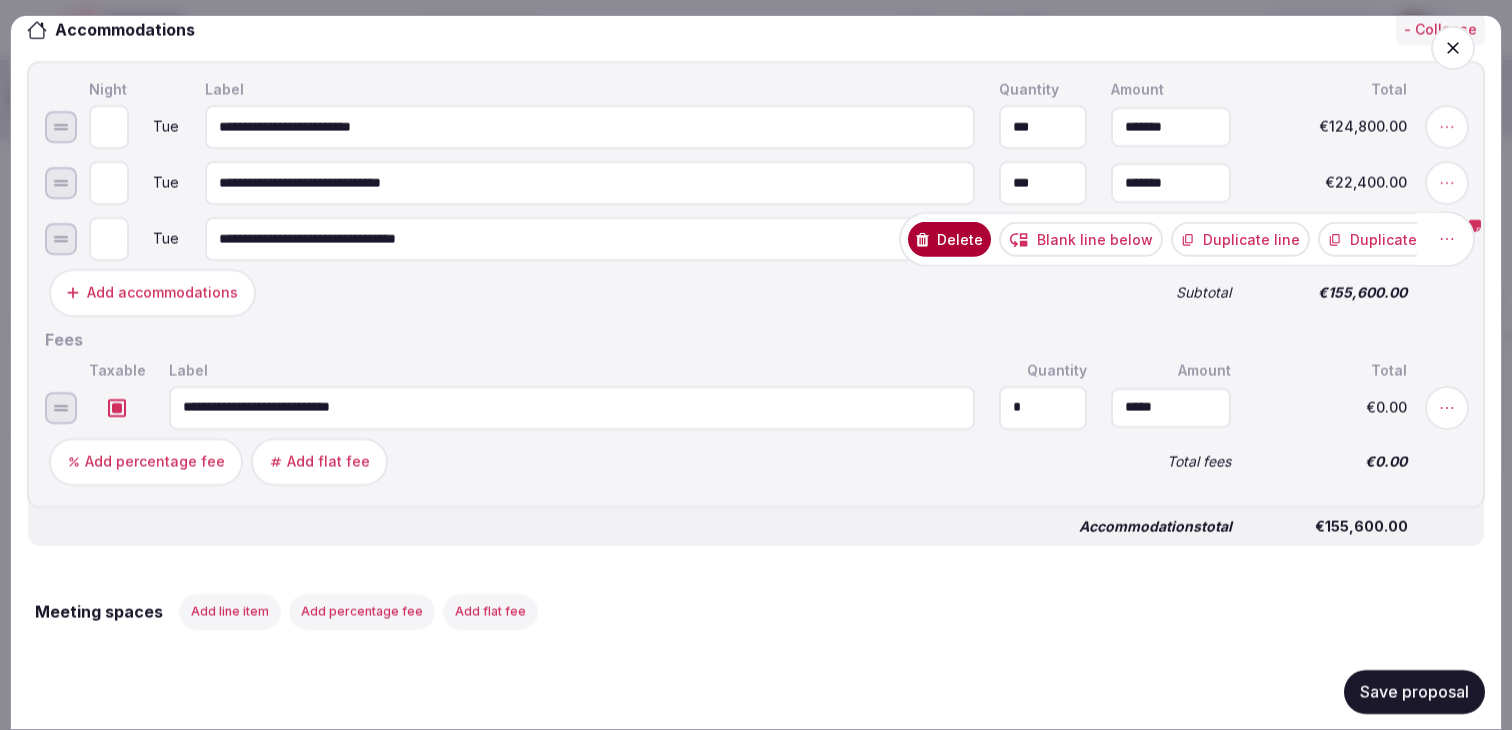click 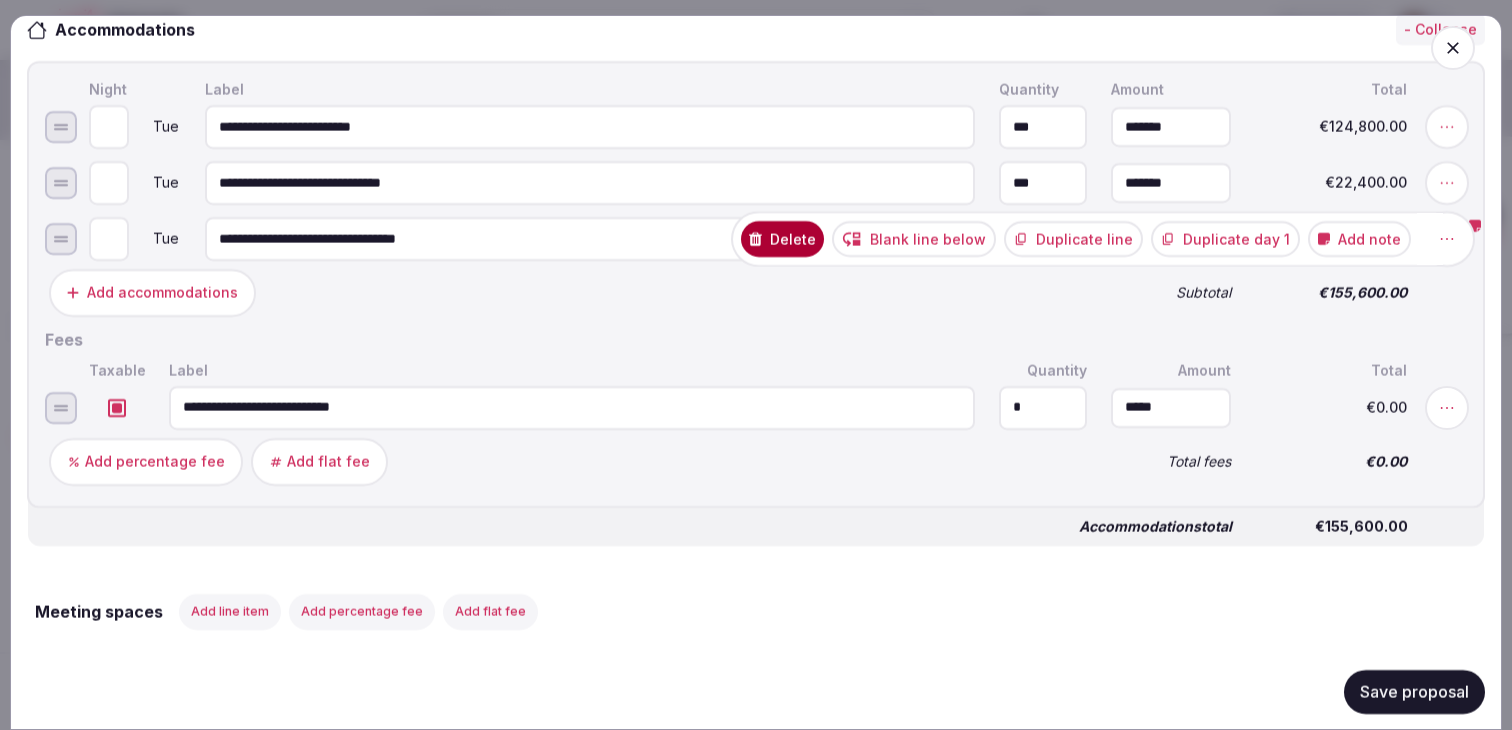 click on "Duplicate day 1" at bounding box center [1225, 239] 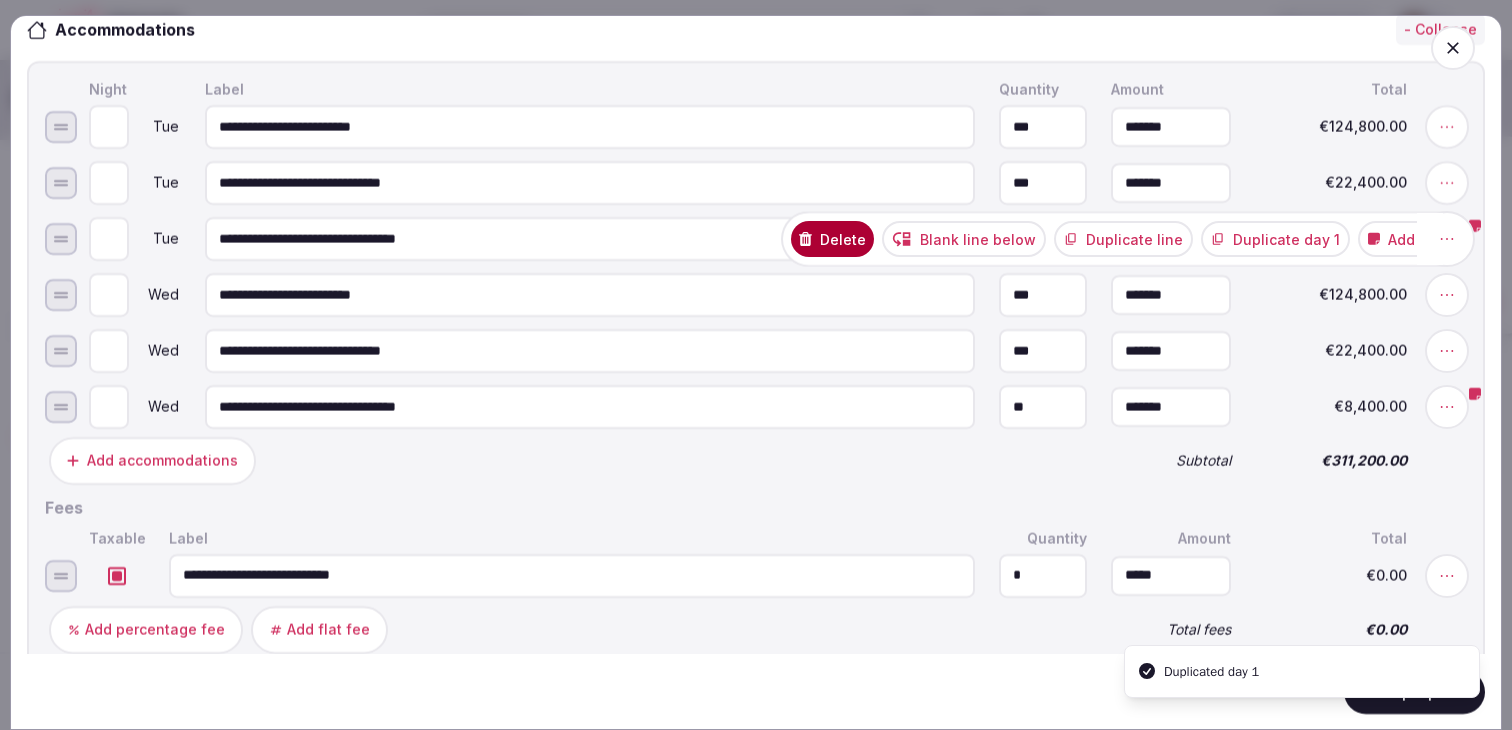 click at bounding box center [1447, 239] 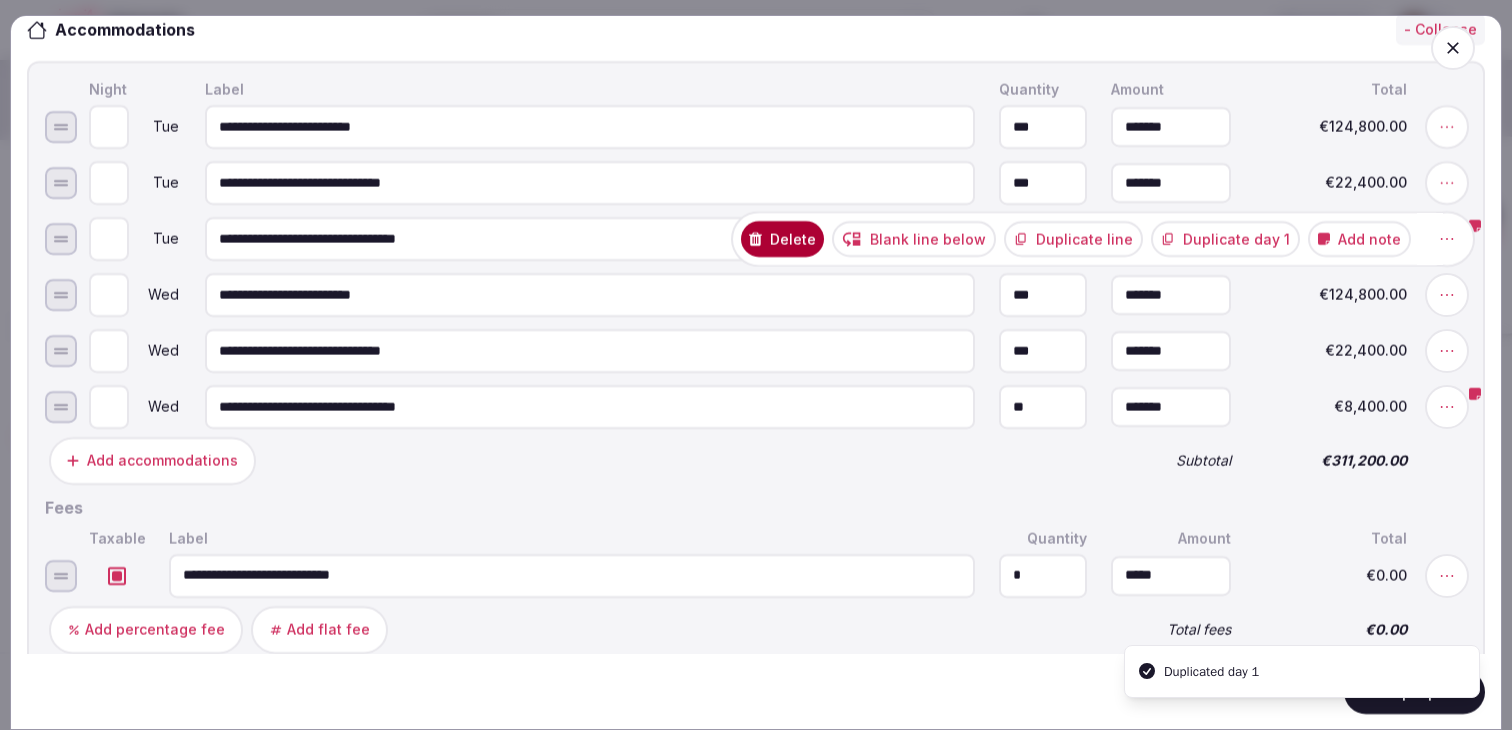 click on "Add note" at bounding box center (1359, 239) 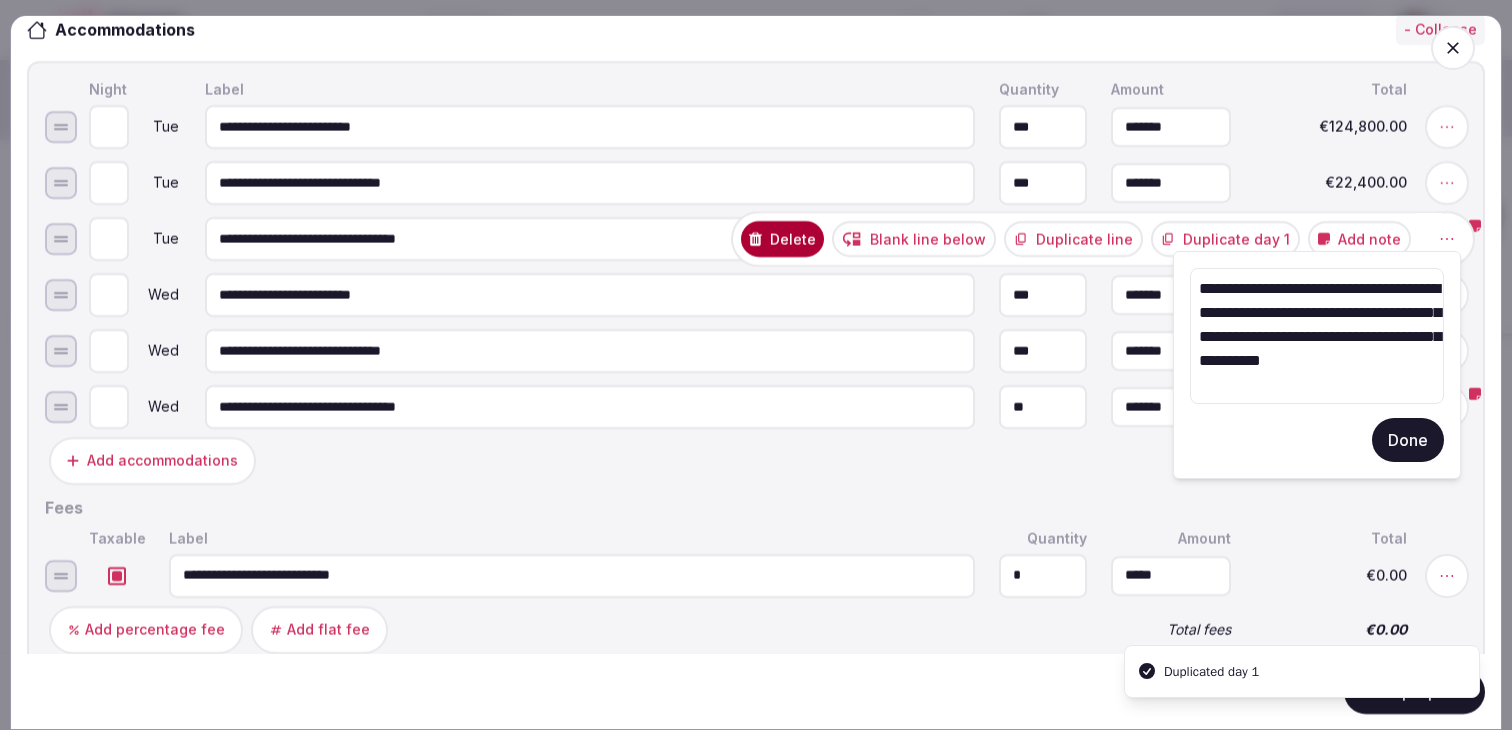 drag, startPoint x: 1331, startPoint y: 381, endPoint x: 1190, endPoint y: 263, distance: 183.86136 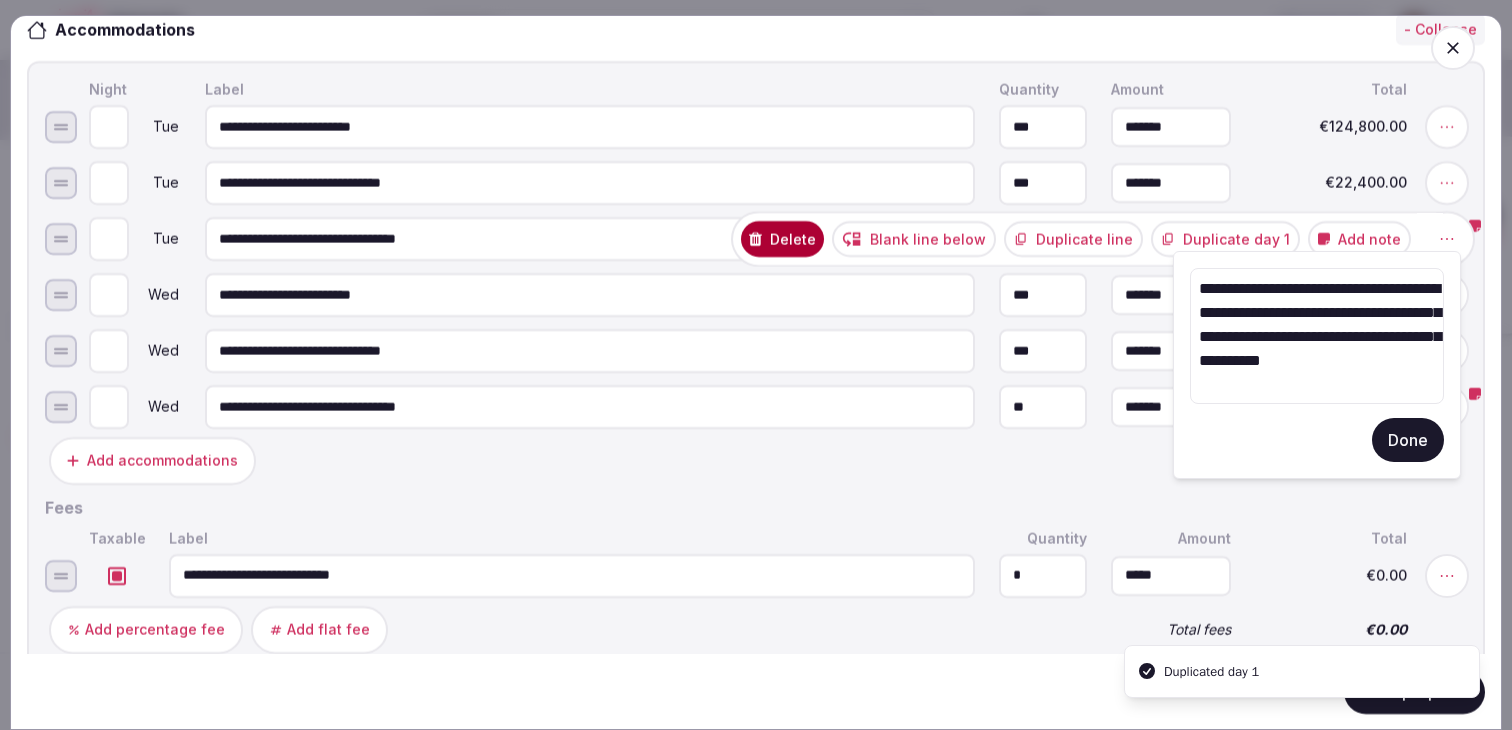 click on "**********" at bounding box center (1317, 365) 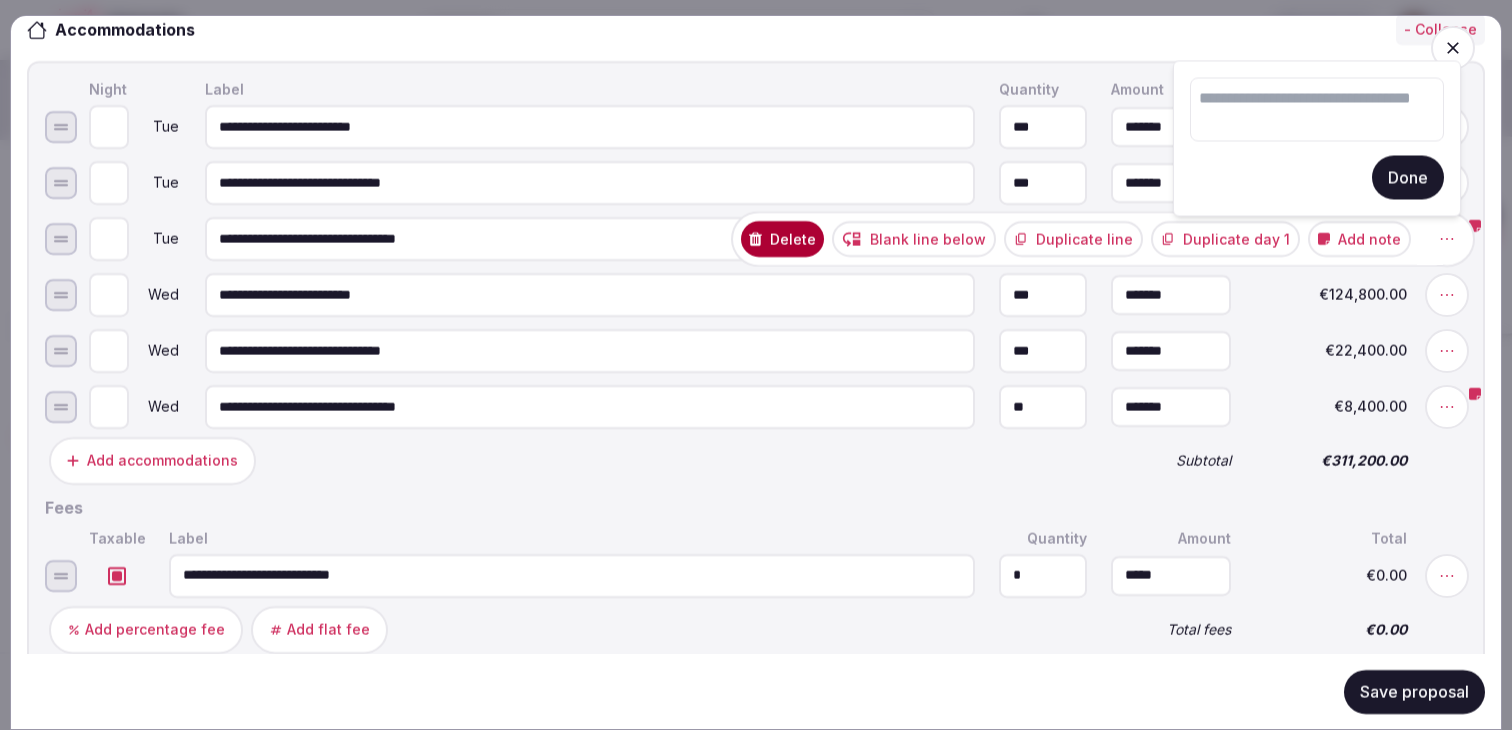 type 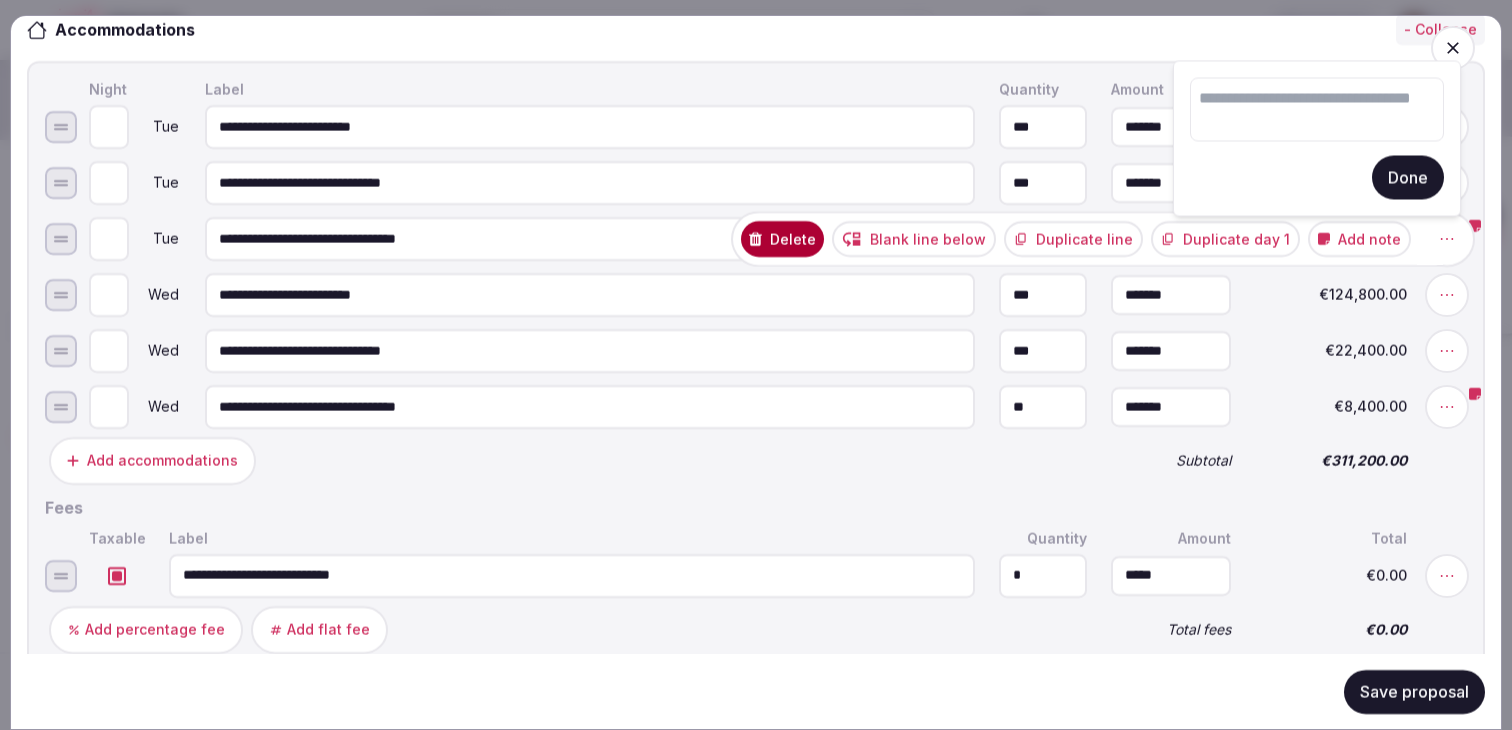 click on "Done" at bounding box center [1408, 178] 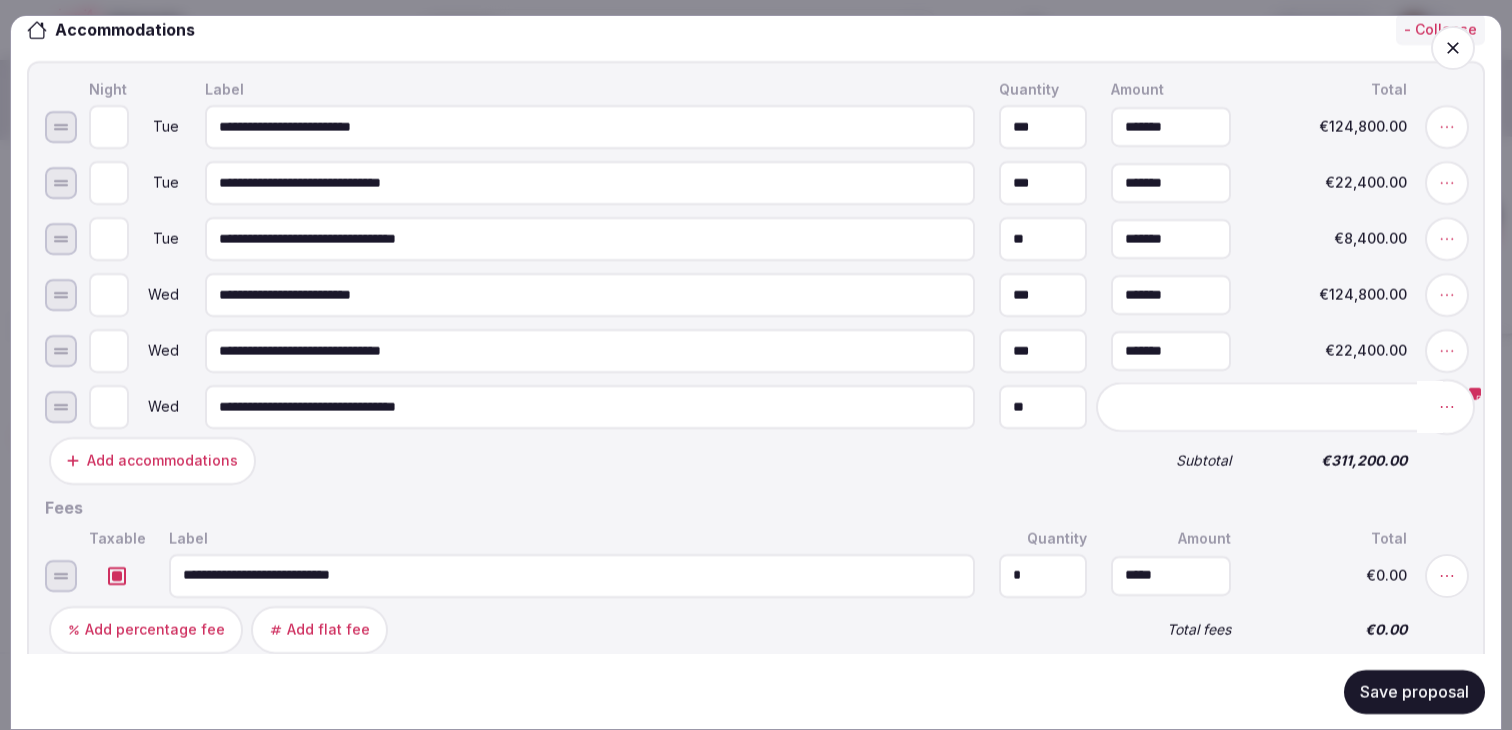 click 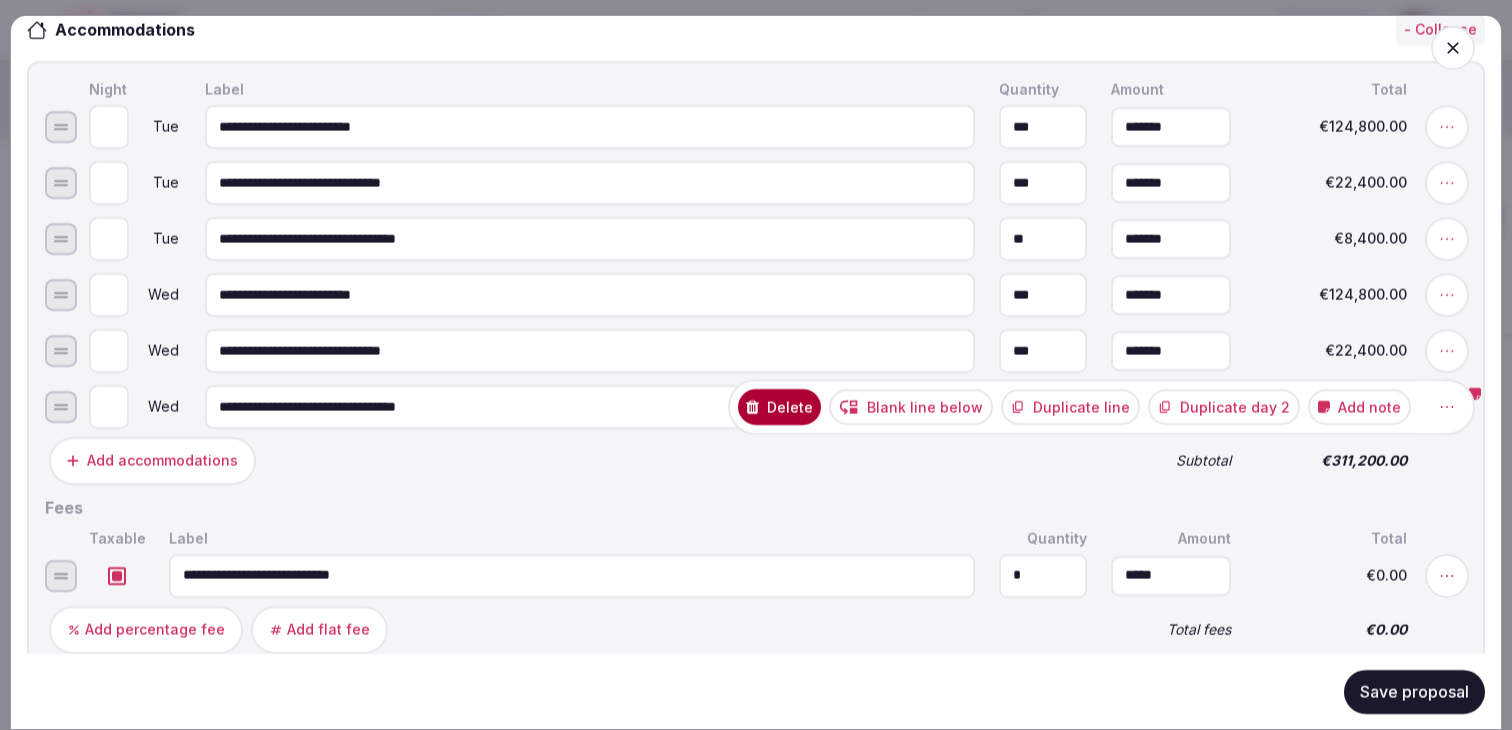 click on "Duplicate day 2" at bounding box center [1224, 407] 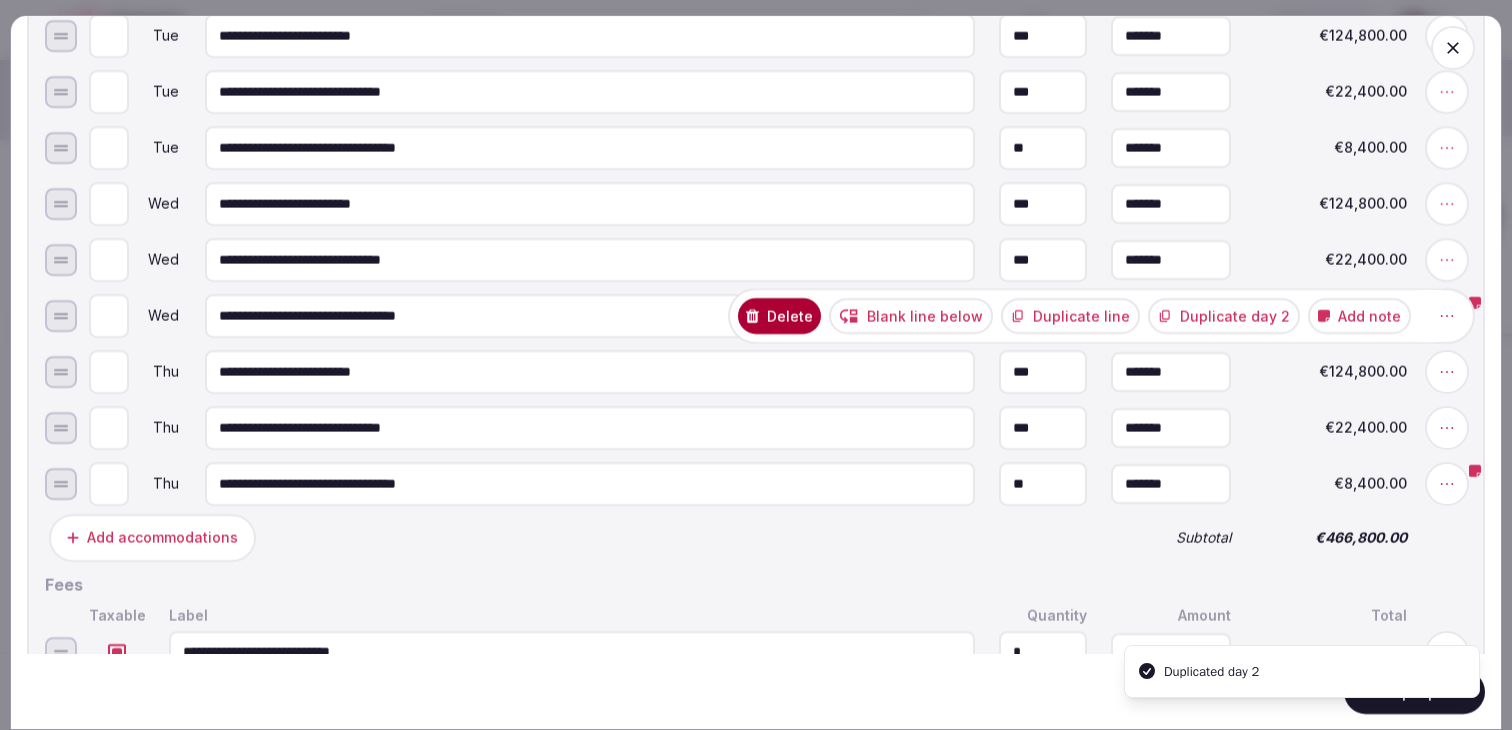 scroll, scrollTop: 1056, scrollLeft: 0, axis: vertical 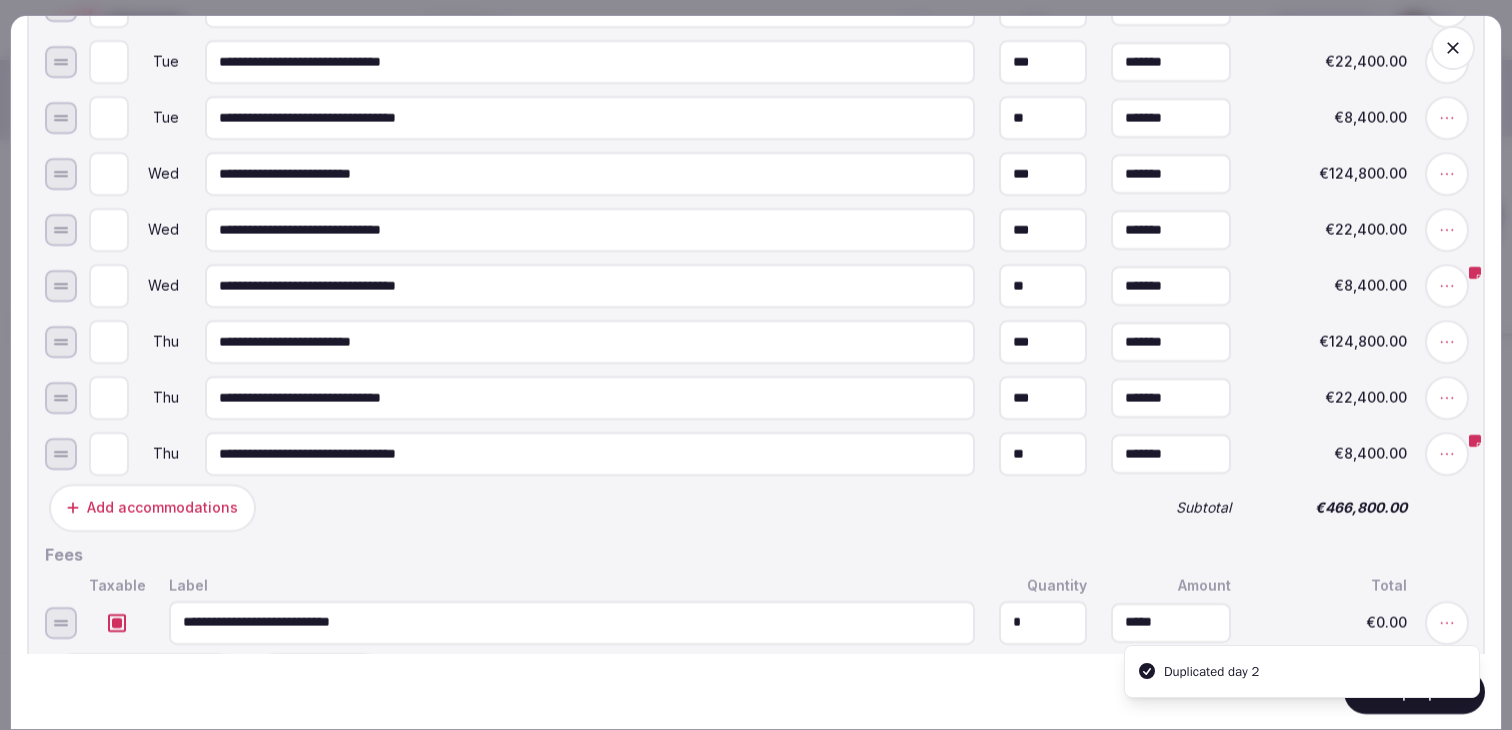 click 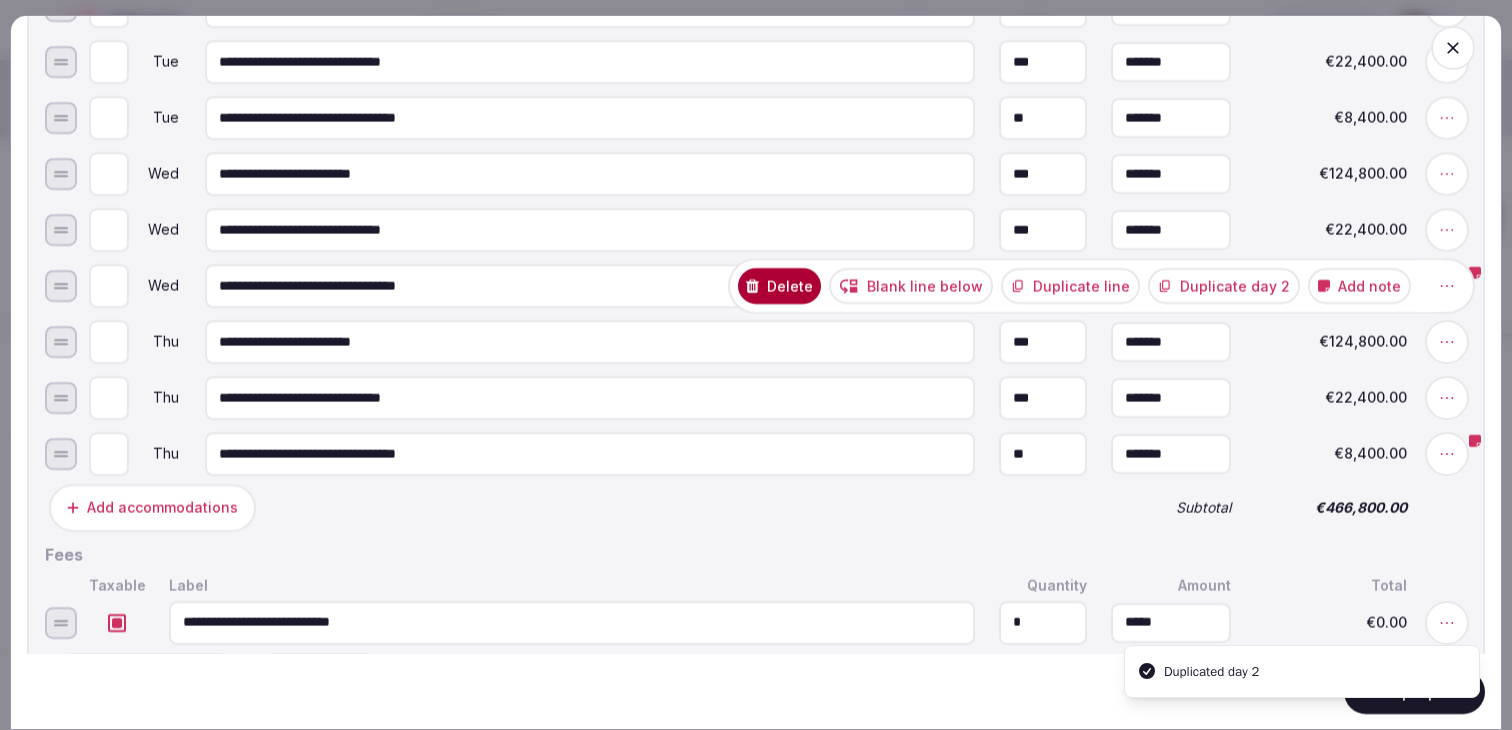 click on "Add note" at bounding box center (1359, 286) 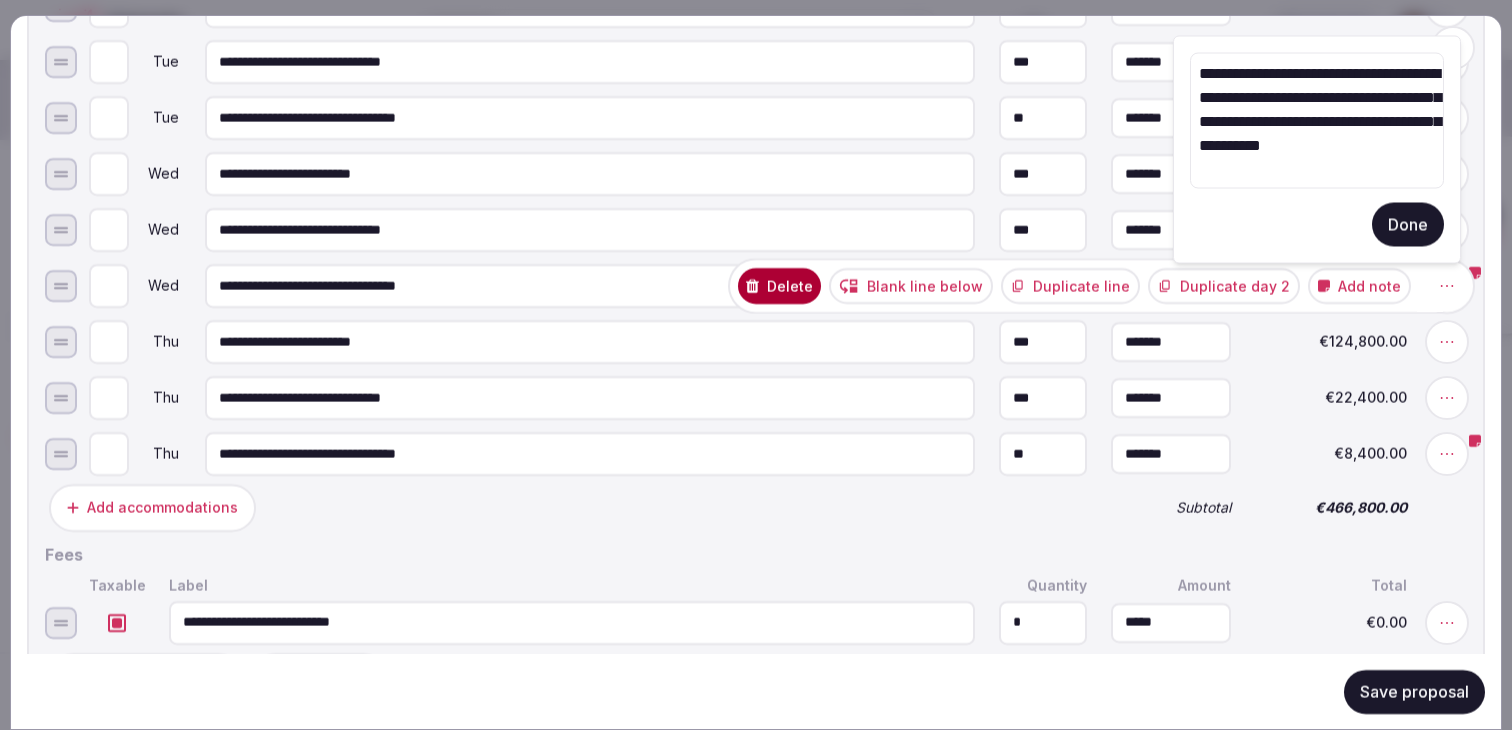 drag, startPoint x: 1352, startPoint y: 176, endPoint x: 1170, endPoint y: 64, distance: 213.70073 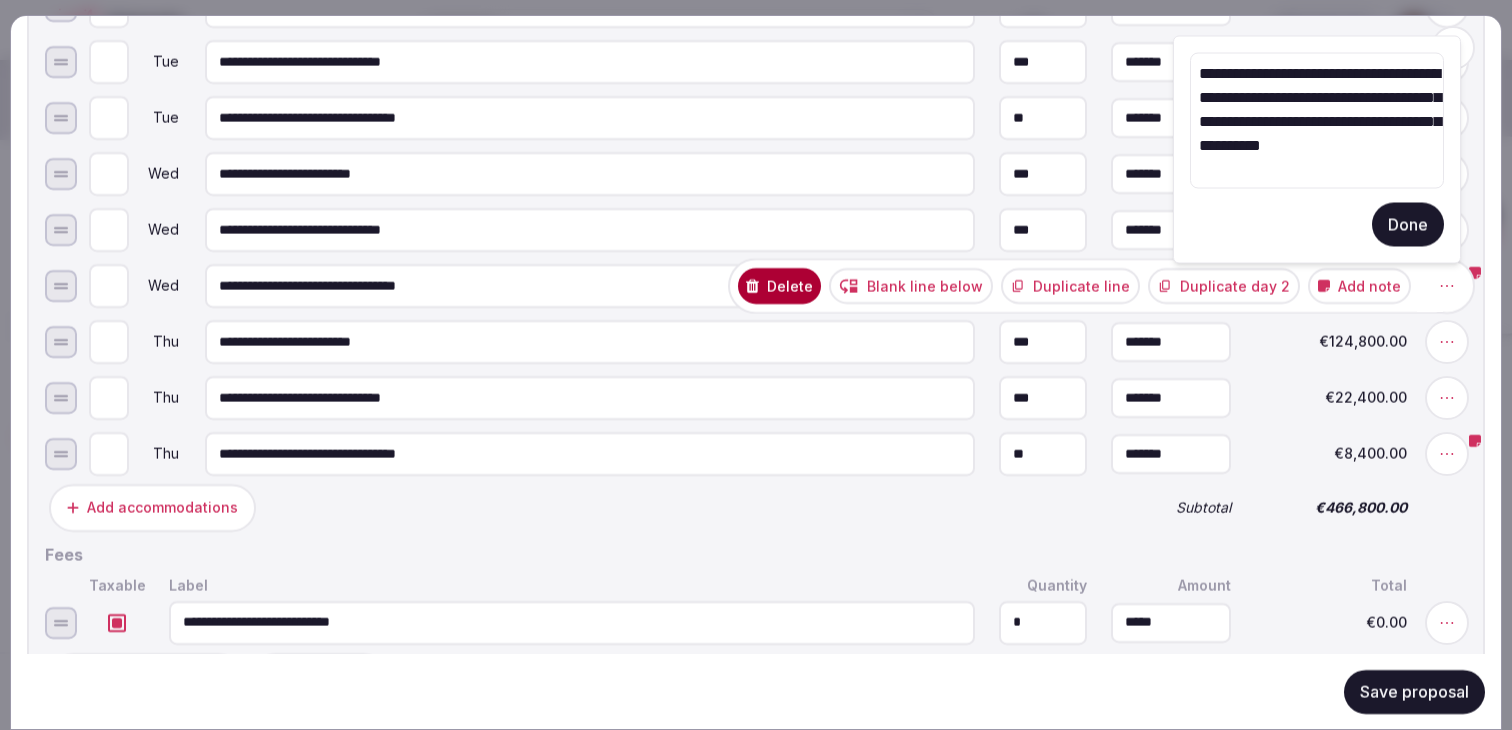 click on "Recent searches Greece Italy Madrid, Spain England, UK Egnach, Switzerland Search Popular Destinations Toscana, Italy Riviera Maya, Mexico Indonesia, Bali California, USA New York, USA Napa Valley, USA Beja, Portugal Canarias, Spain Filter Explore  destinations Filter My retreats [USERNAME] Account My venue listings My retreats Group flight planner Client view Logout logged in as  [USERNAME] Account My venue listings My retreats Group flight planner Client view Logout Kpler Global Connect 2026 My Retreats Next steps Explore venues Retreat details Compare & book Shortlisted venues (17) Proposal requests (11) Proposals received (1) Contracts Notifications Collapse Sidebar Shortlisted venues 17 Proposal requests 11 Proposals received 1 Contracts 0 Proposals received Rates and availability are subject to change,  based on proposal , until contracted and signed by all parties Export shortlist & proposals Grand Hyatt Athens [COUNTRY] [AIRPORT_CODE] ([DURATION] min) Grand Hyatt, Wyndham, Key Hotel | [MONTH]-[DAY] '[YEAR] Expire s   [MONTH] [DAY], [YEAR] ( 3 s" at bounding box center [756, 246] 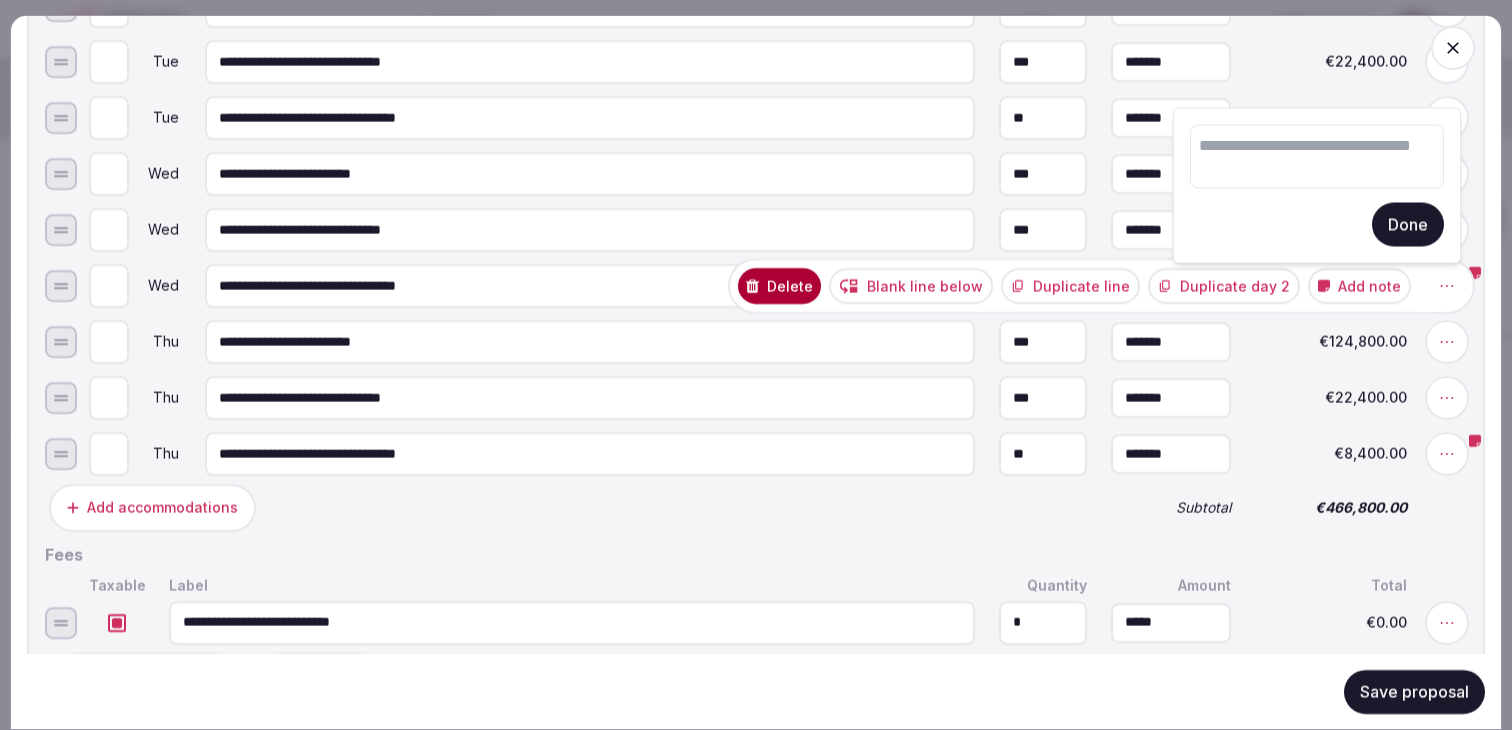 type 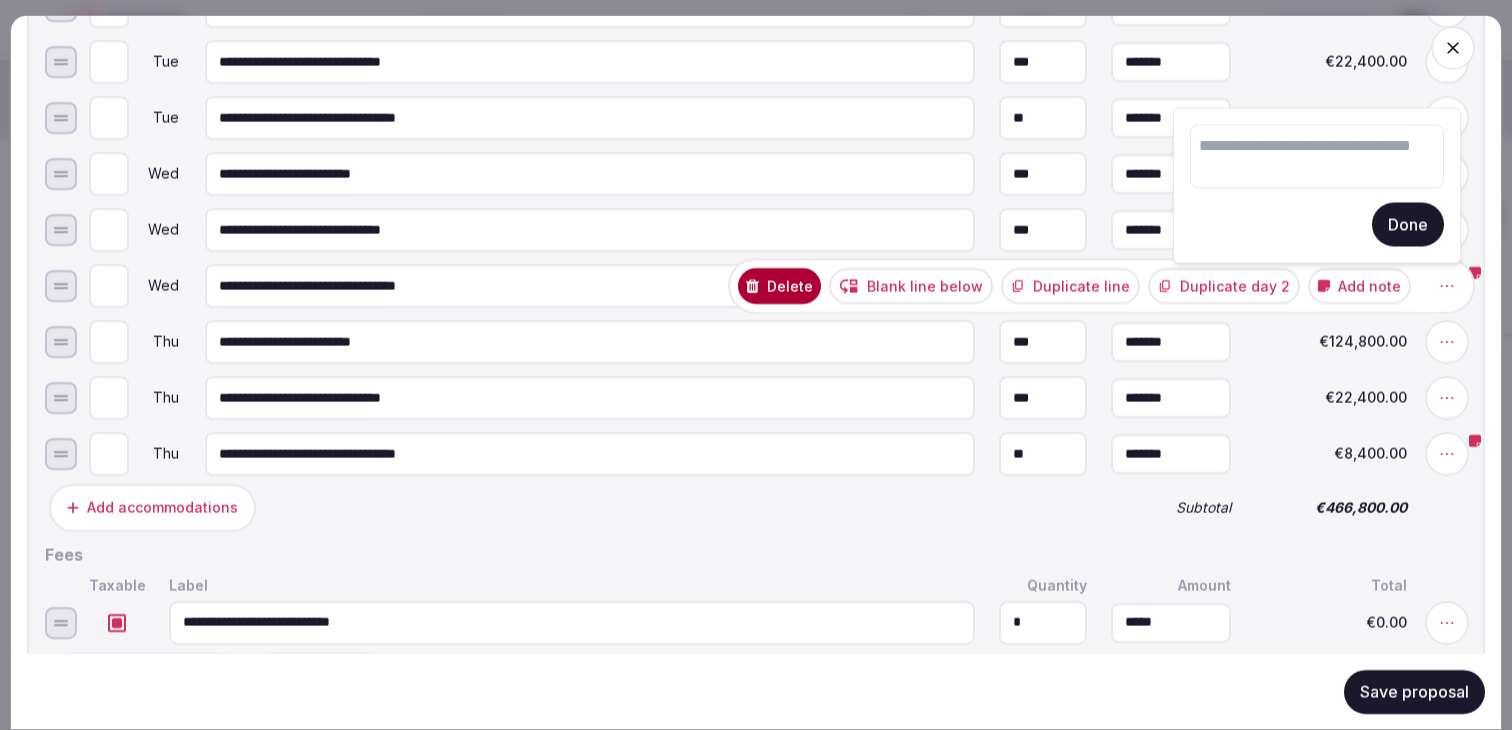 click on "Done" at bounding box center [1408, 225] 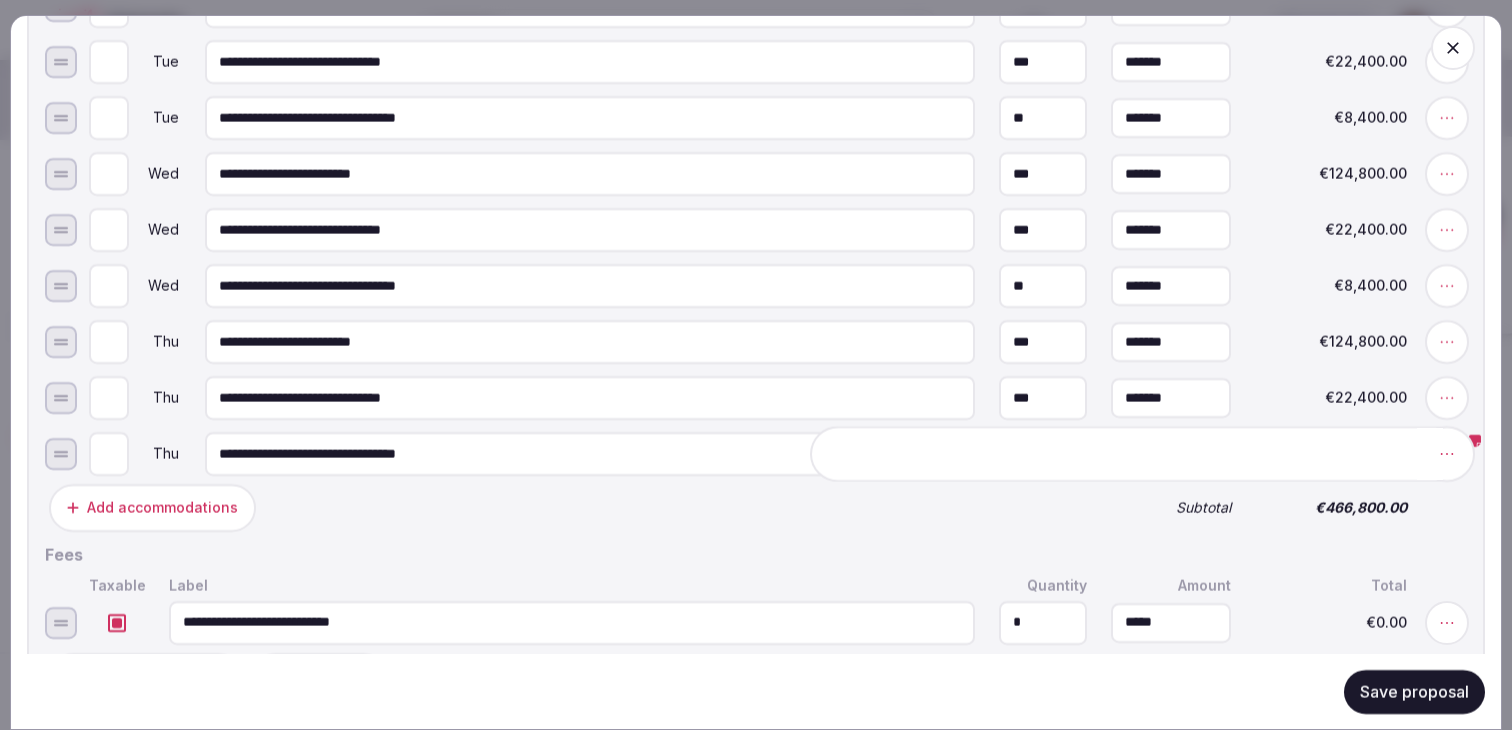 click 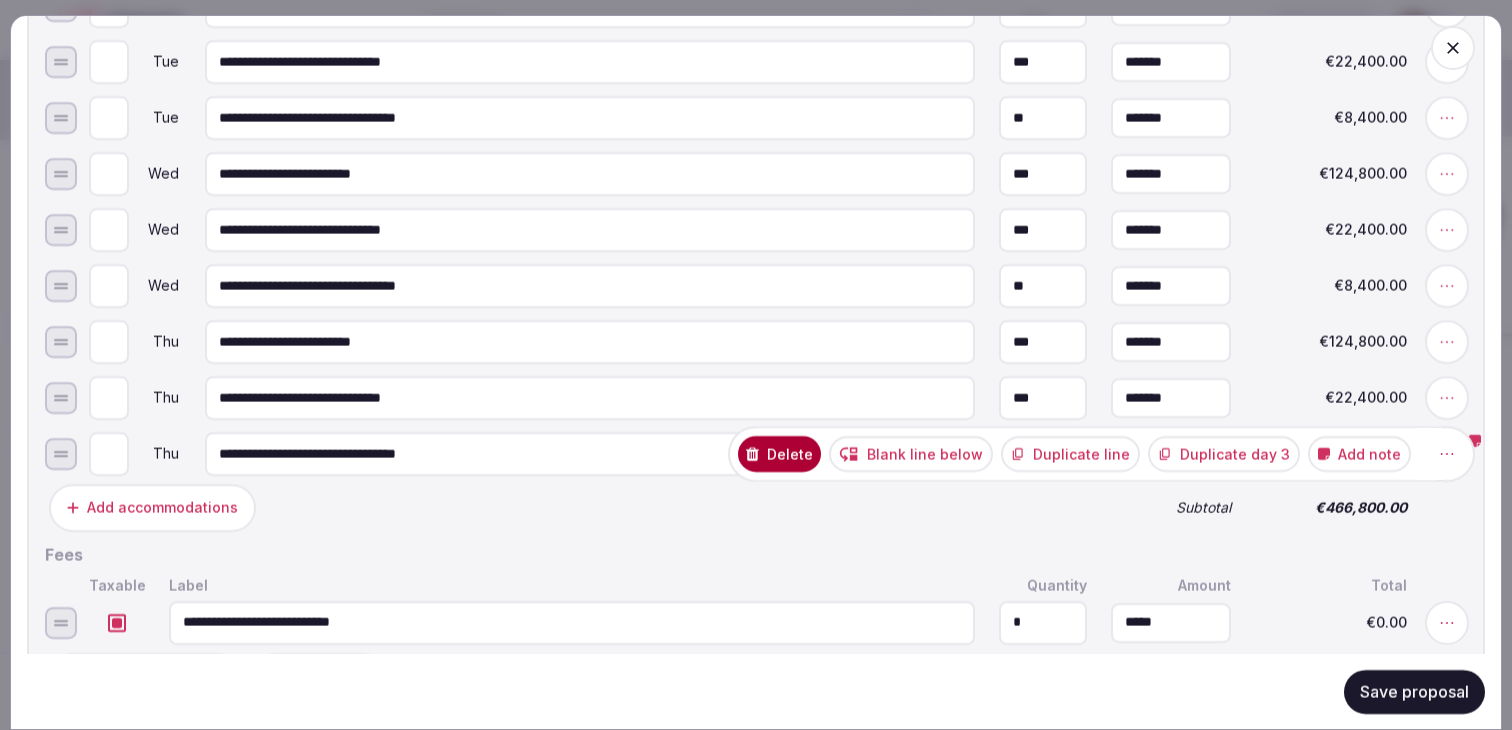 click on "Duplicate day 3" at bounding box center (1224, 454) 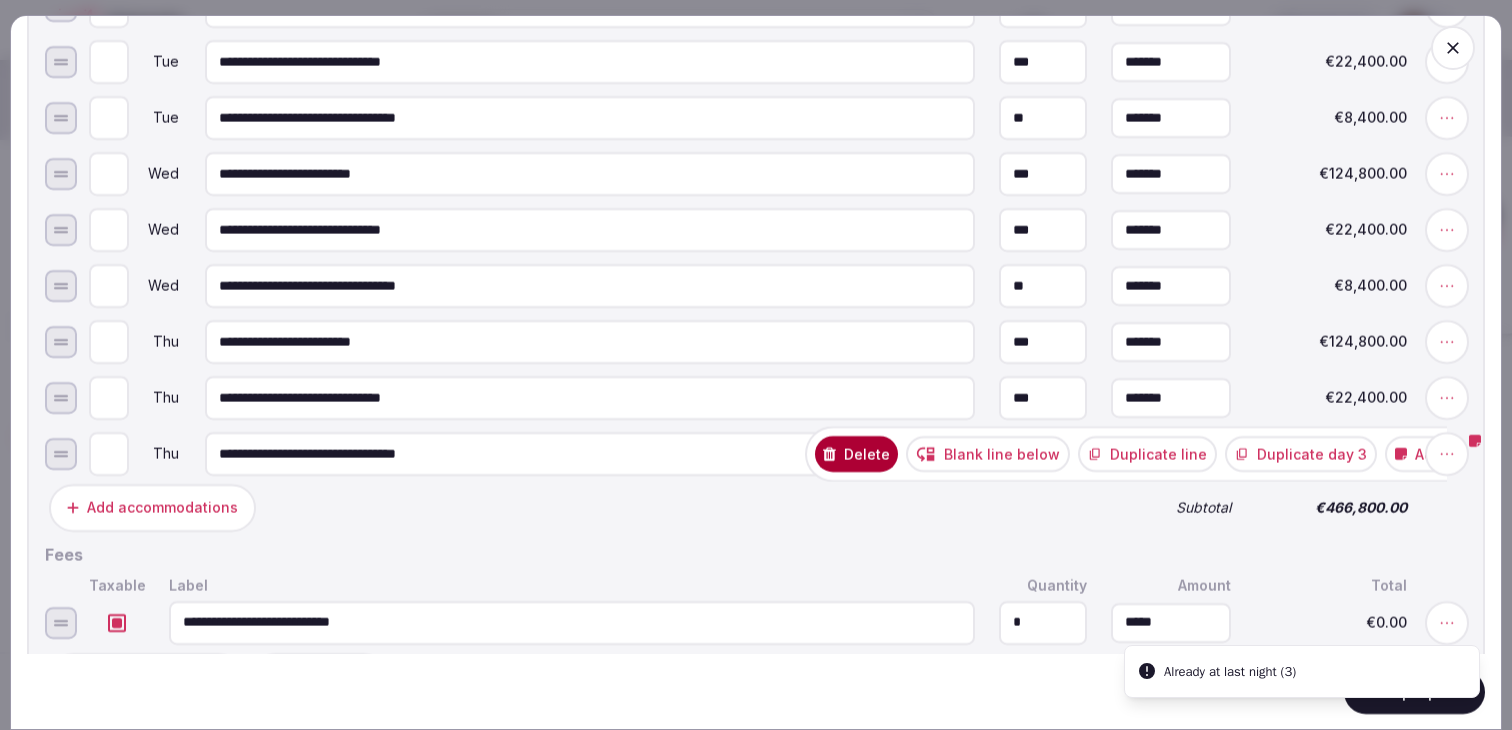 click on "Add accommodations Subtotal €466,800.00" at bounding box center (756, 508) 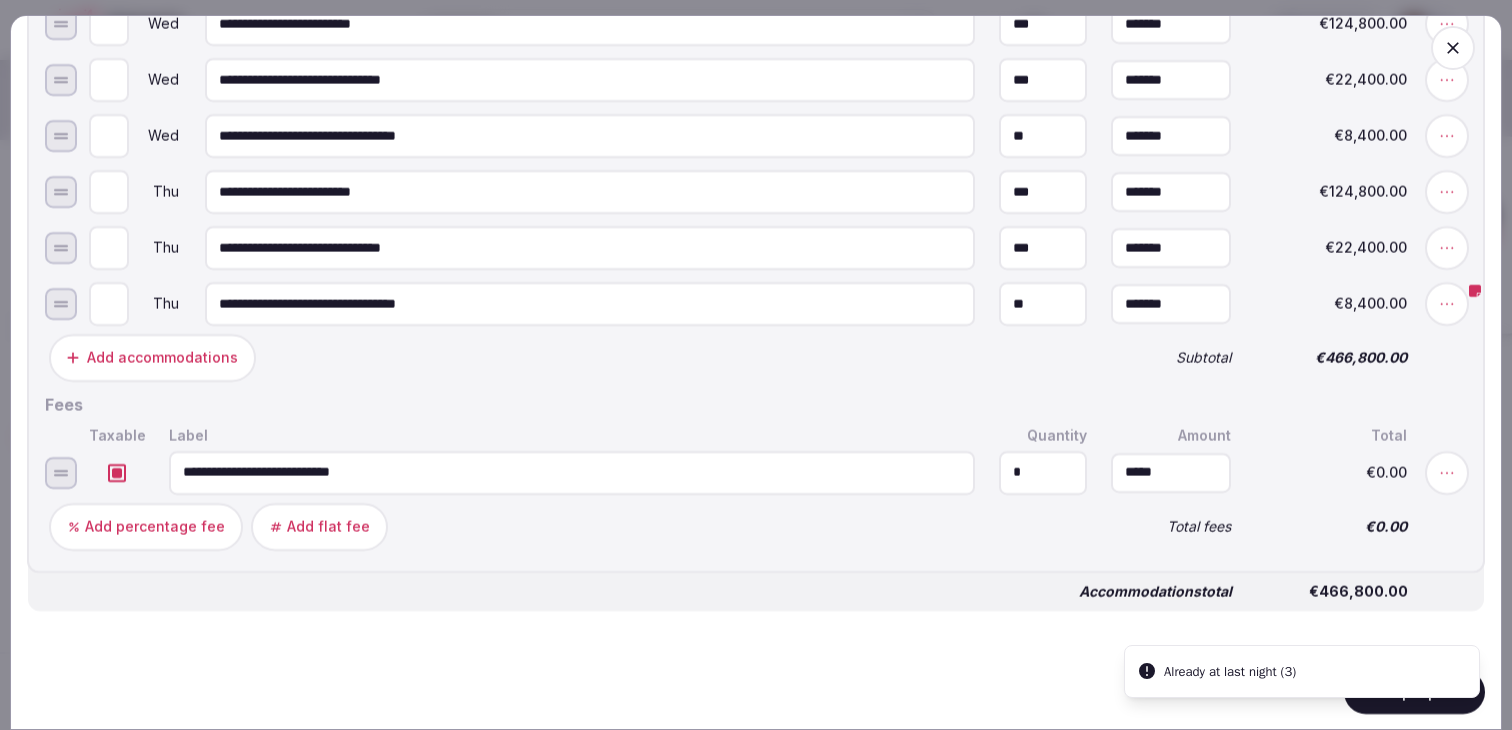 click on "€0.00" at bounding box center [1331, 526] 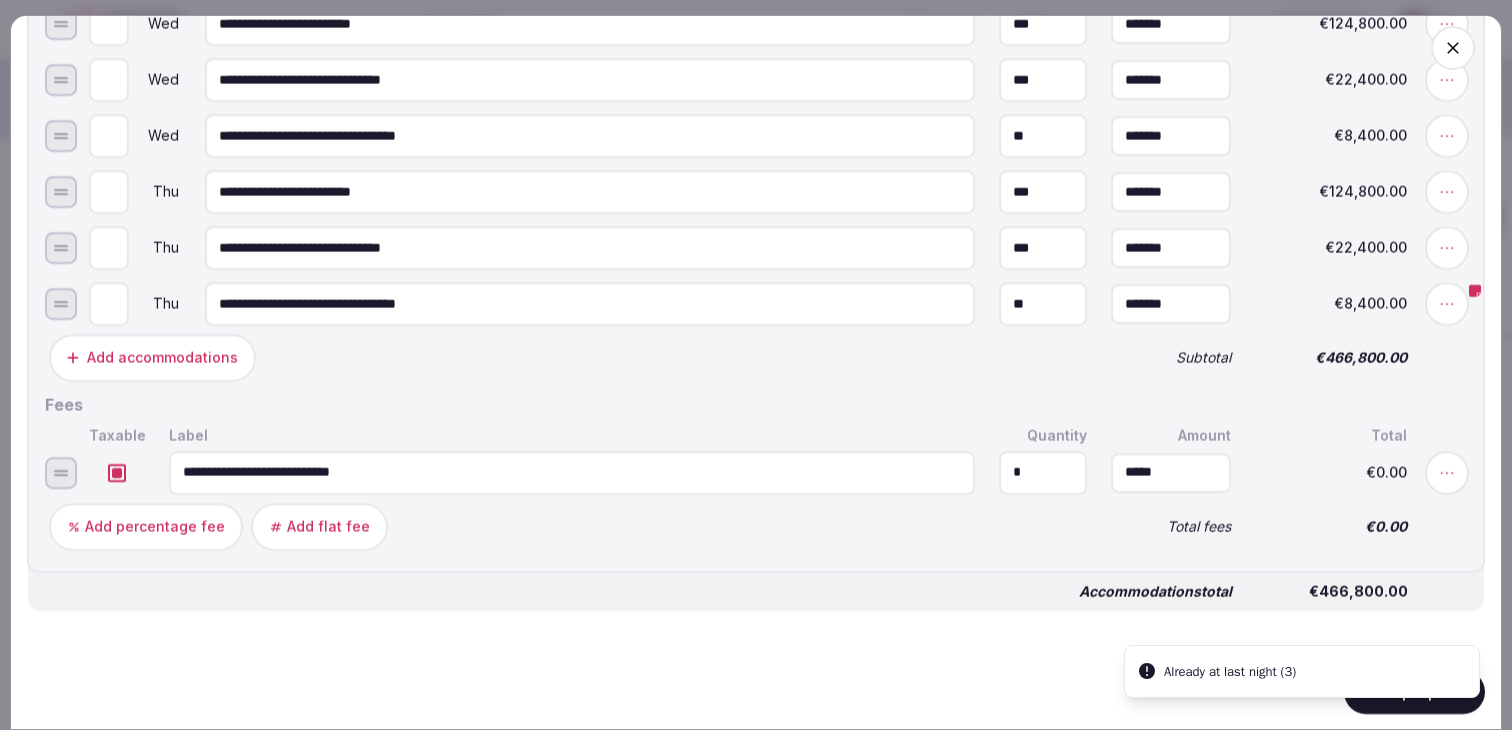 scroll, scrollTop: 1213, scrollLeft: 0, axis: vertical 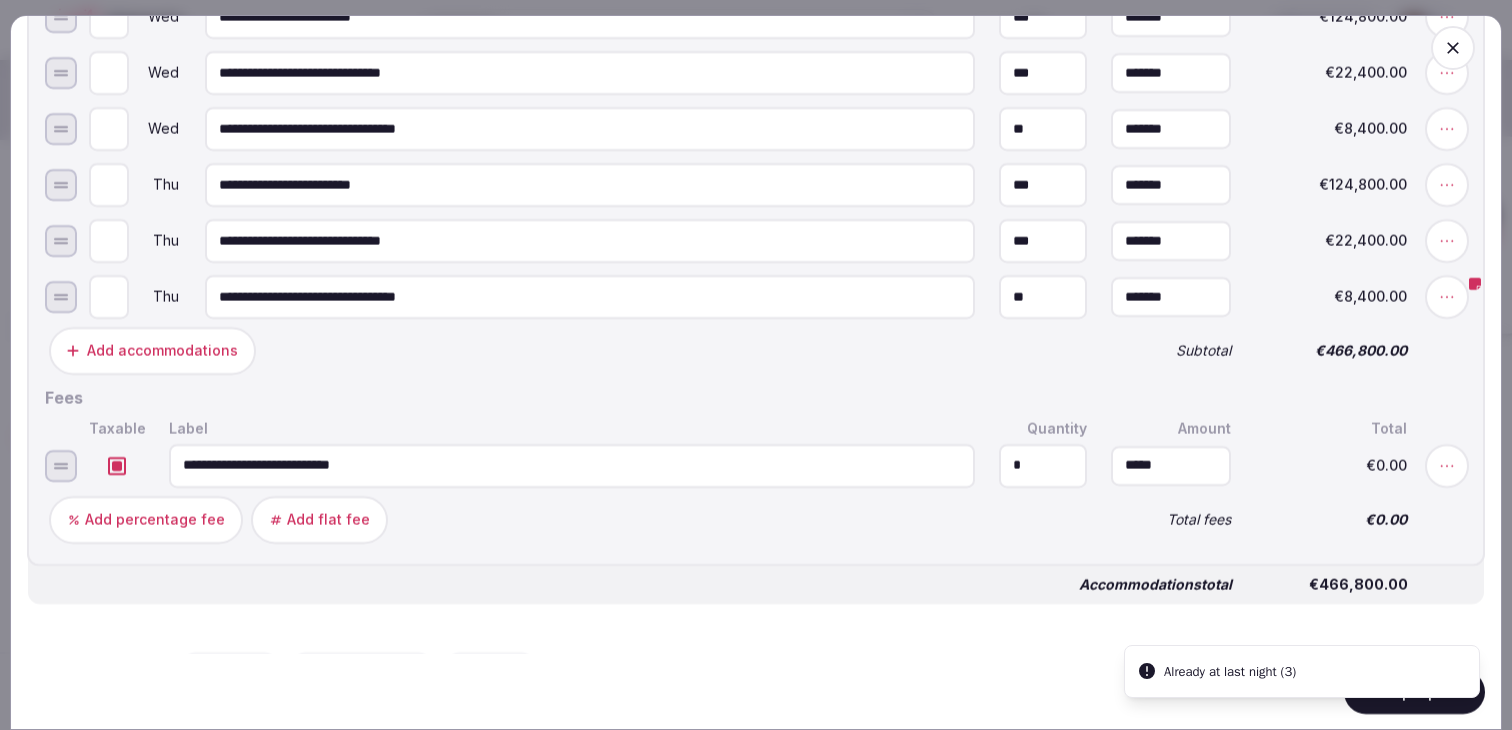click on "Save proposal" at bounding box center [1414, 691] 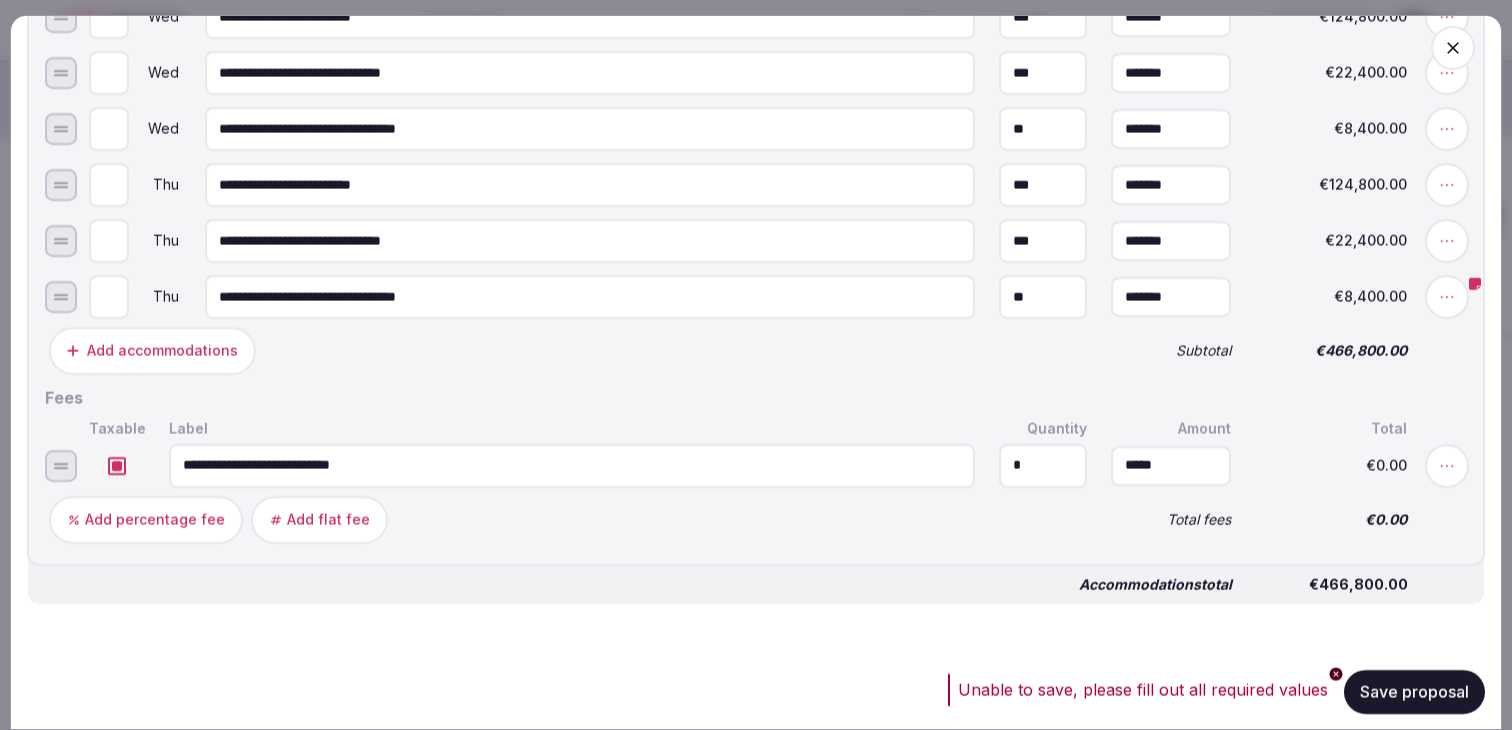 click on "Save proposal" at bounding box center [1414, 691] 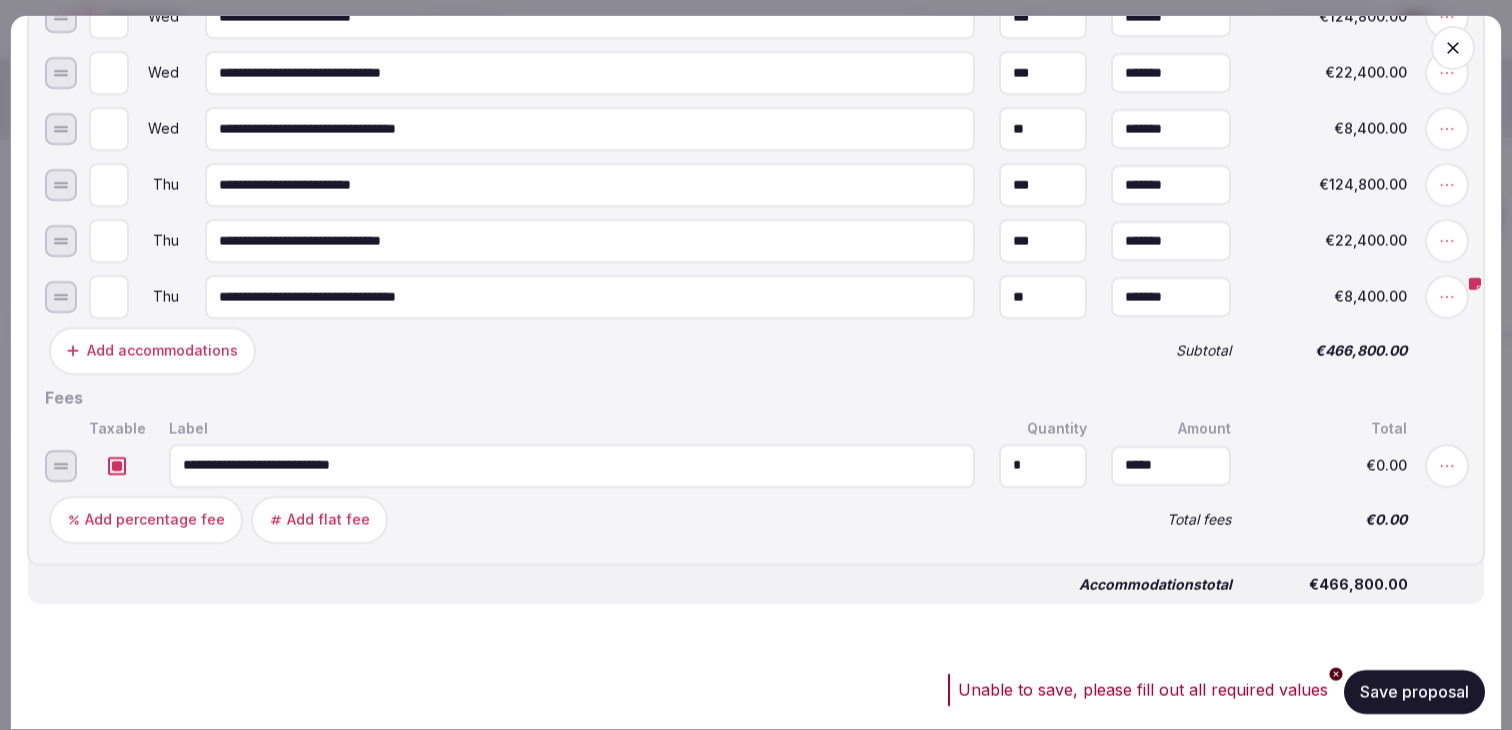 click on "Save proposal" at bounding box center (1414, 691) 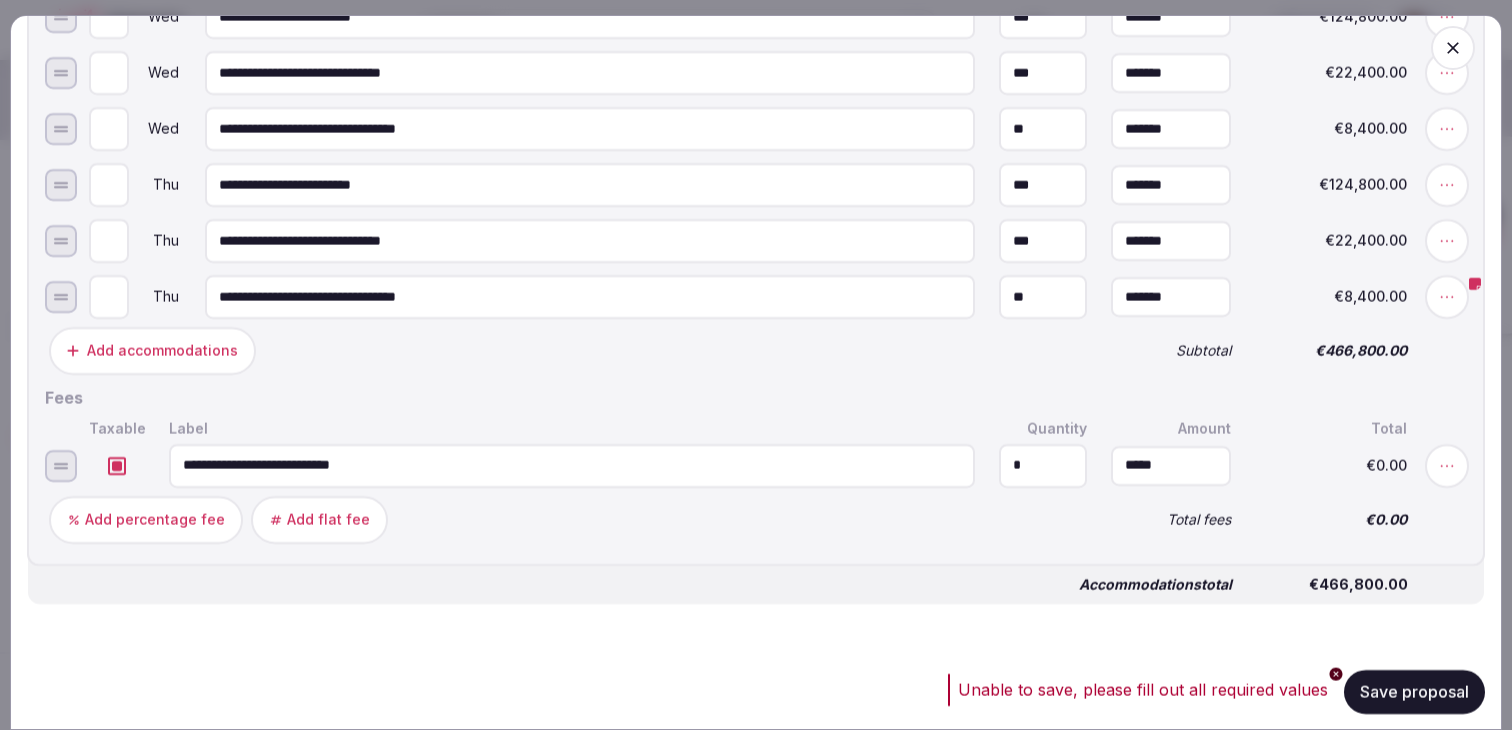 click 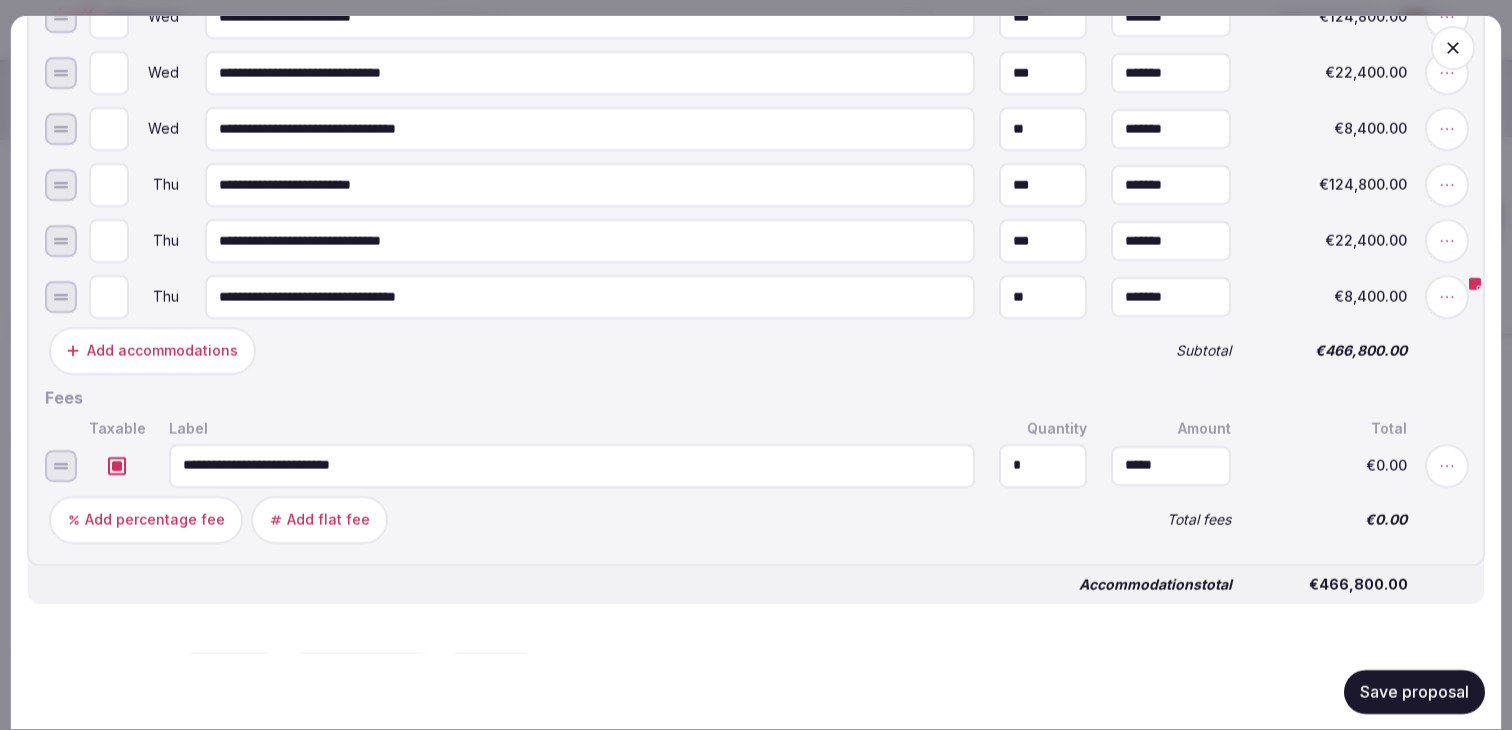 click on "Save proposal" at bounding box center [1414, 691] 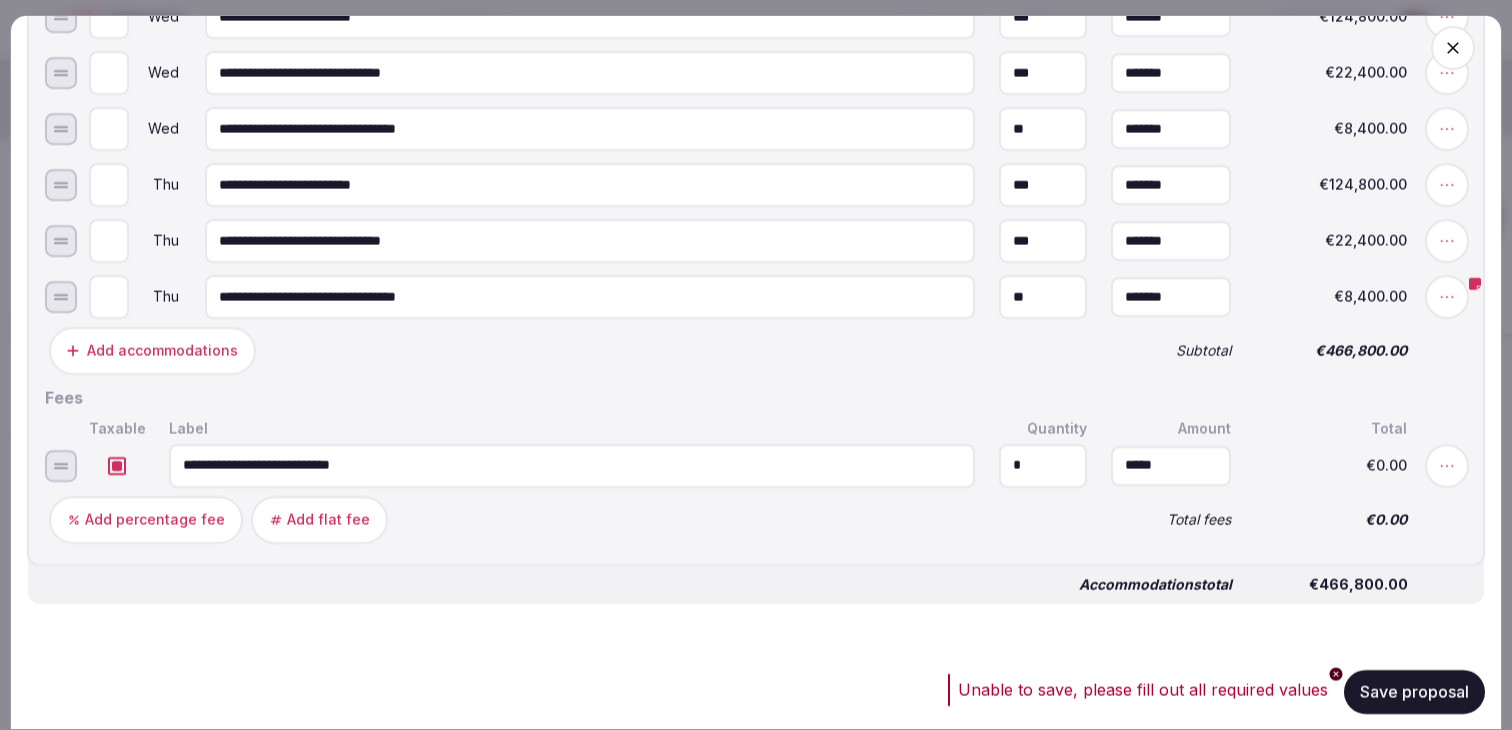 click 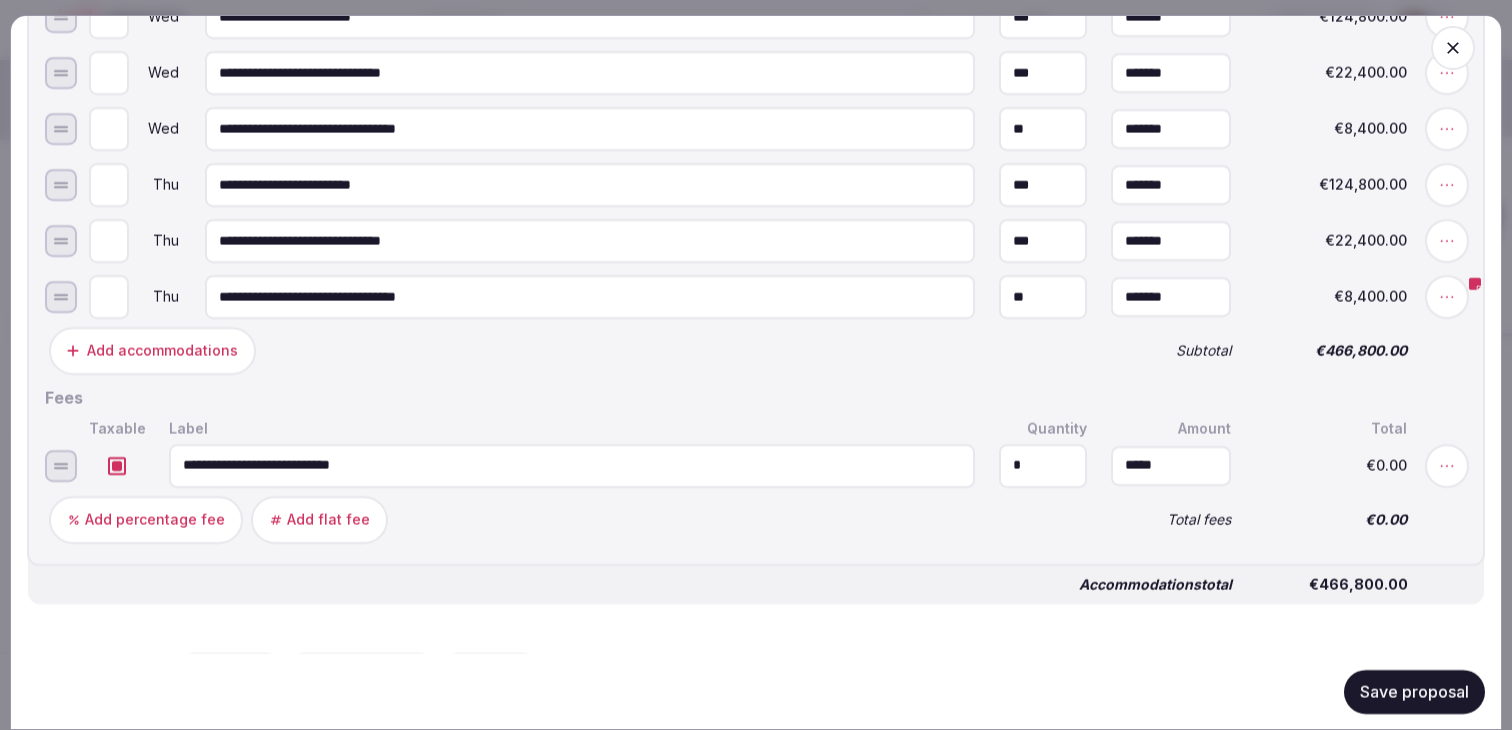 click on "*" at bounding box center [1043, 465] 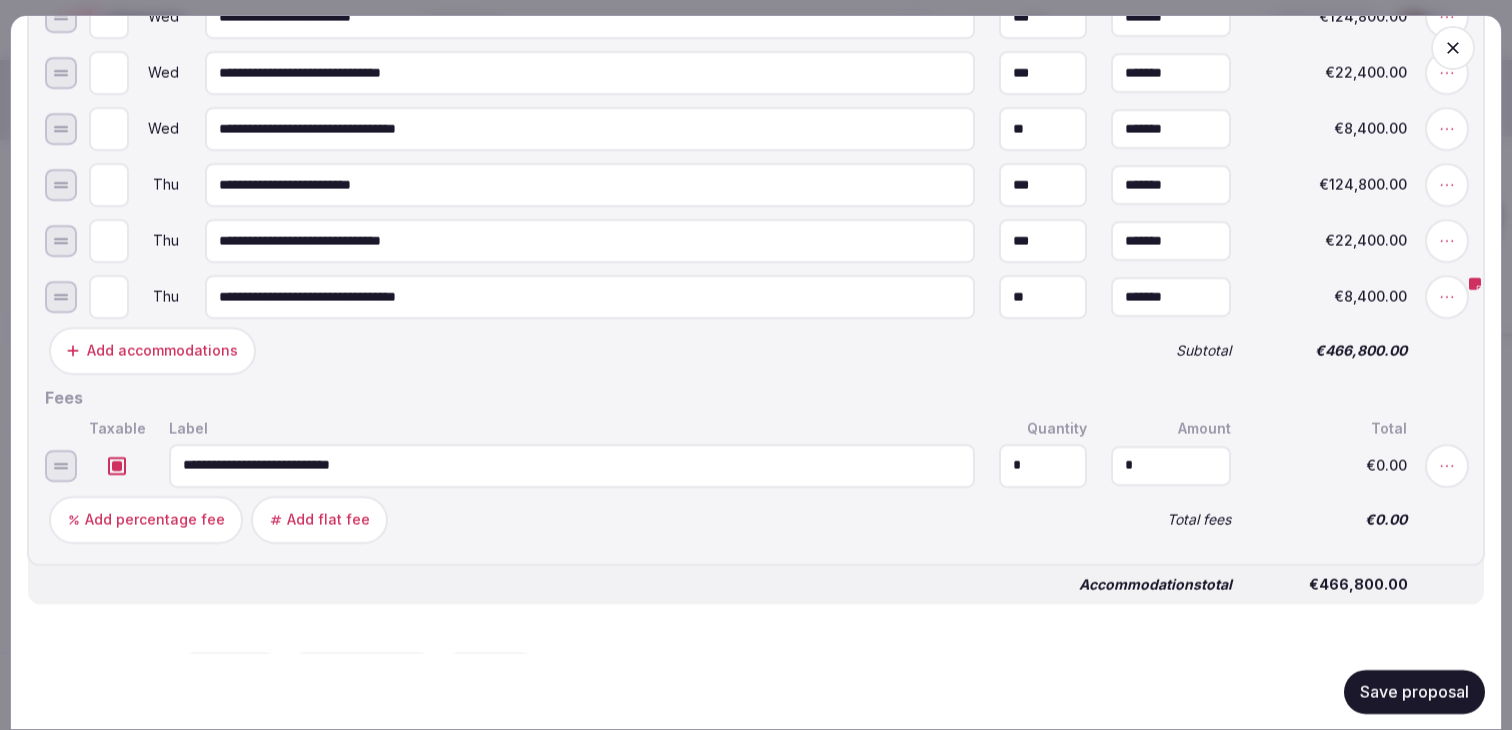 click on "*" at bounding box center (1171, 465) 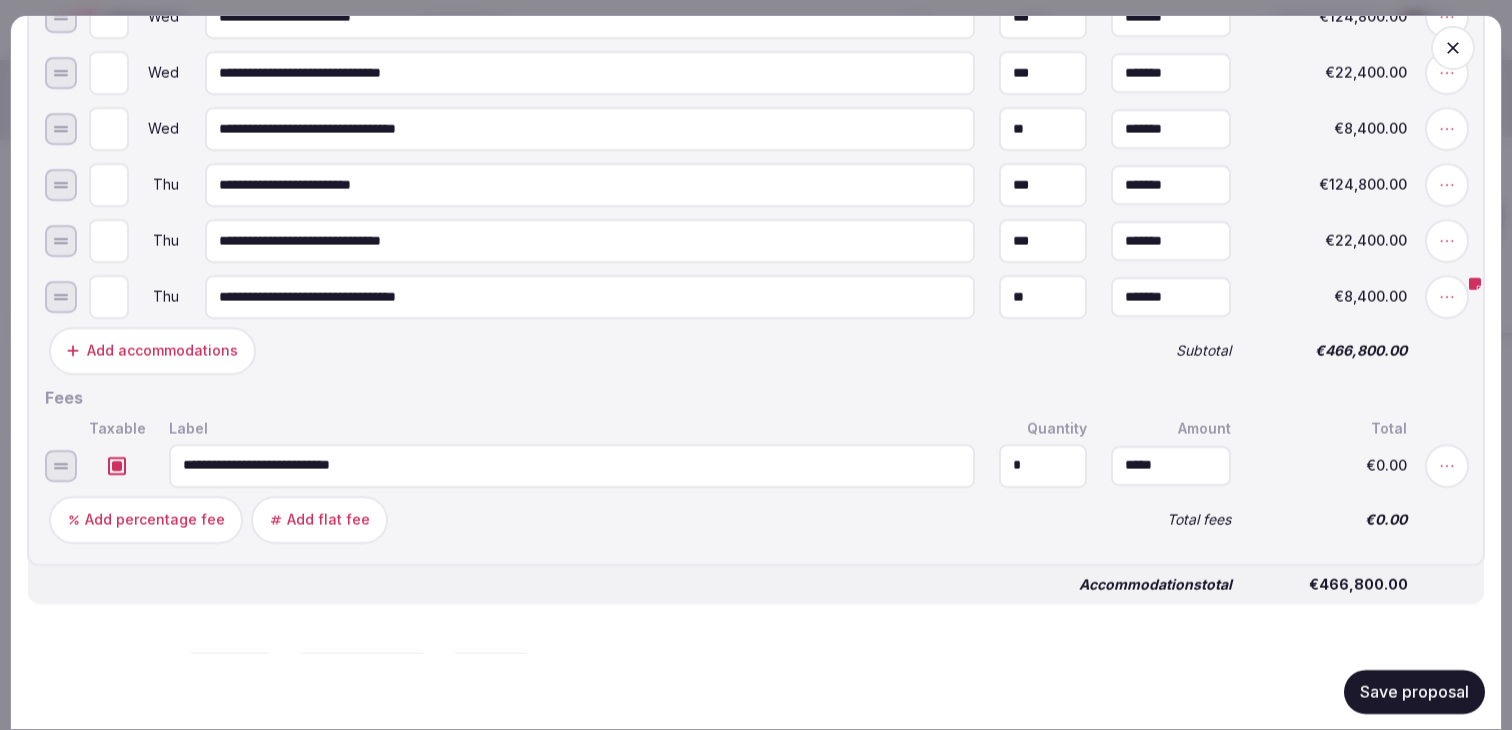 click on "*" at bounding box center (1043, 465) 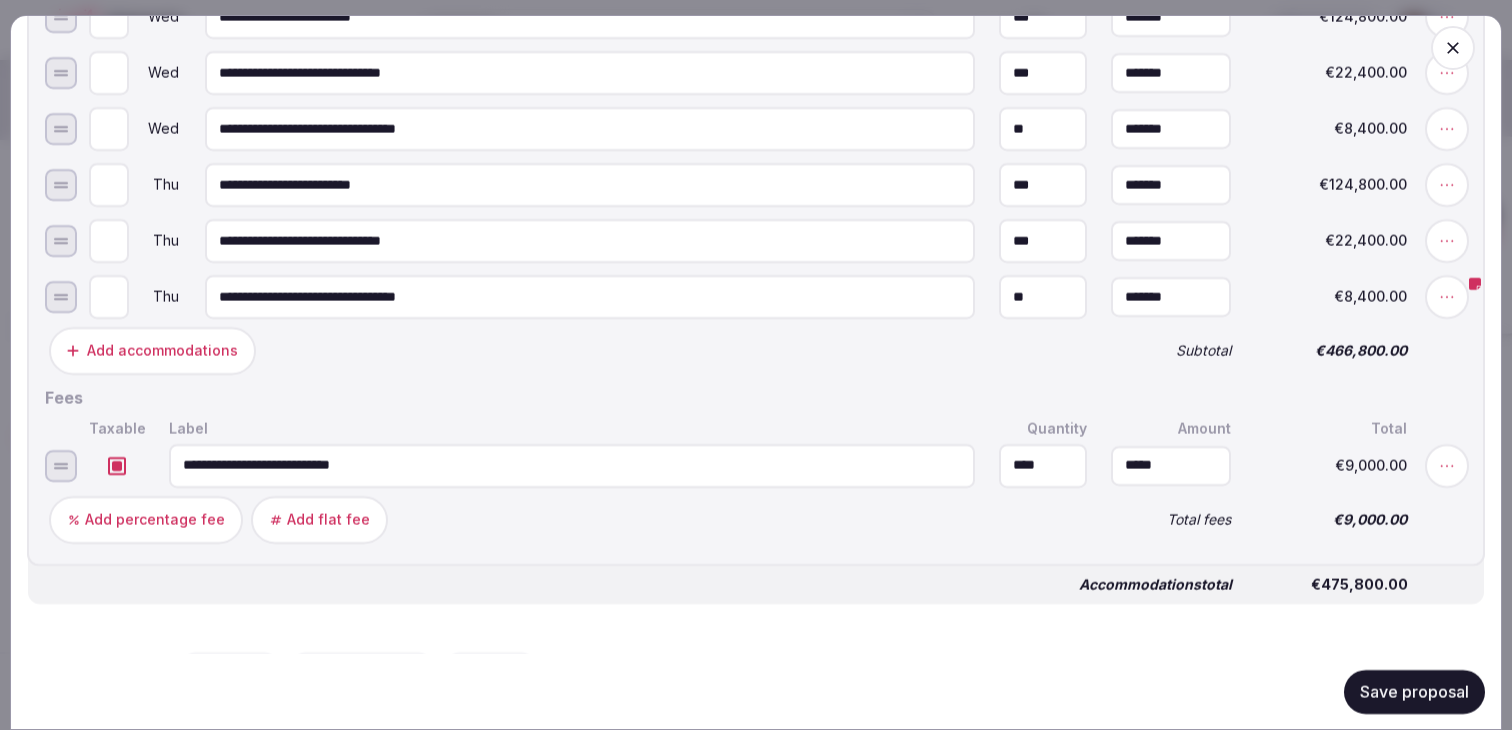 type on "****" 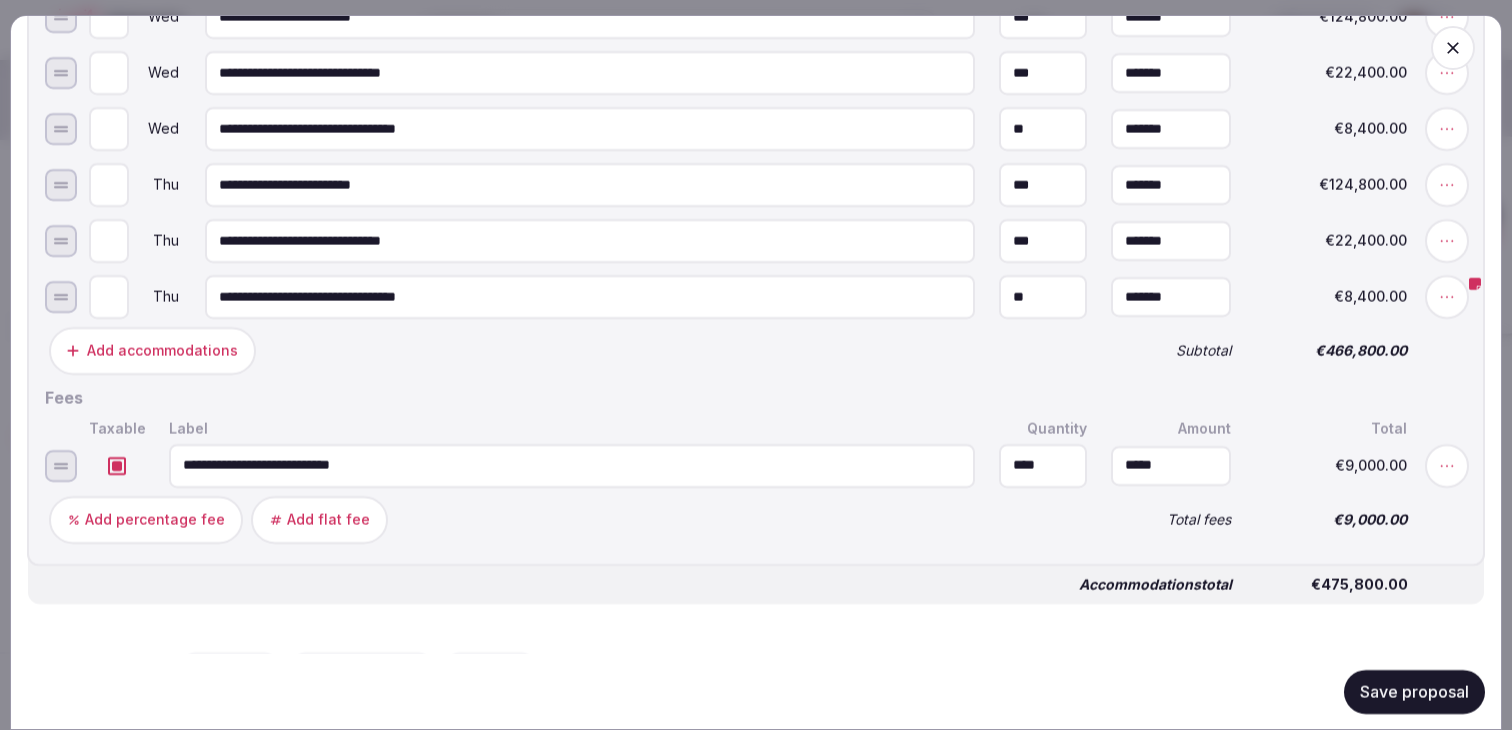 click on "Add percentage fee Add flat fee" at bounding box center [568, 519] 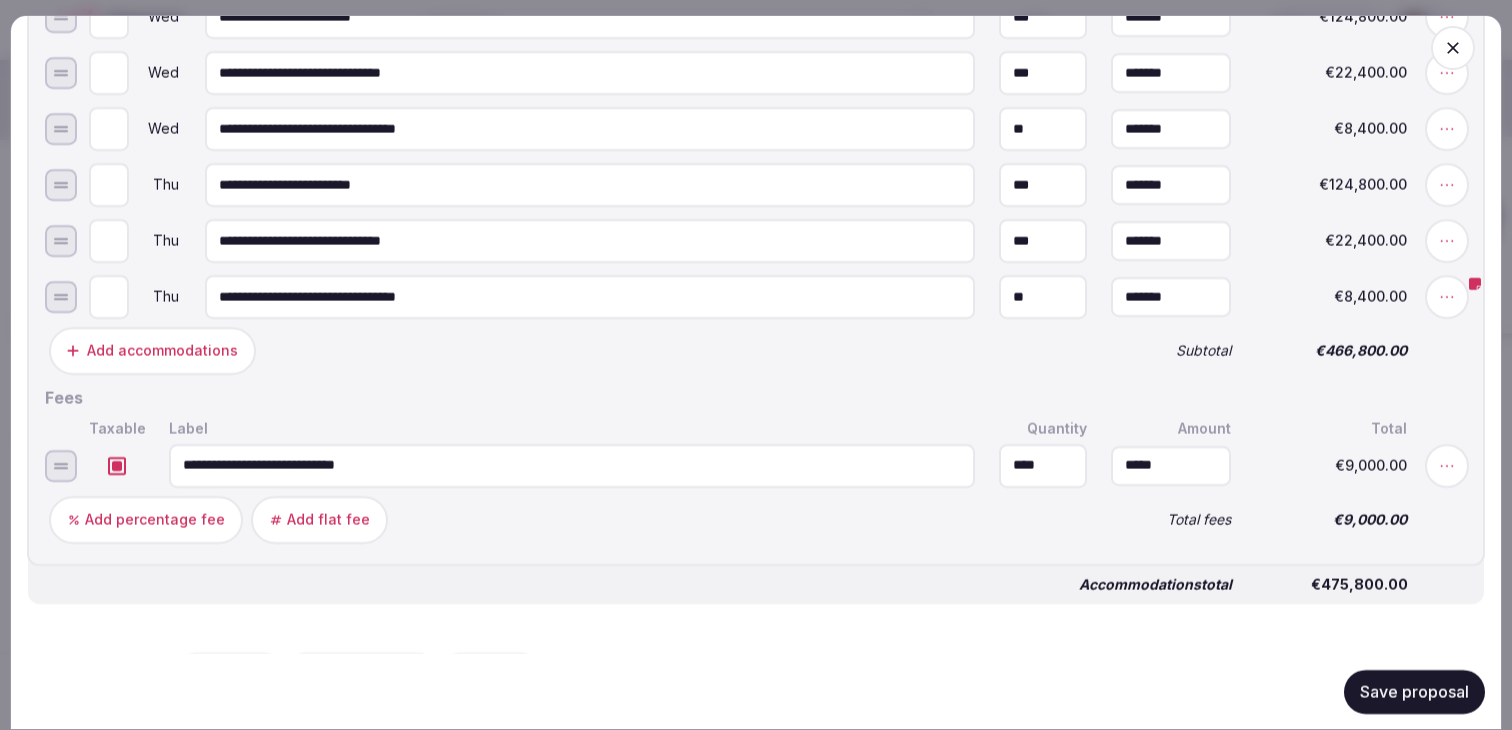 paste on "**********" 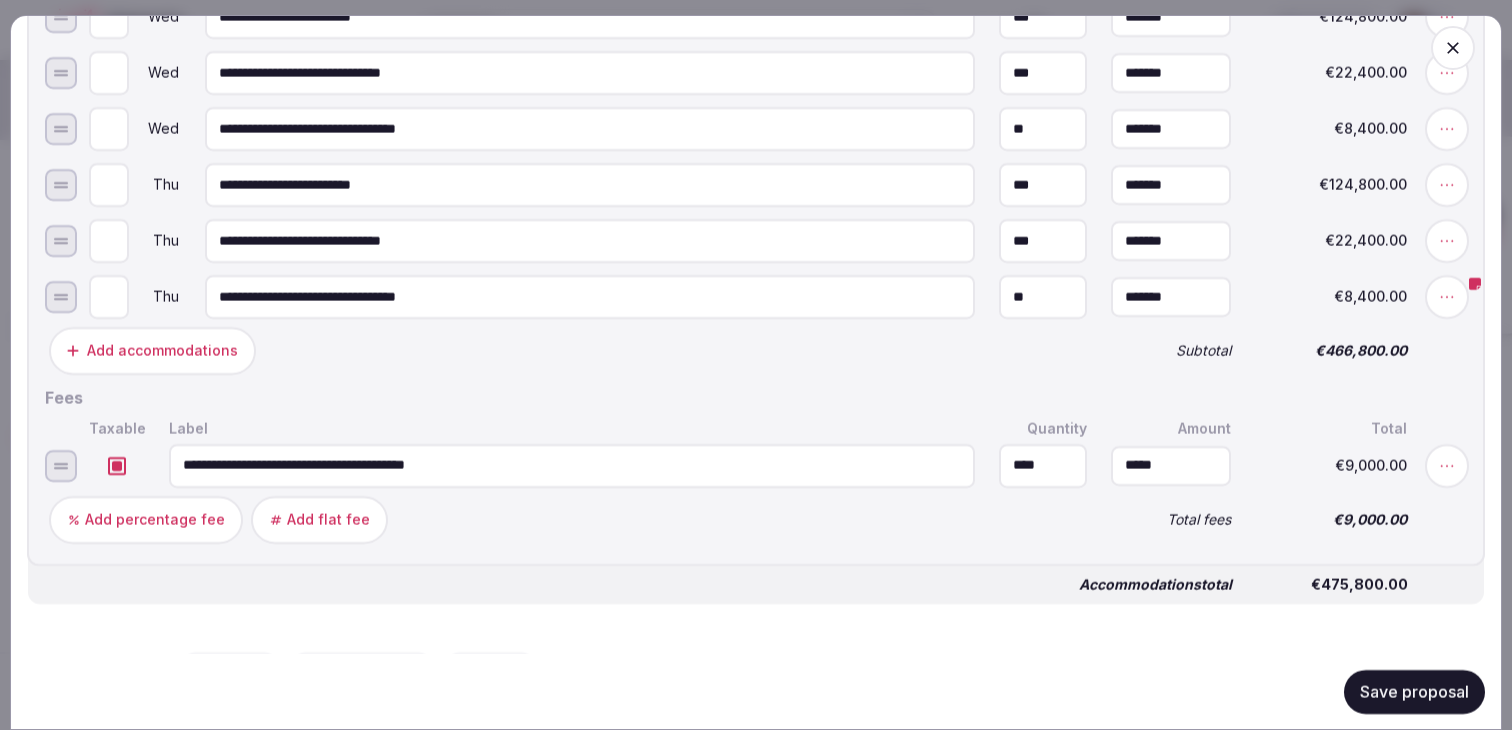 type on "**********" 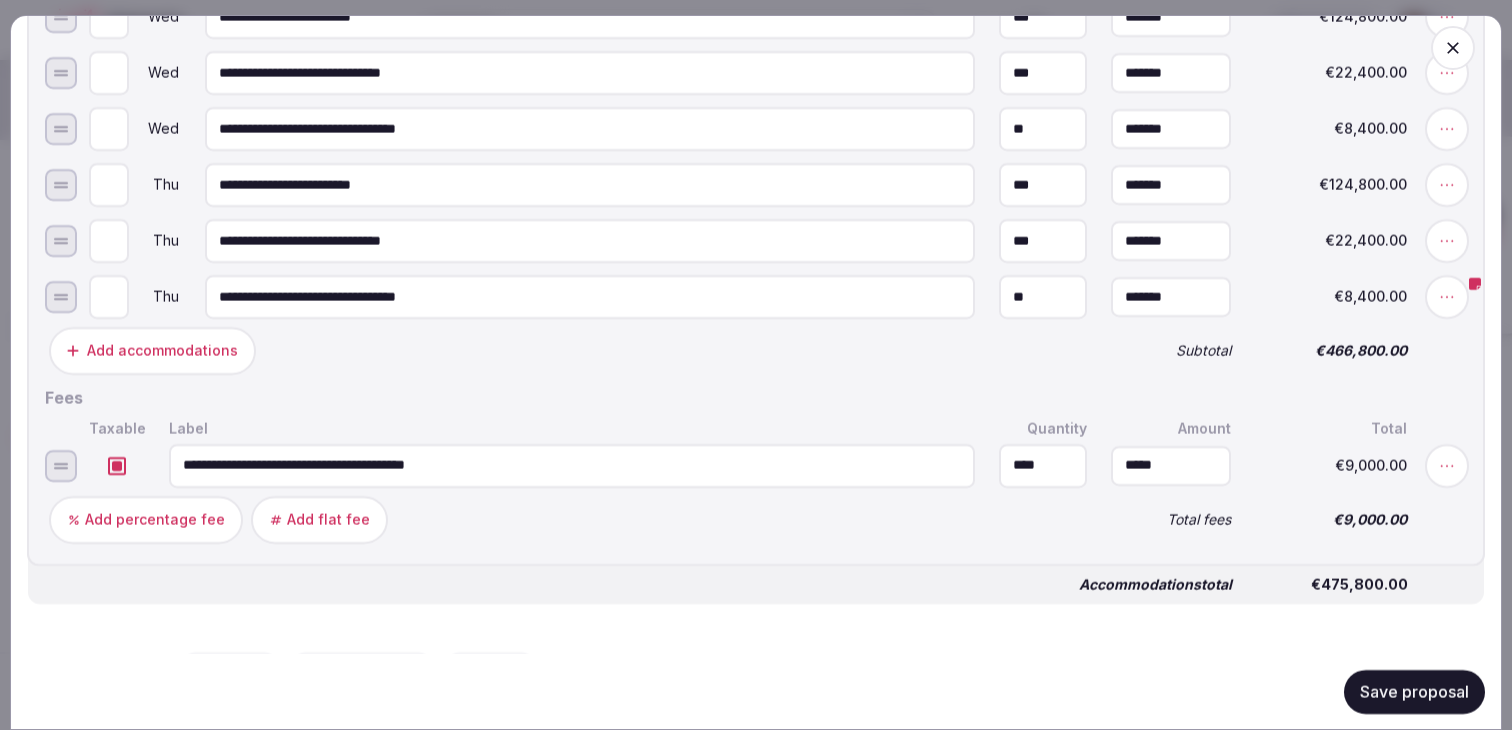 click on "Save proposal" at bounding box center [1414, 691] 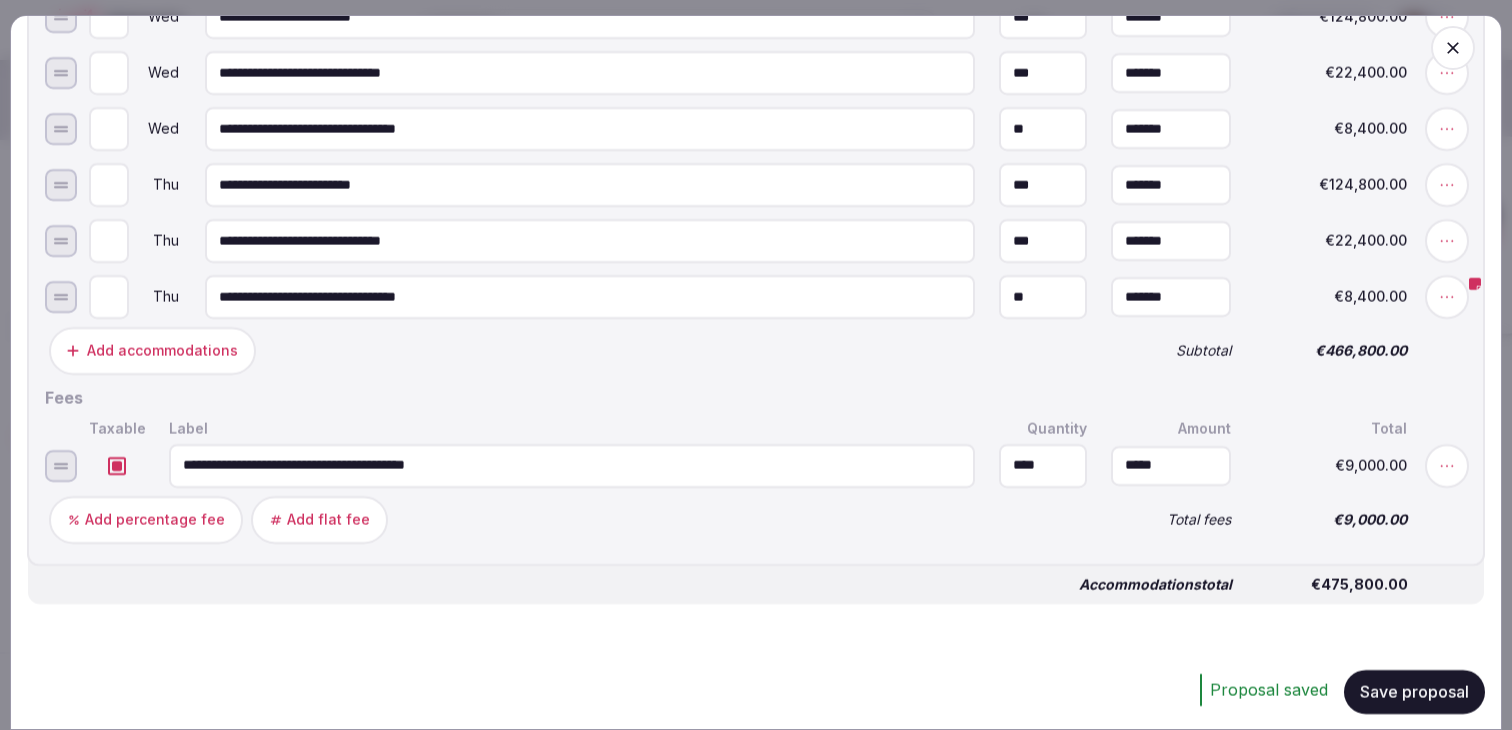 click on "**********" at bounding box center [756, 174] 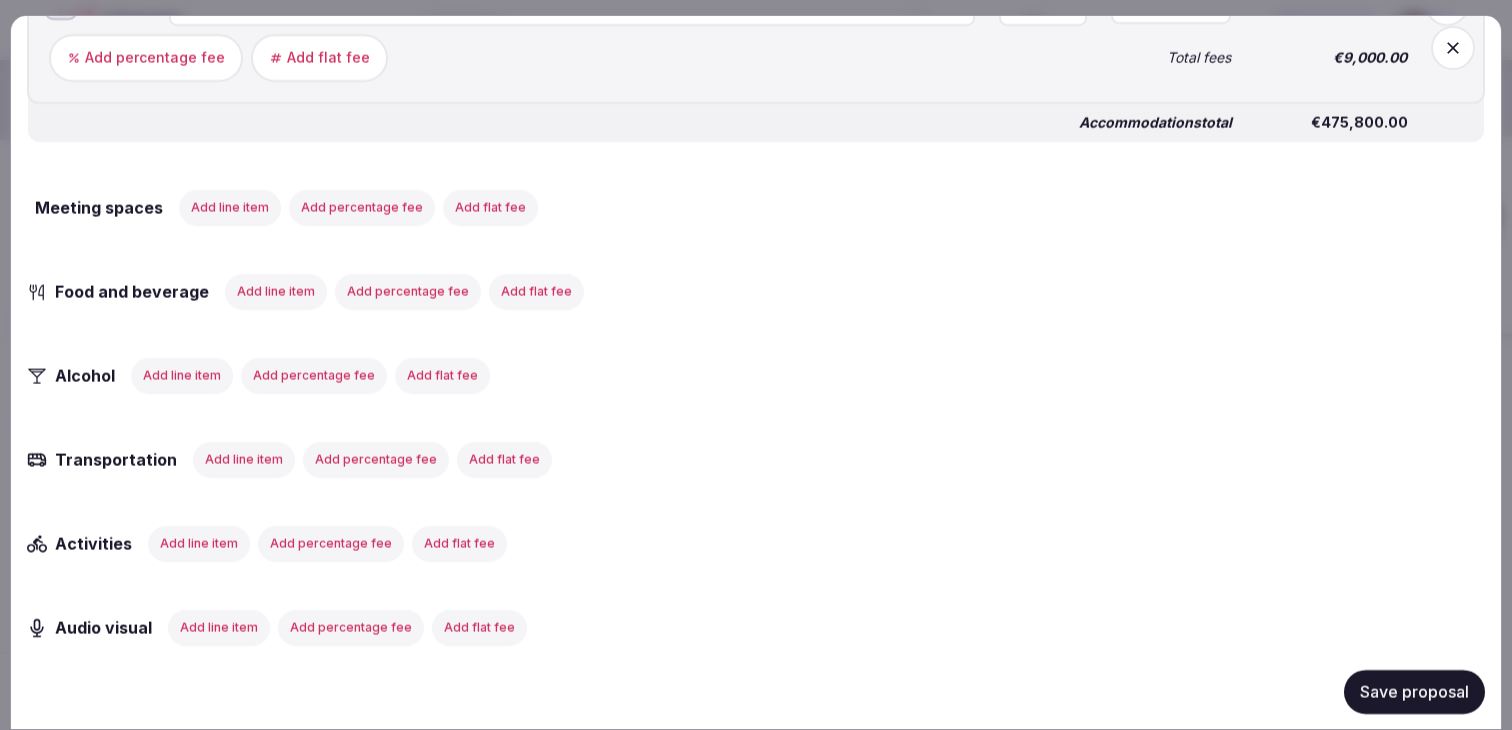 scroll, scrollTop: 1716, scrollLeft: 0, axis: vertical 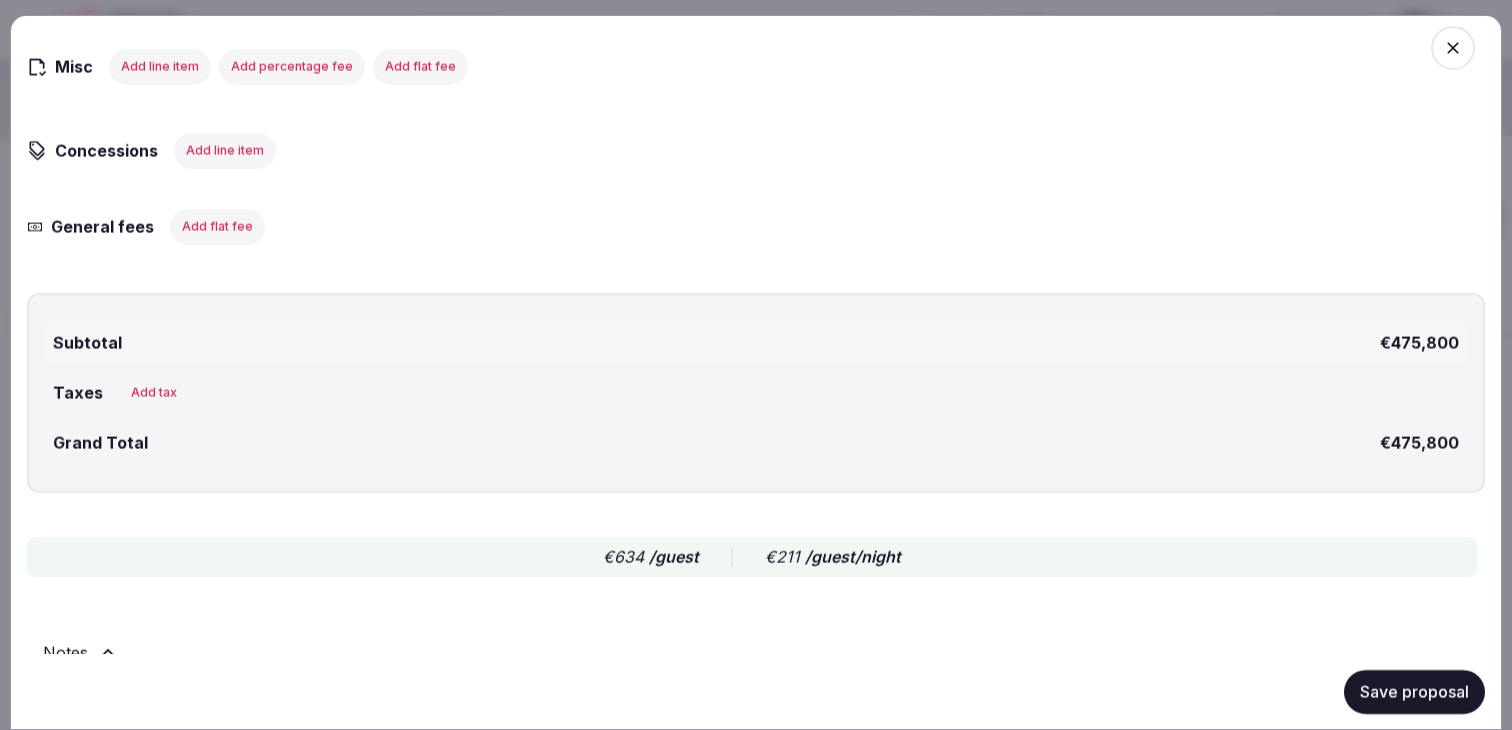click on "Add line item" at bounding box center (225, 150) 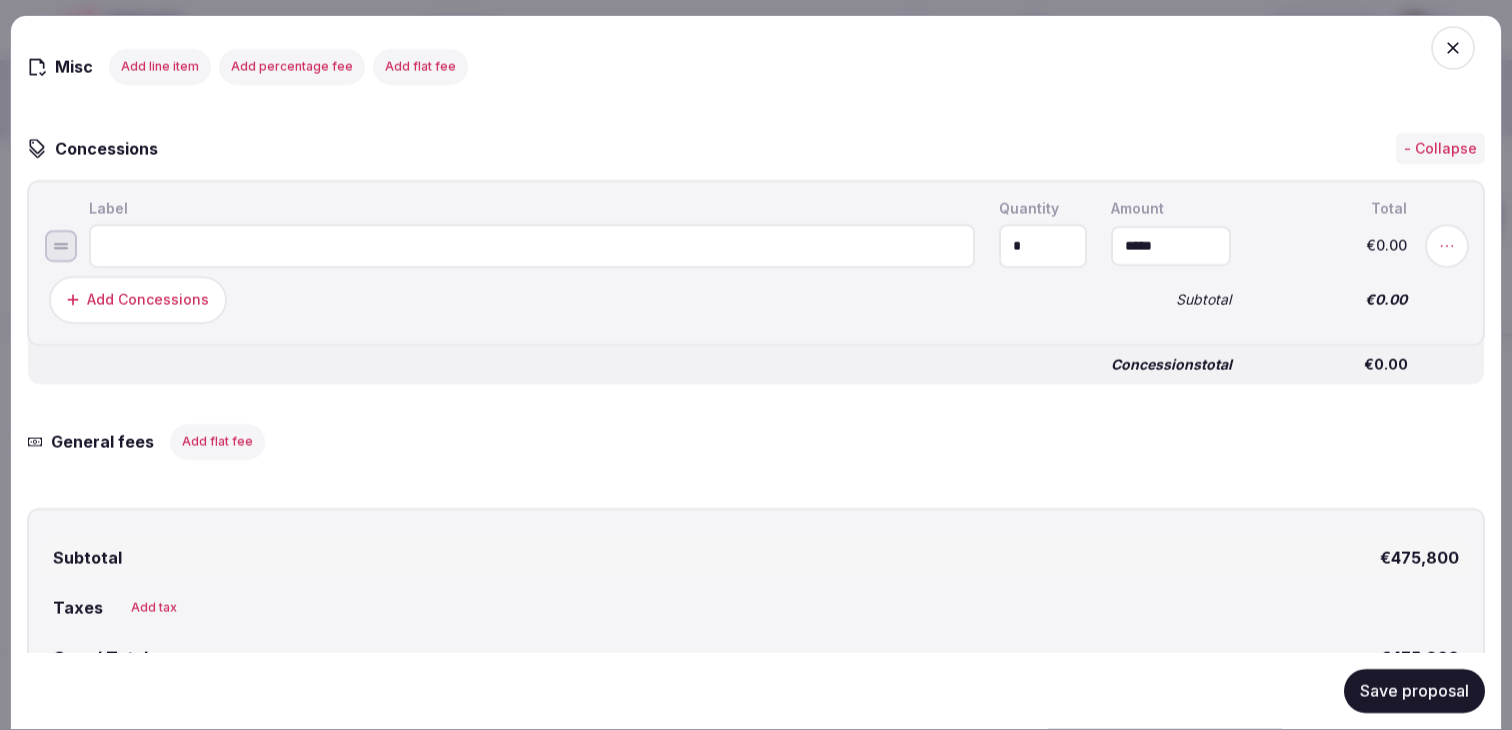 click at bounding box center [532, 246] 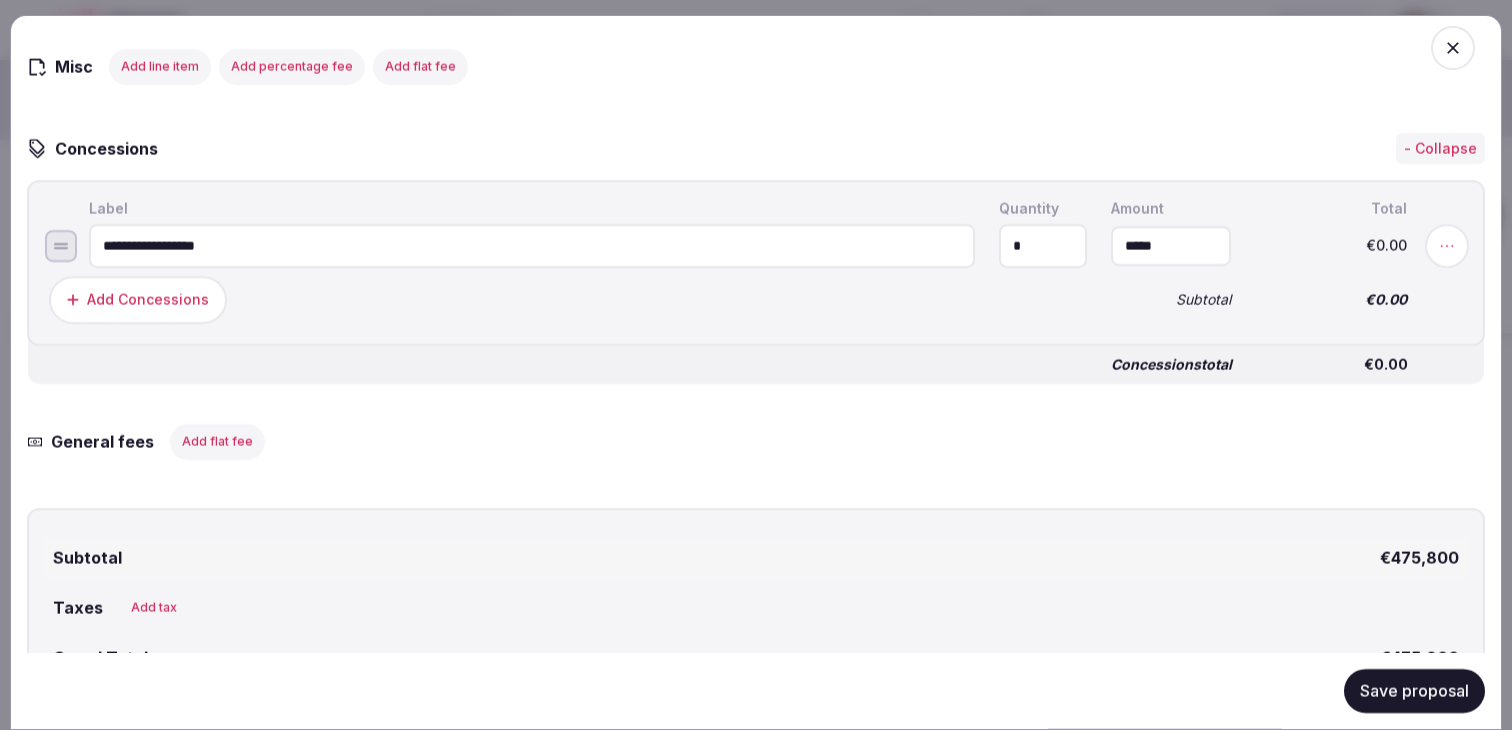 click on "**********" at bounding box center (532, 246) 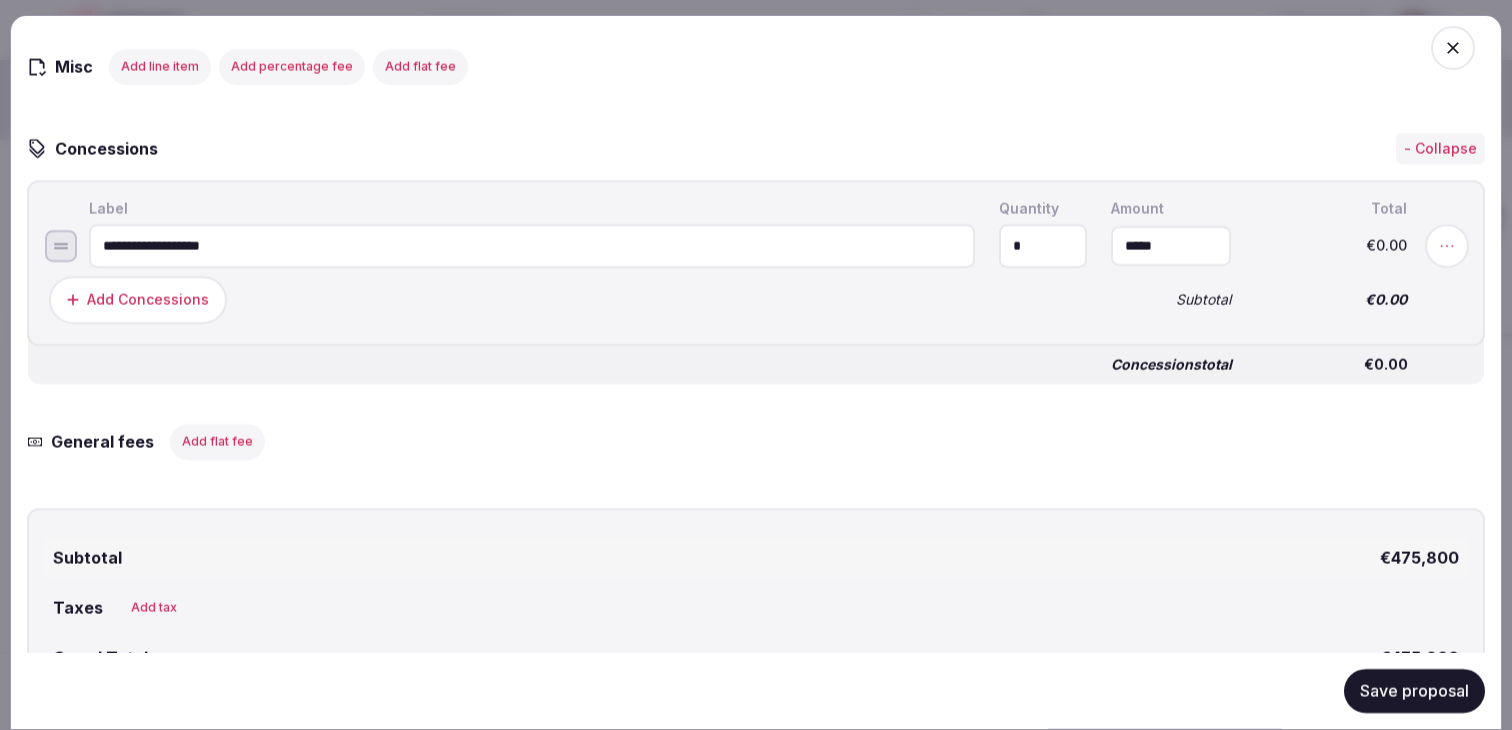 click on "**********" at bounding box center [532, 246] 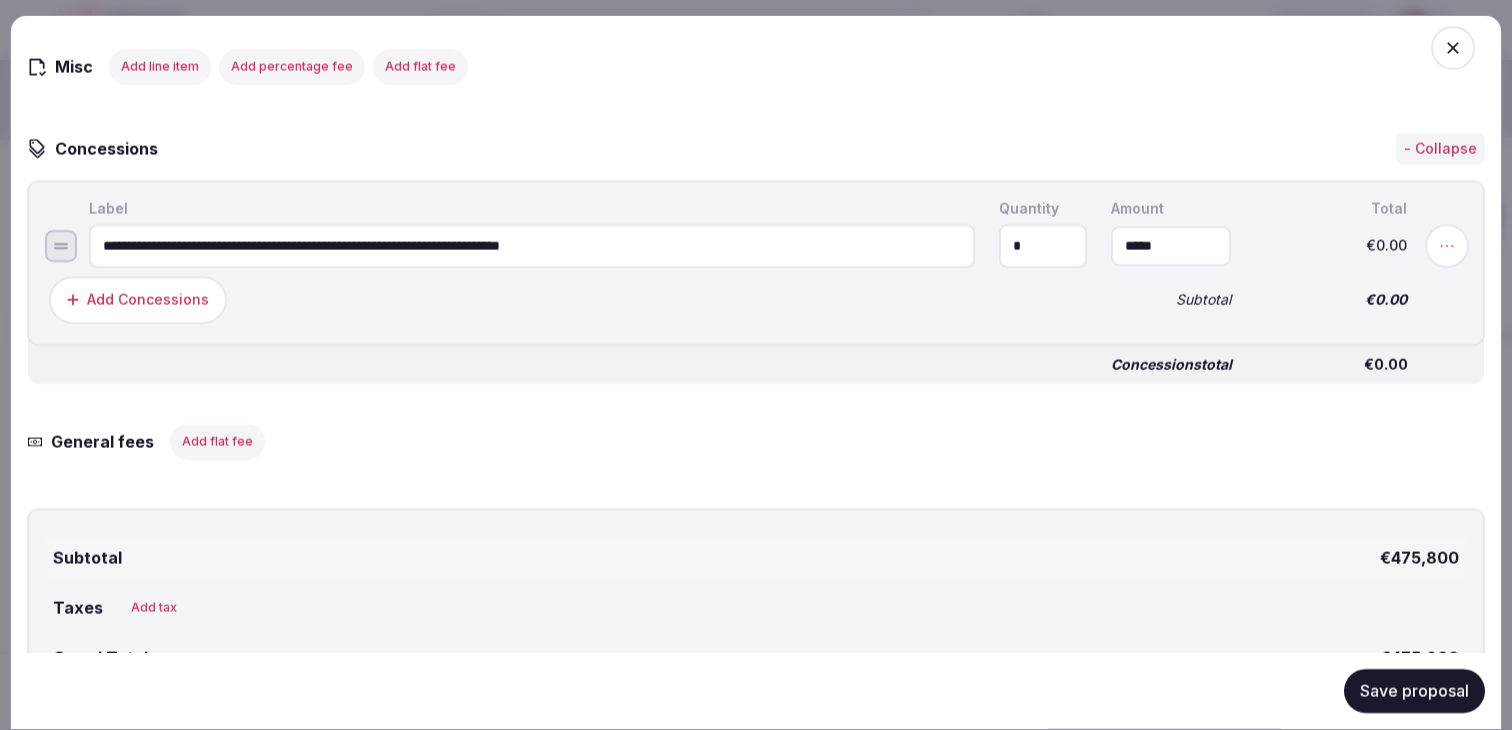 type on "**********" 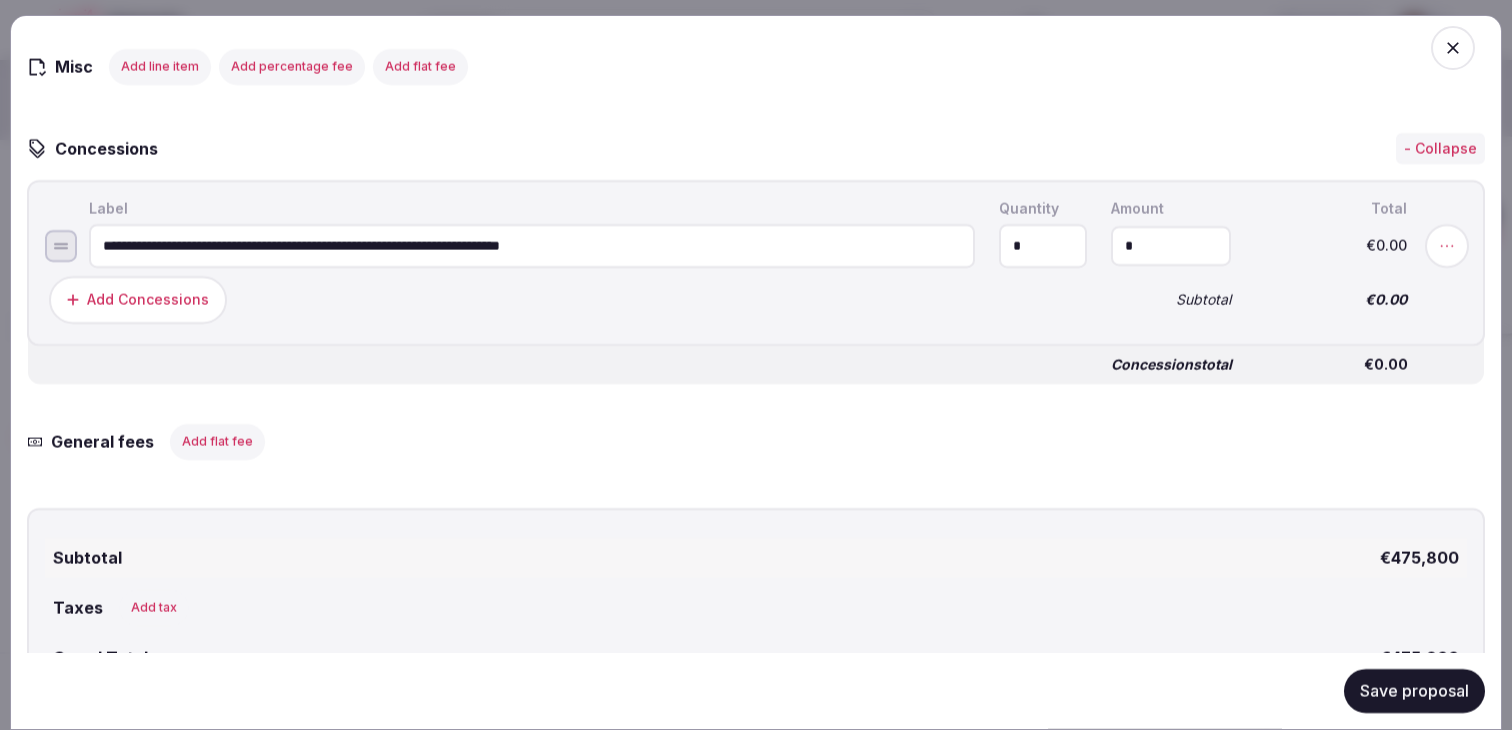 click on "*" at bounding box center [1171, 246] 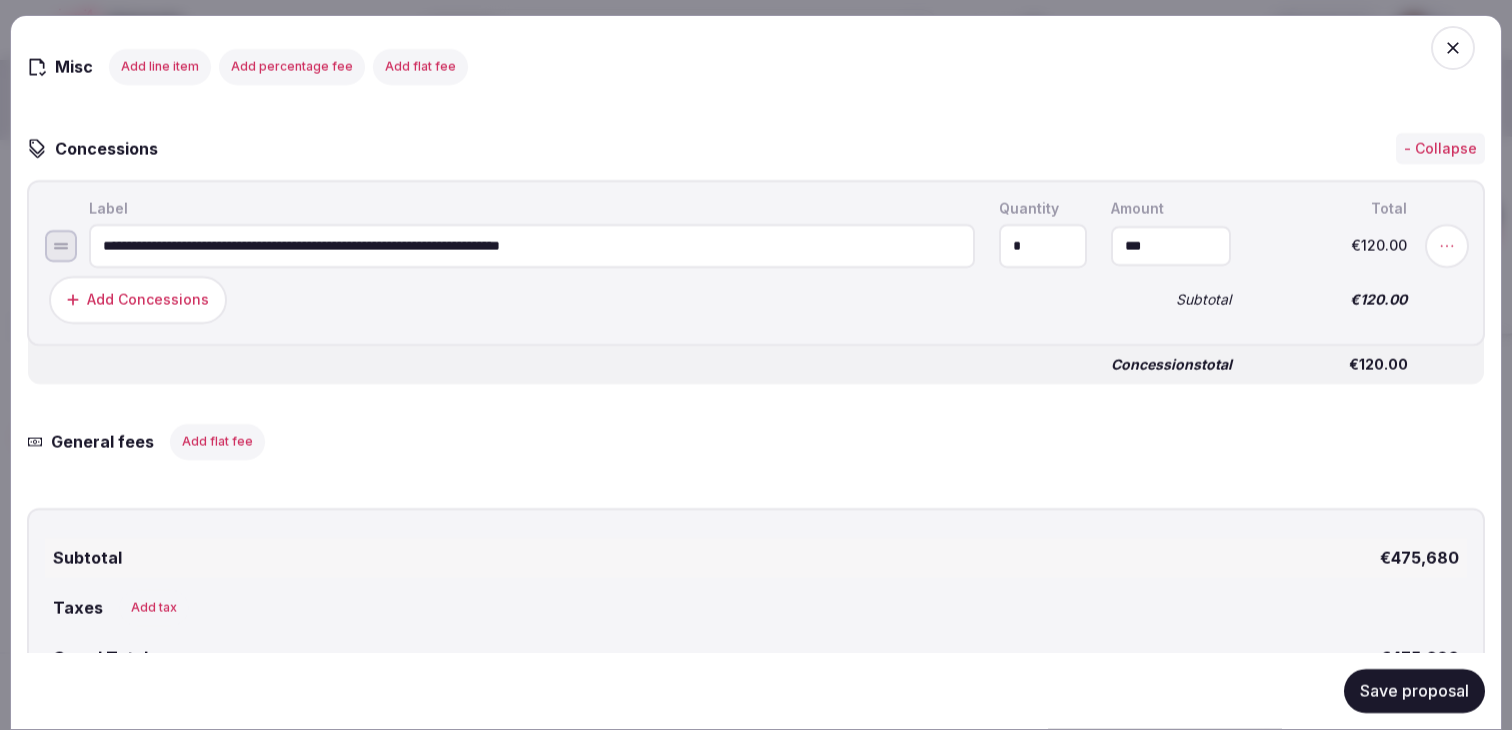 type on "*******" 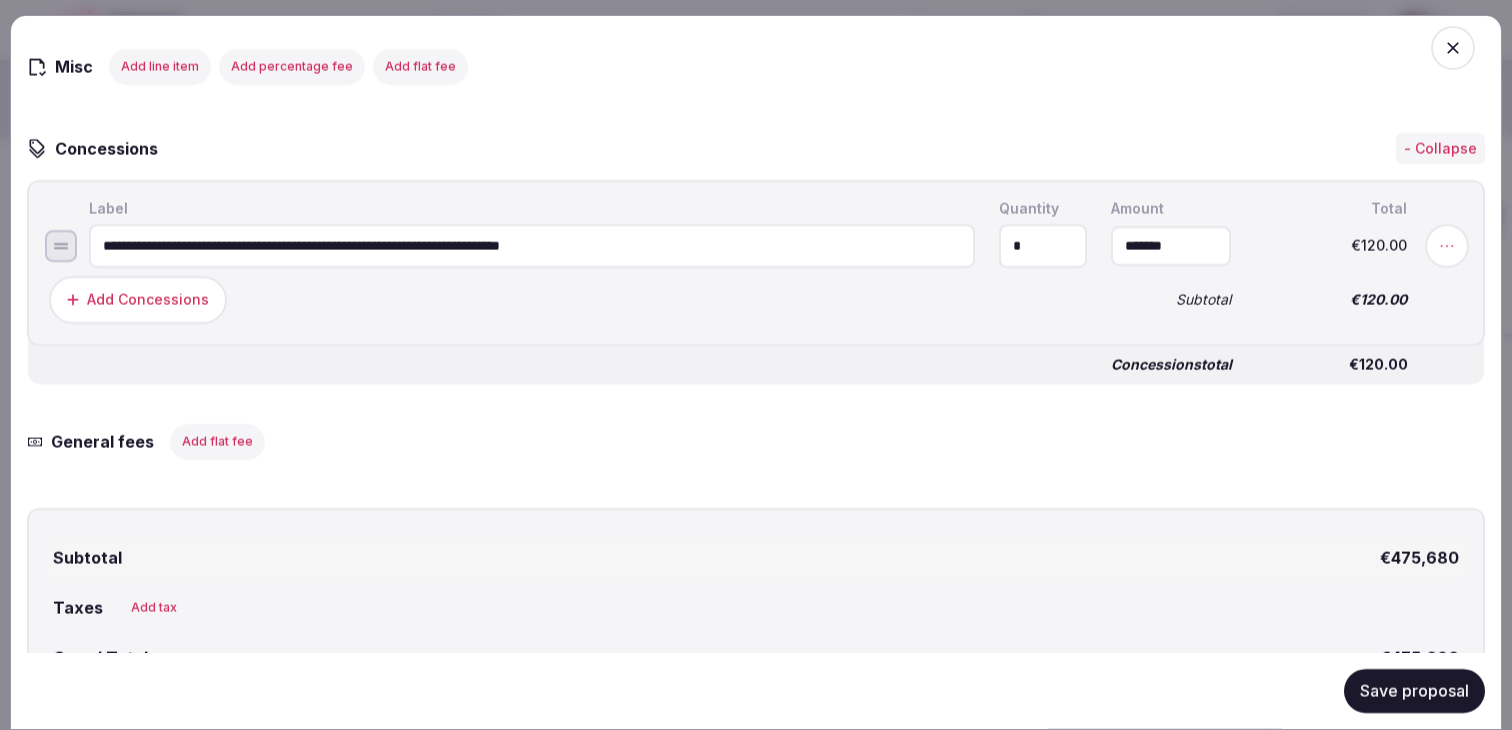 click on "Add Concessions Subtotal €120.00" at bounding box center [756, 300] 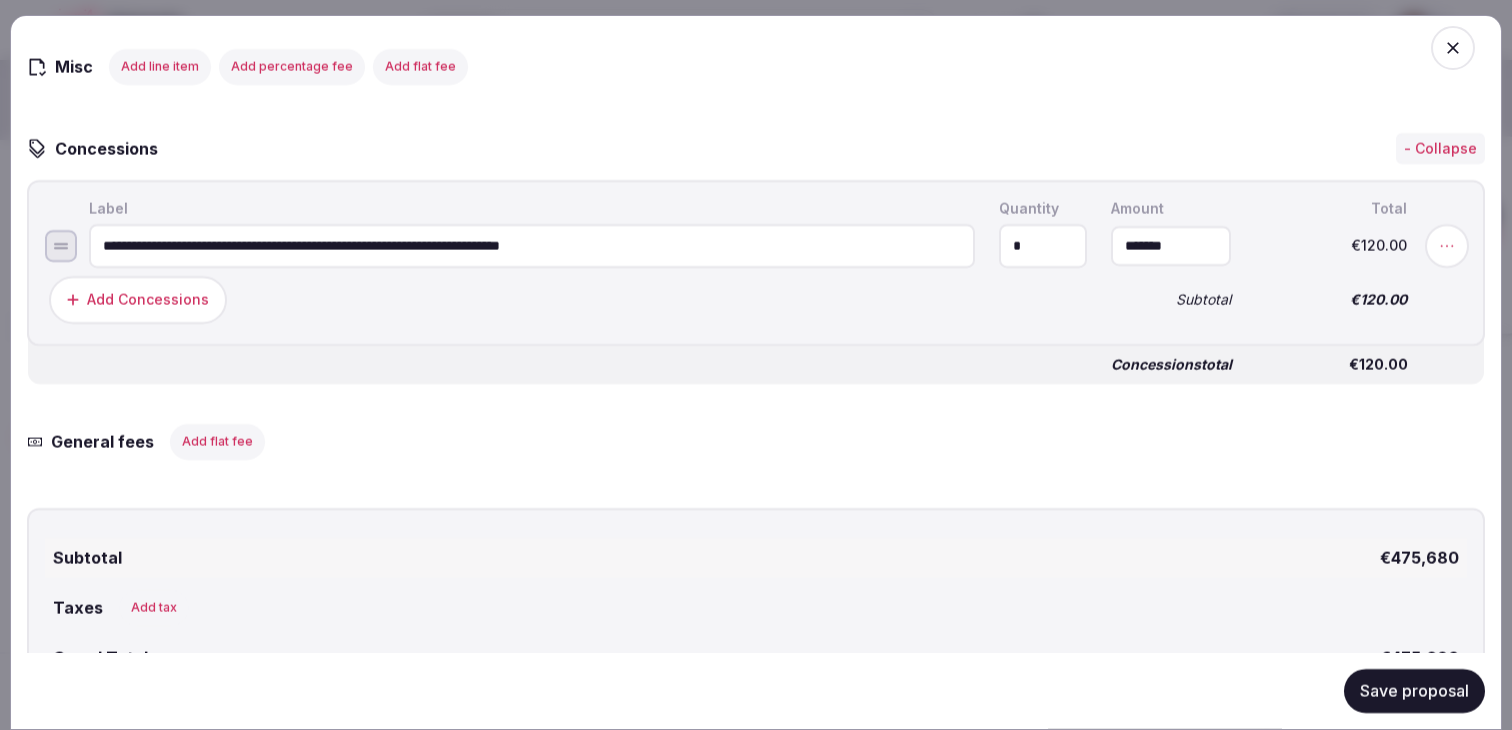 click on "Add Concessions" at bounding box center (148, 300) 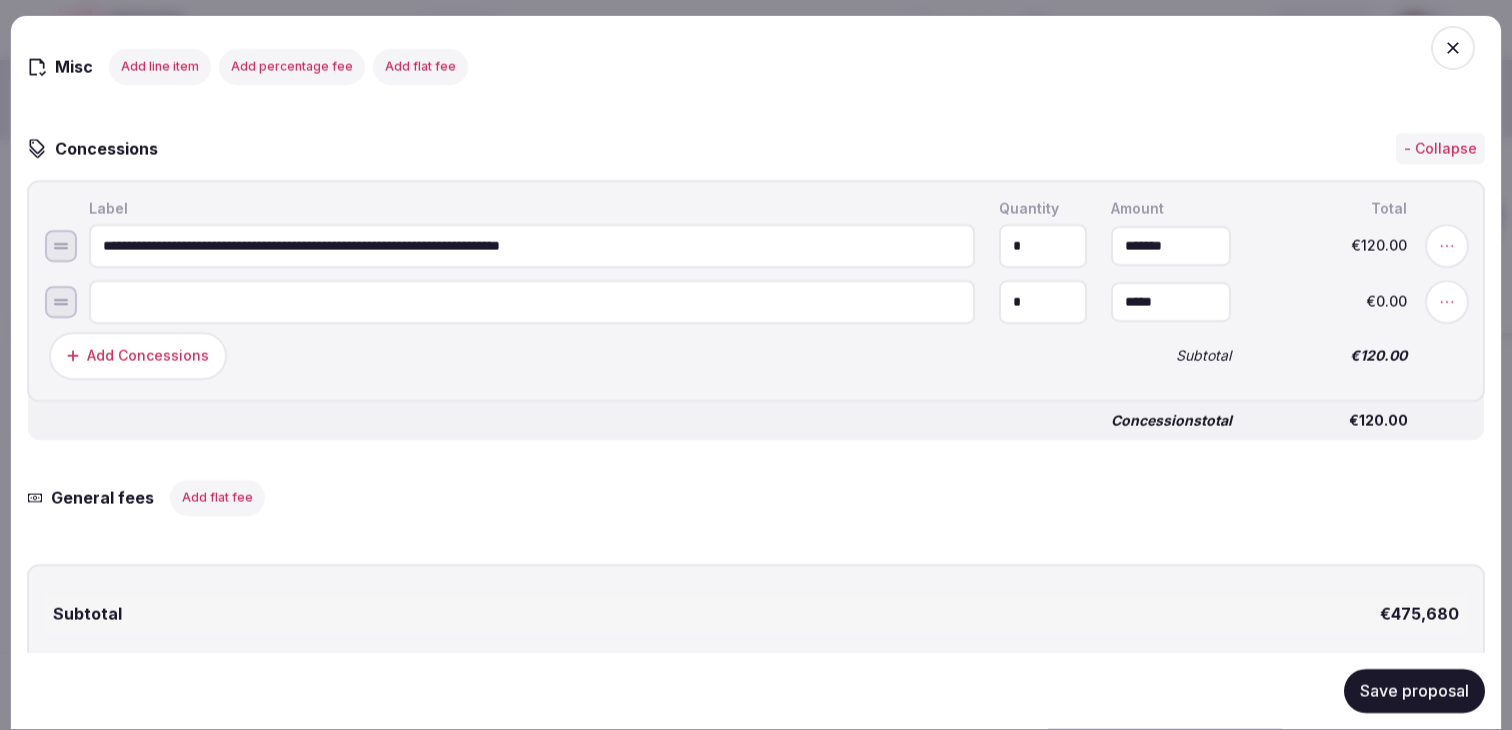 click at bounding box center [532, 302] 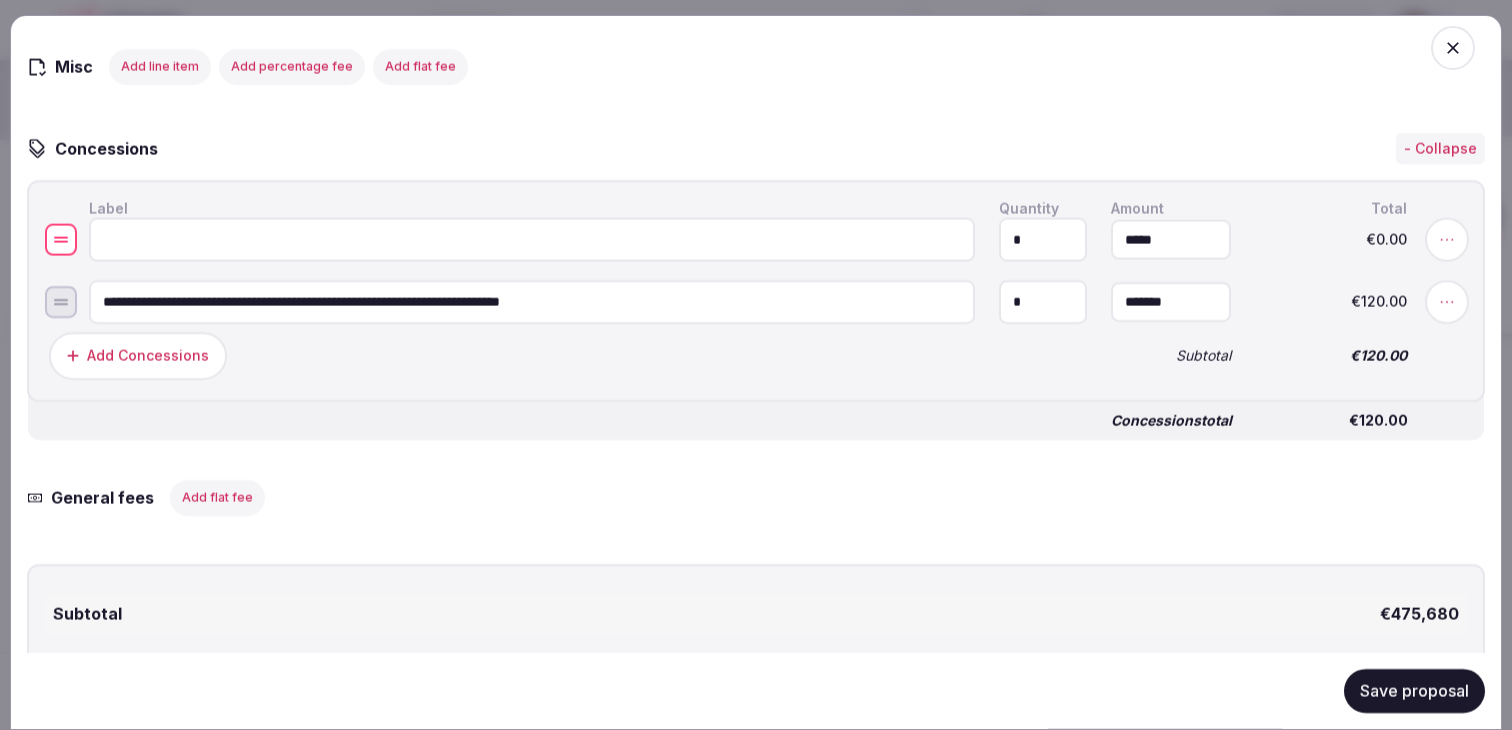drag, startPoint x: 66, startPoint y: 307, endPoint x: 65, endPoint y: 245, distance: 62.008064 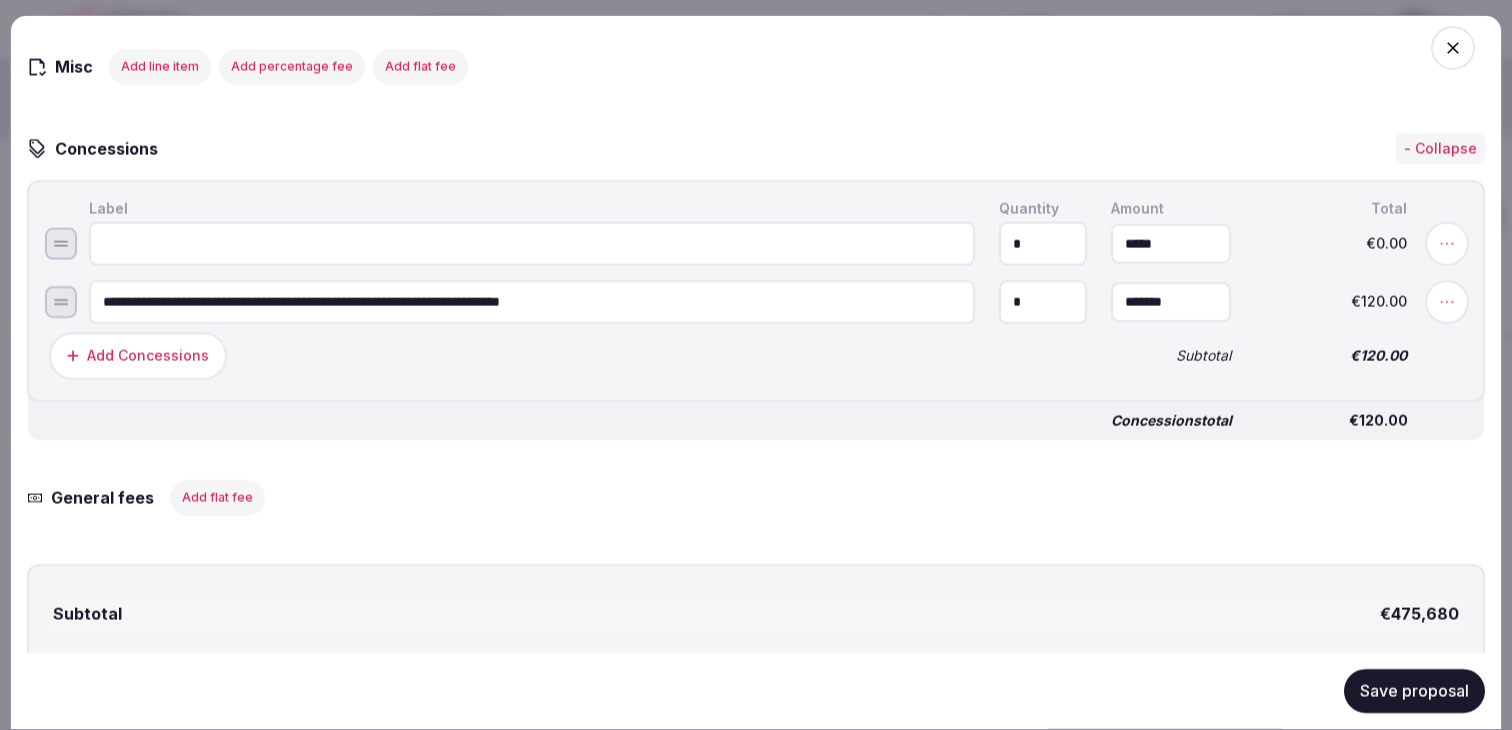 click at bounding box center (532, 244) 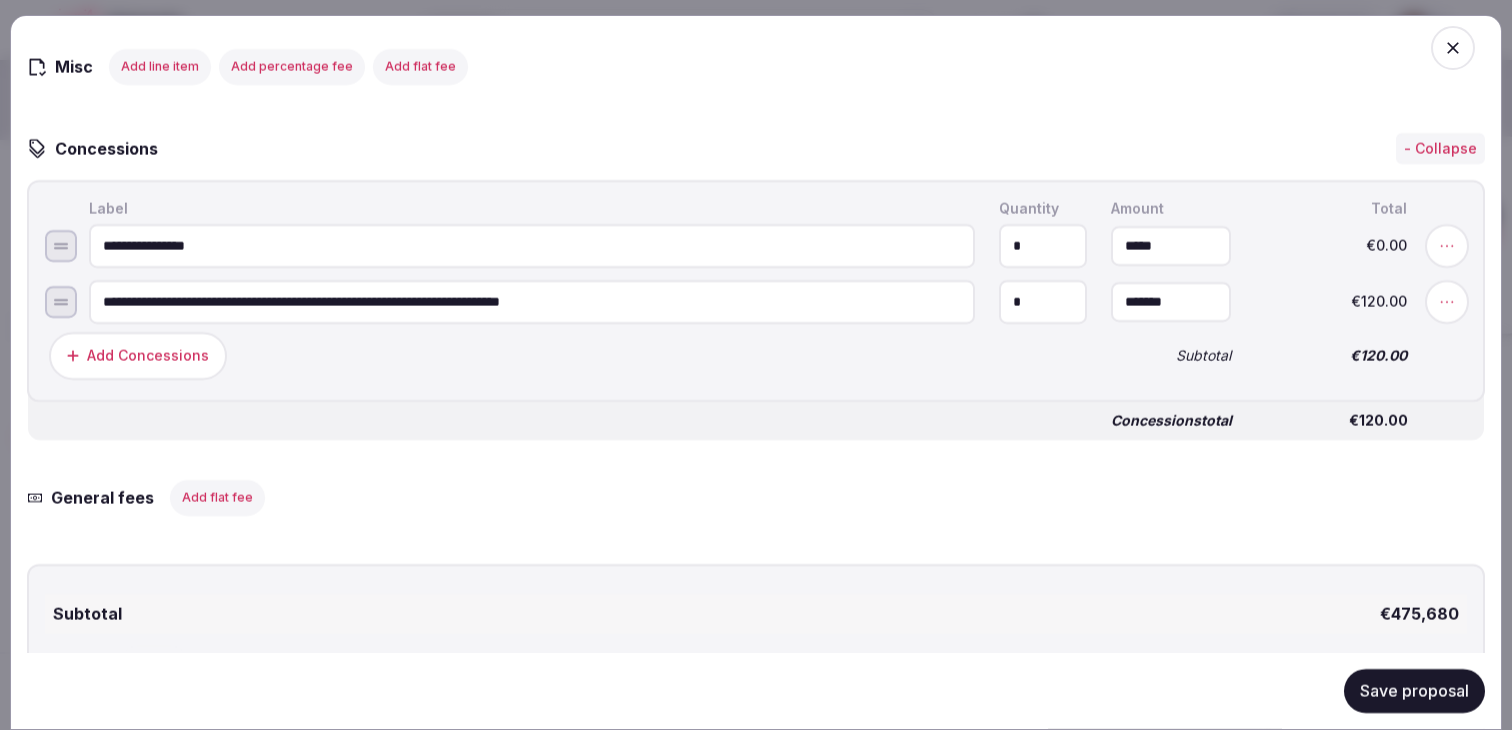 drag, startPoint x: 665, startPoint y: 311, endPoint x: 230, endPoint y: 303, distance: 435.07355 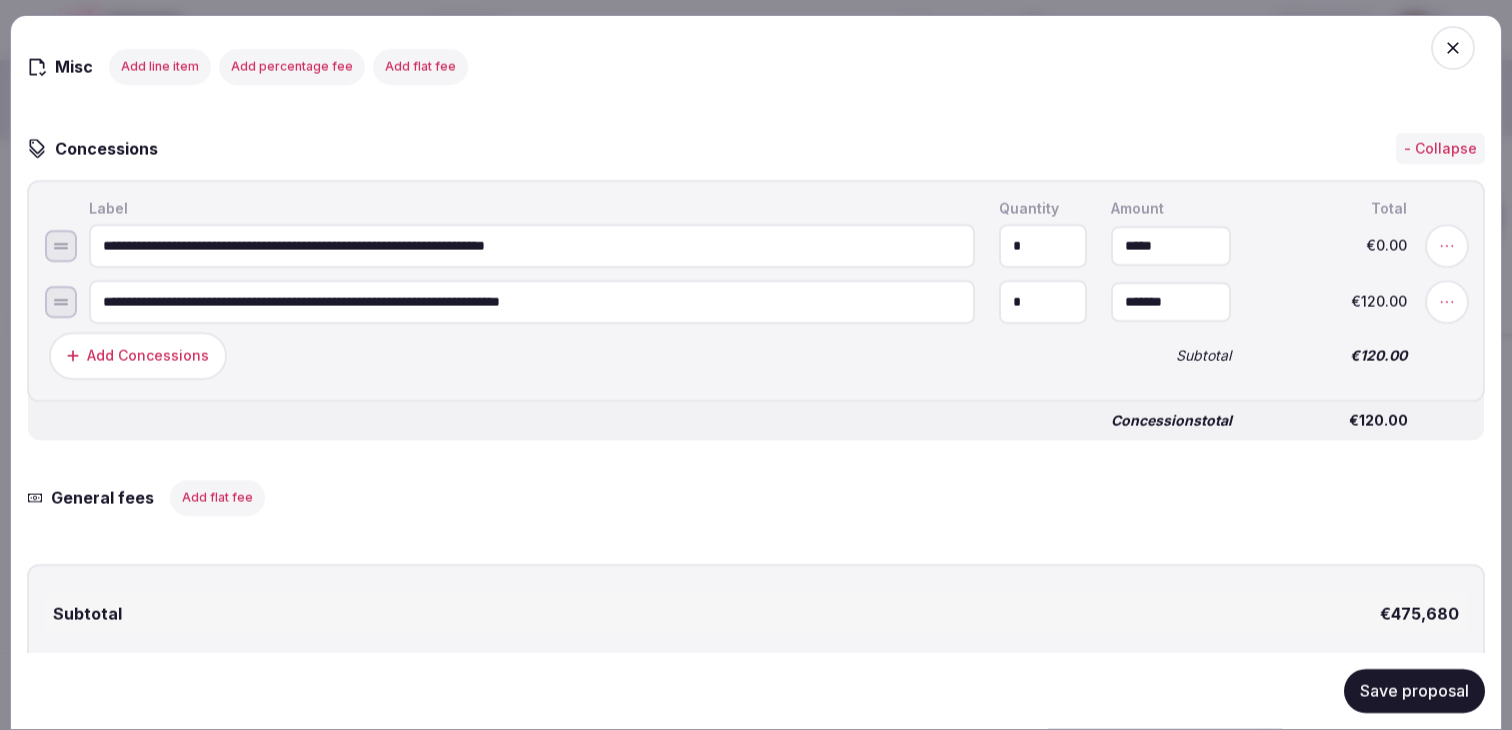 type on "**********" 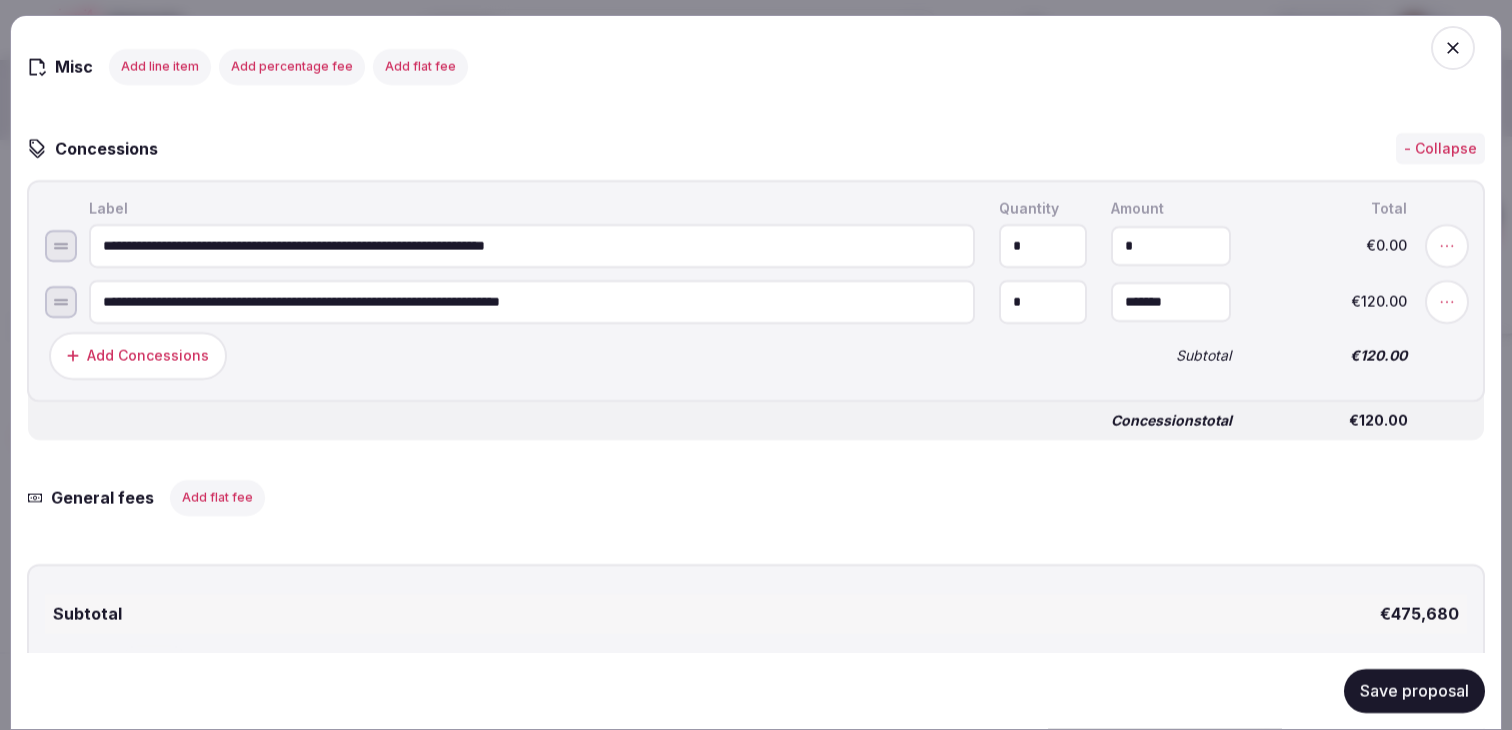 click on "*" at bounding box center (1171, 246) 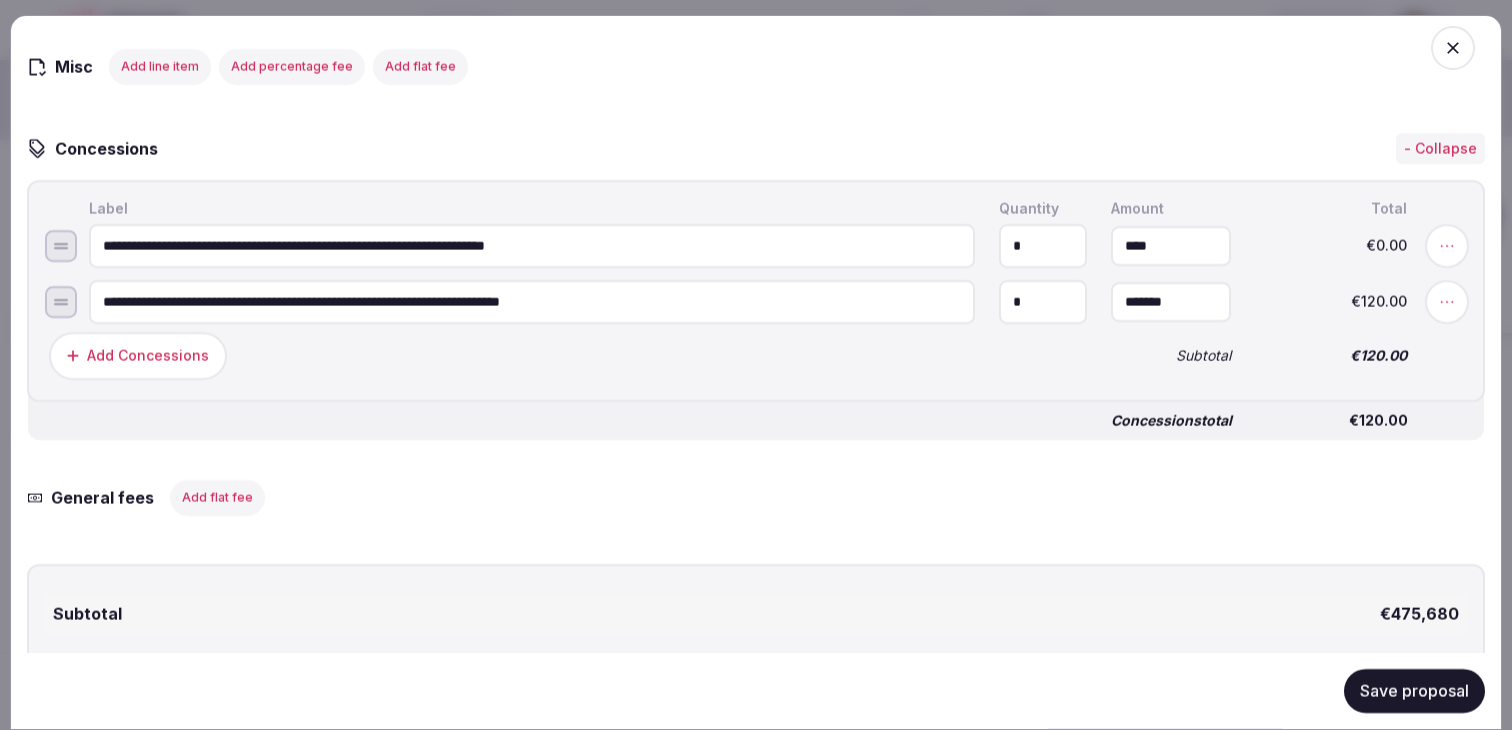 click on "****" at bounding box center [1171, 246] 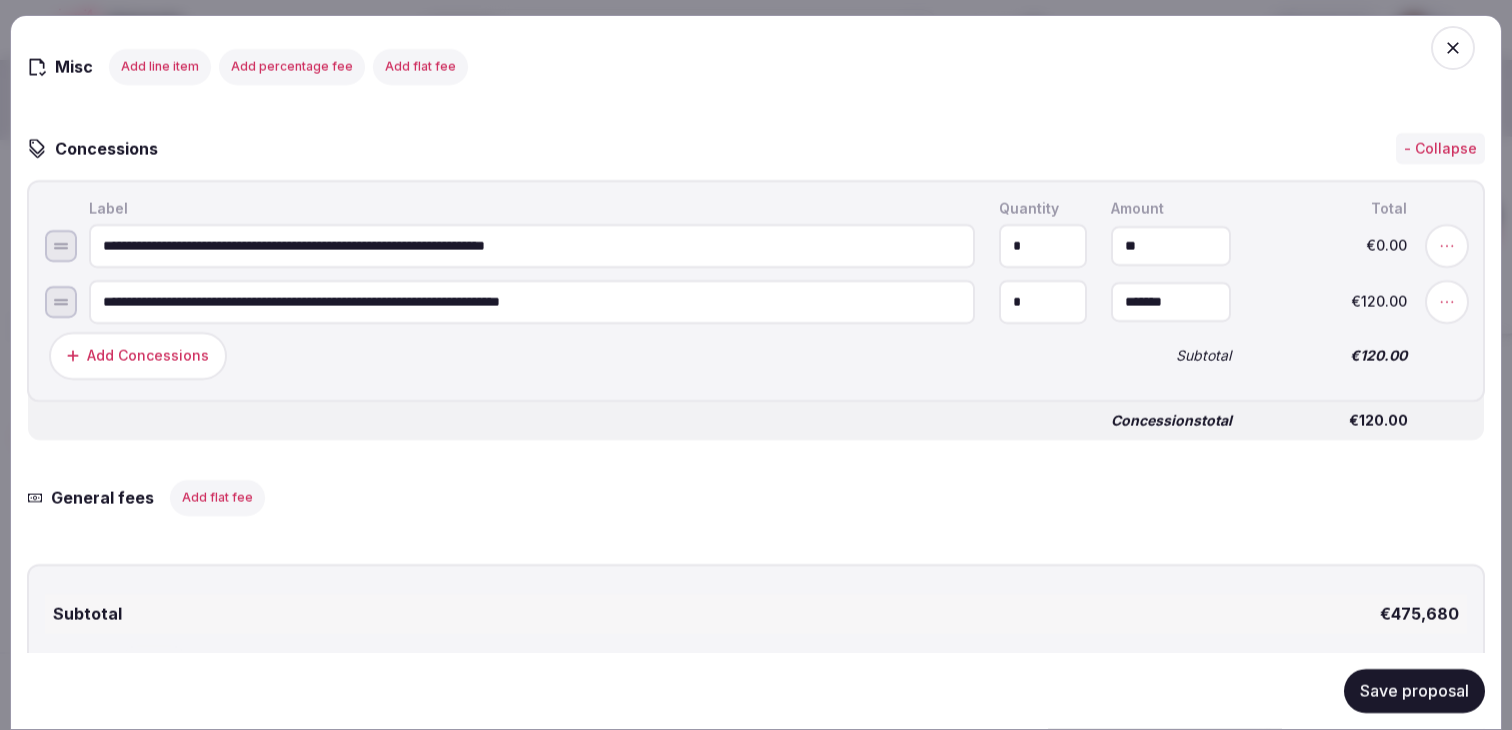 type on "*" 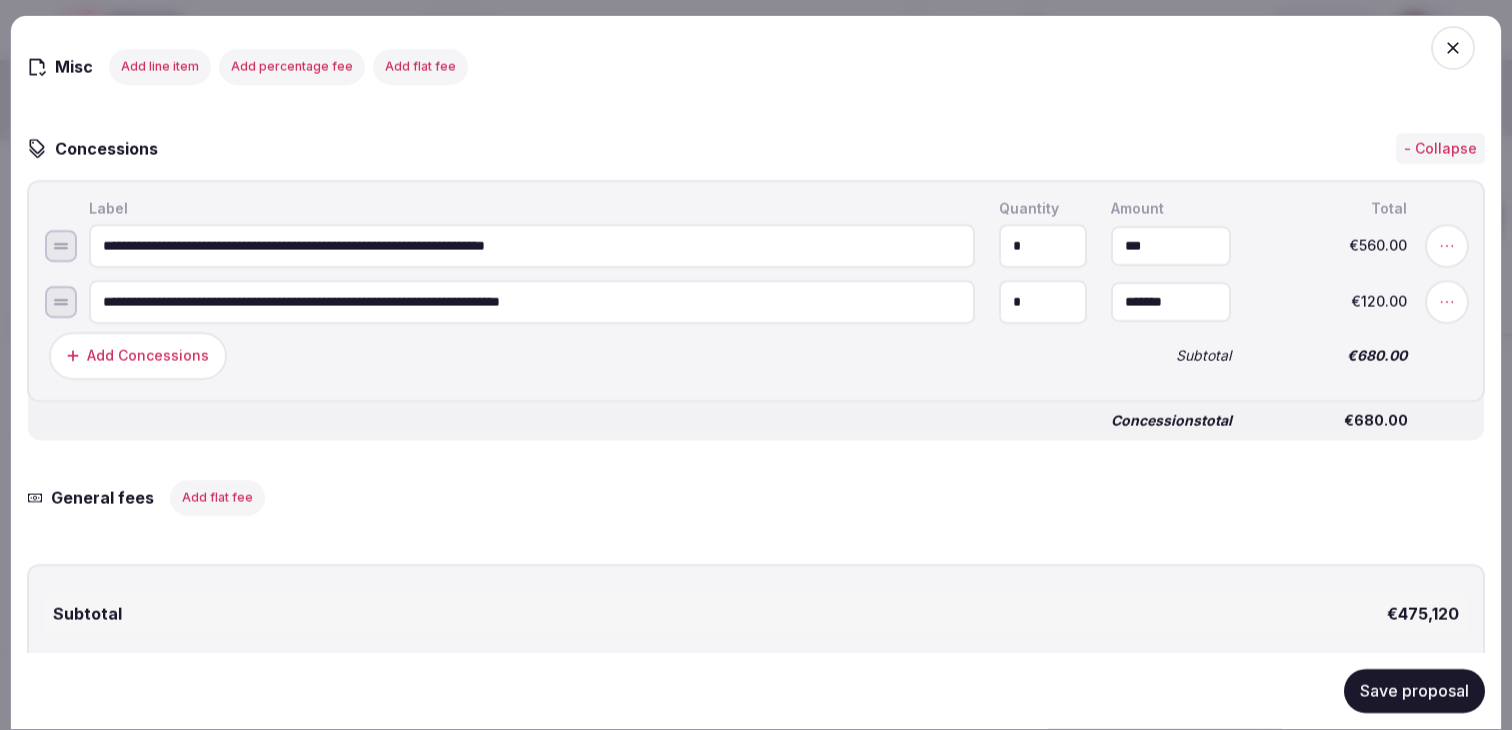 type on "*******" 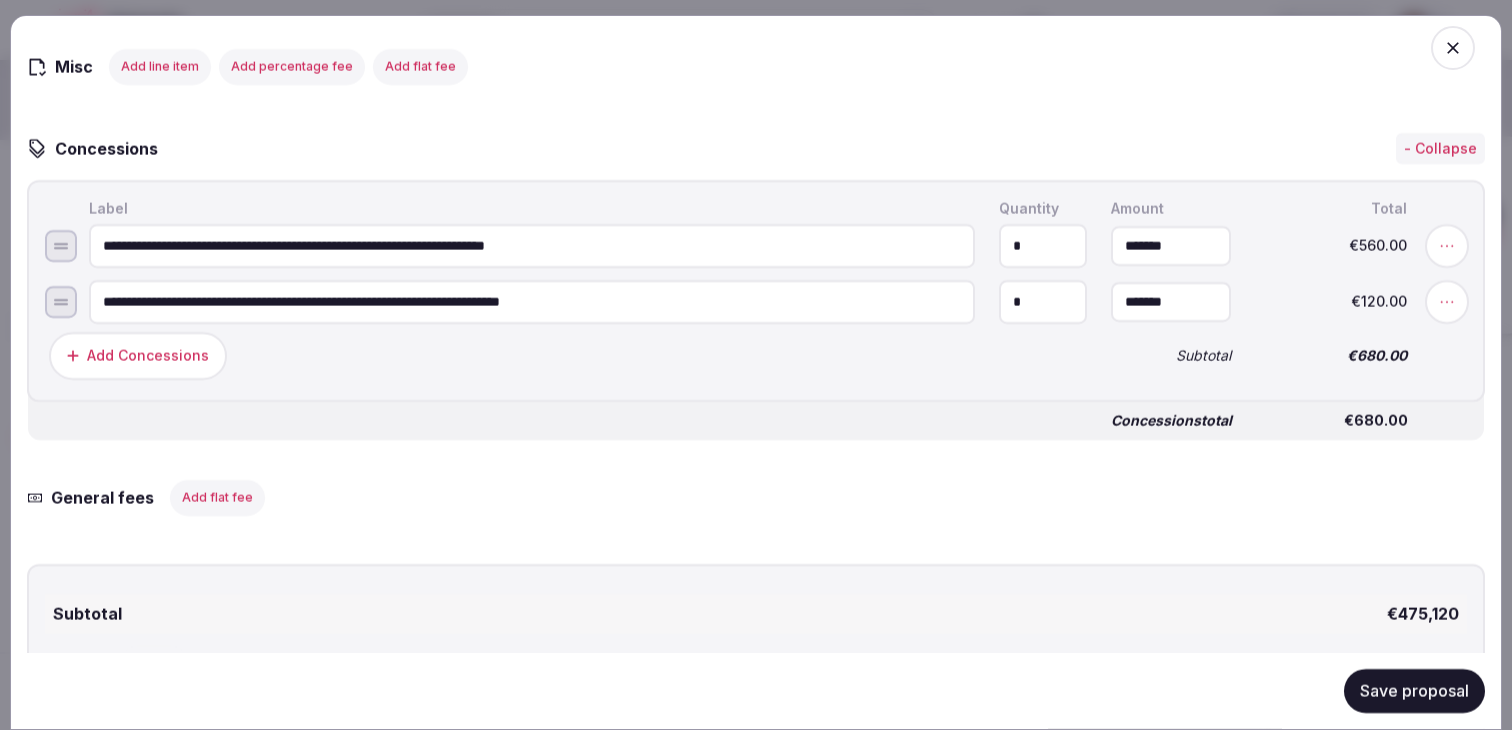 click on "**********" at bounding box center [756, 291] 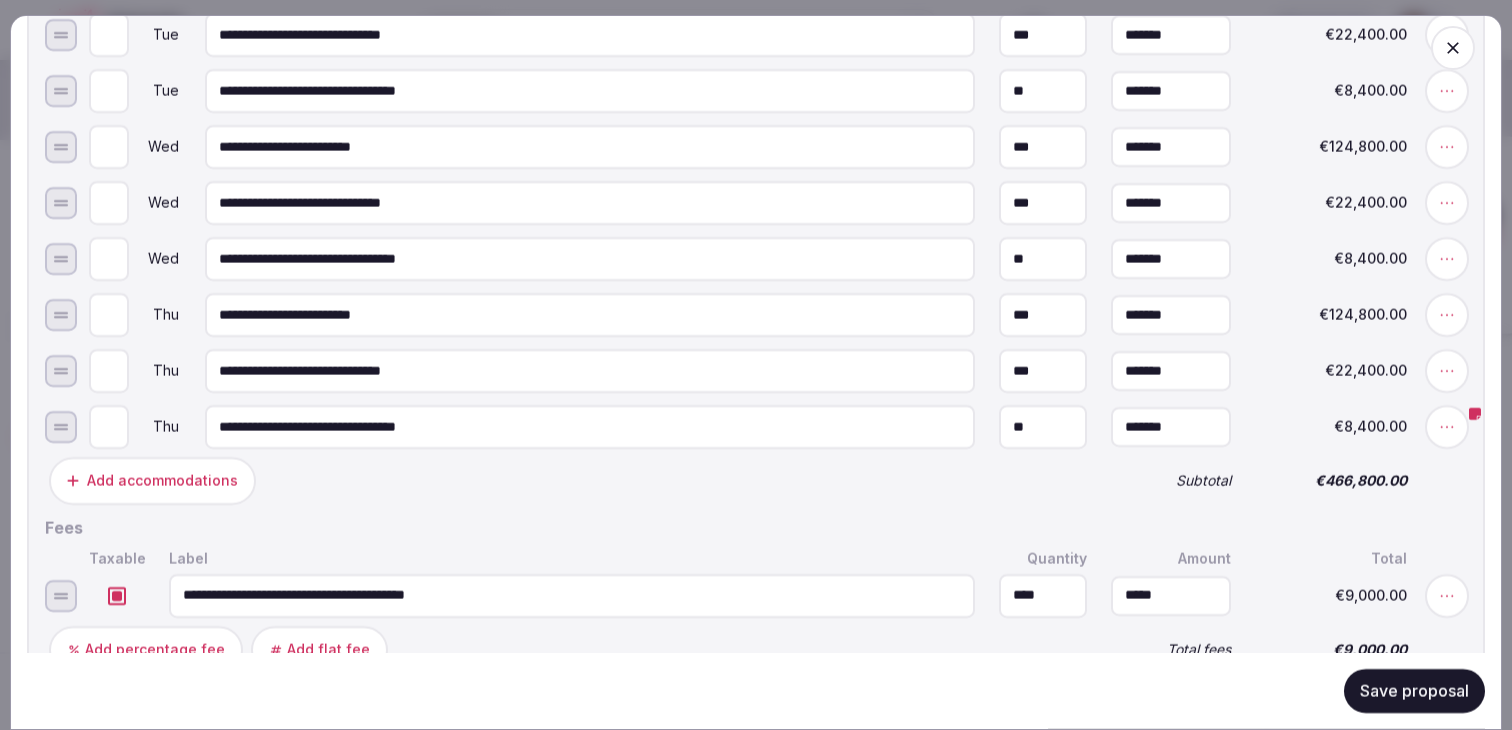 scroll, scrollTop: 1131, scrollLeft: 0, axis: vertical 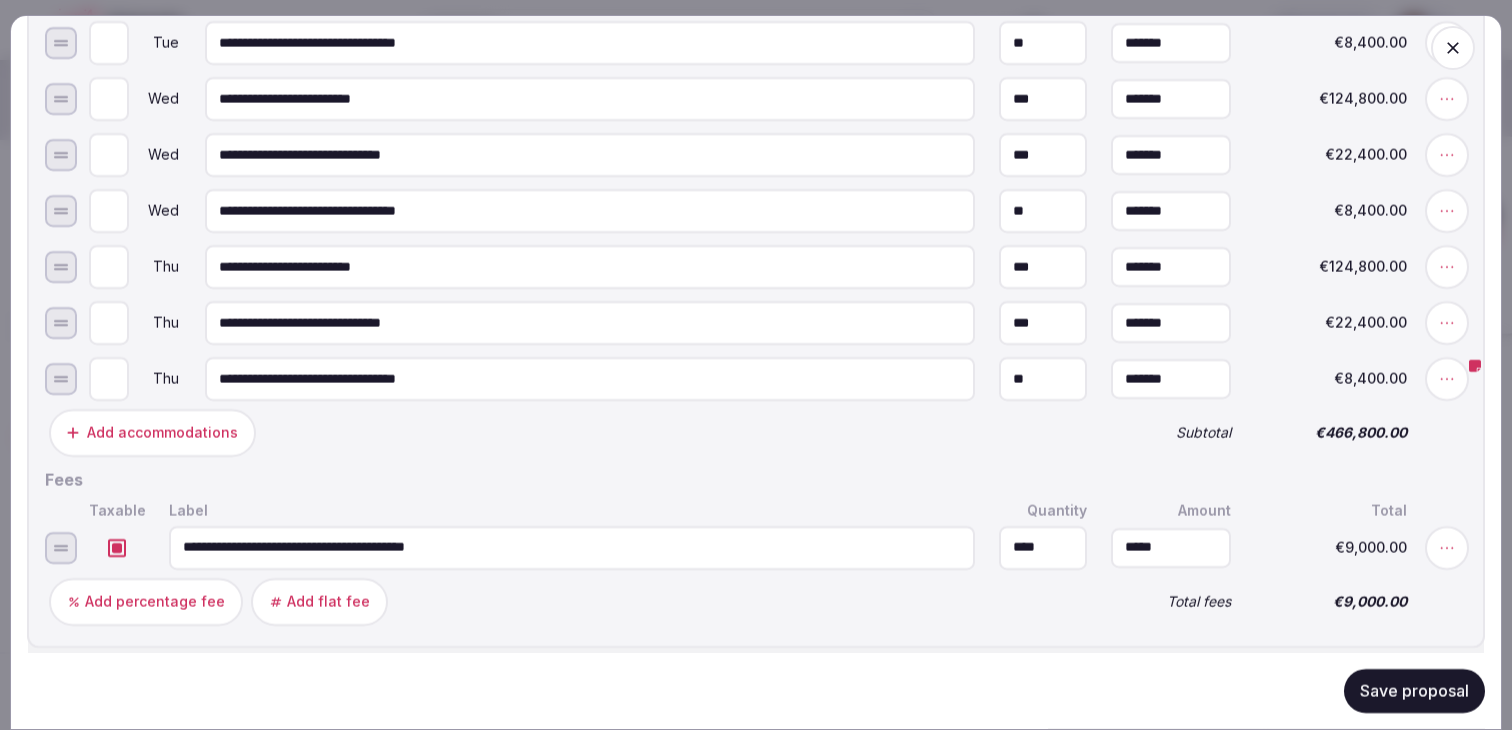 click on "Save proposal" at bounding box center (1414, 691) 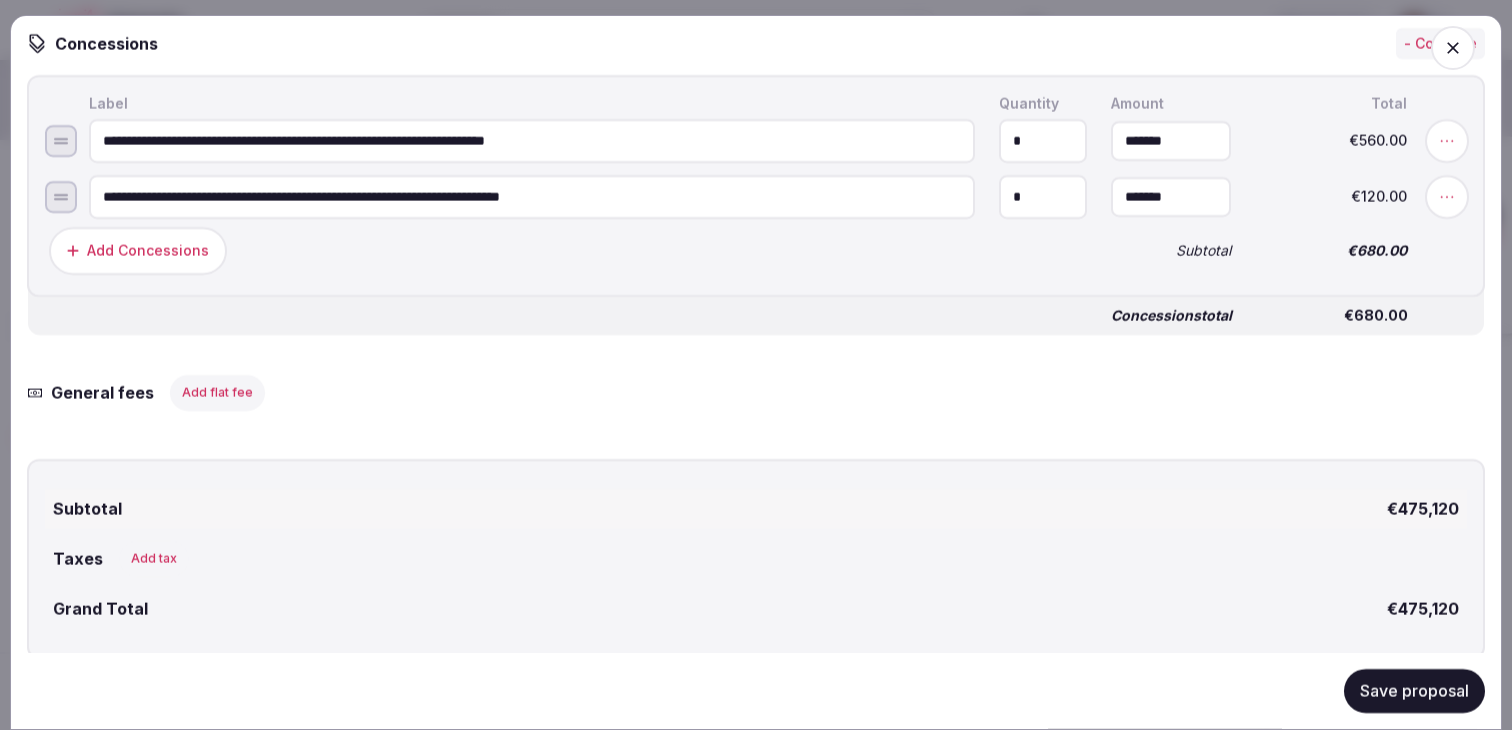 scroll, scrollTop: 2427, scrollLeft: 0, axis: vertical 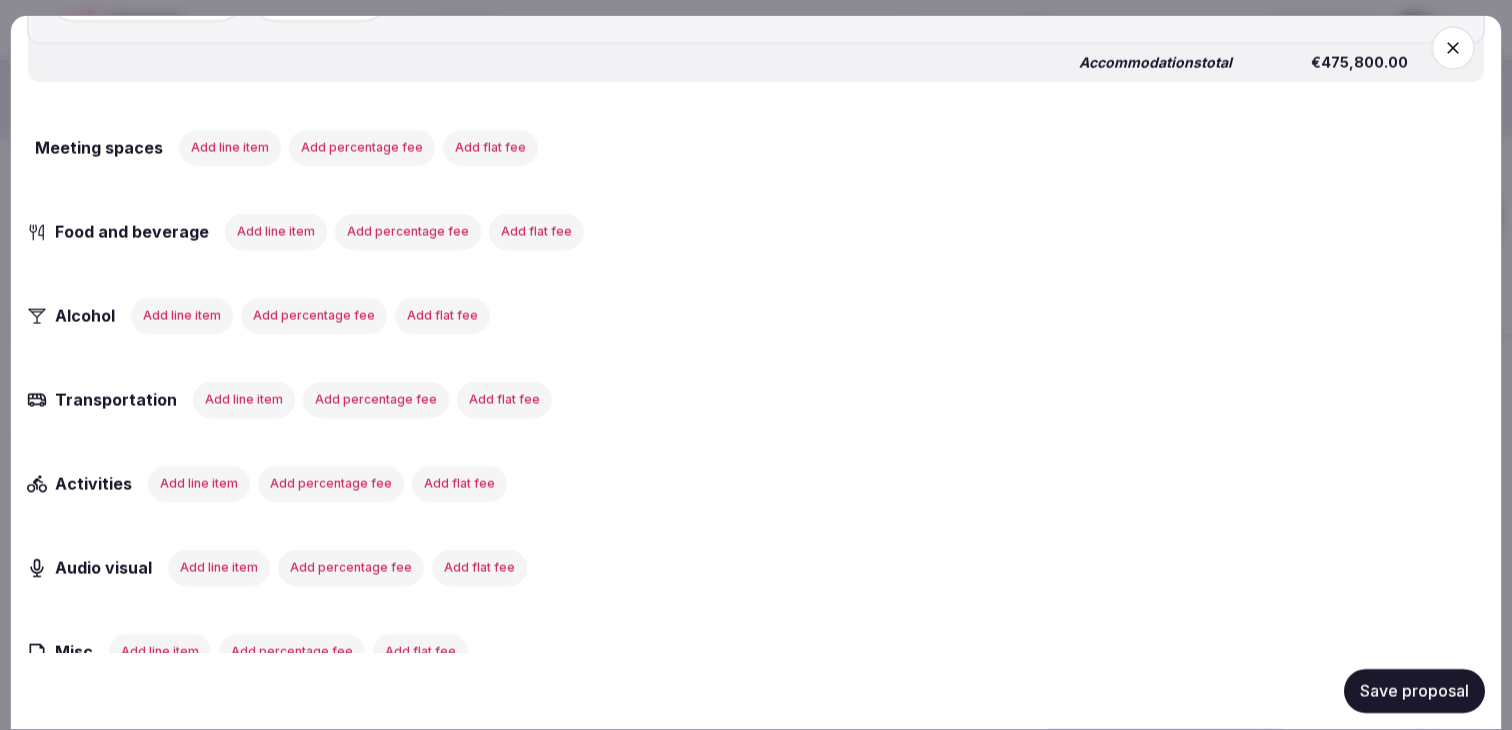 click on "Add line item" at bounding box center [230, 147] 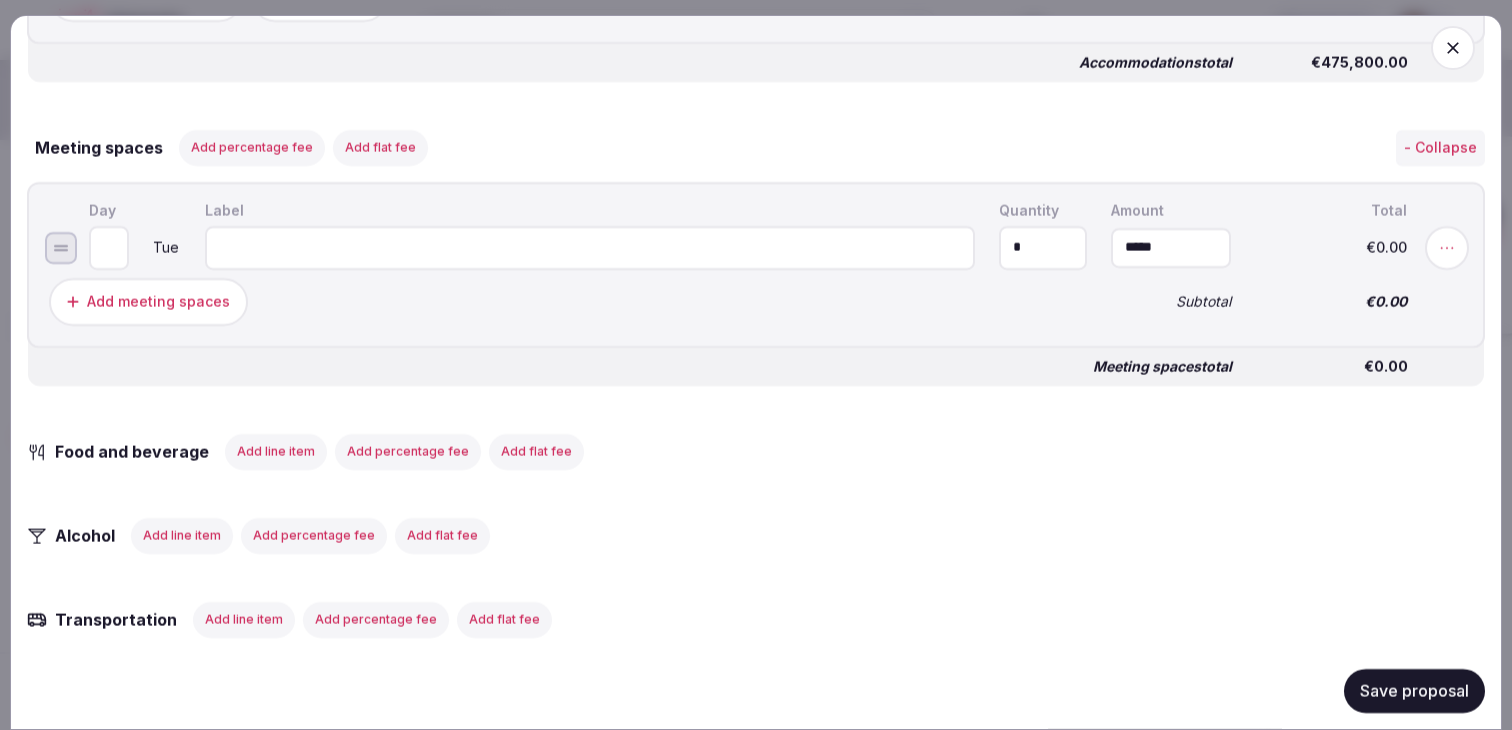 click at bounding box center (590, 247) 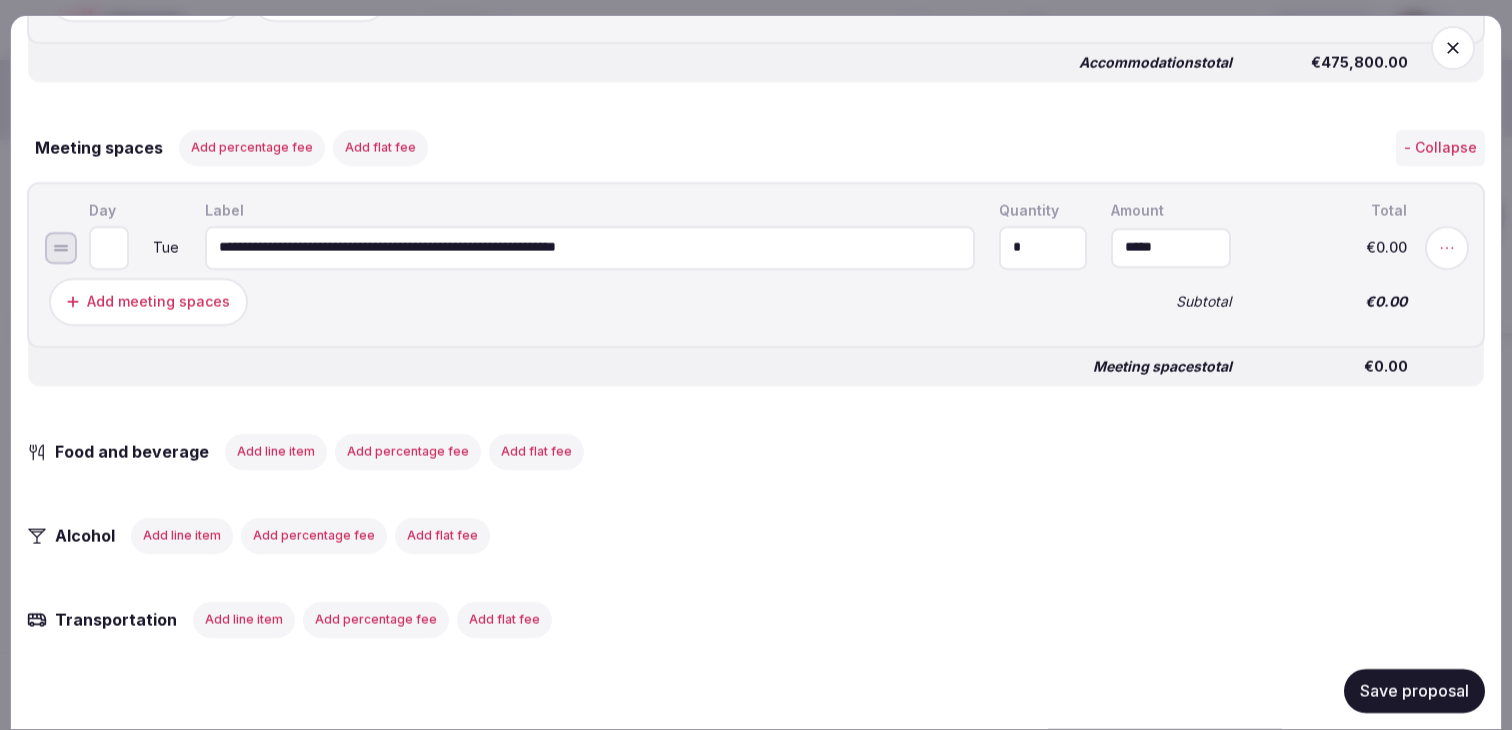type on "**********" 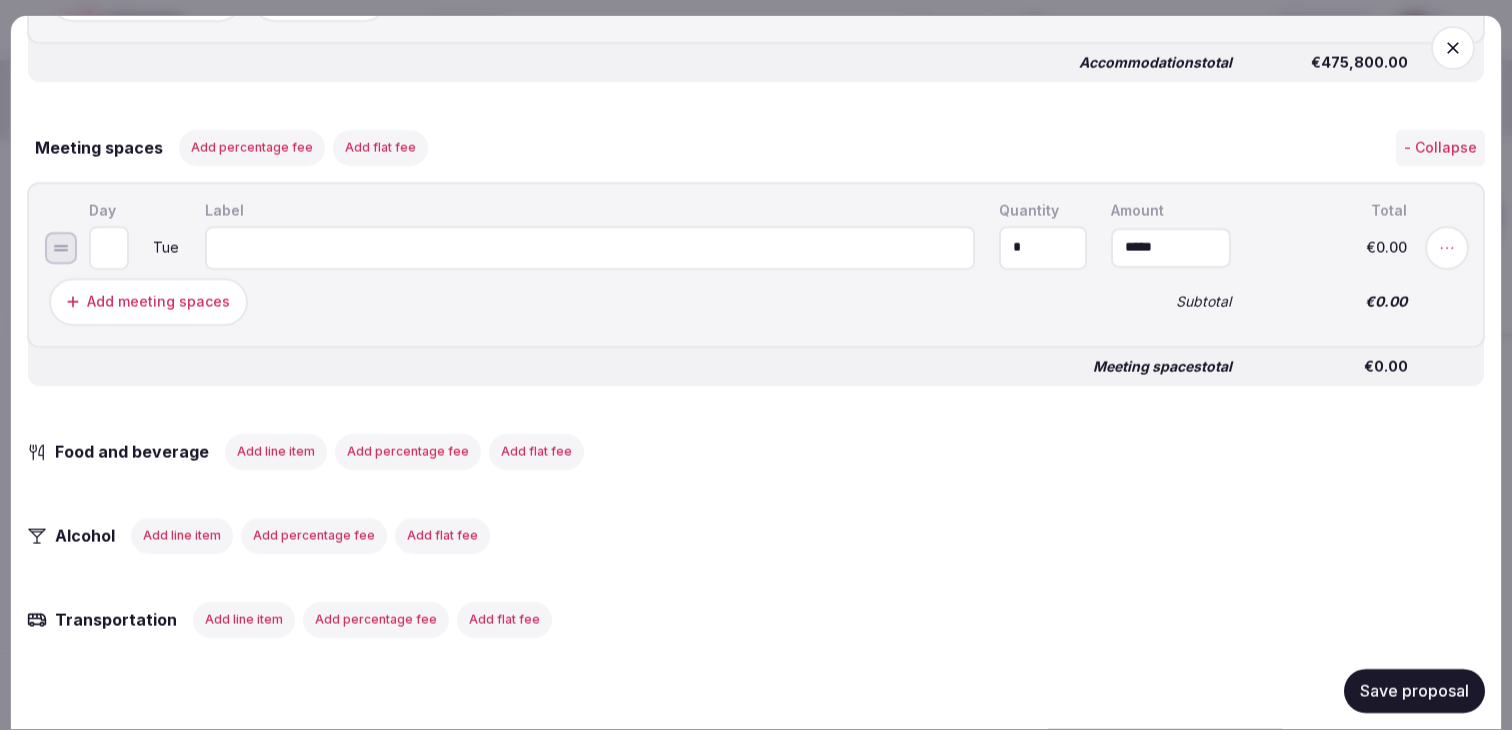 click on "Add meeting spaces" at bounding box center (568, 301) 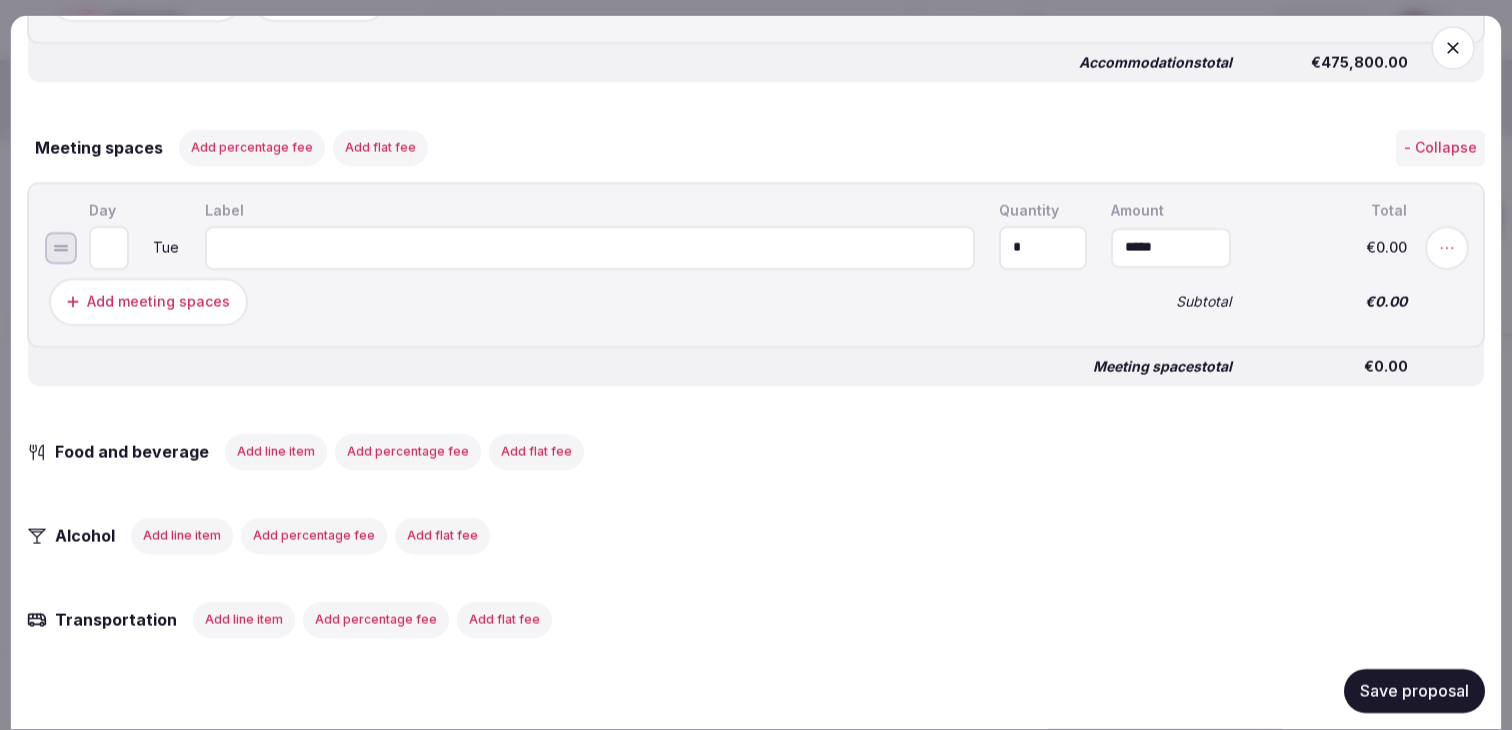 click at bounding box center [590, 247] 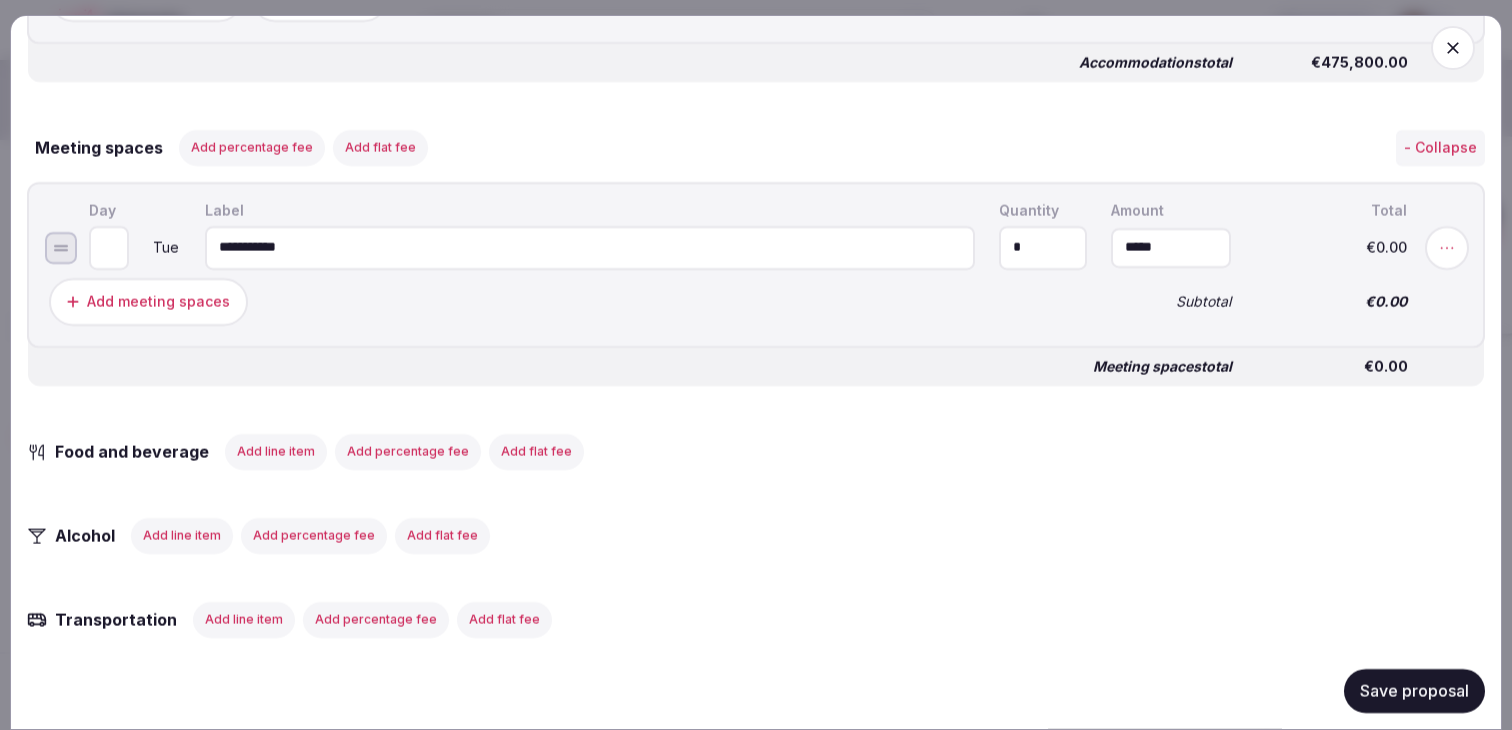 click on "**********" at bounding box center [590, 247] 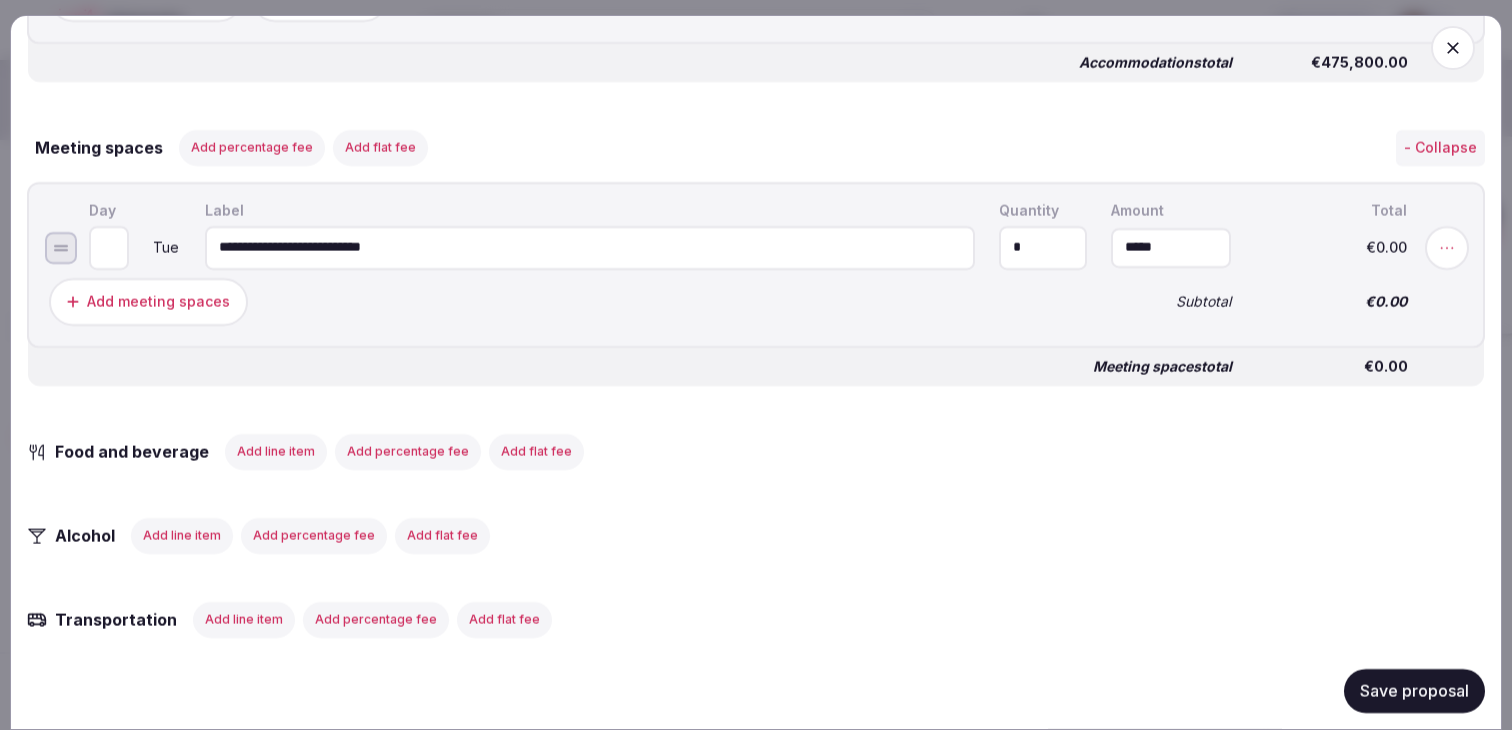 click on "**********" at bounding box center (590, 247) 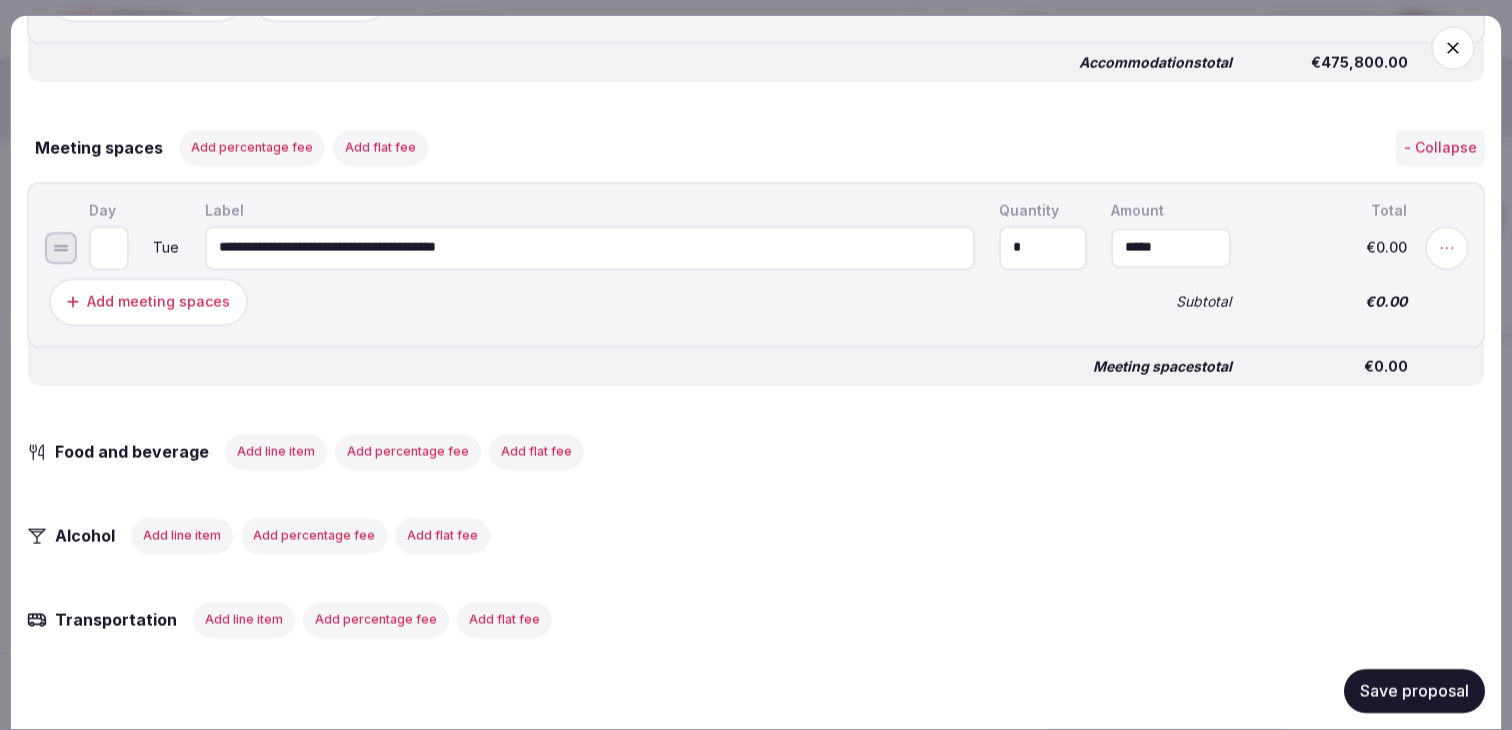 type on "**********" 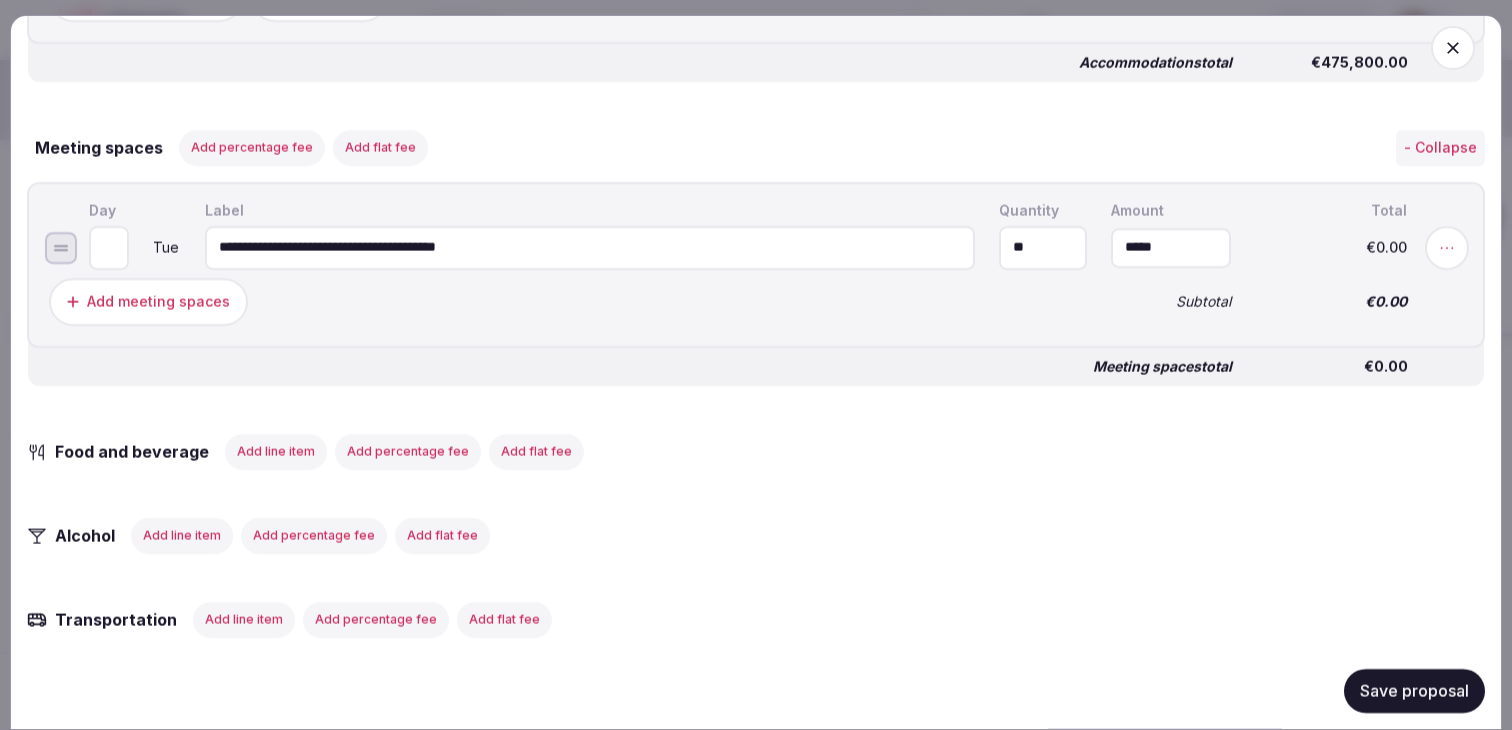 type on "*" 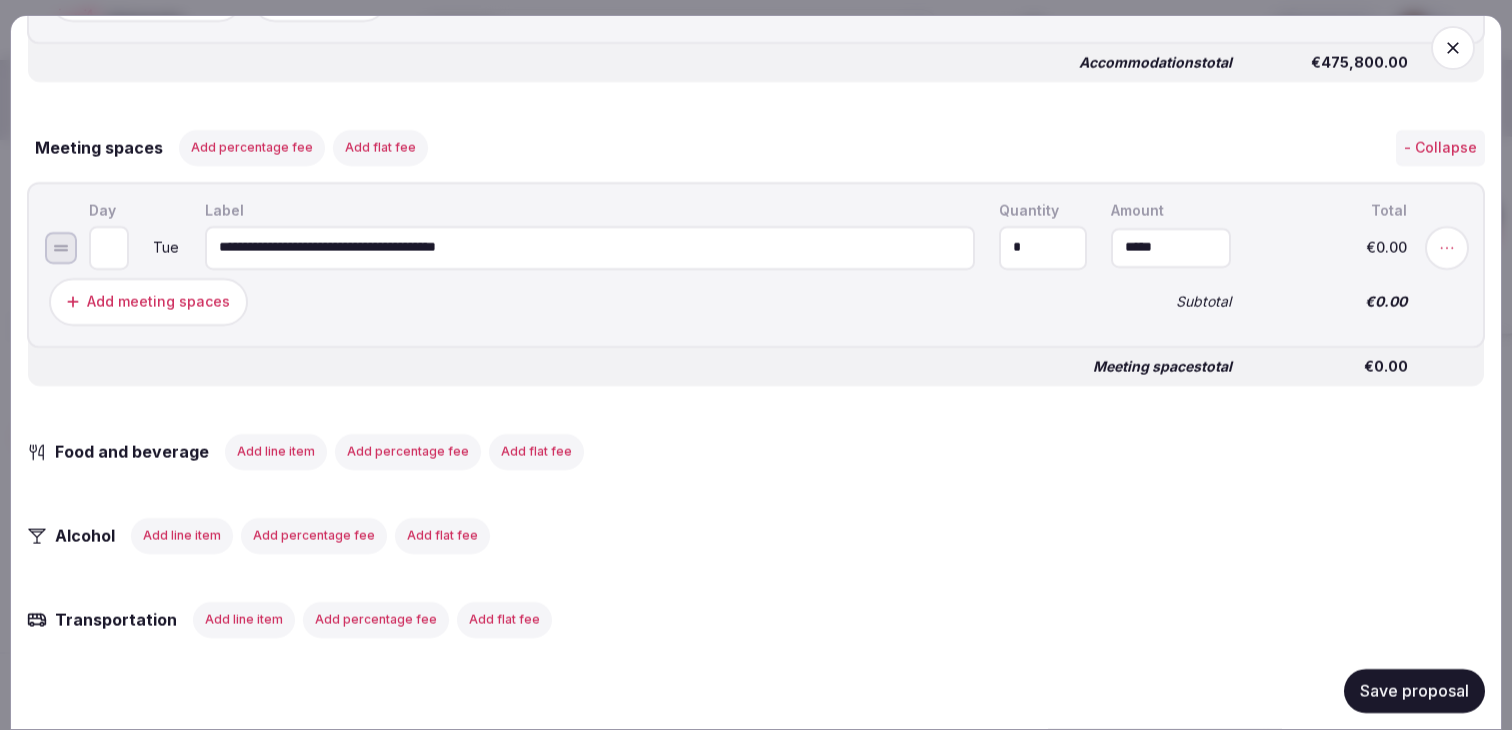 click on "Add meeting spaces" at bounding box center [568, 301] 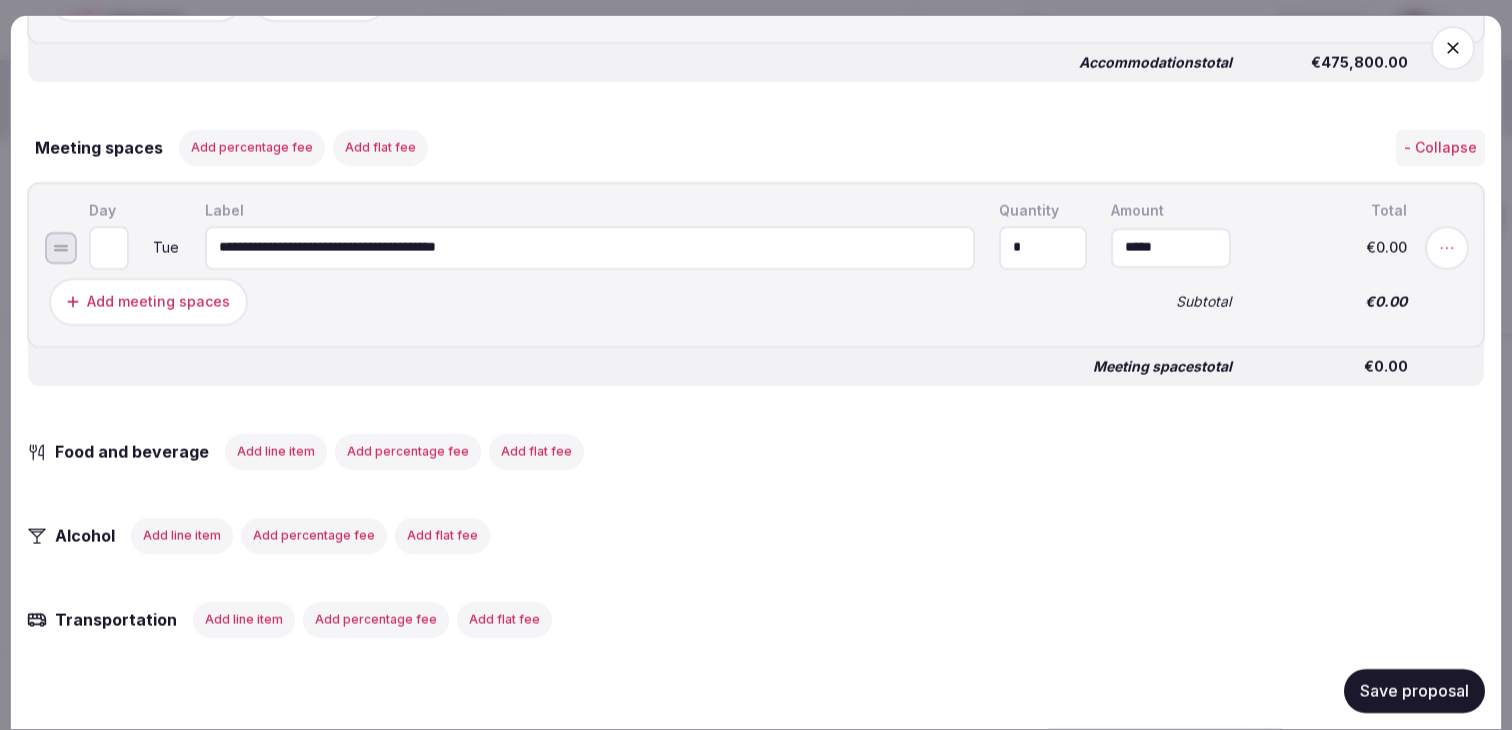 click on "**********" at bounding box center (590, 247) 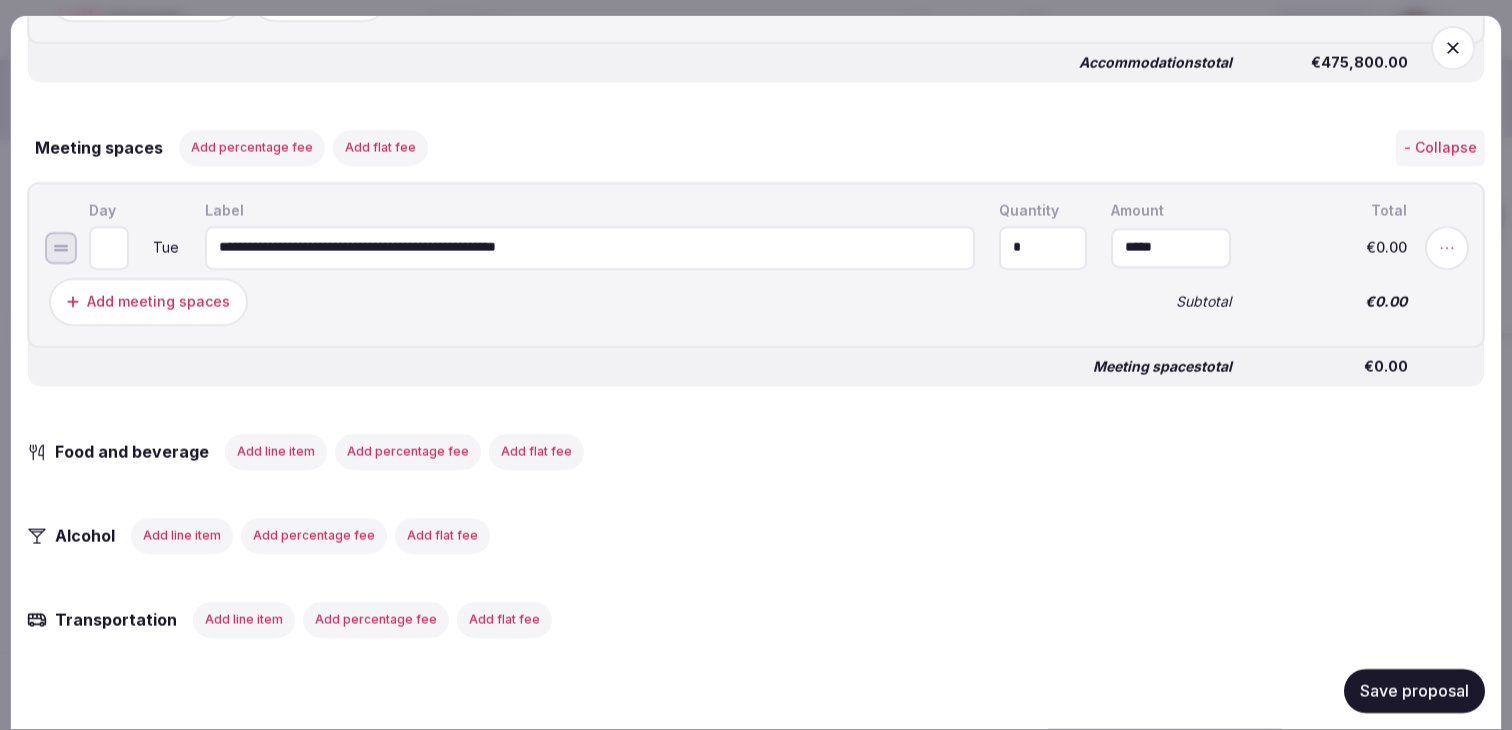 type on "**********" 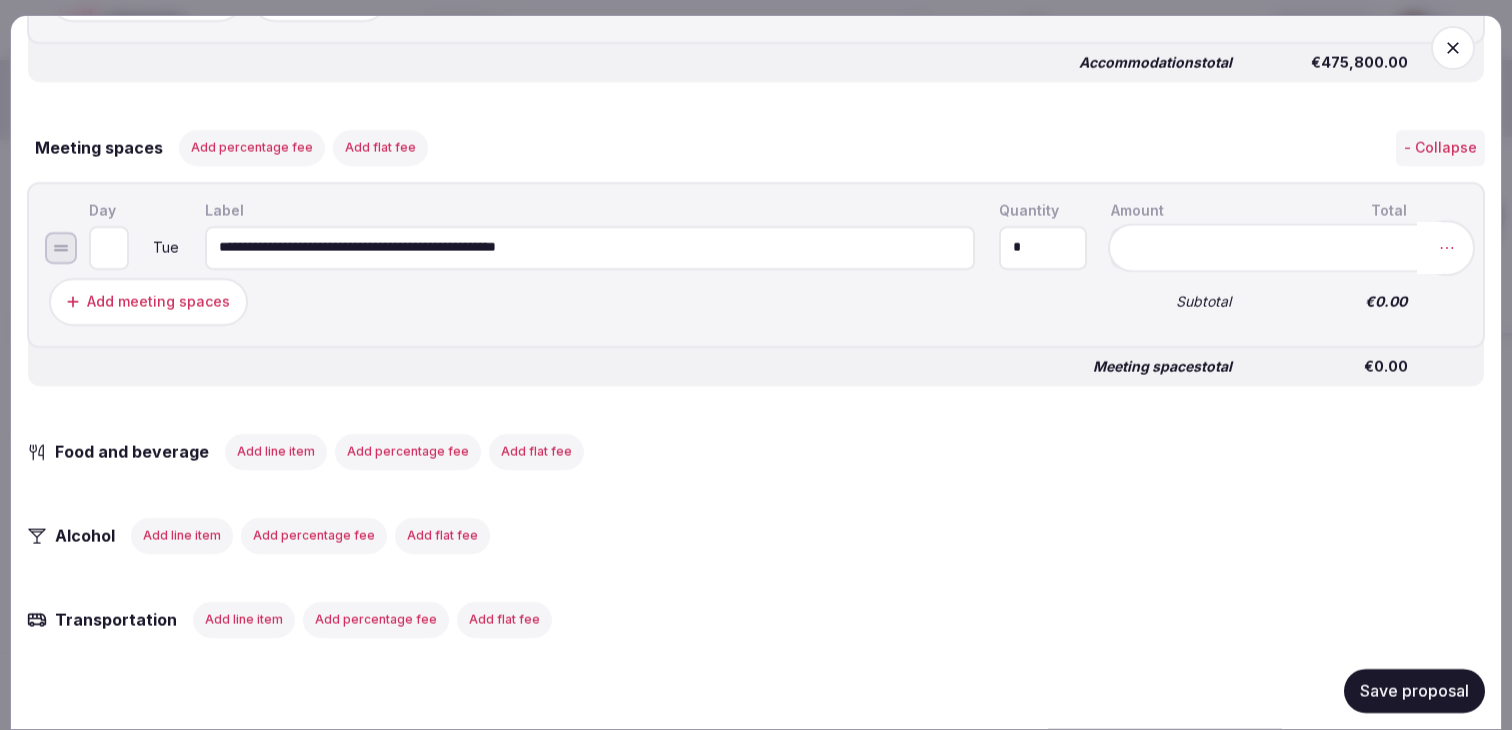 click 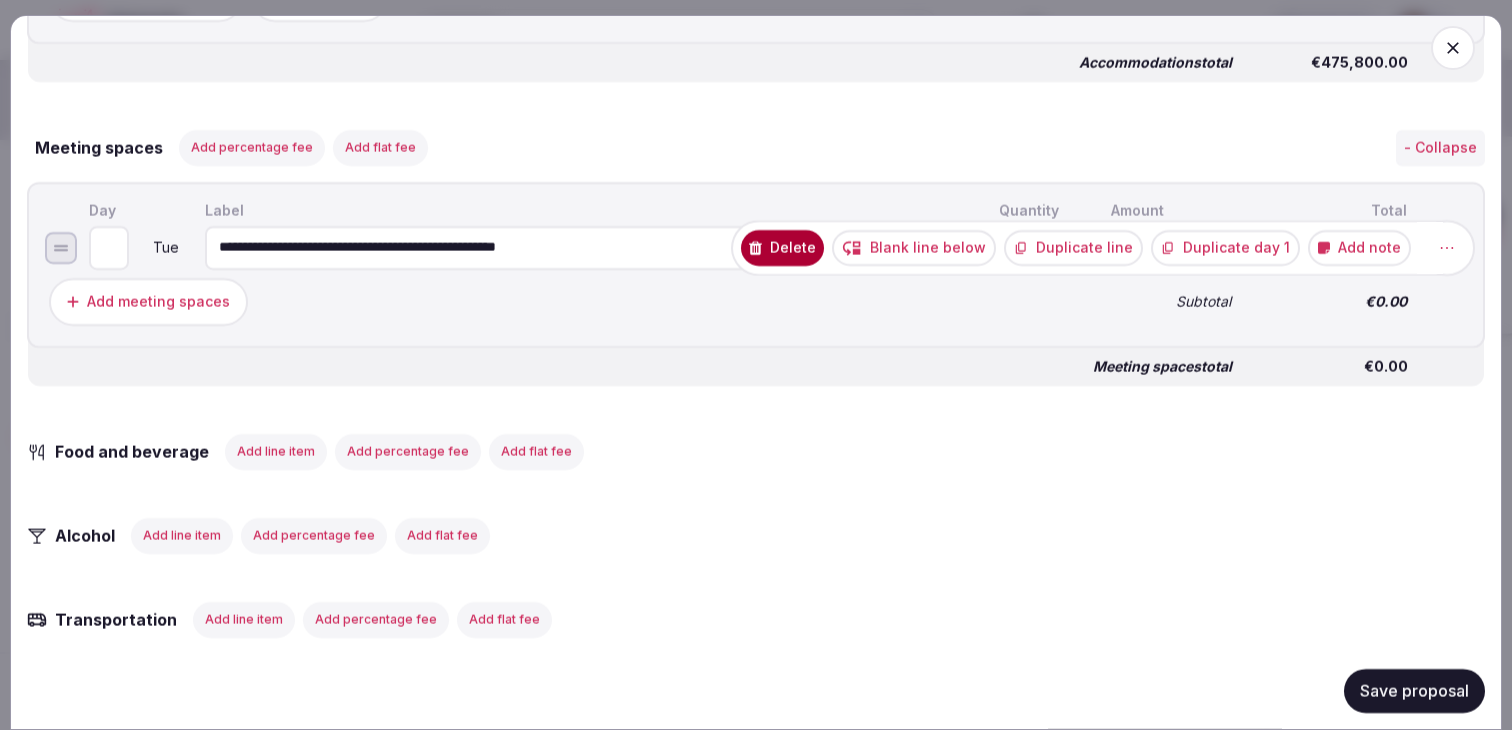 click on "Add note" at bounding box center [1359, 247] 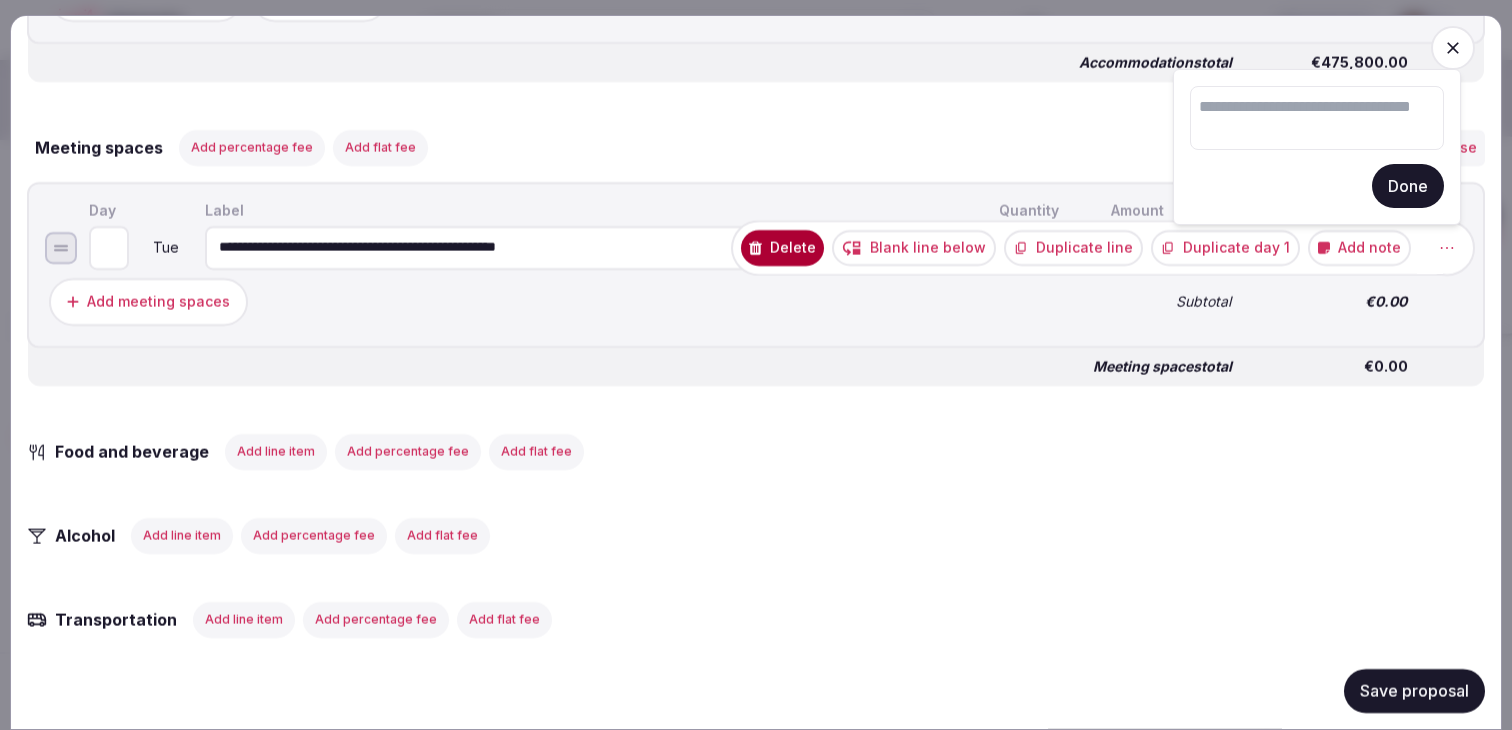 click at bounding box center (1317, 118) 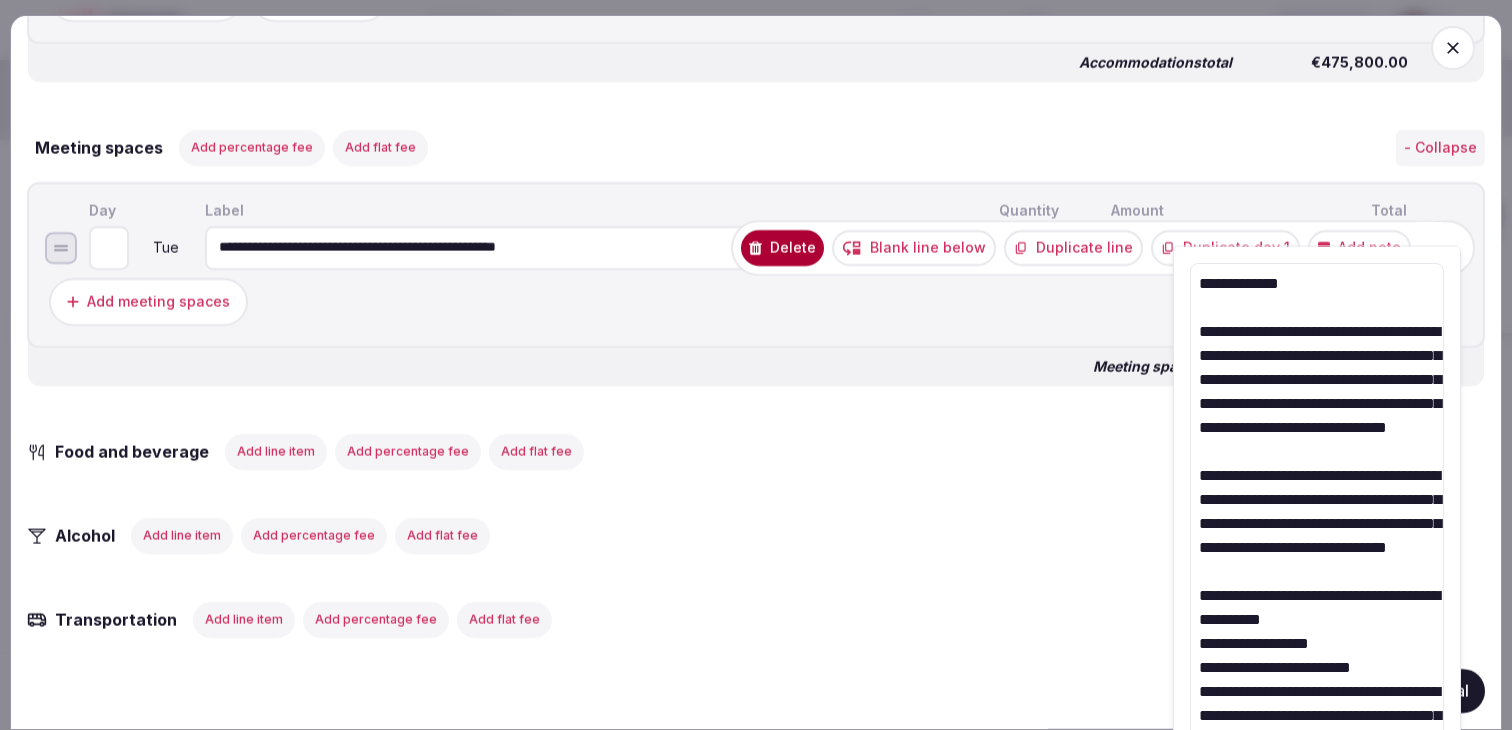 scroll, scrollTop: 232, scrollLeft: 0, axis: vertical 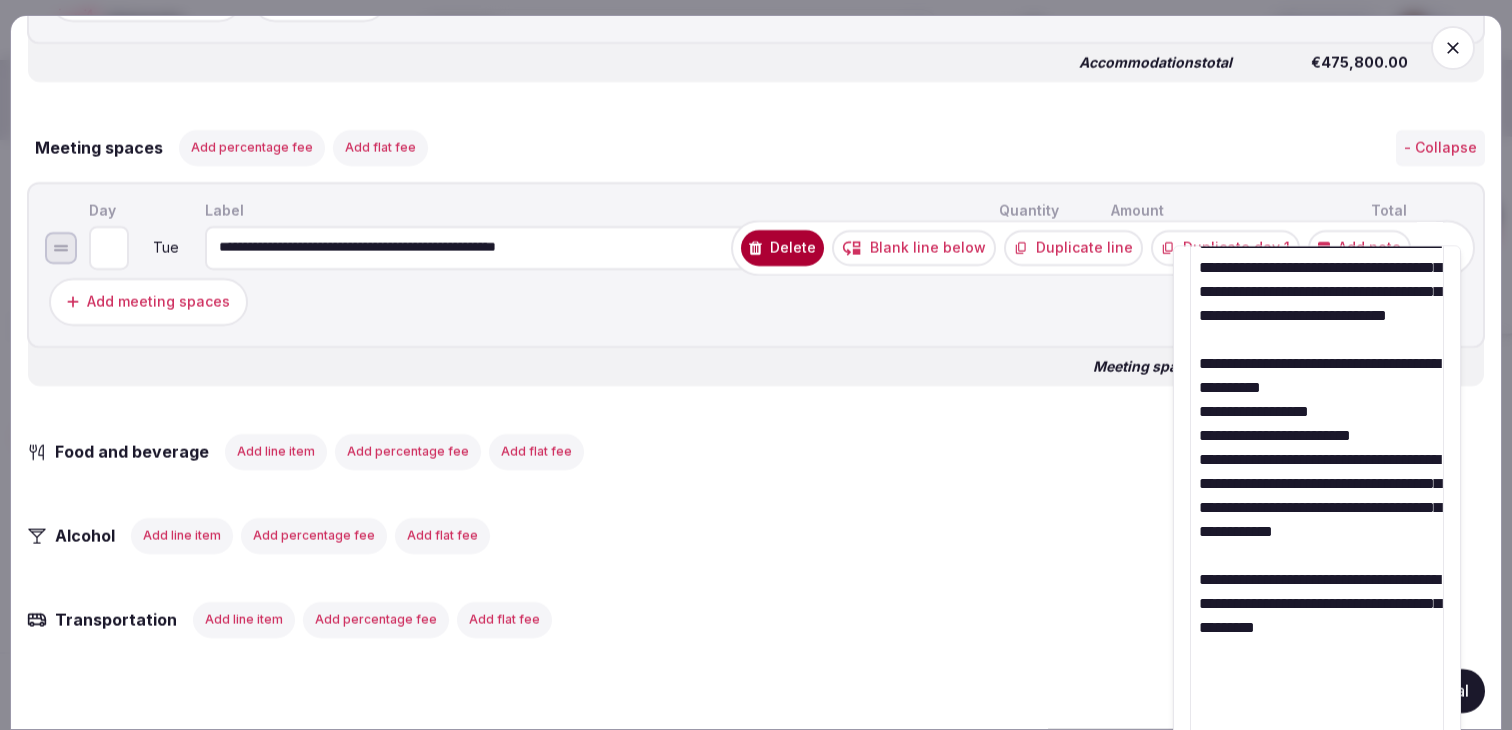 type 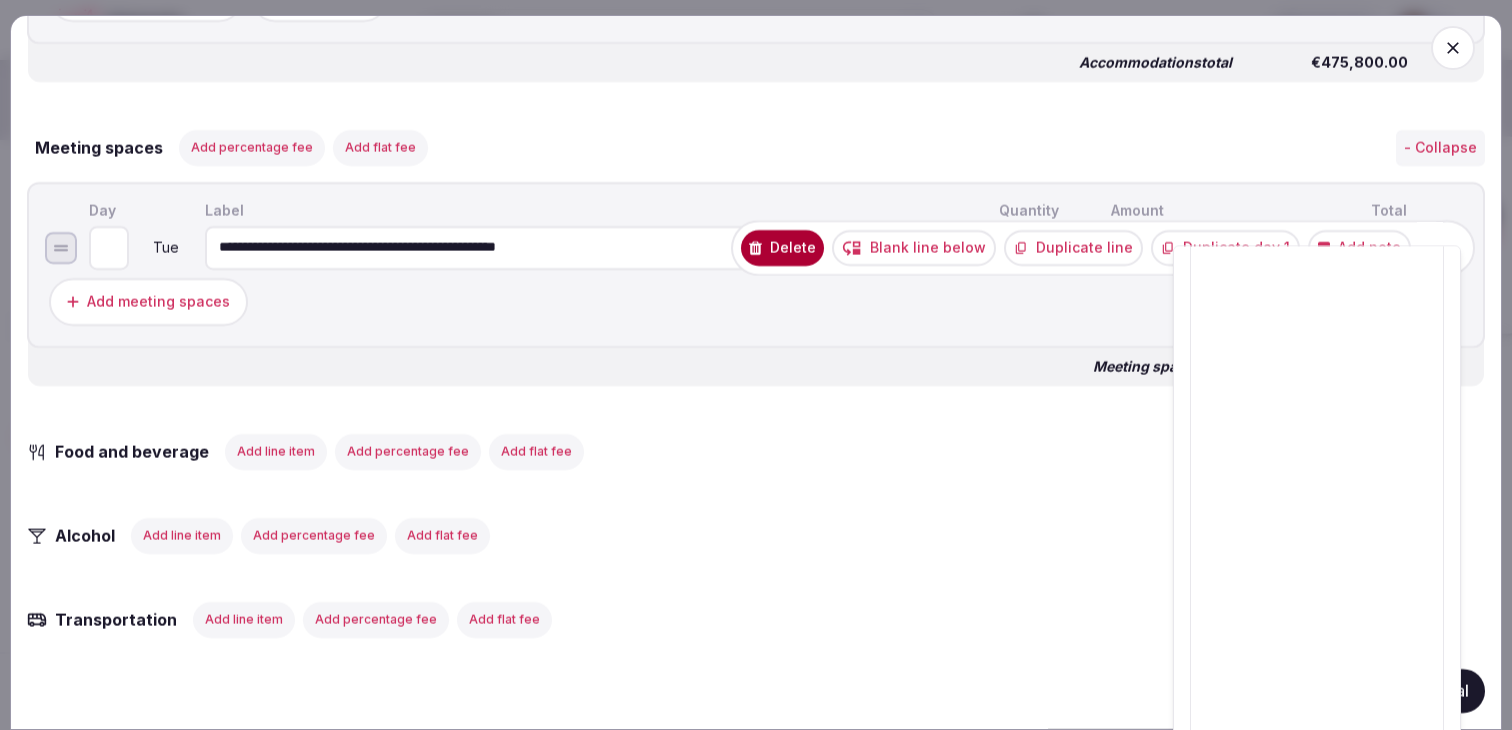 scroll, scrollTop: 0, scrollLeft: 0, axis: both 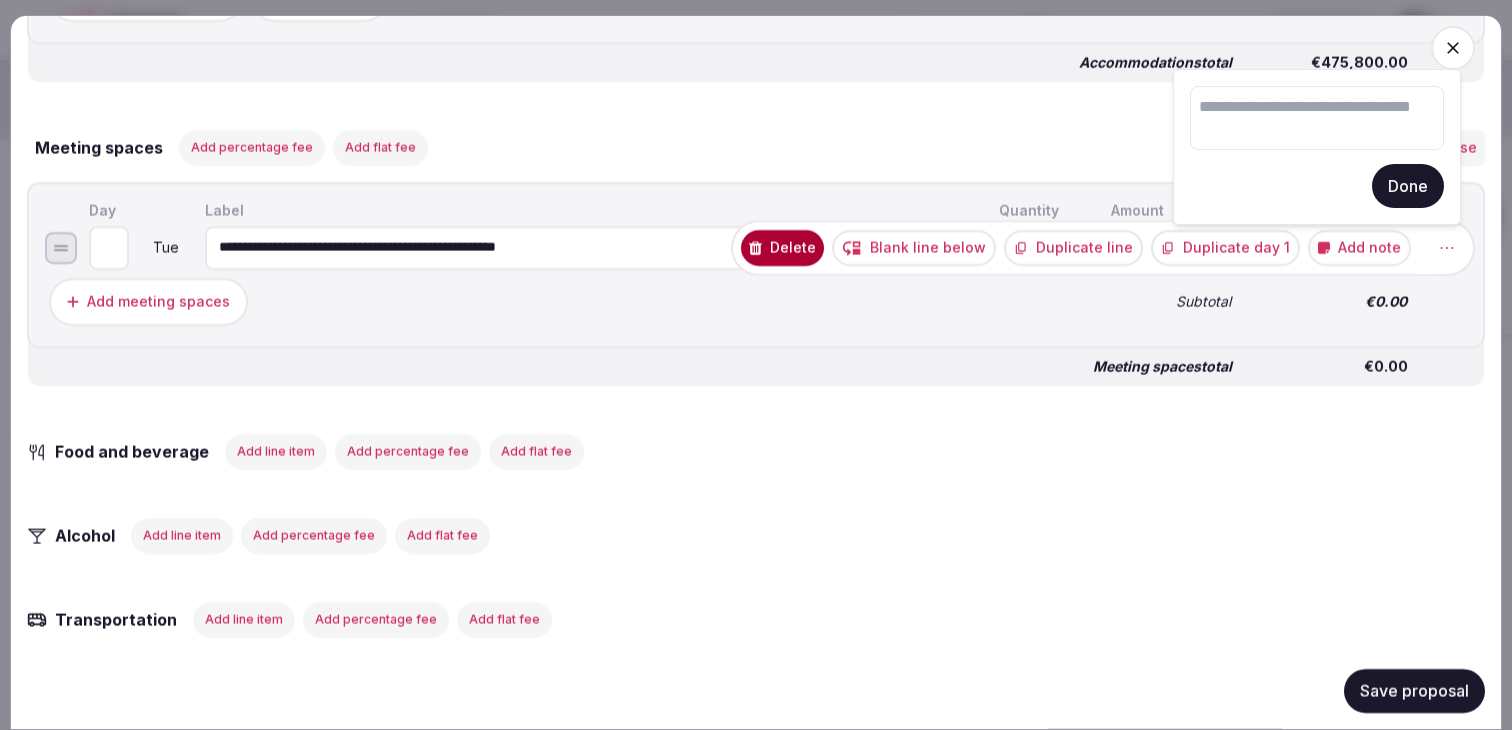 click at bounding box center (1317, 118) 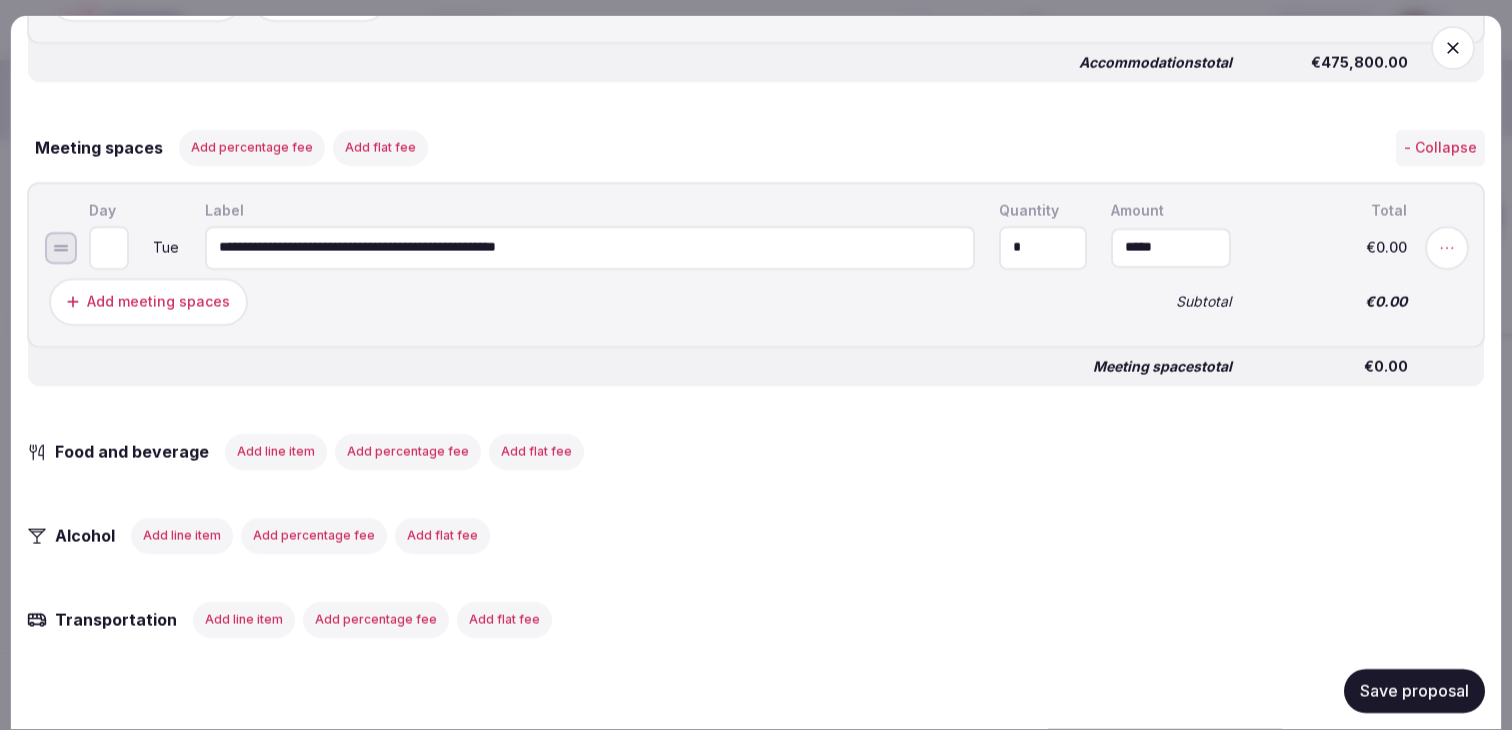 click on "**********" at bounding box center (756, 547) 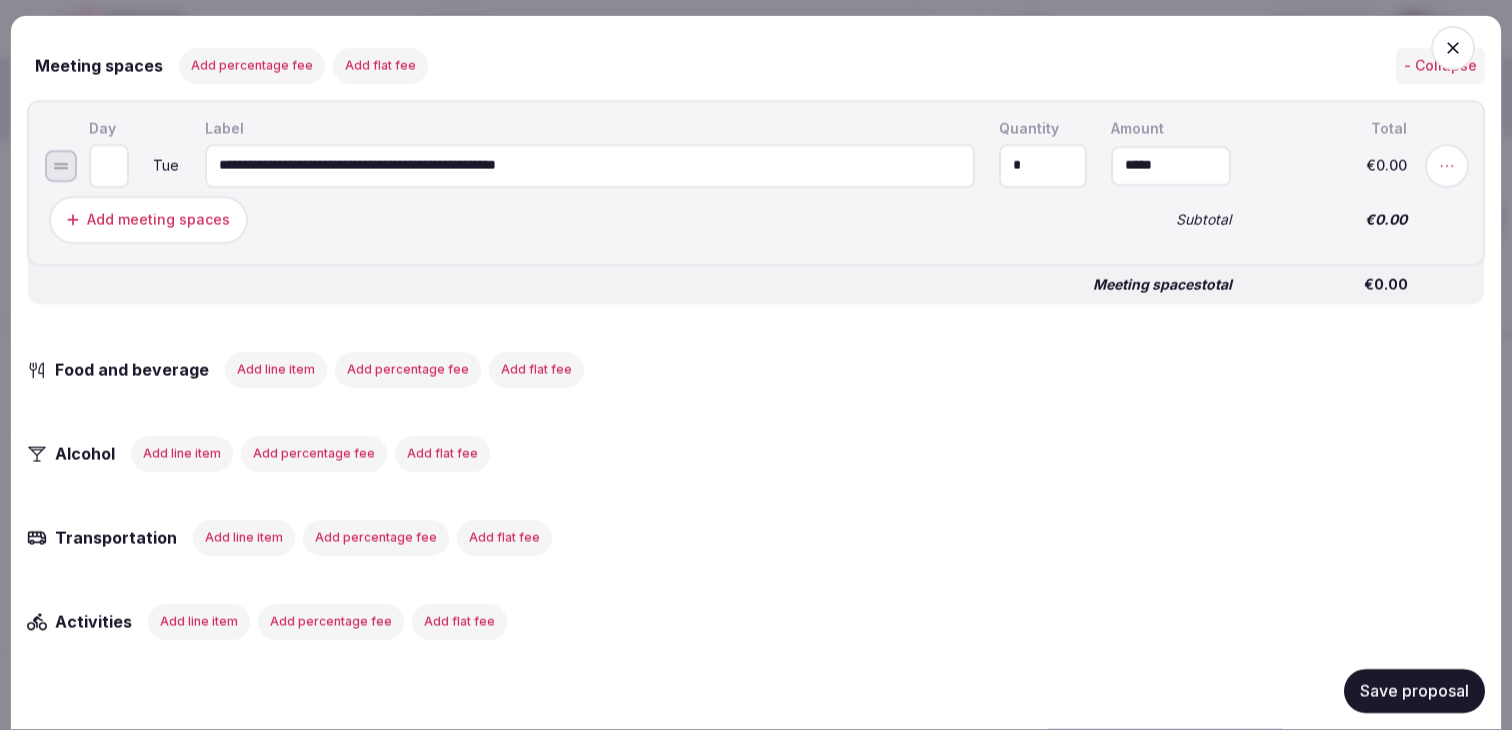 click on "Save proposal" at bounding box center [1414, 691] 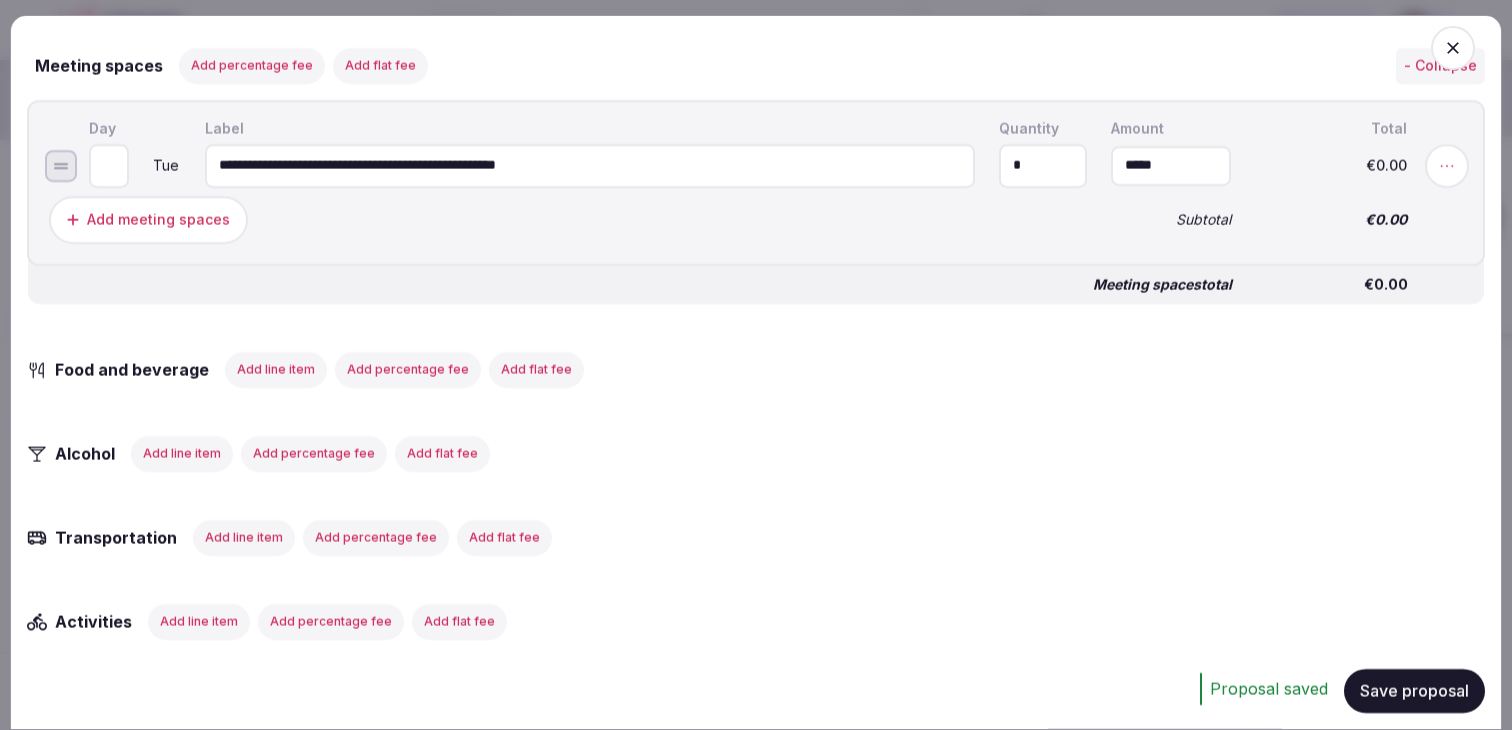click on "Add line item" at bounding box center [276, 369] 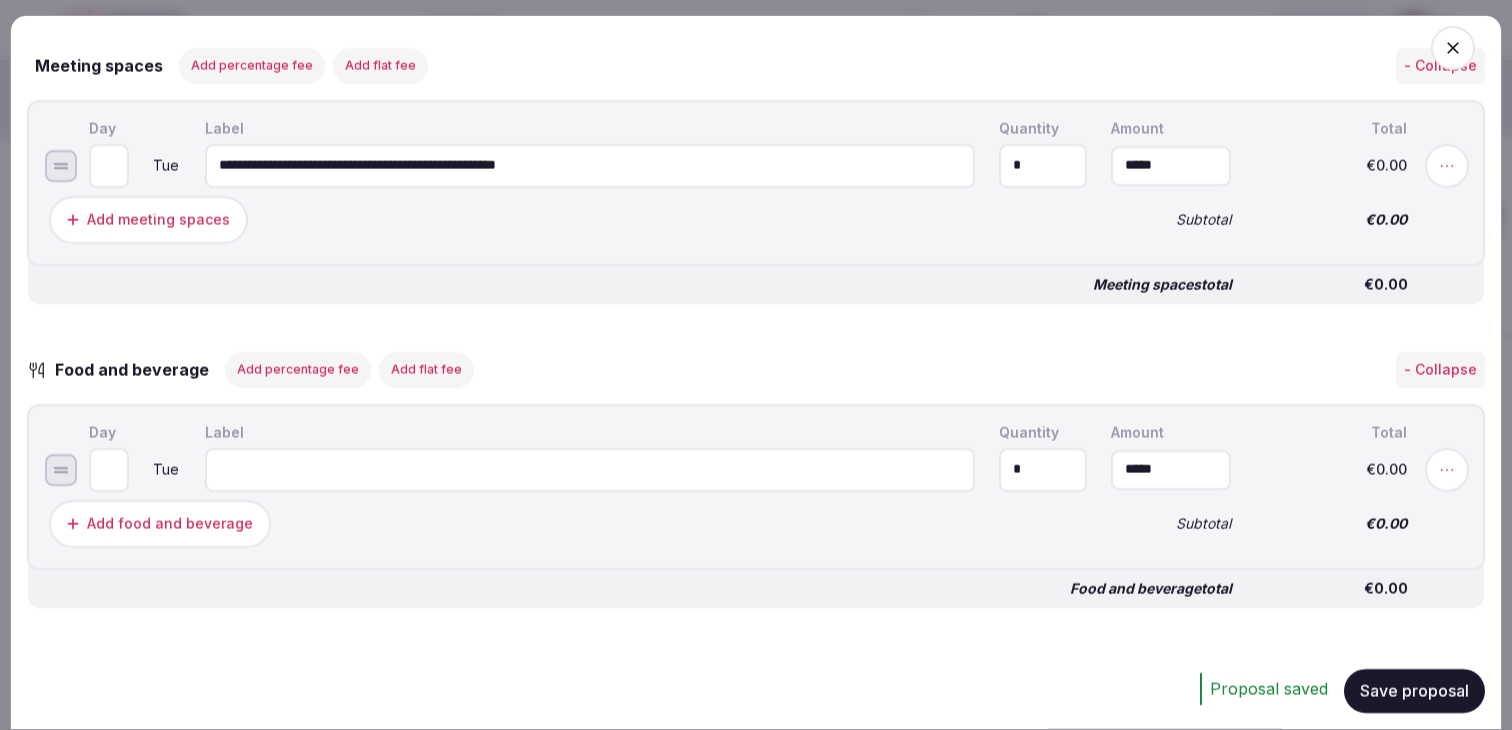click at bounding box center (590, 469) 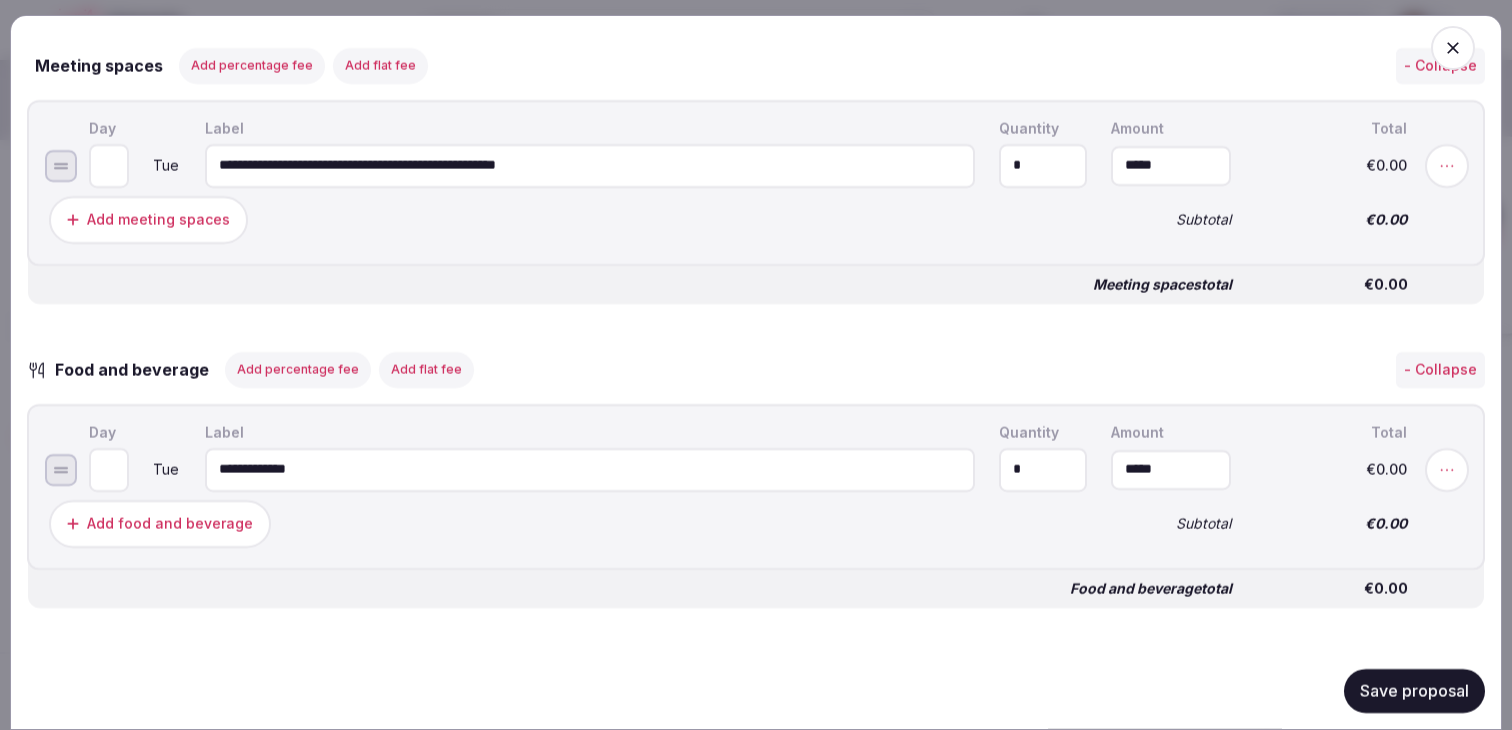 type on "**********" 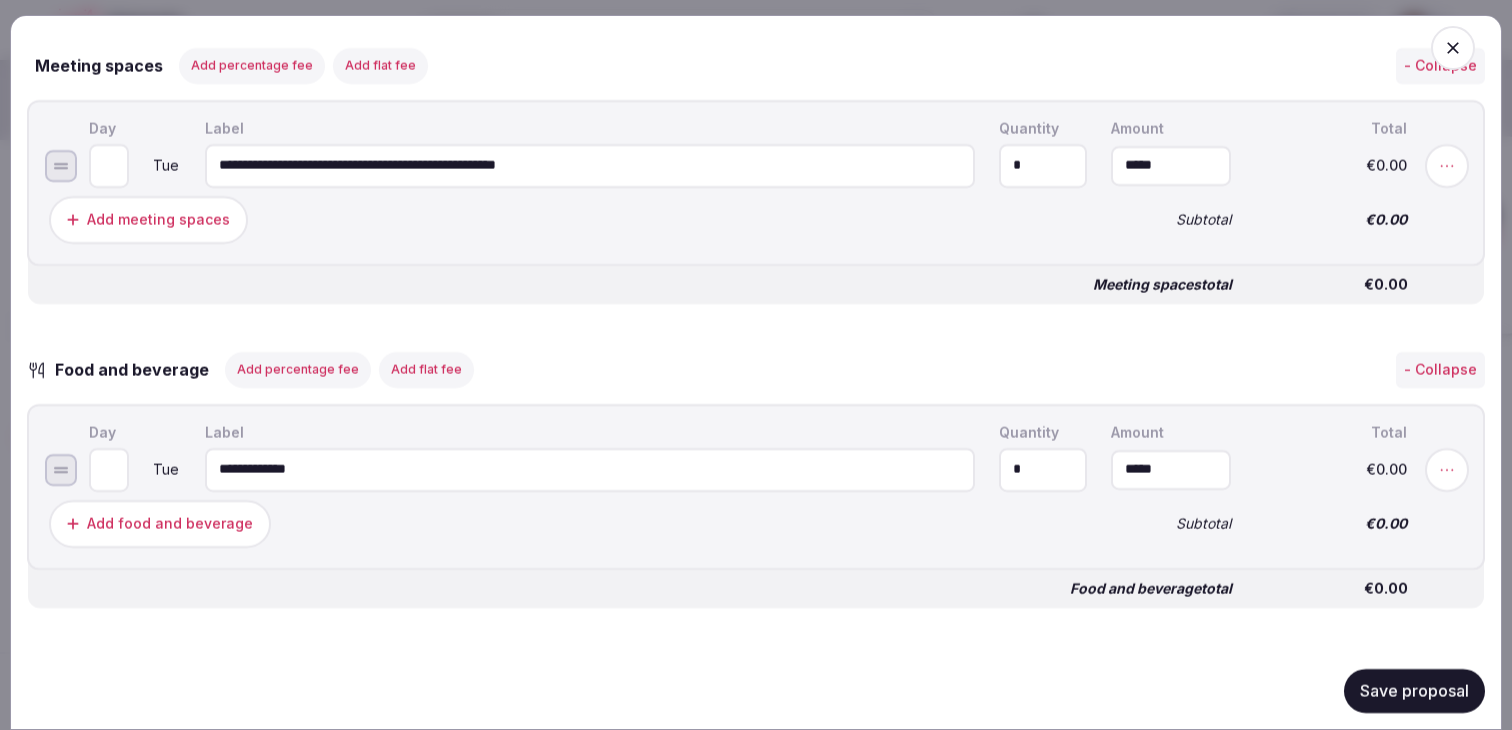 type on "*" 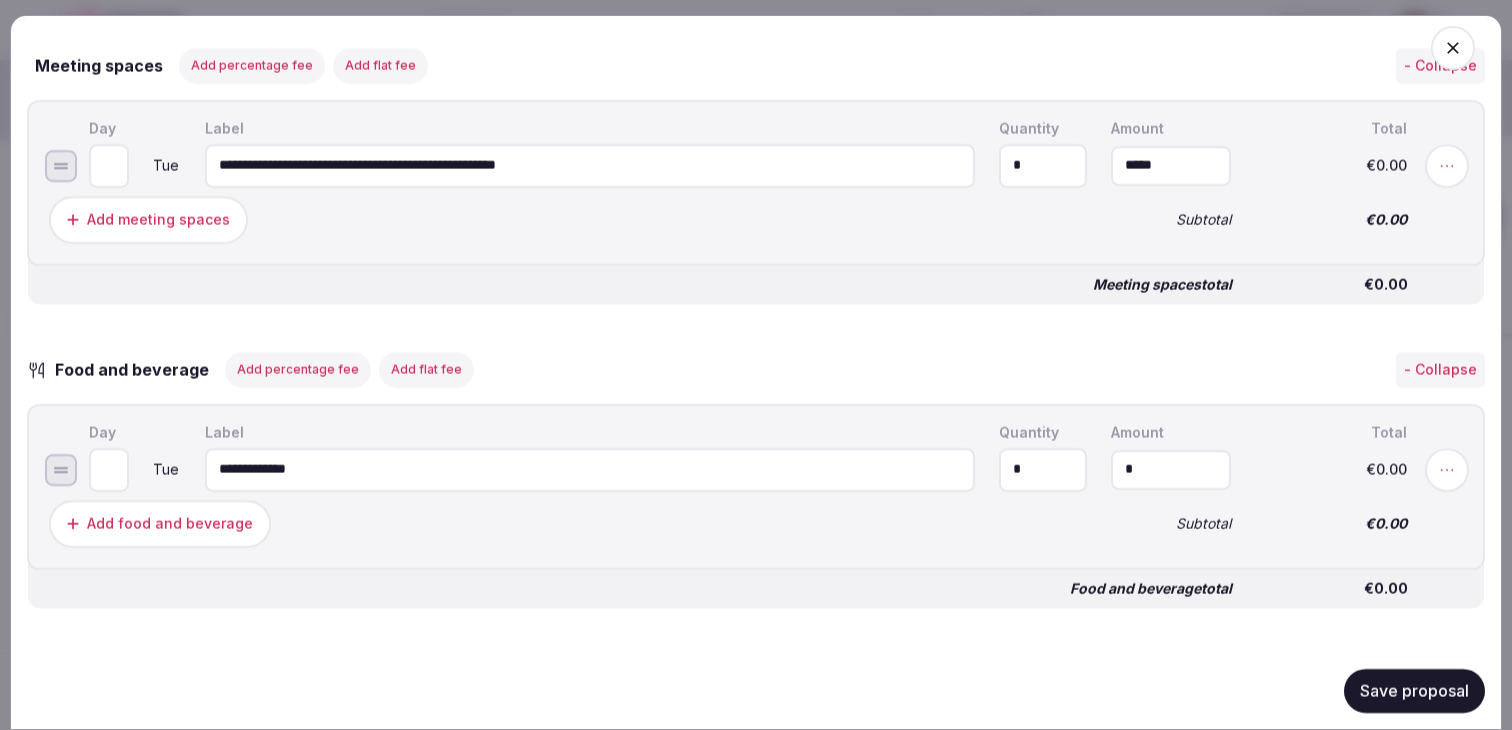 click on "*" at bounding box center [1171, 469] 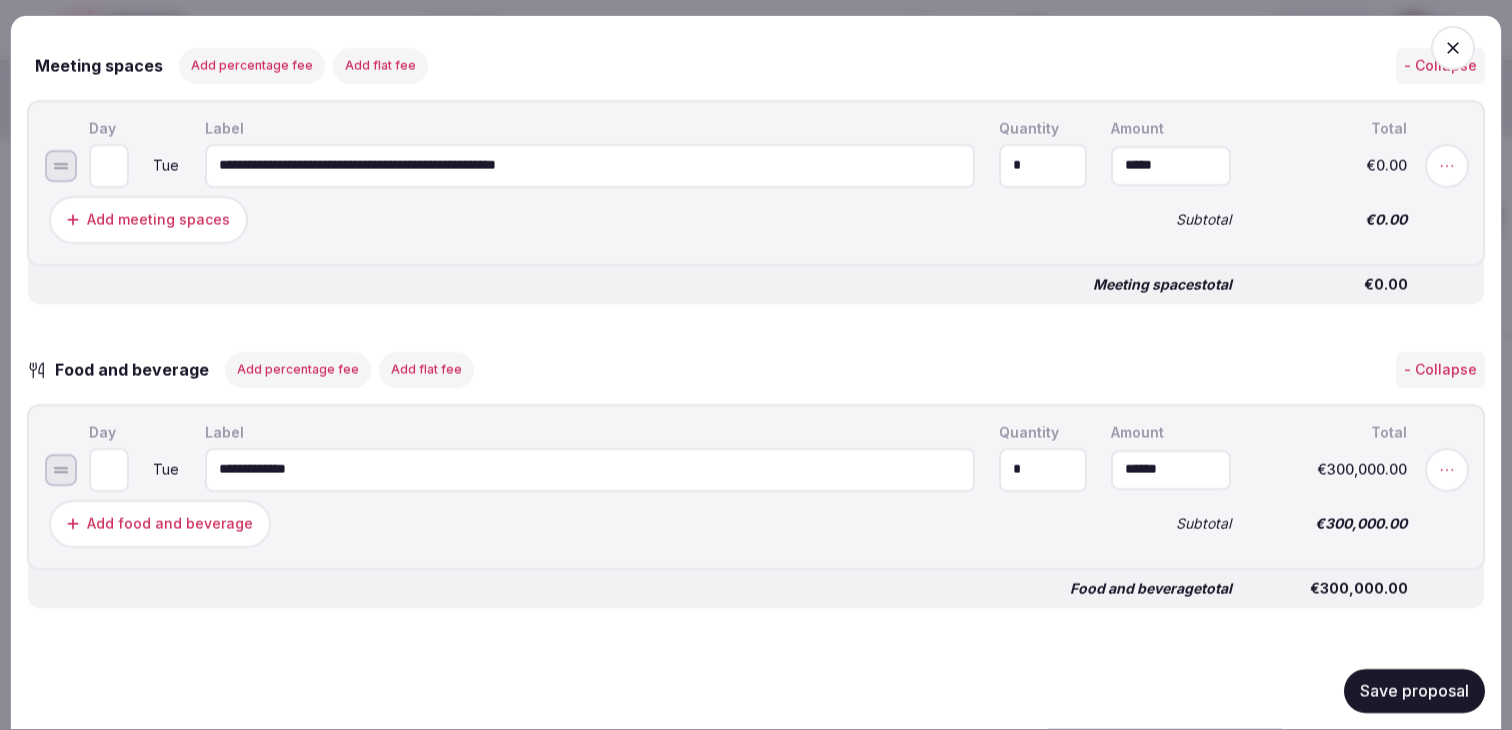 click on "******" at bounding box center [1171, 469] 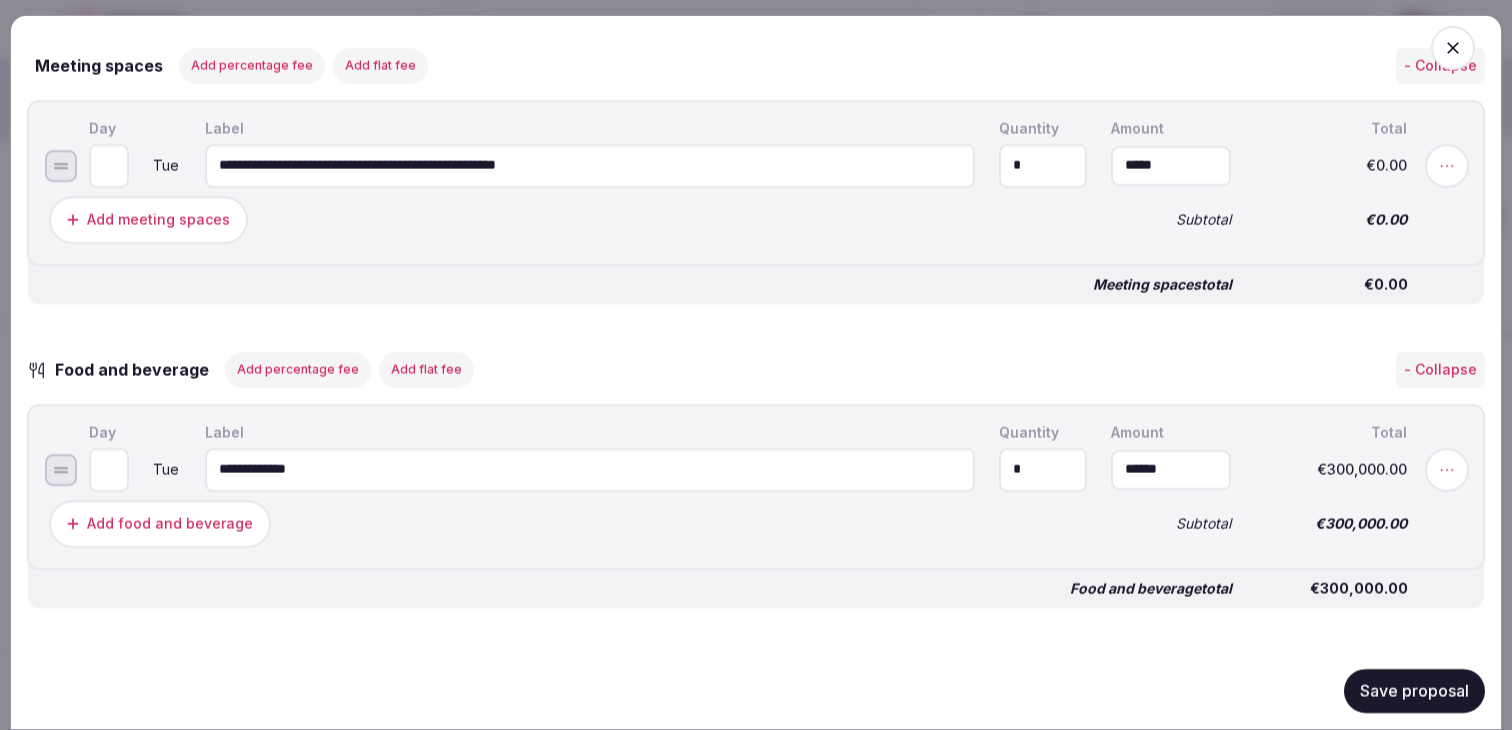 click on "Save proposal" at bounding box center (1414, 691) 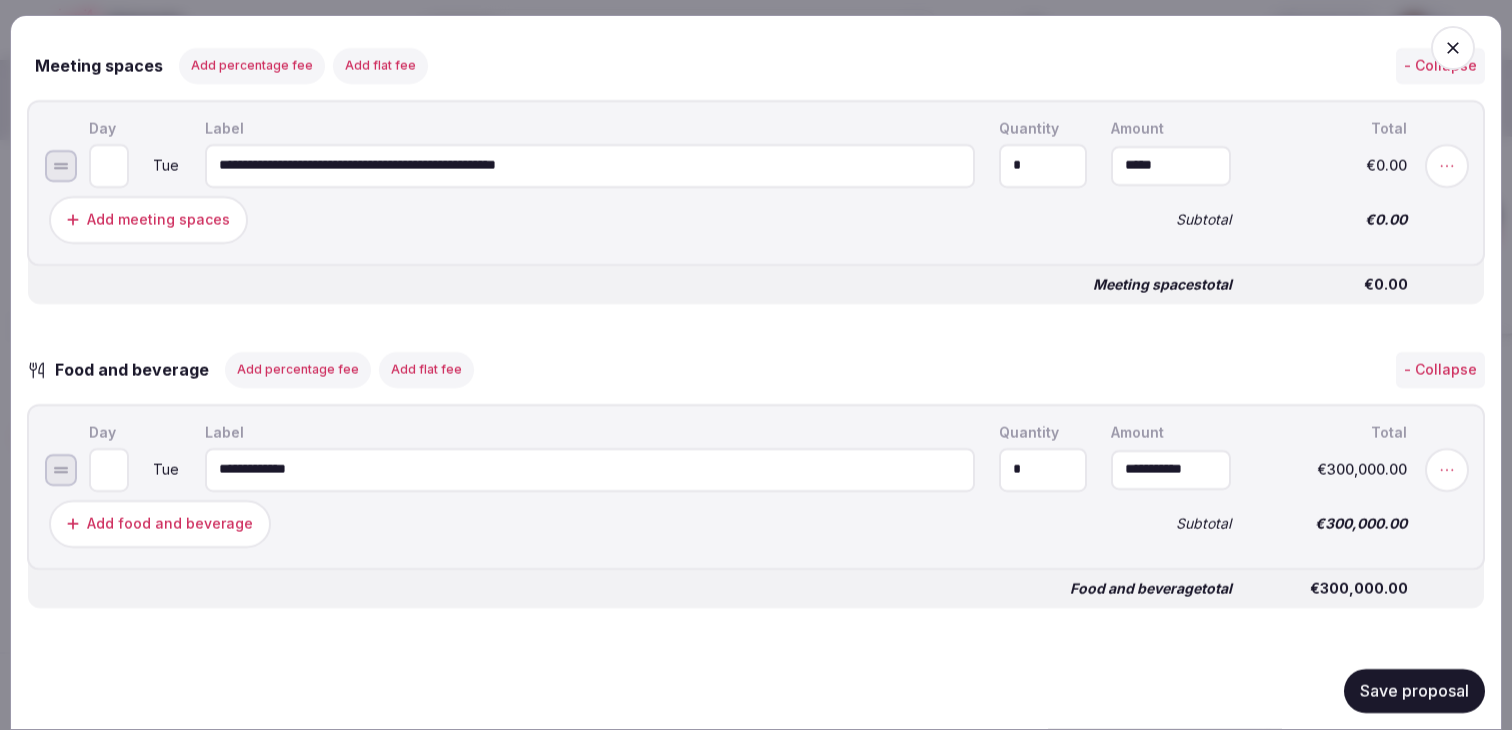 click on "Add food and beverage" at bounding box center [568, 523] 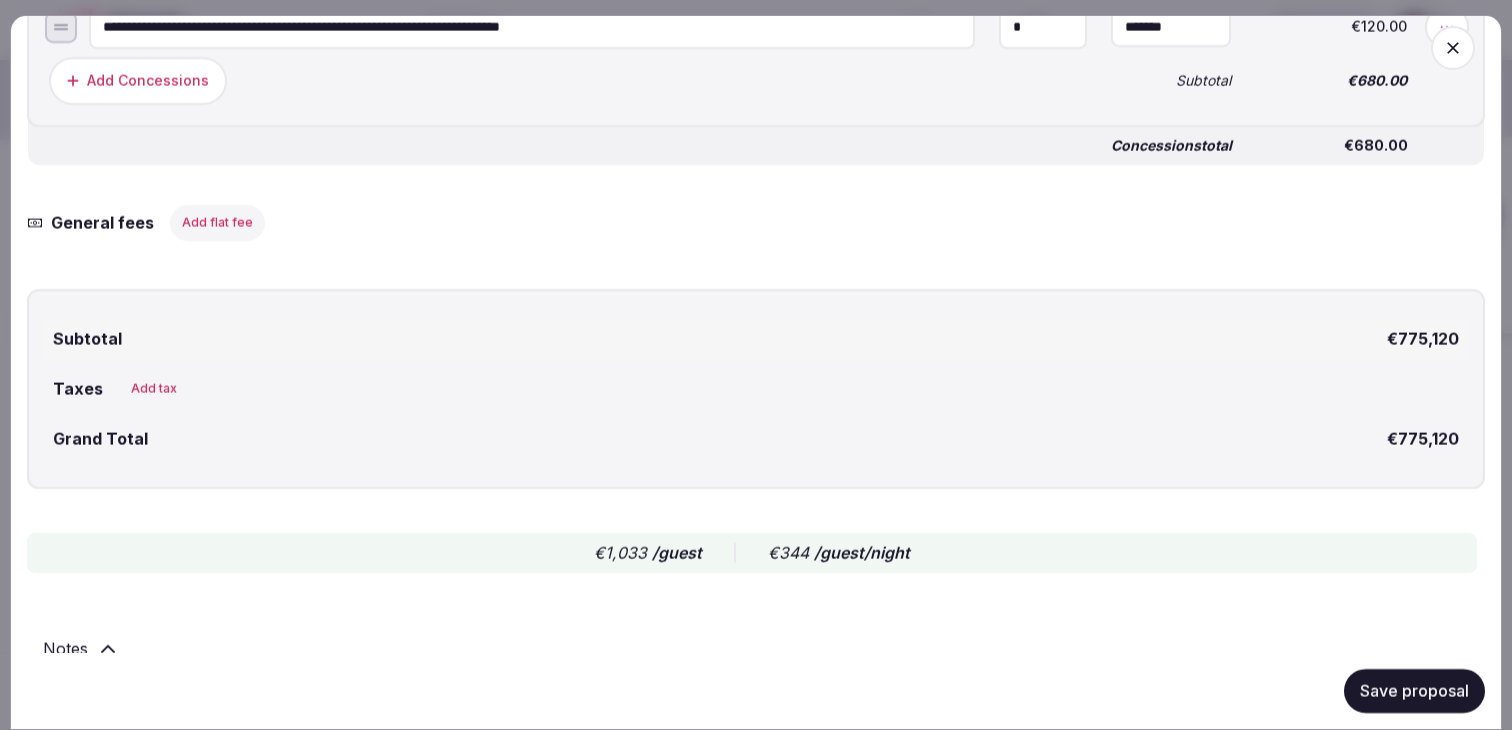 scroll, scrollTop: 3124, scrollLeft: 0, axis: vertical 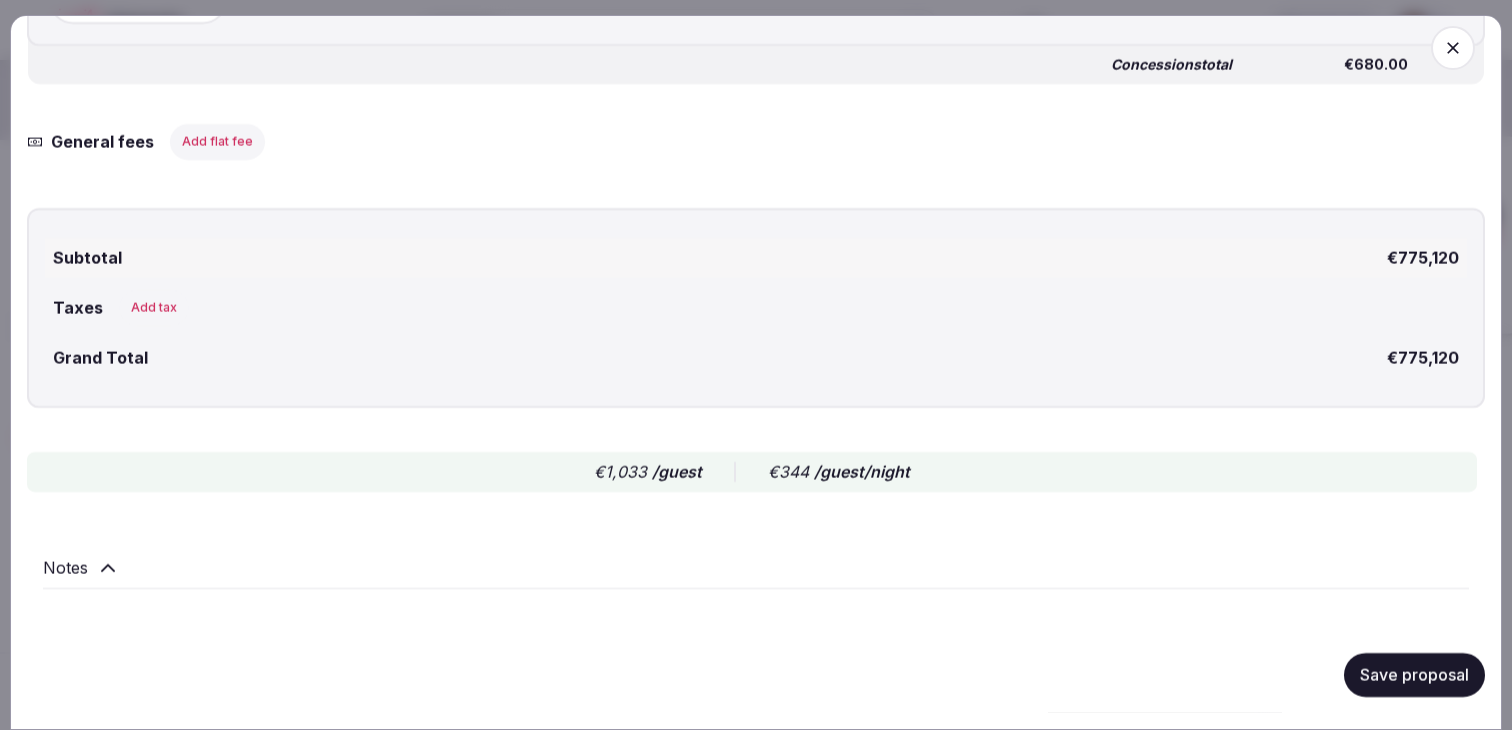 click on "Save proposal" at bounding box center [1414, 675] 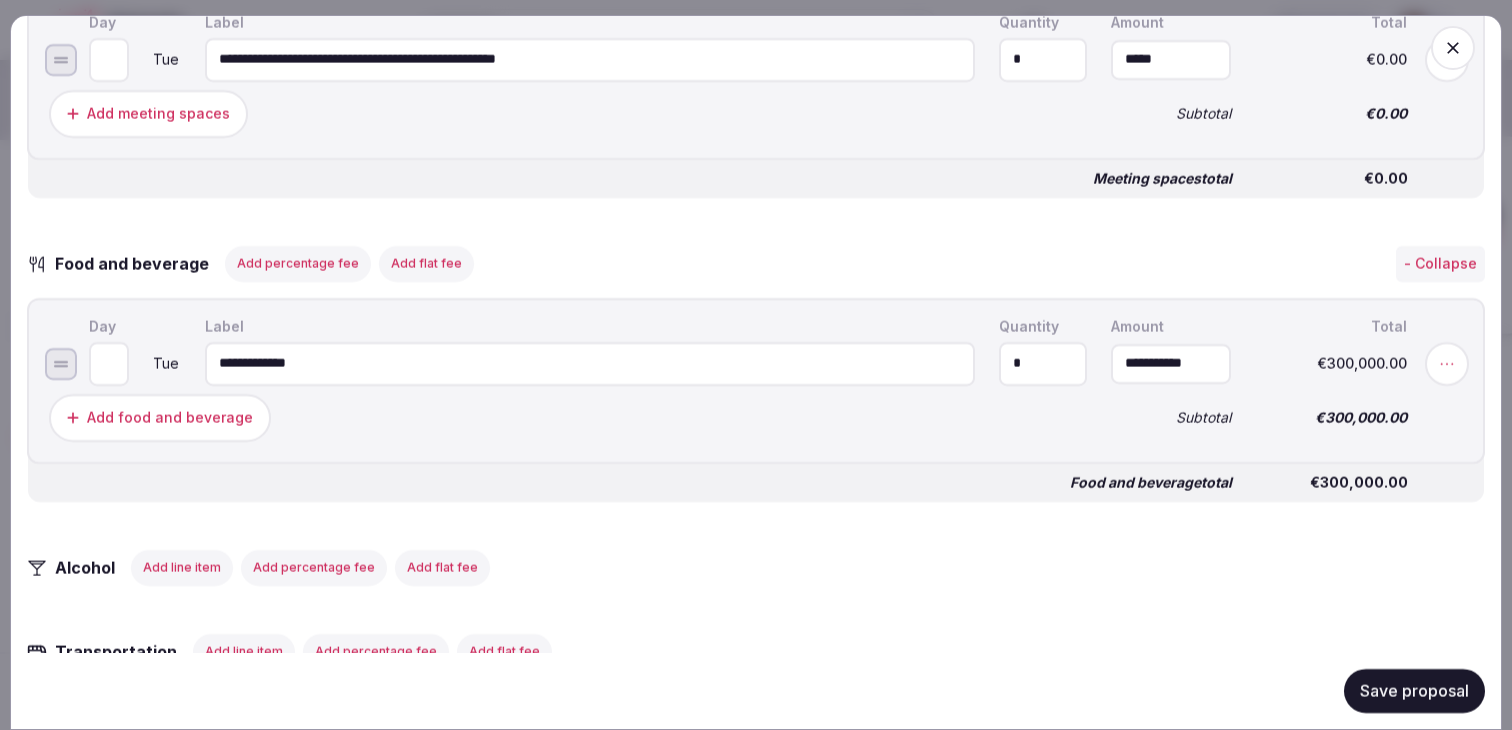 scroll, scrollTop: 1925, scrollLeft: 0, axis: vertical 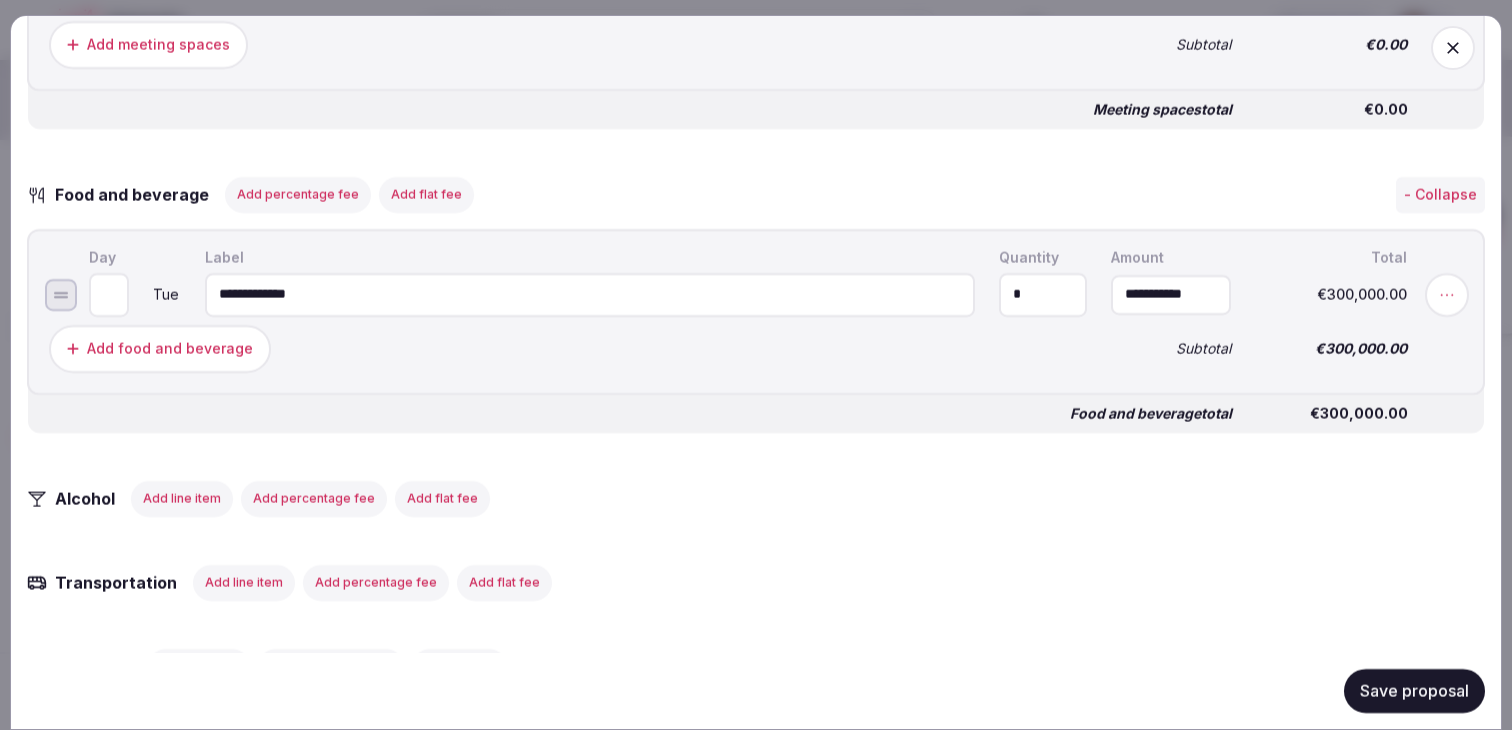 click on "Add food and beverage" at bounding box center (170, 348) 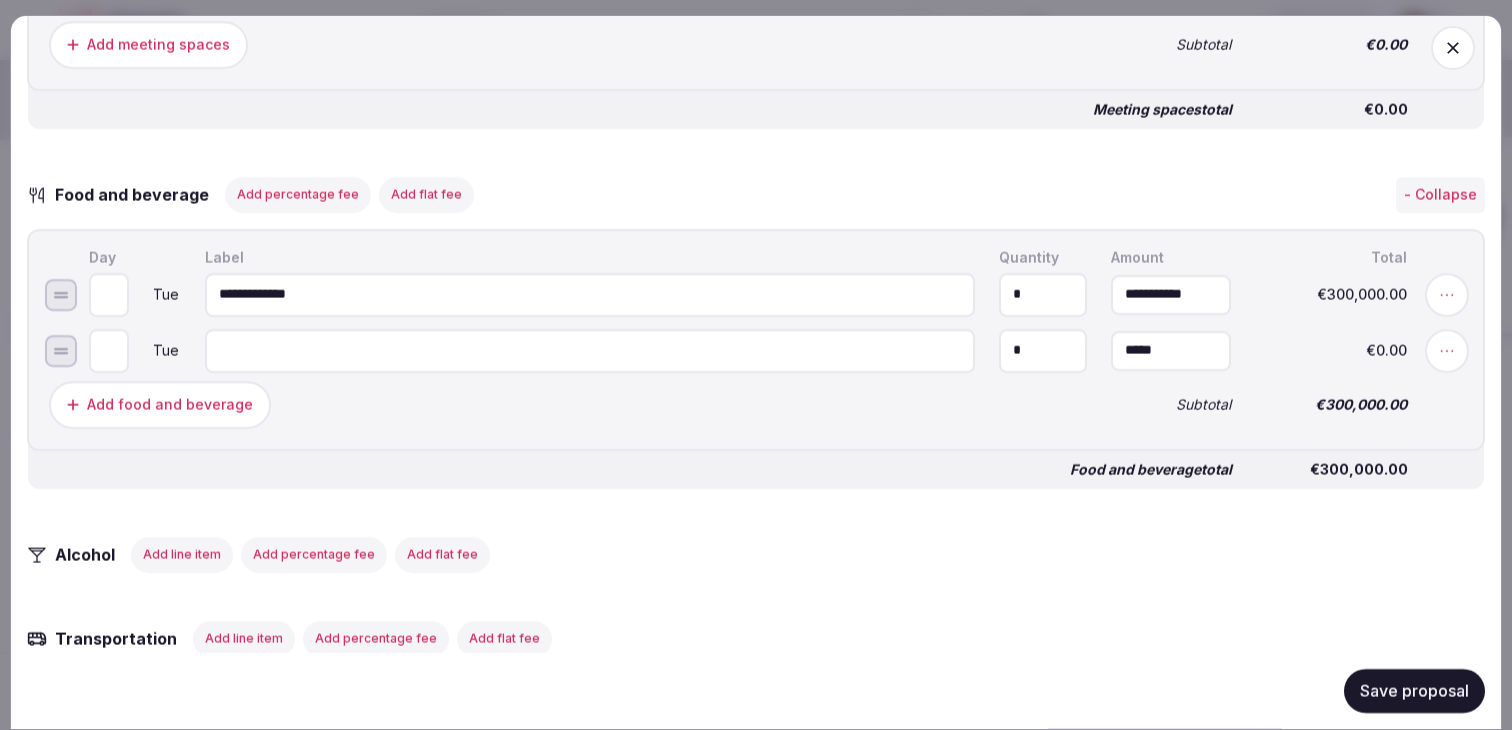 type on "*" 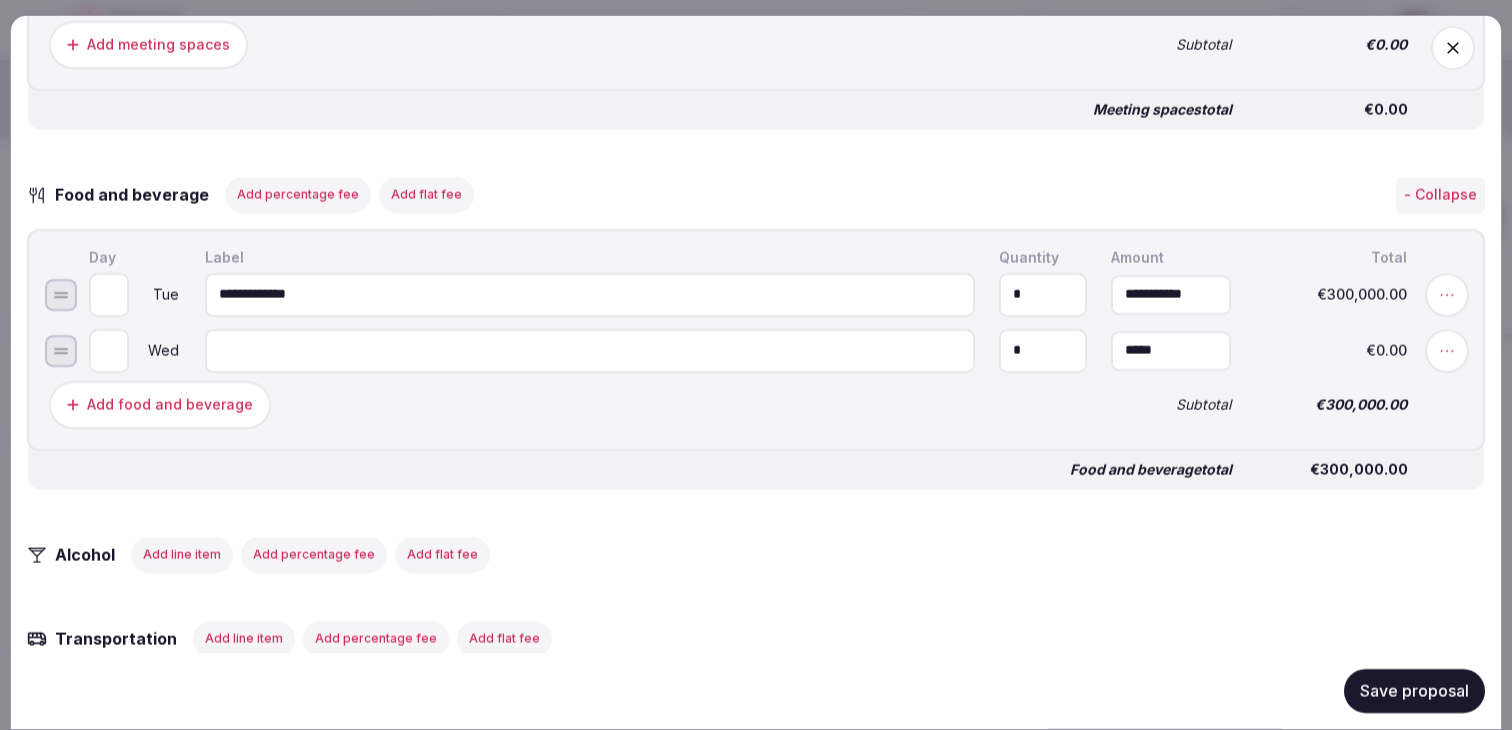 click at bounding box center (590, 350) 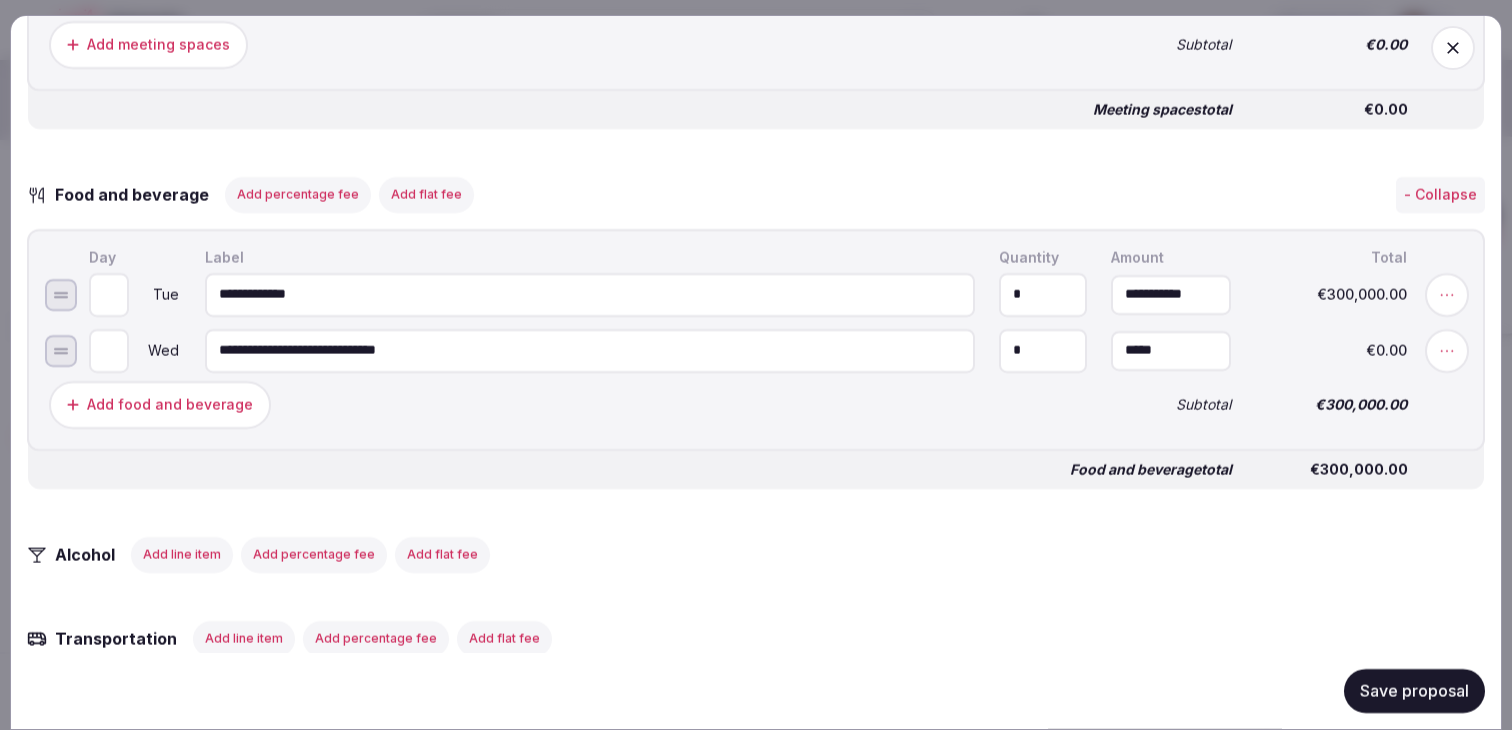 type on "**********" 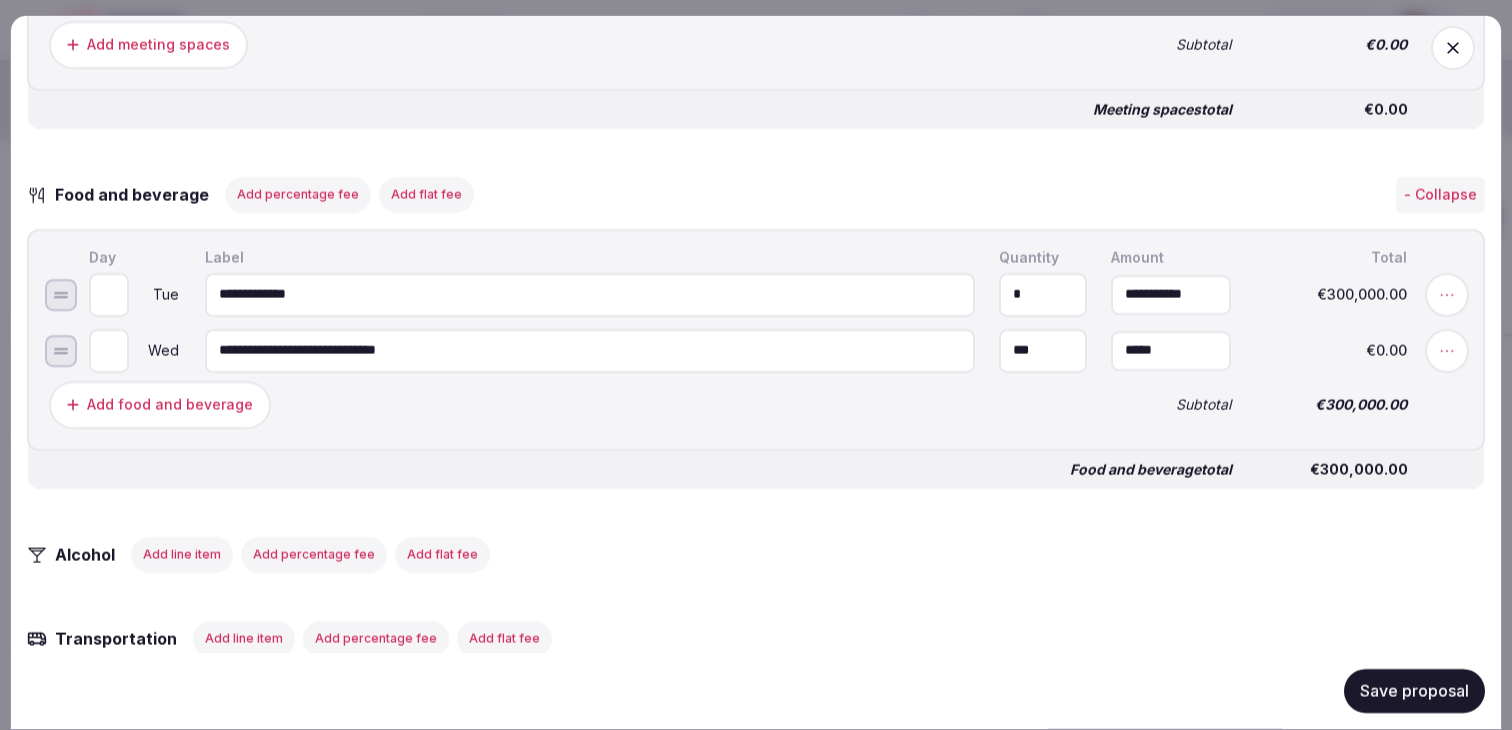 type on "***" 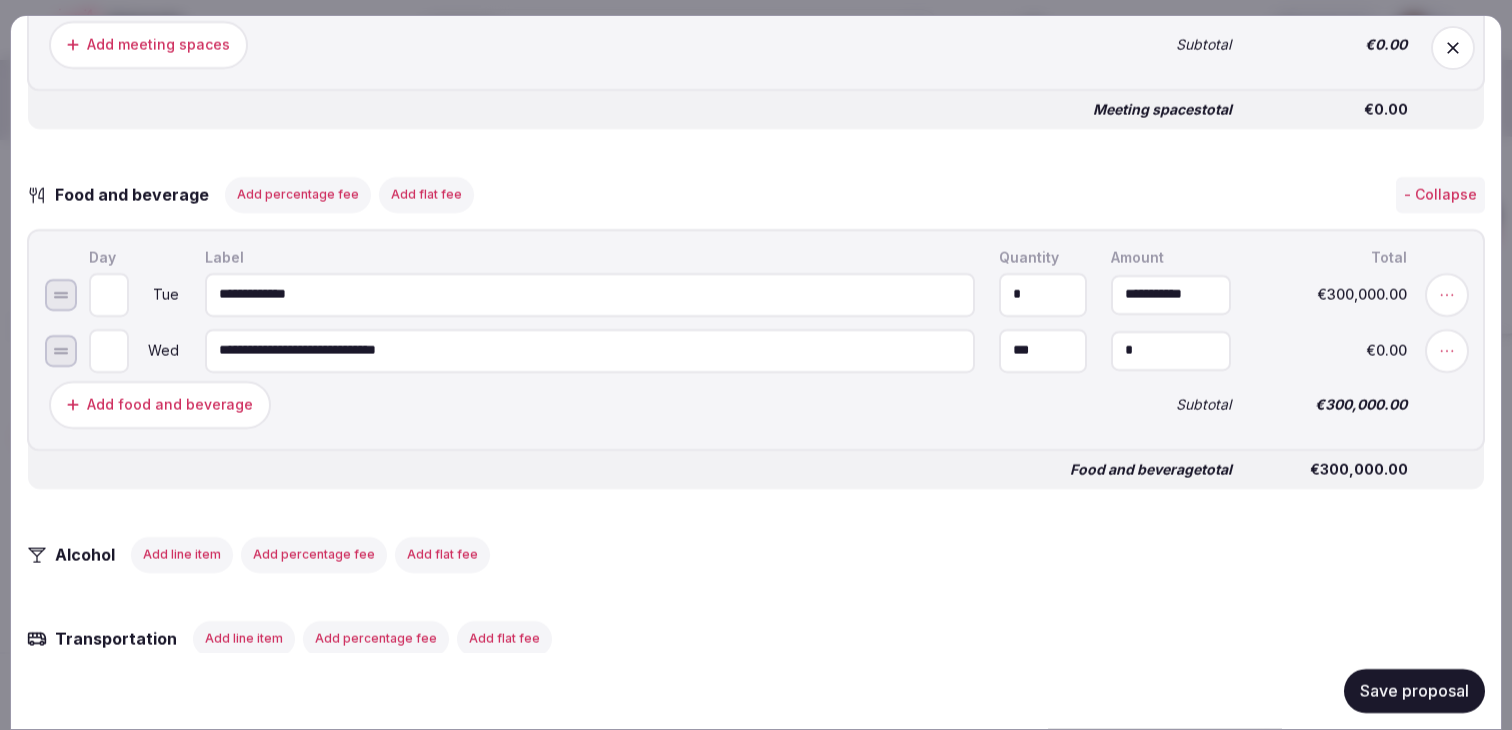 click on "*" at bounding box center (1171, 350) 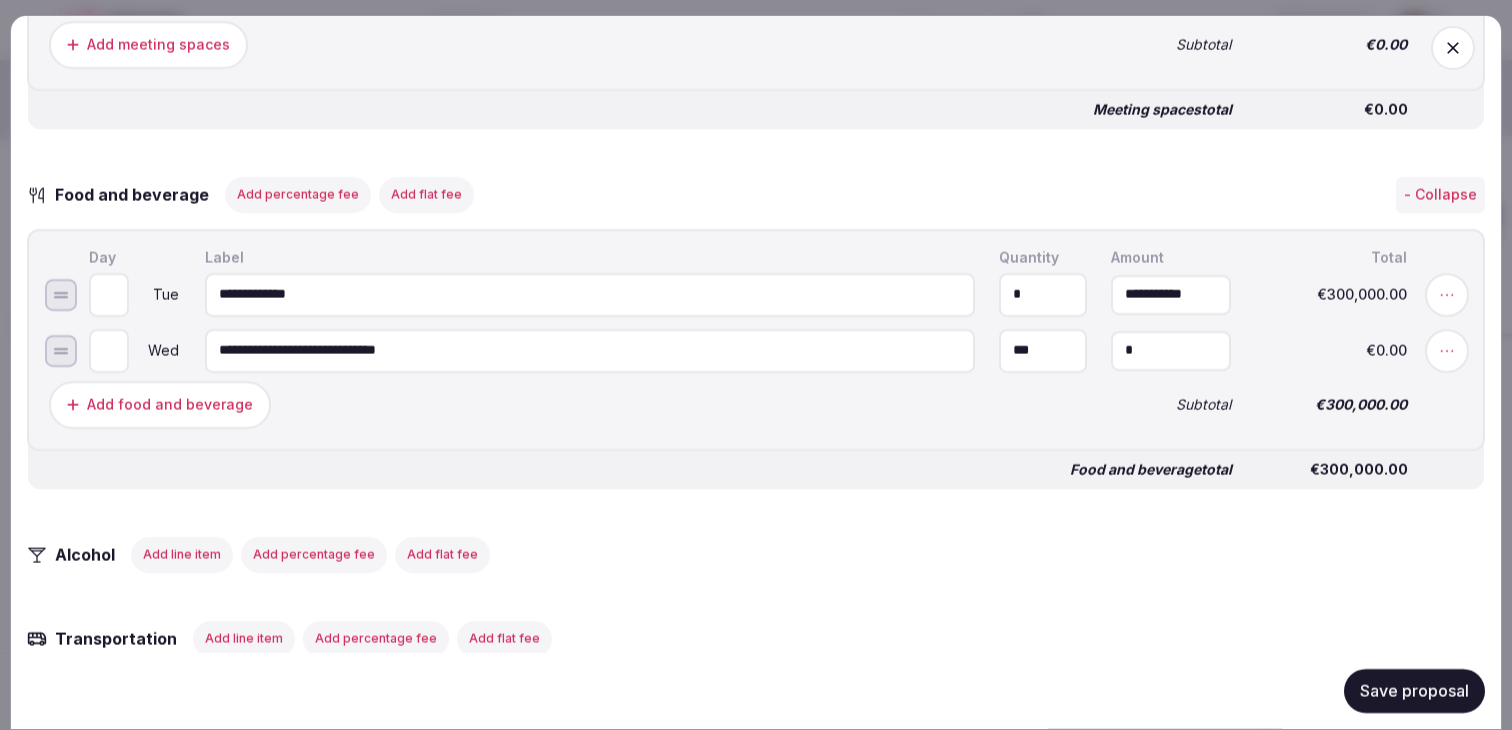 type on "*****" 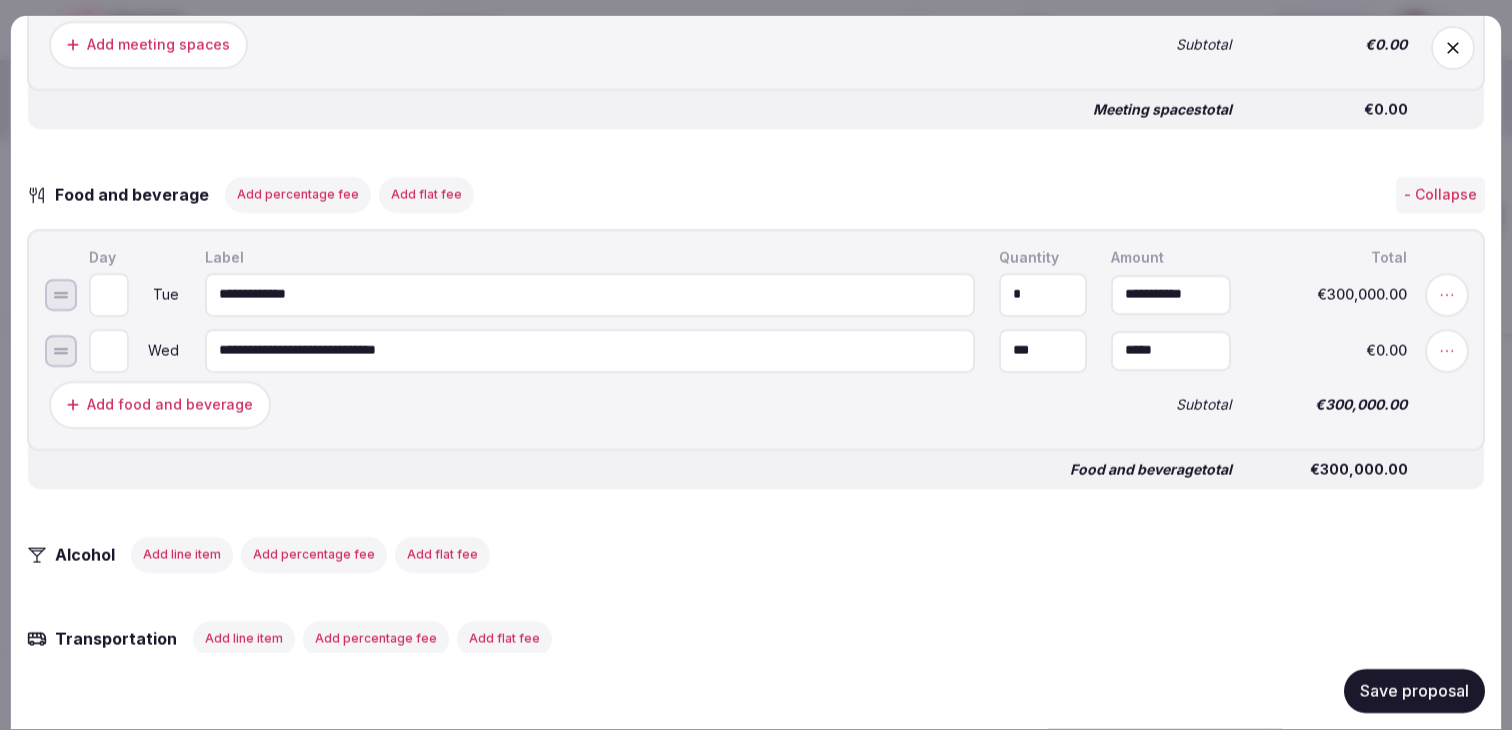 click on "Add food and beverage" at bounding box center [568, 404] 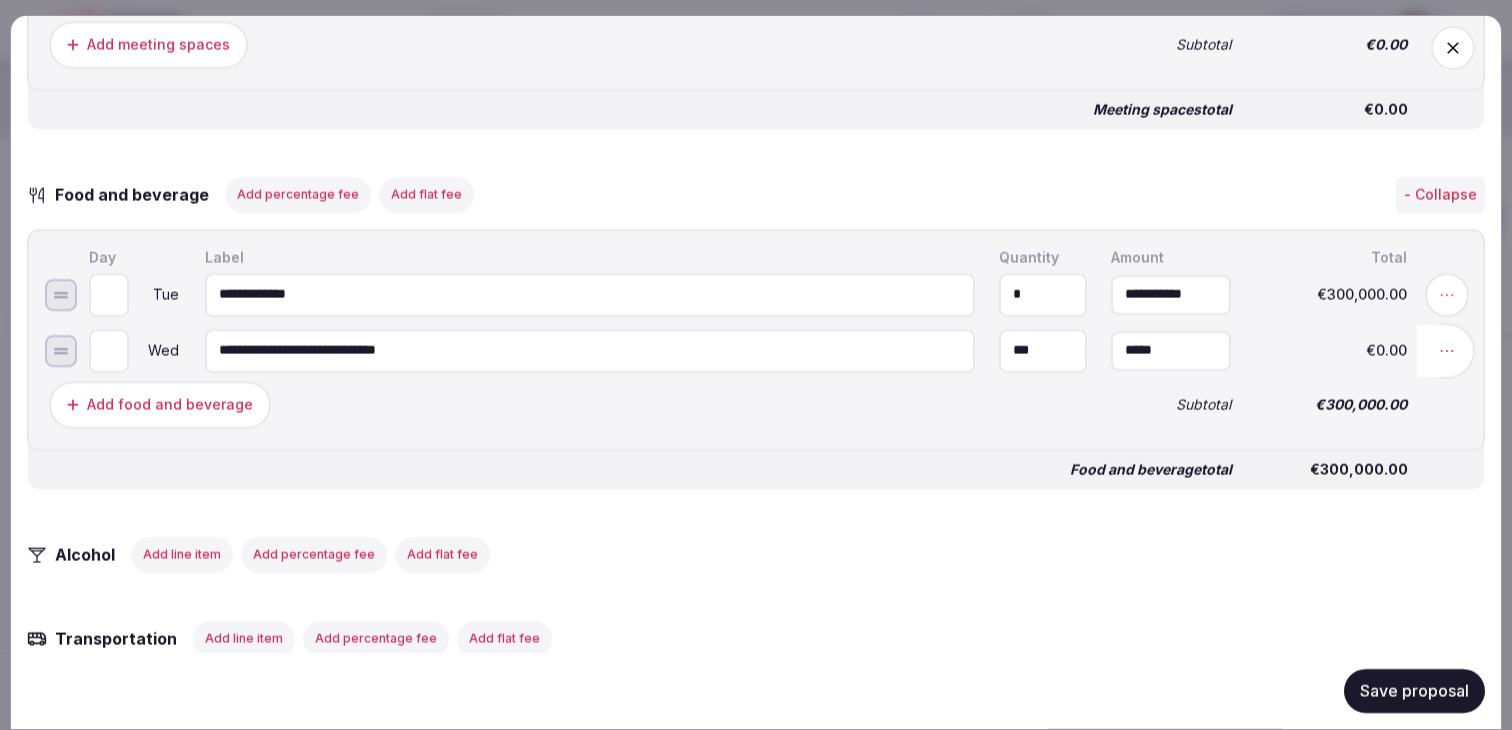 click at bounding box center (1447, 350) 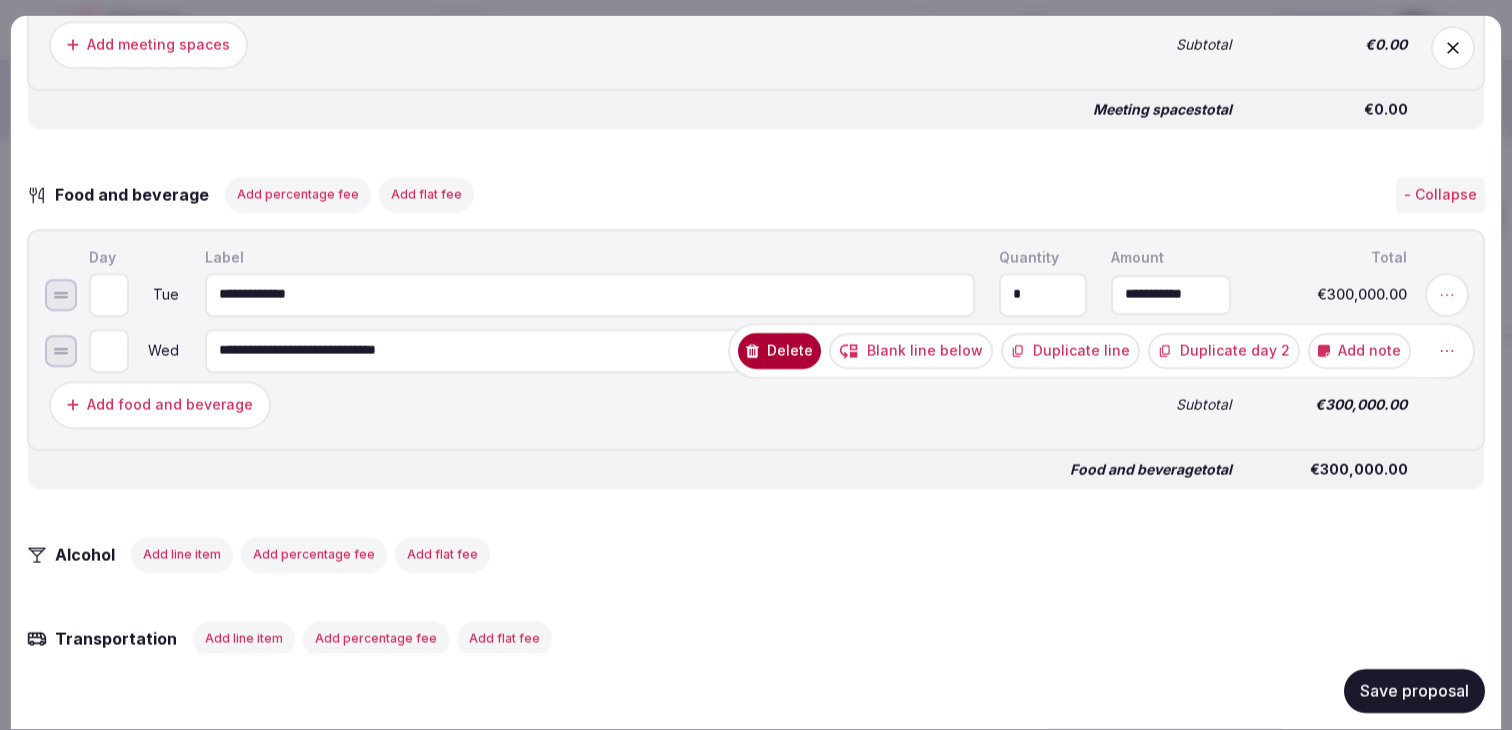 click on "Duplicate day 2" at bounding box center [1224, 350] 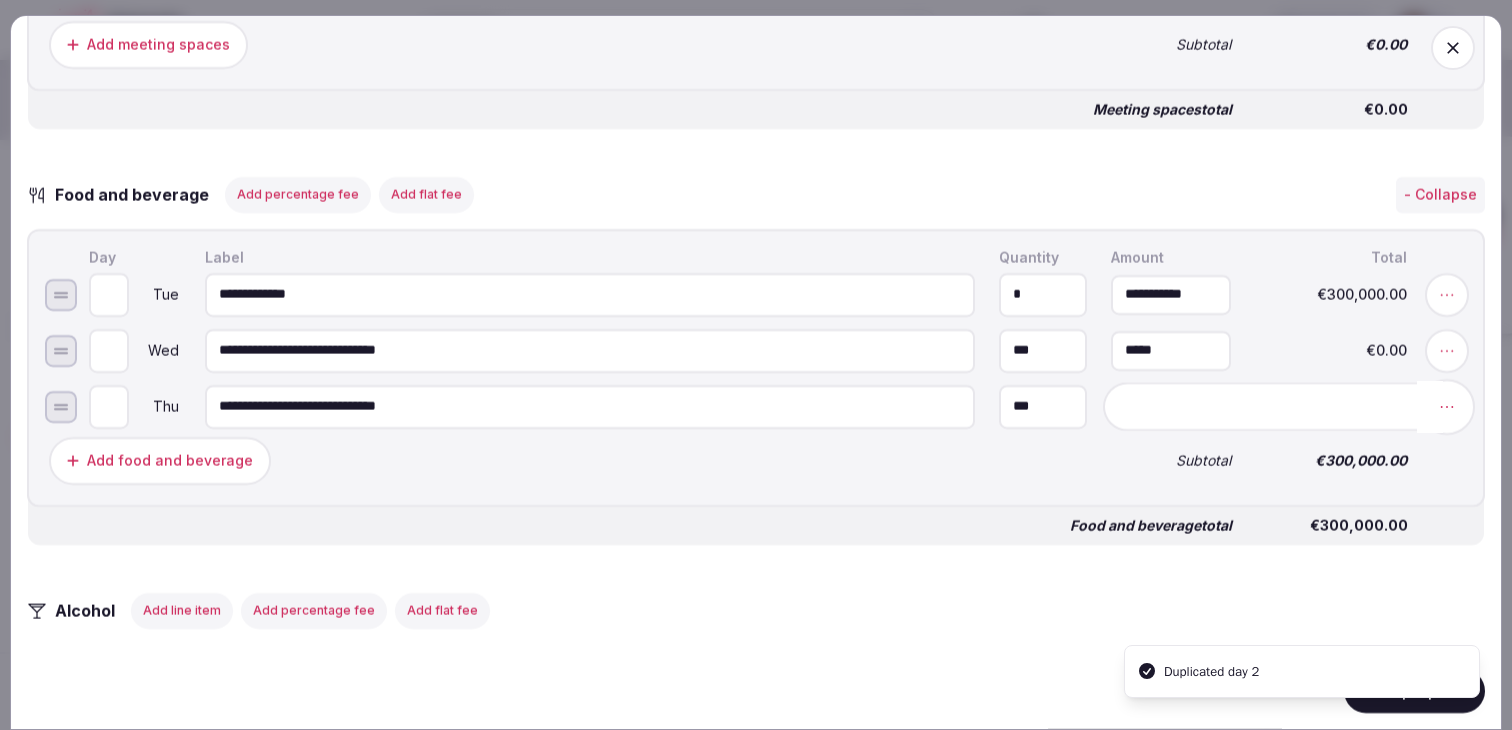 click 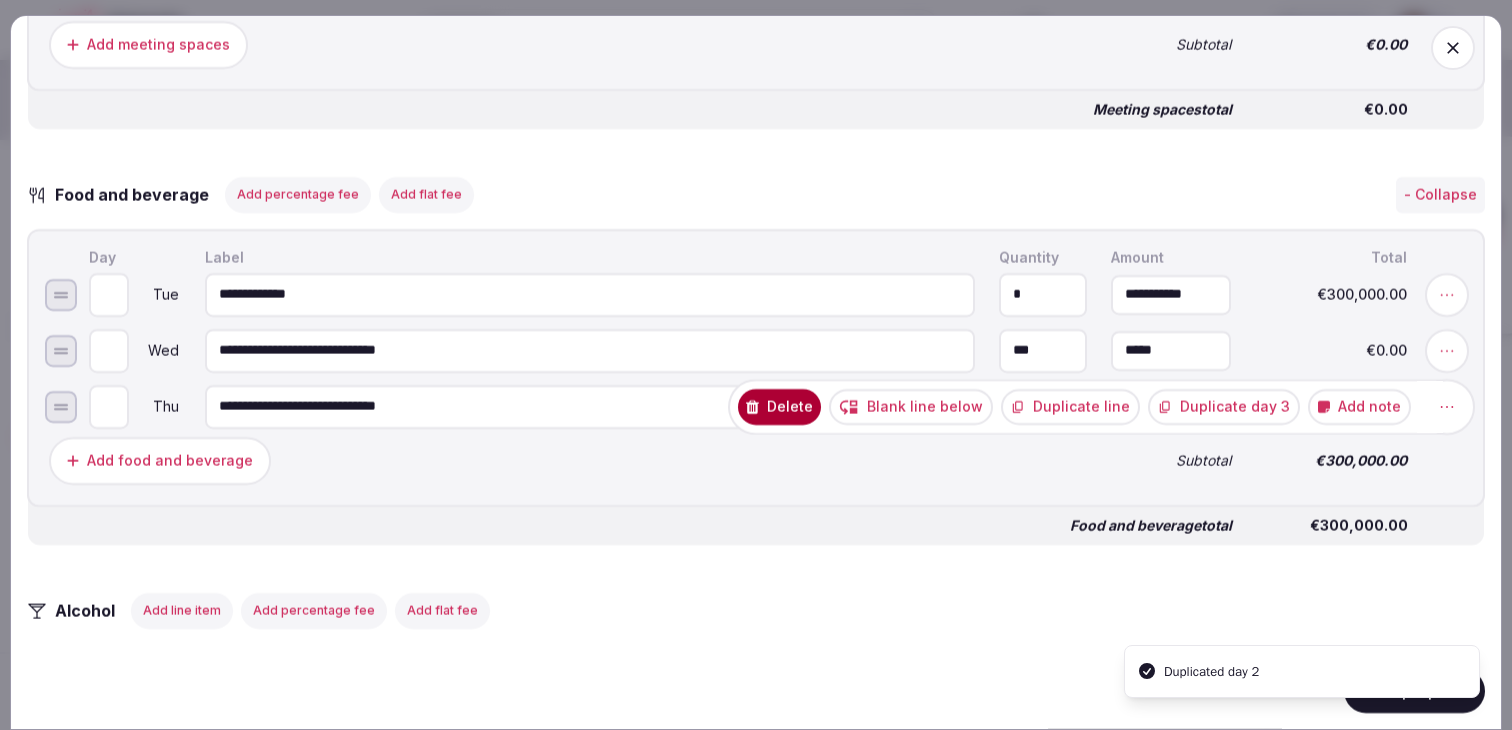 click on "Duplicate day 3" at bounding box center (1224, 406) 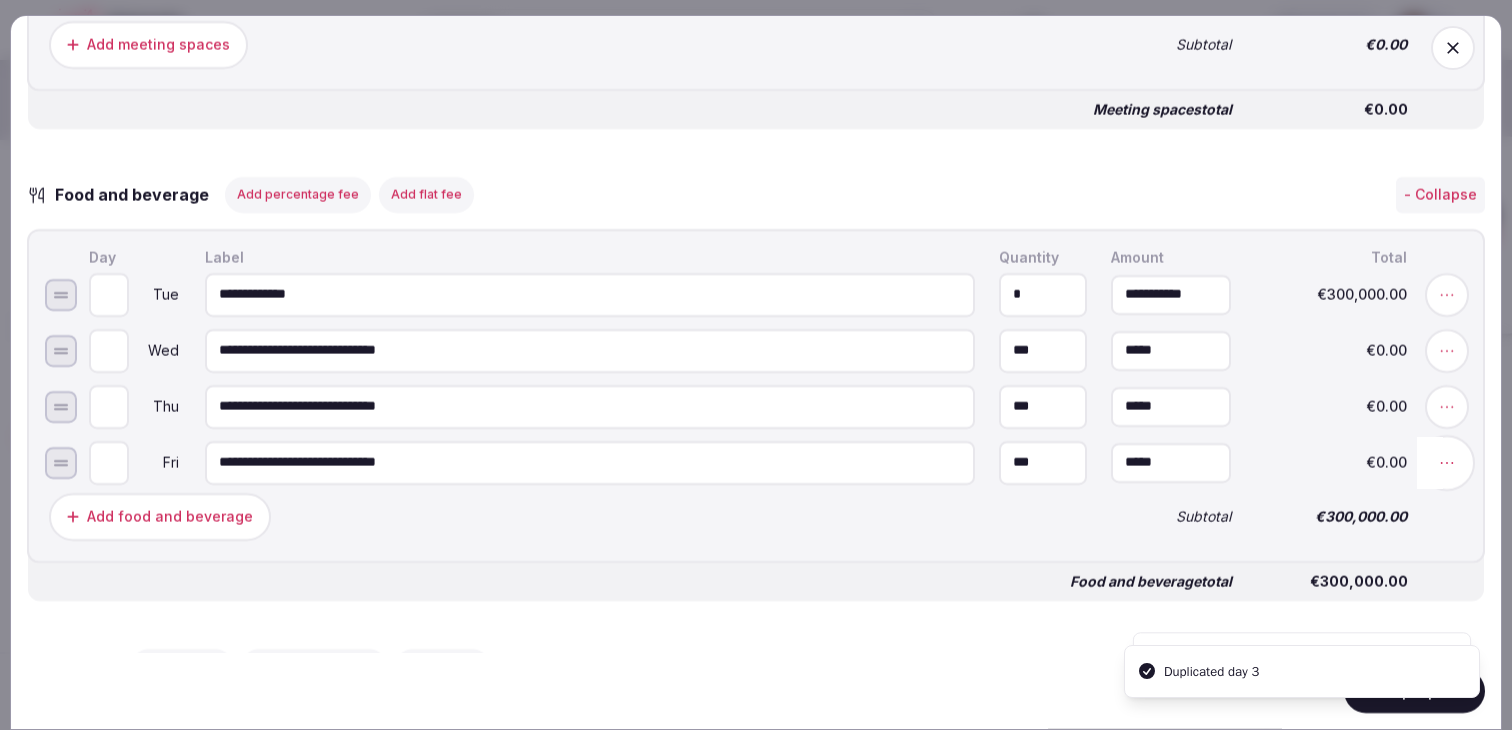 click 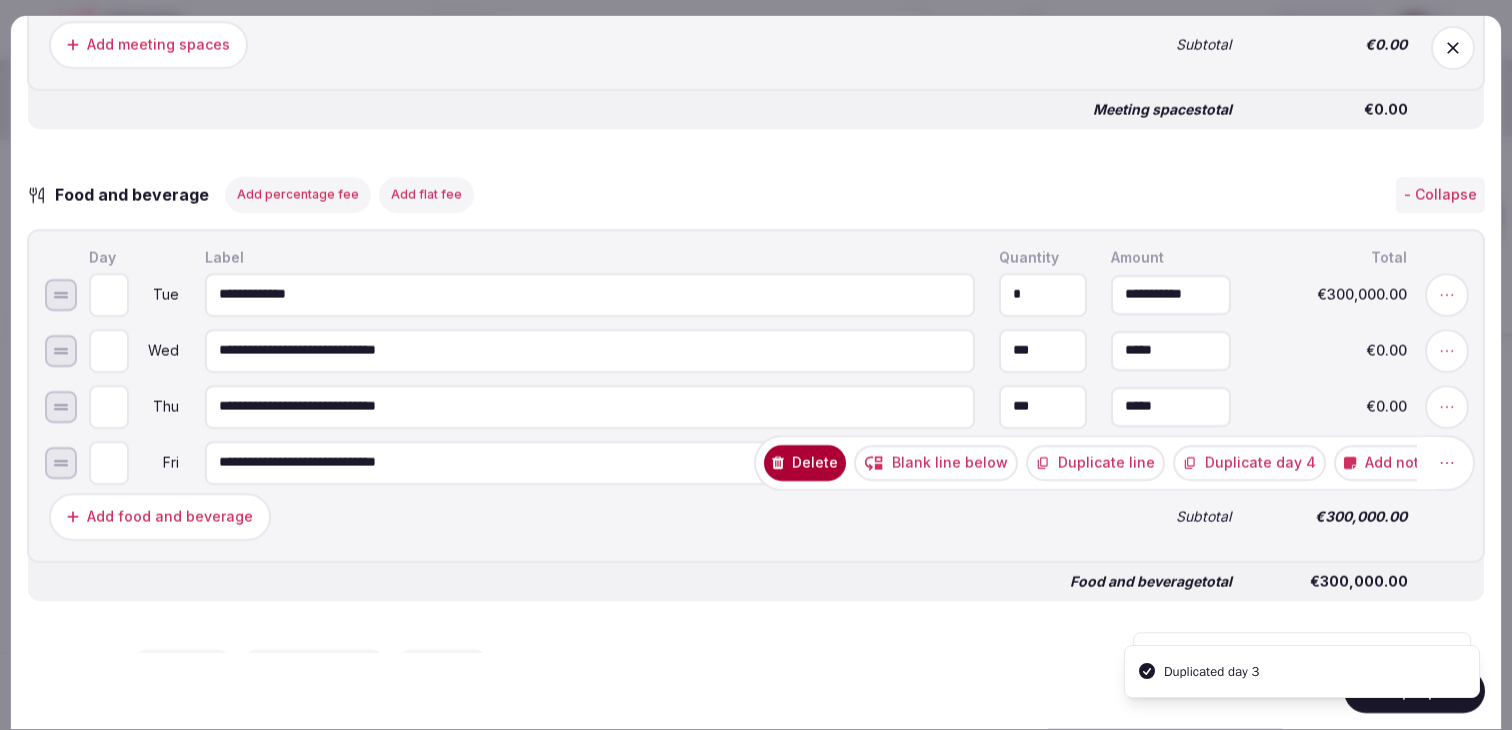 click on "Duplicate day 4" at bounding box center [1249, 462] 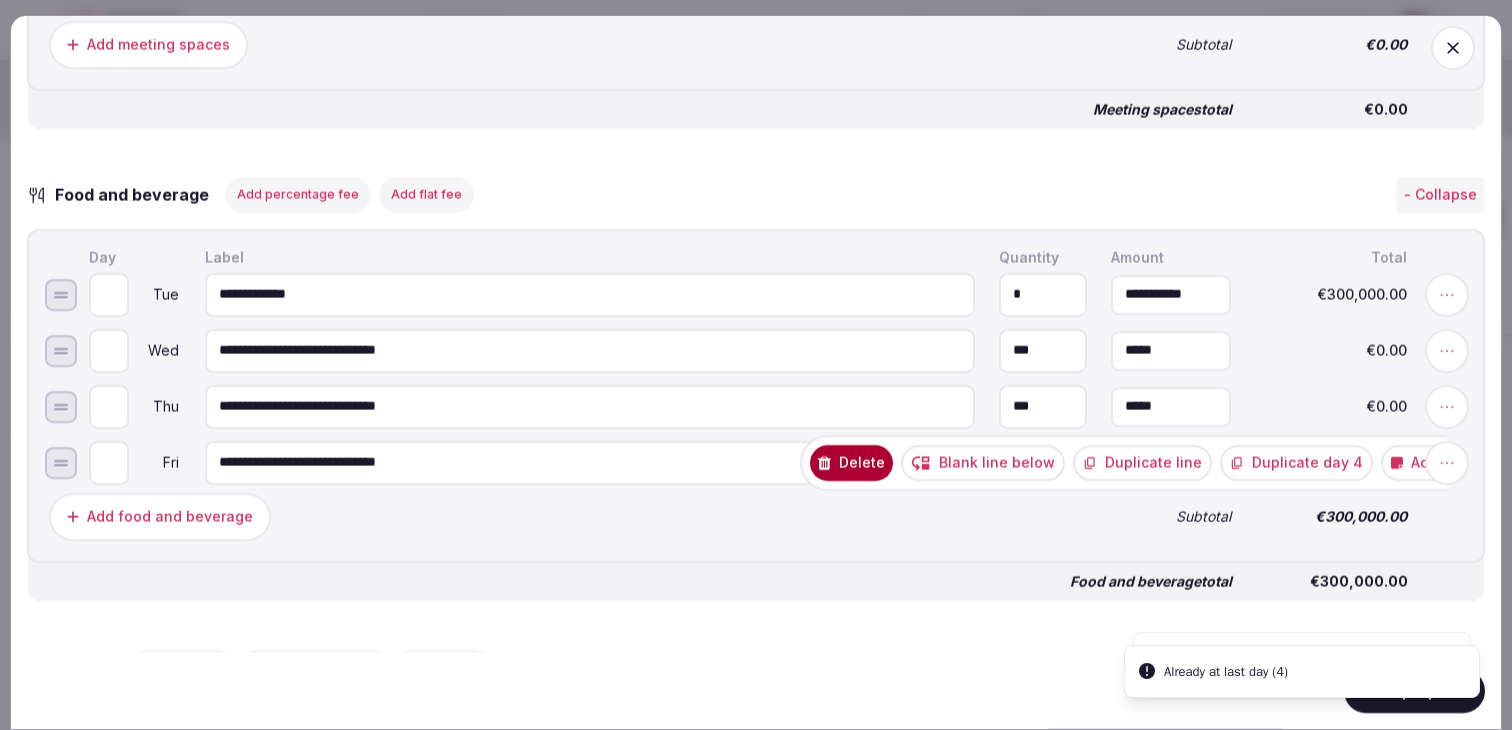 click on "Add food and beverage" at bounding box center [568, 516] 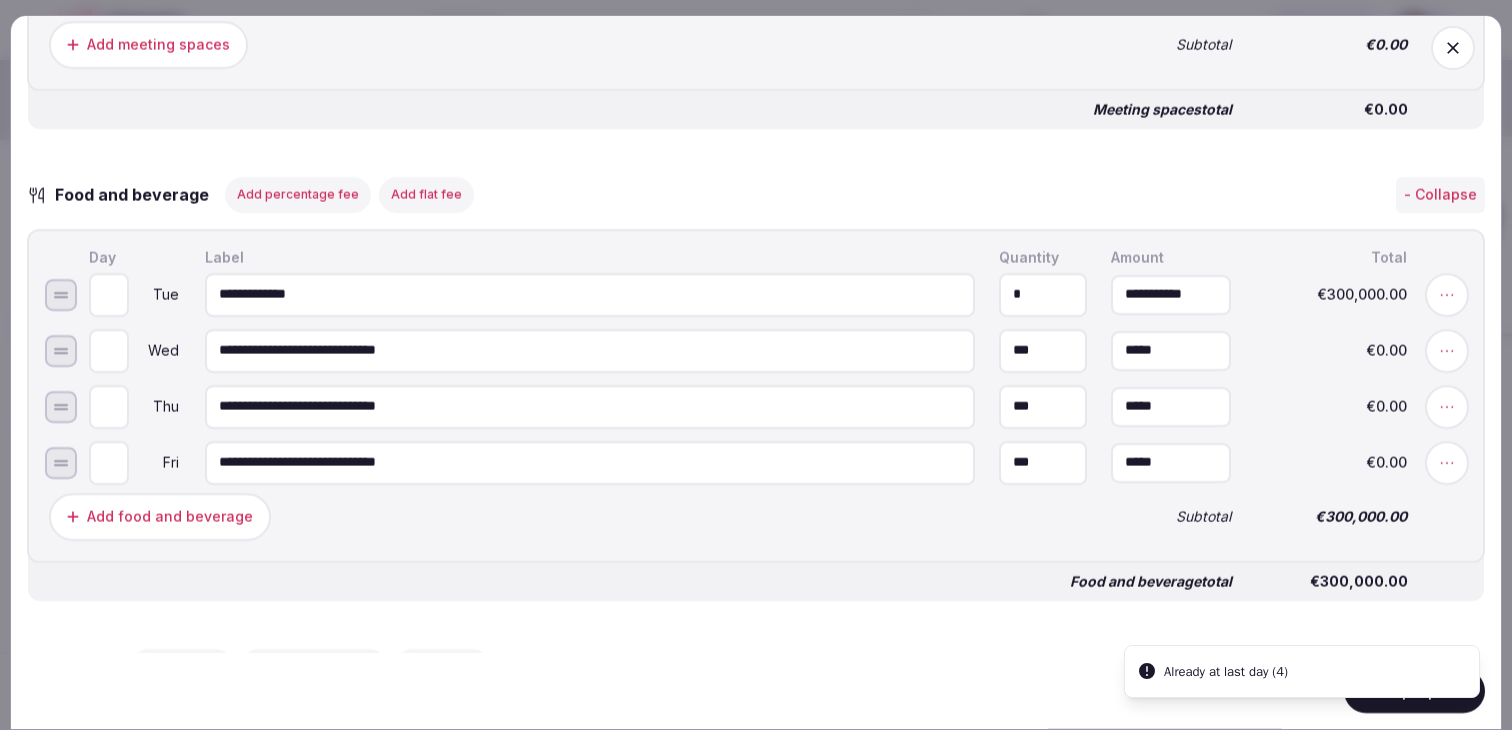 click on "Add food and beverage" at bounding box center (568, 516) 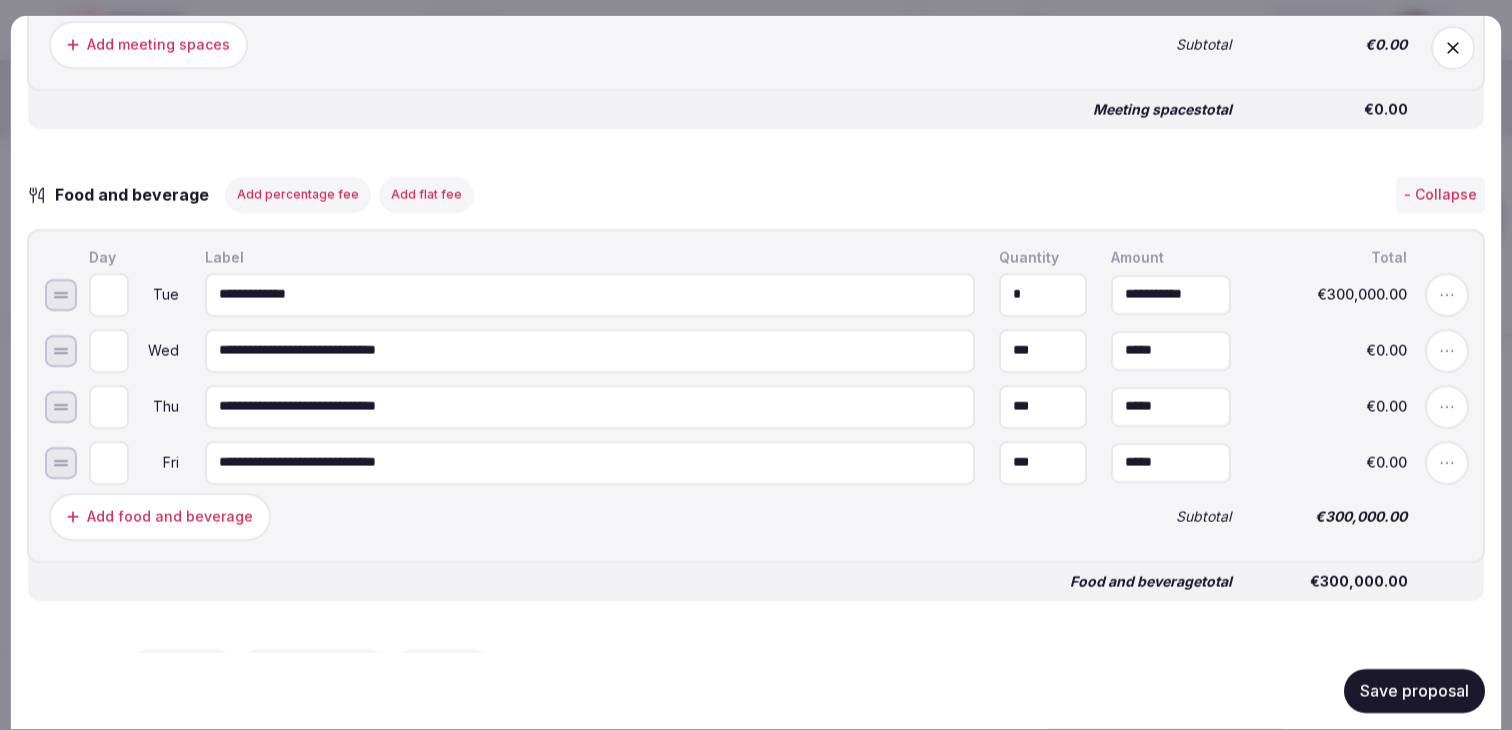 click on "Save proposal" at bounding box center (1414, 691) 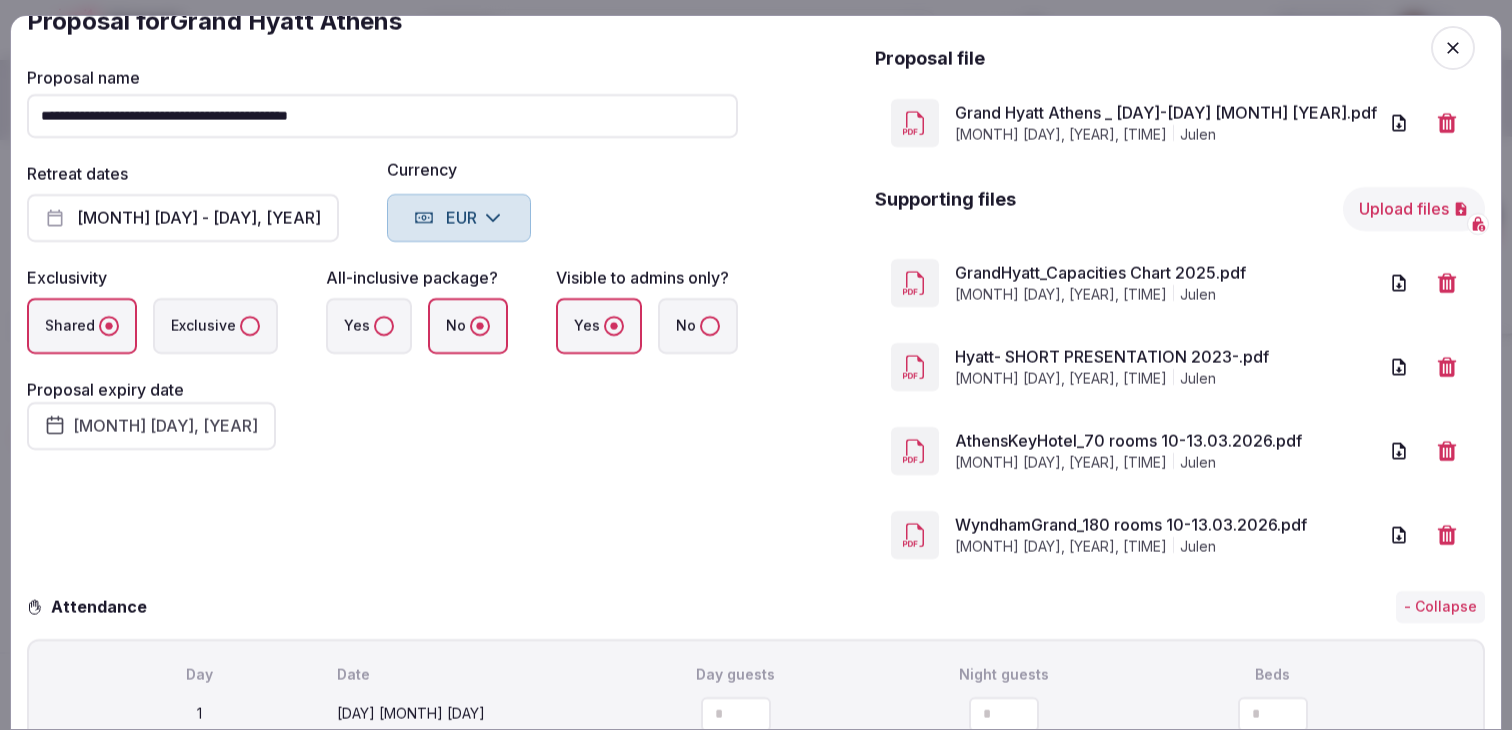 scroll, scrollTop: 0, scrollLeft: 0, axis: both 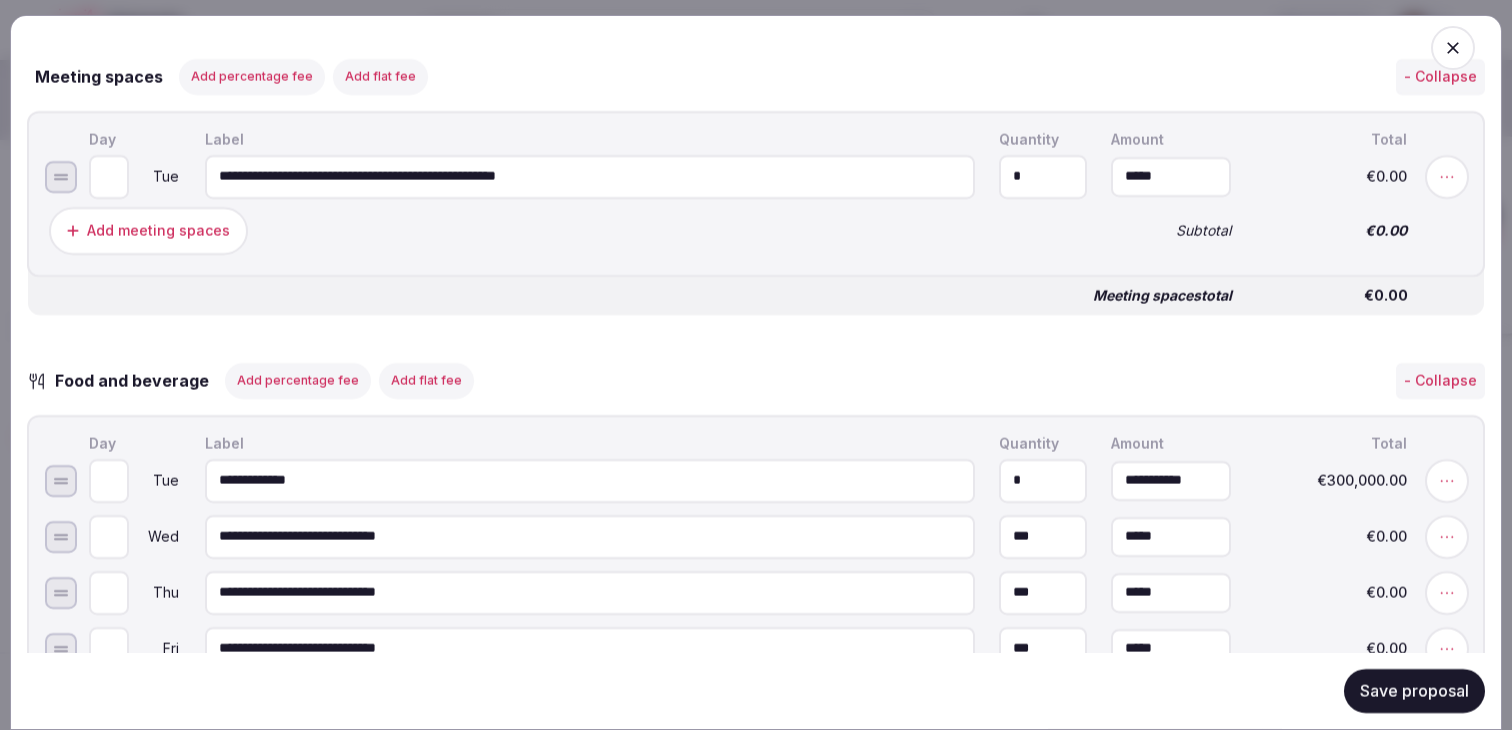 click on "**********" at bounding box center [590, 176] 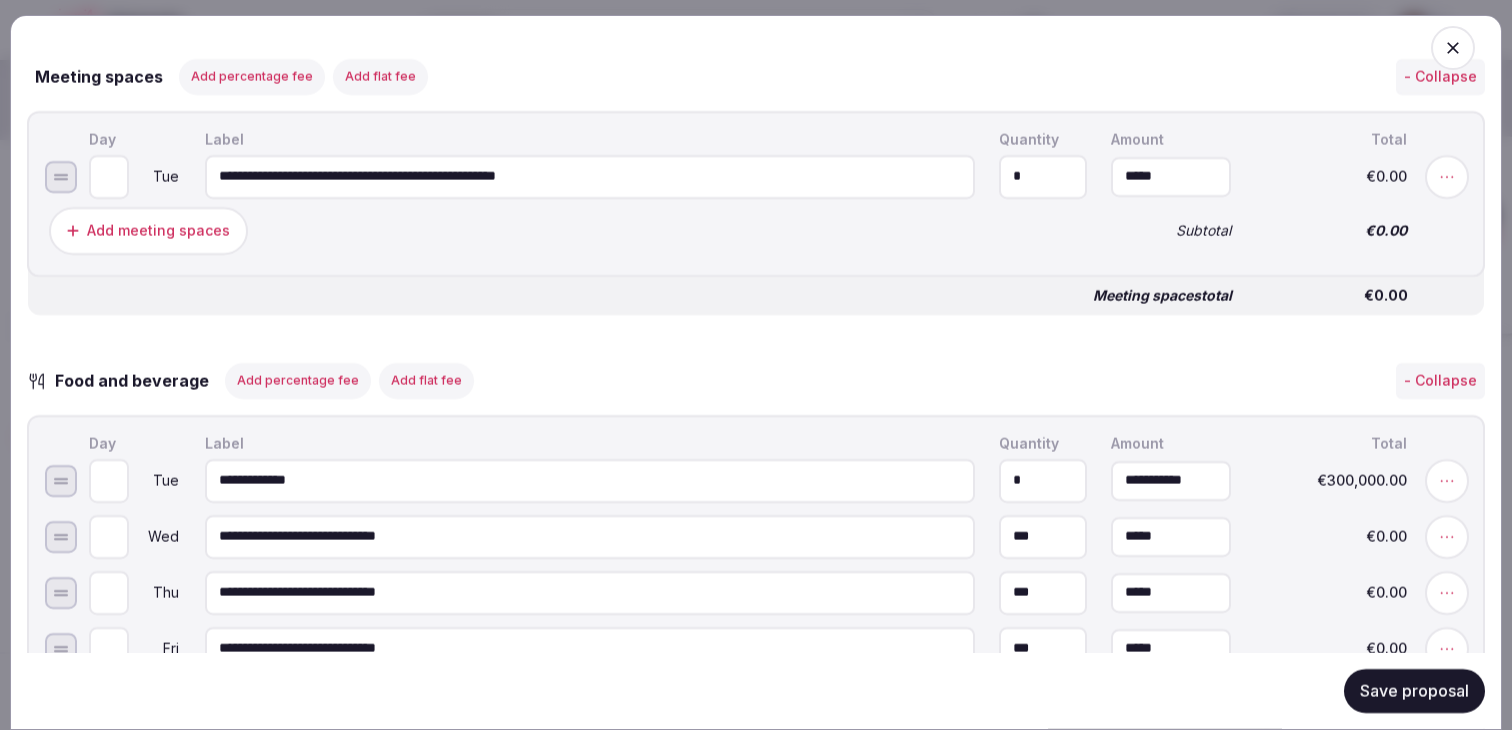click on "Save proposal" at bounding box center (1414, 691) 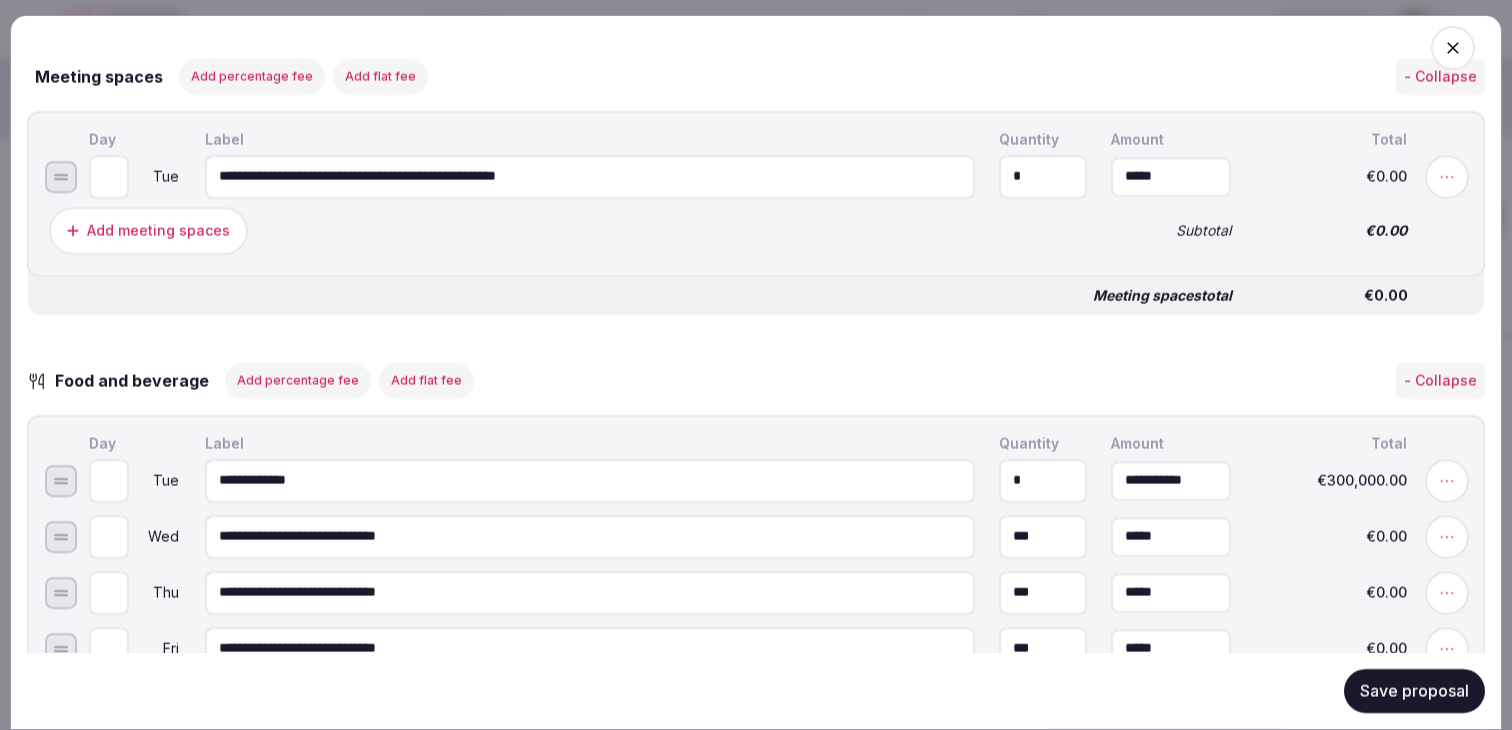 drag, startPoint x: 623, startPoint y: 189, endPoint x: 547, endPoint y: 183, distance: 76.23647 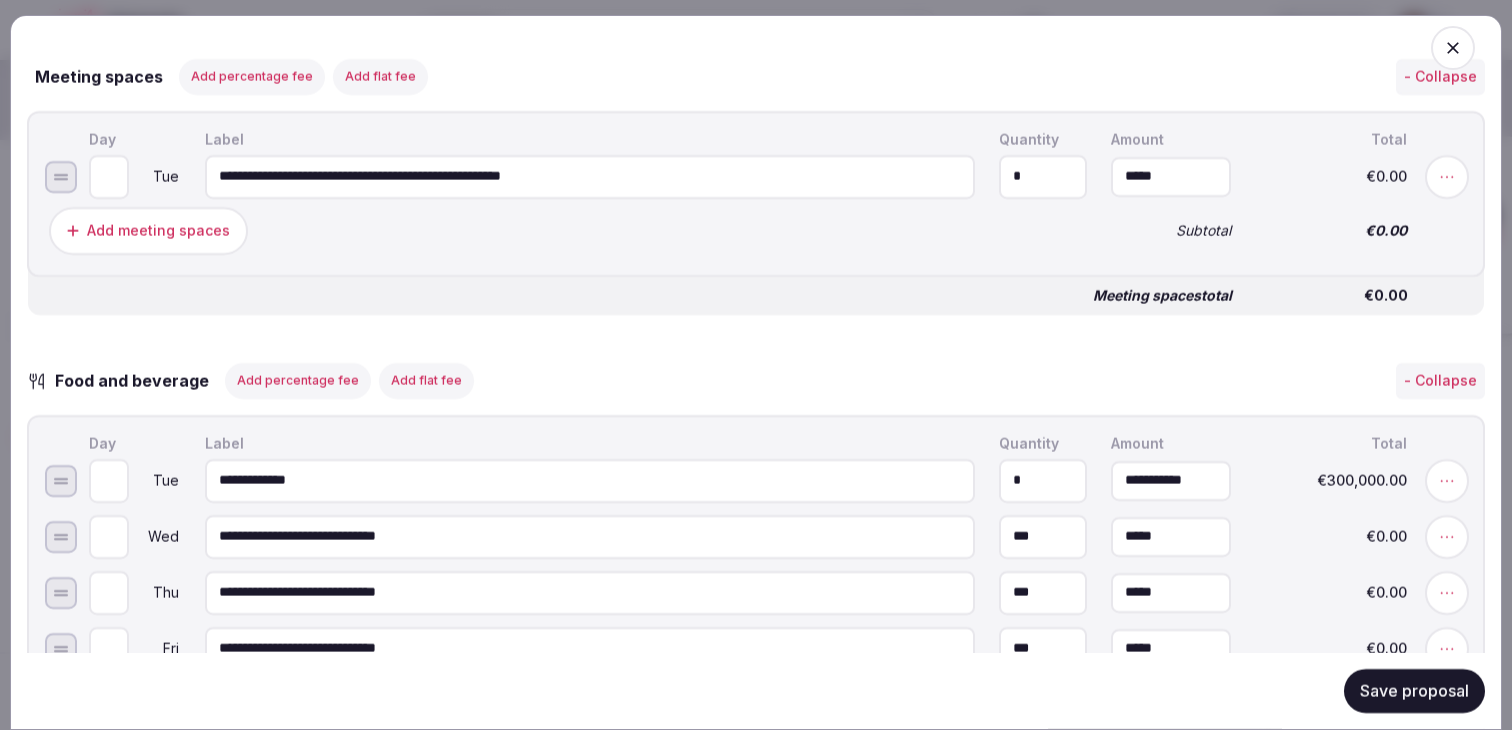 drag, startPoint x: 682, startPoint y: 190, endPoint x: 521, endPoint y: 180, distance: 161.31026 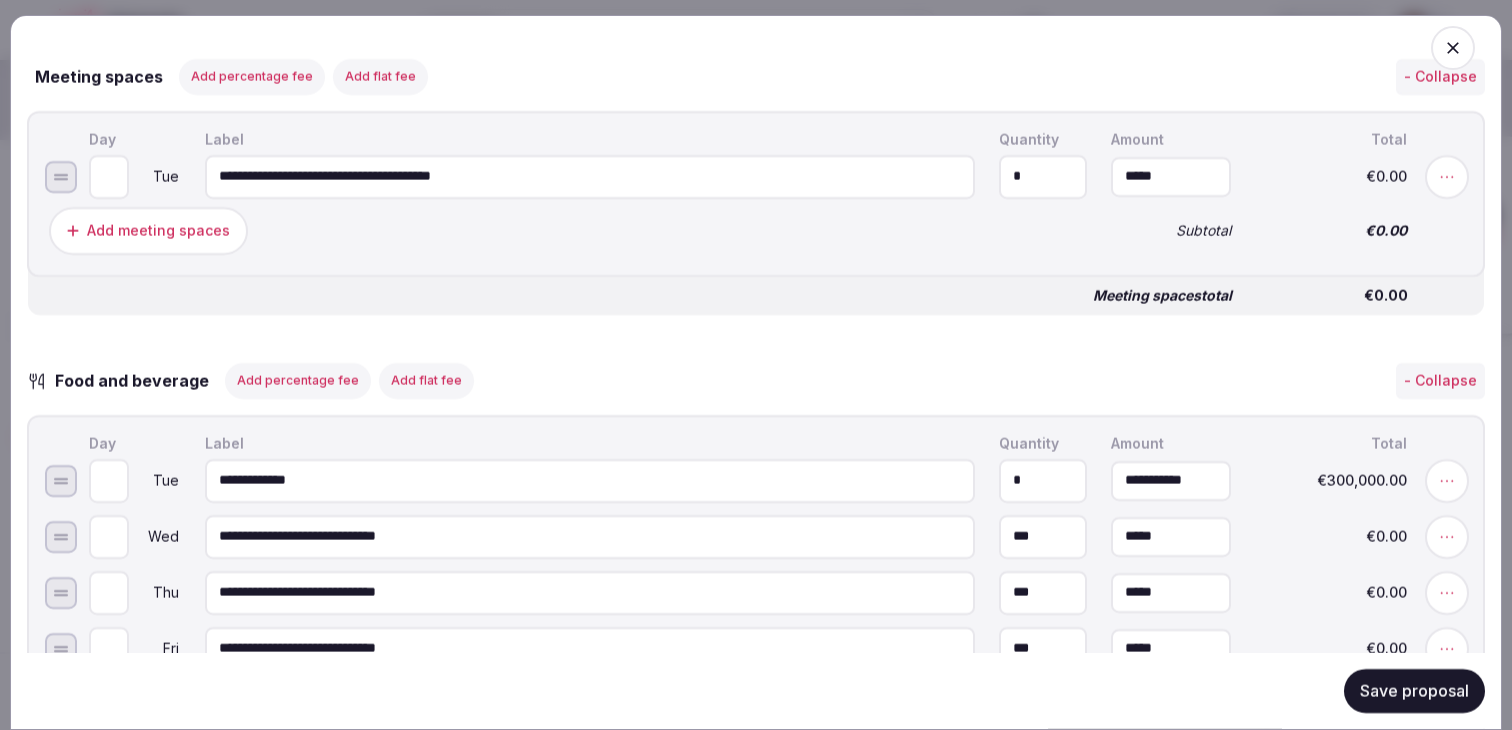 type on "**********" 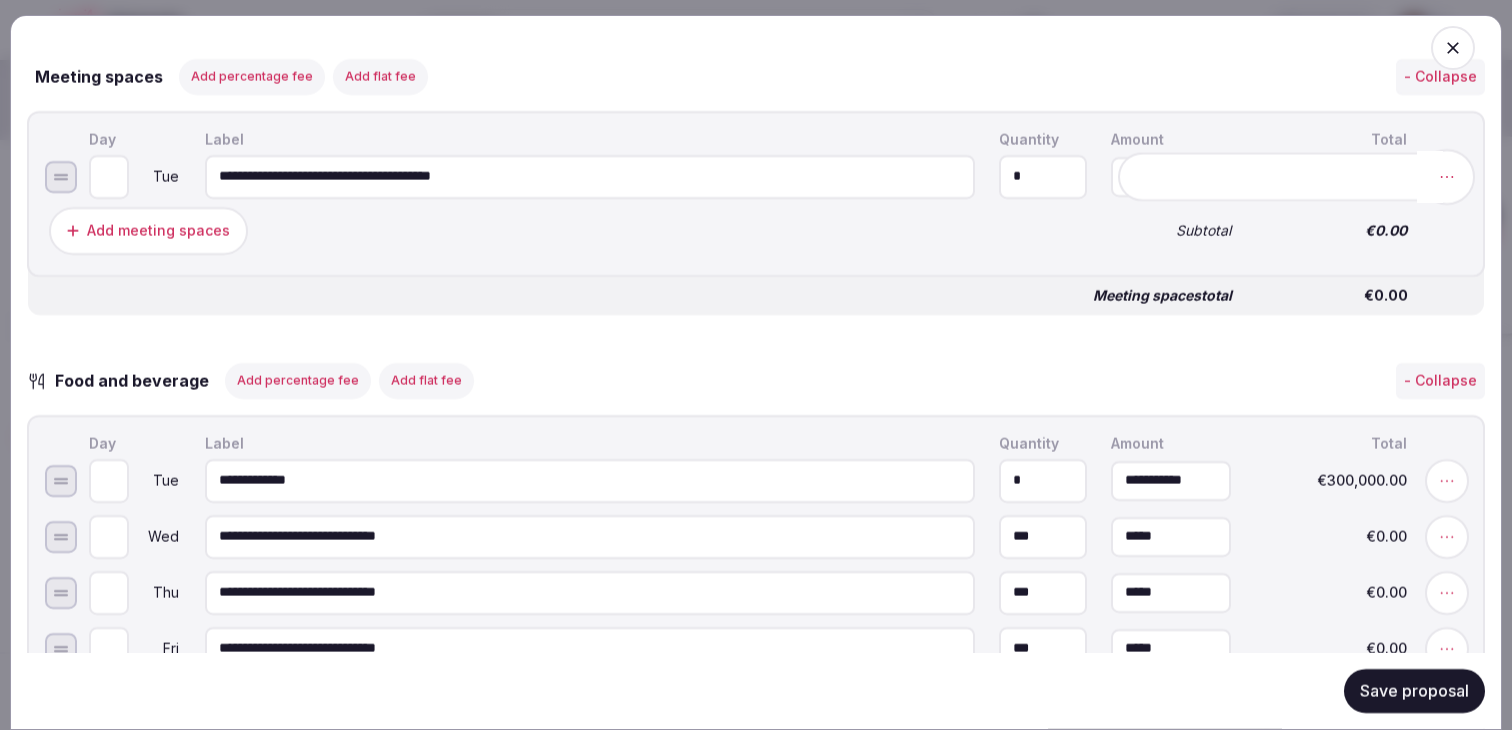 click 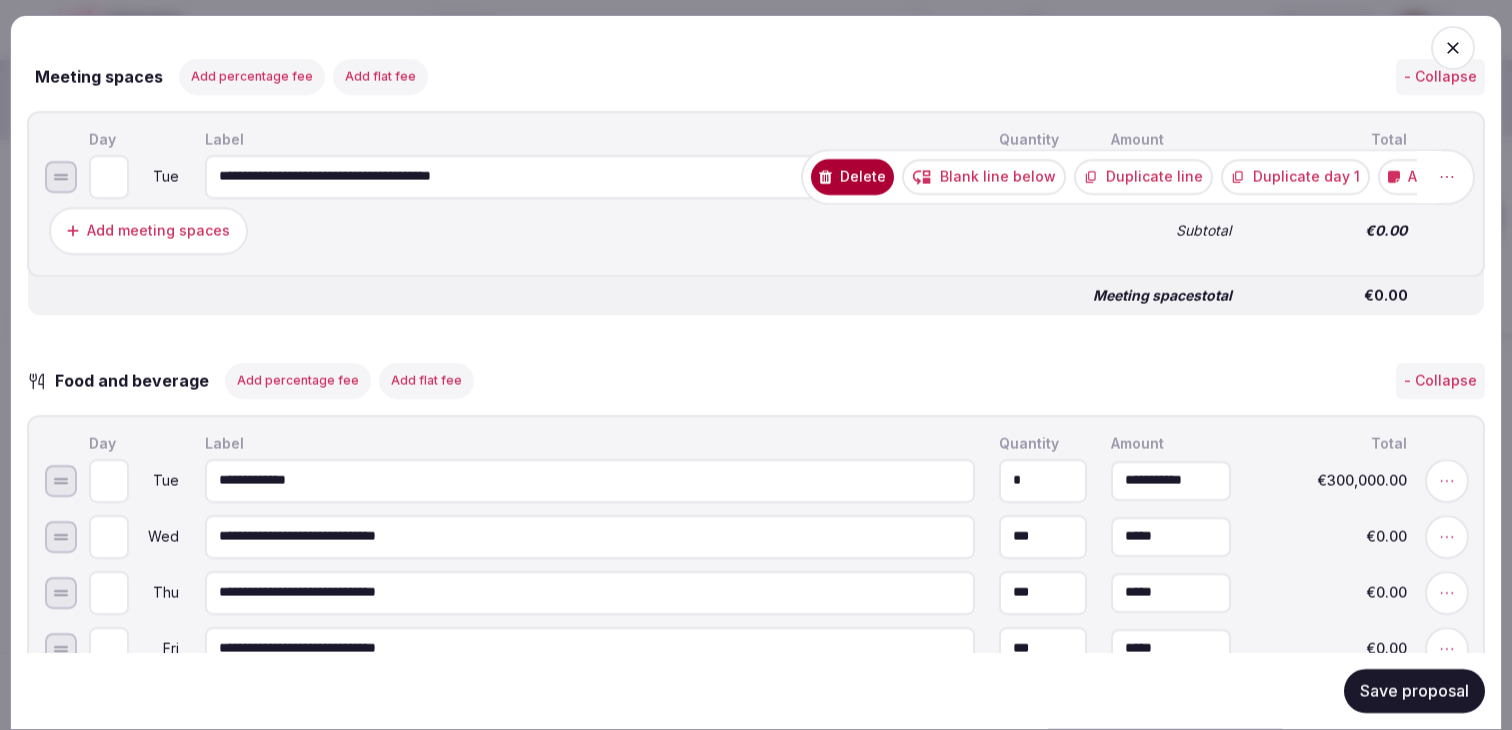click on "Duplicate day 1" at bounding box center (1295, 176) 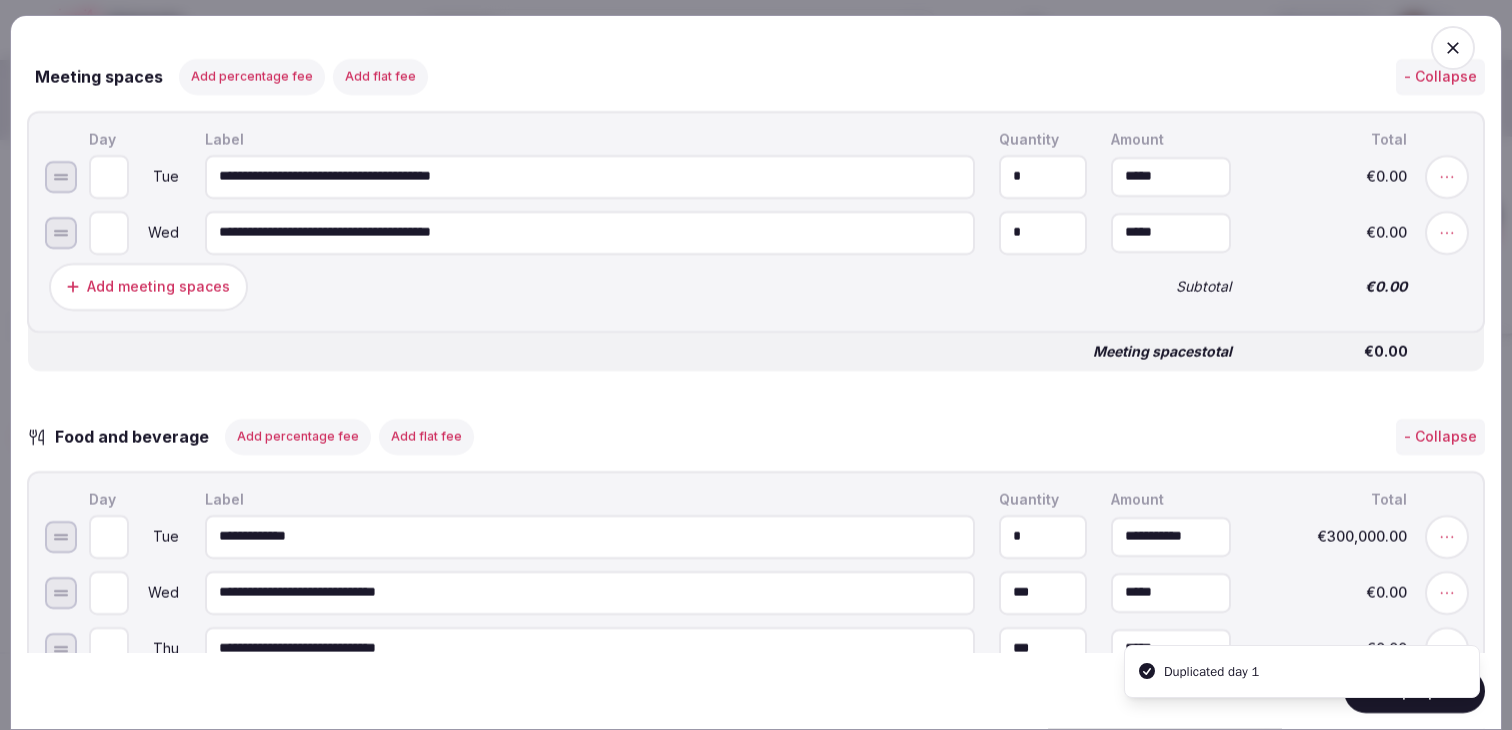 type on "*" 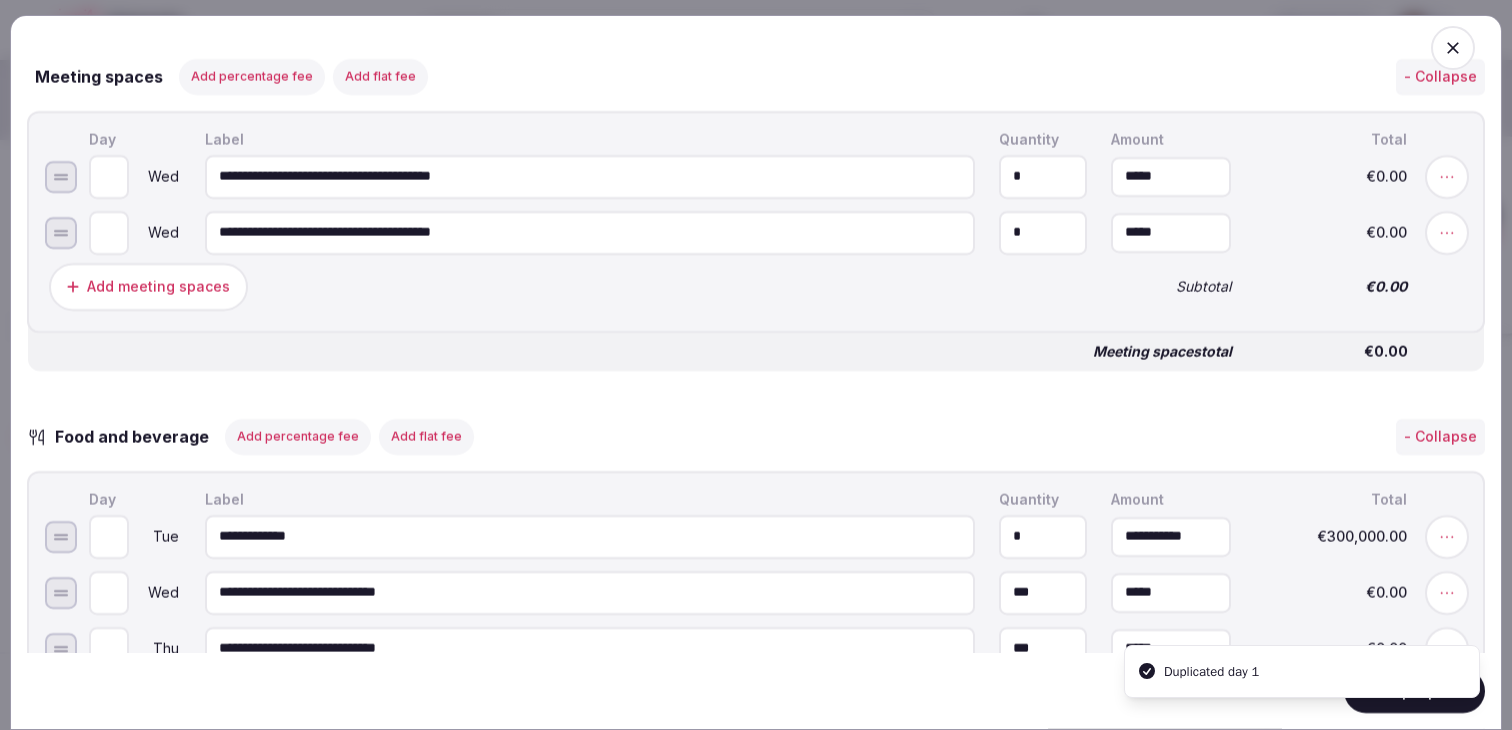 type on "*" 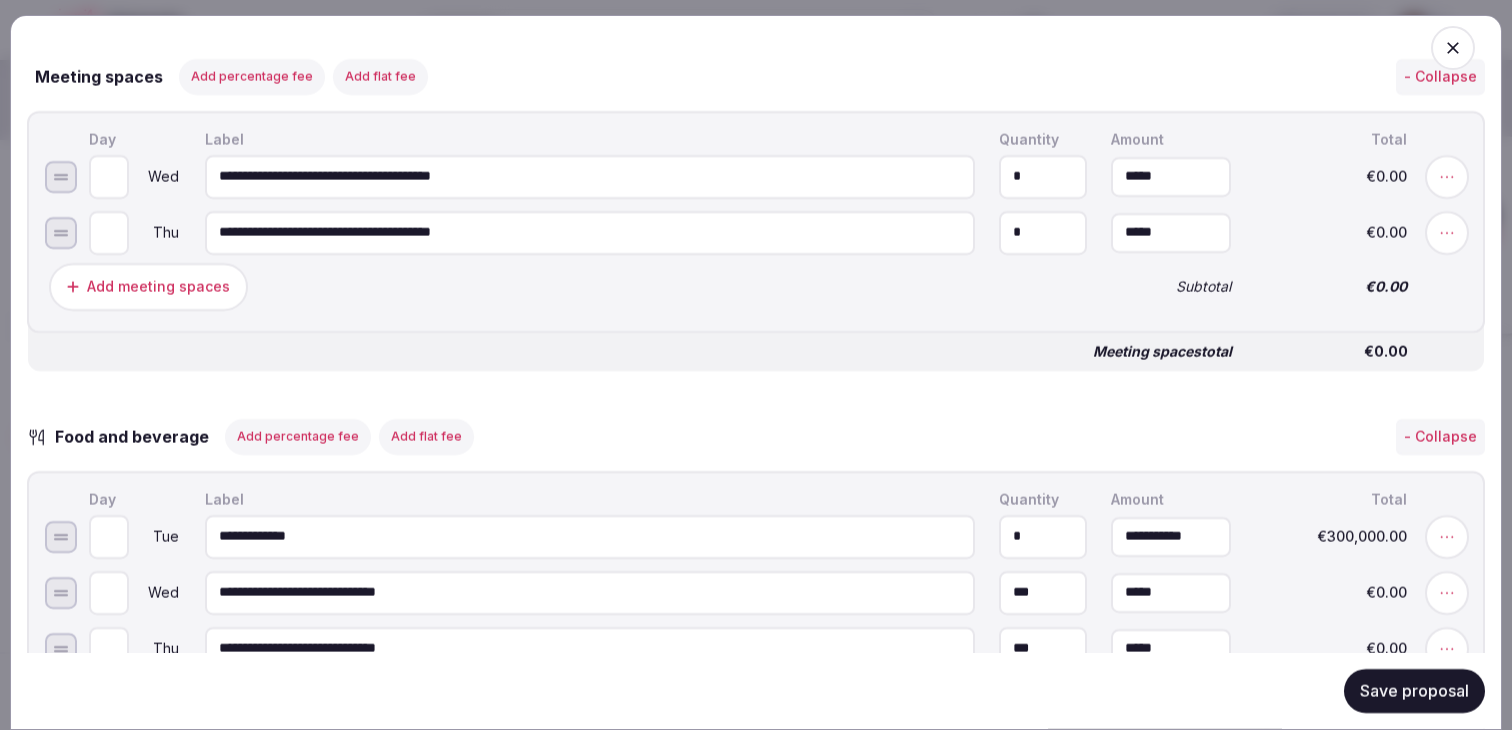 click on "Save proposal" at bounding box center (1414, 691) 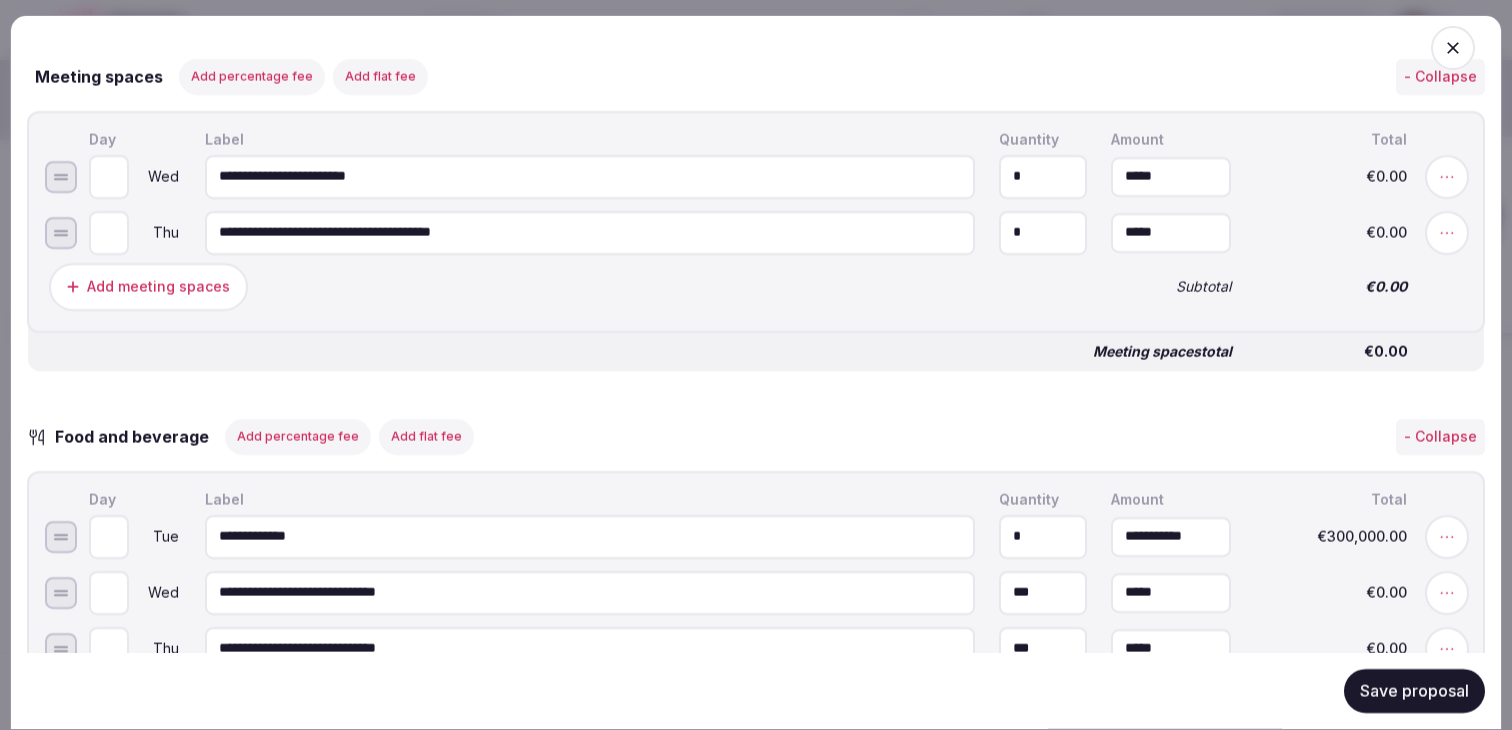 type on "**********" 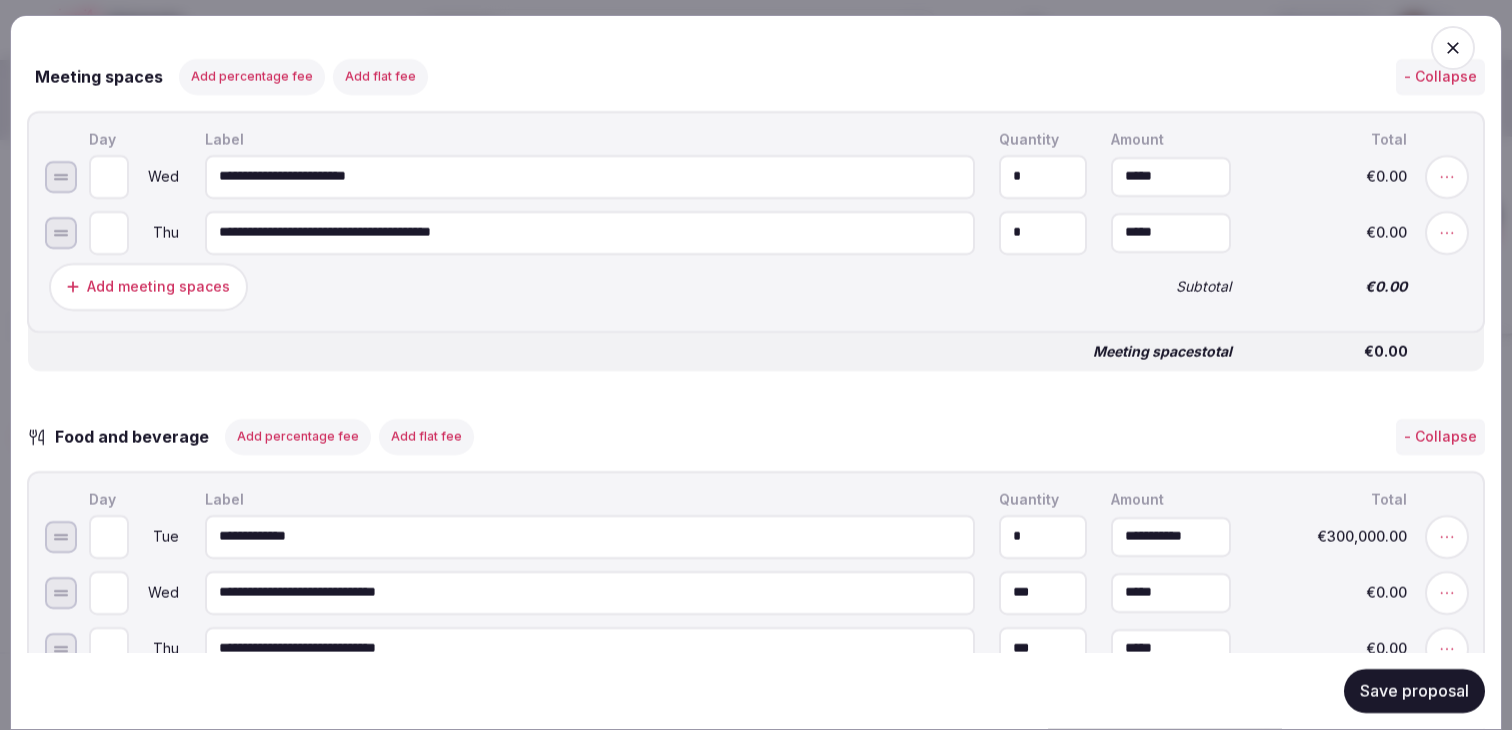drag, startPoint x: 556, startPoint y: 244, endPoint x: 312, endPoint y: 233, distance: 244.24782 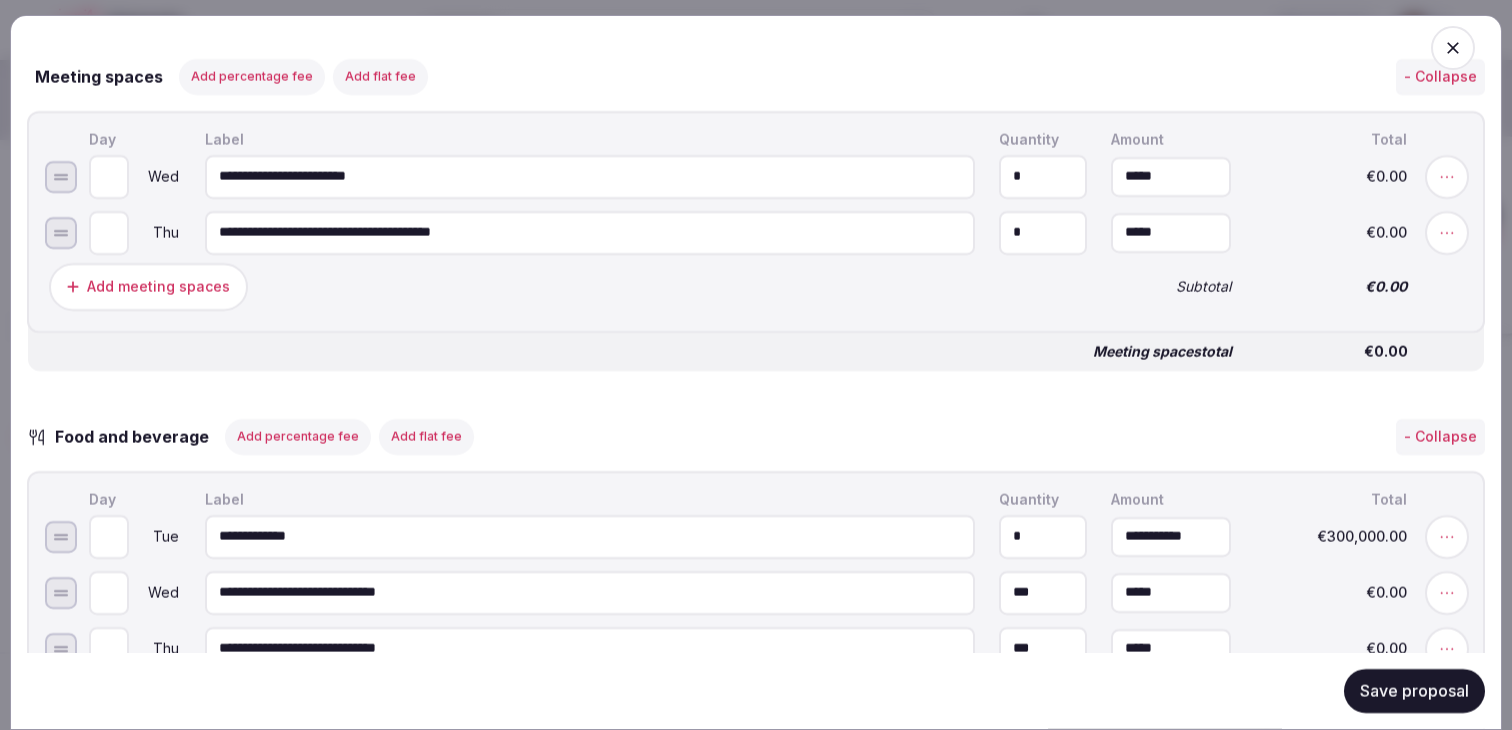 click on "**********" at bounding box center [590, 232] 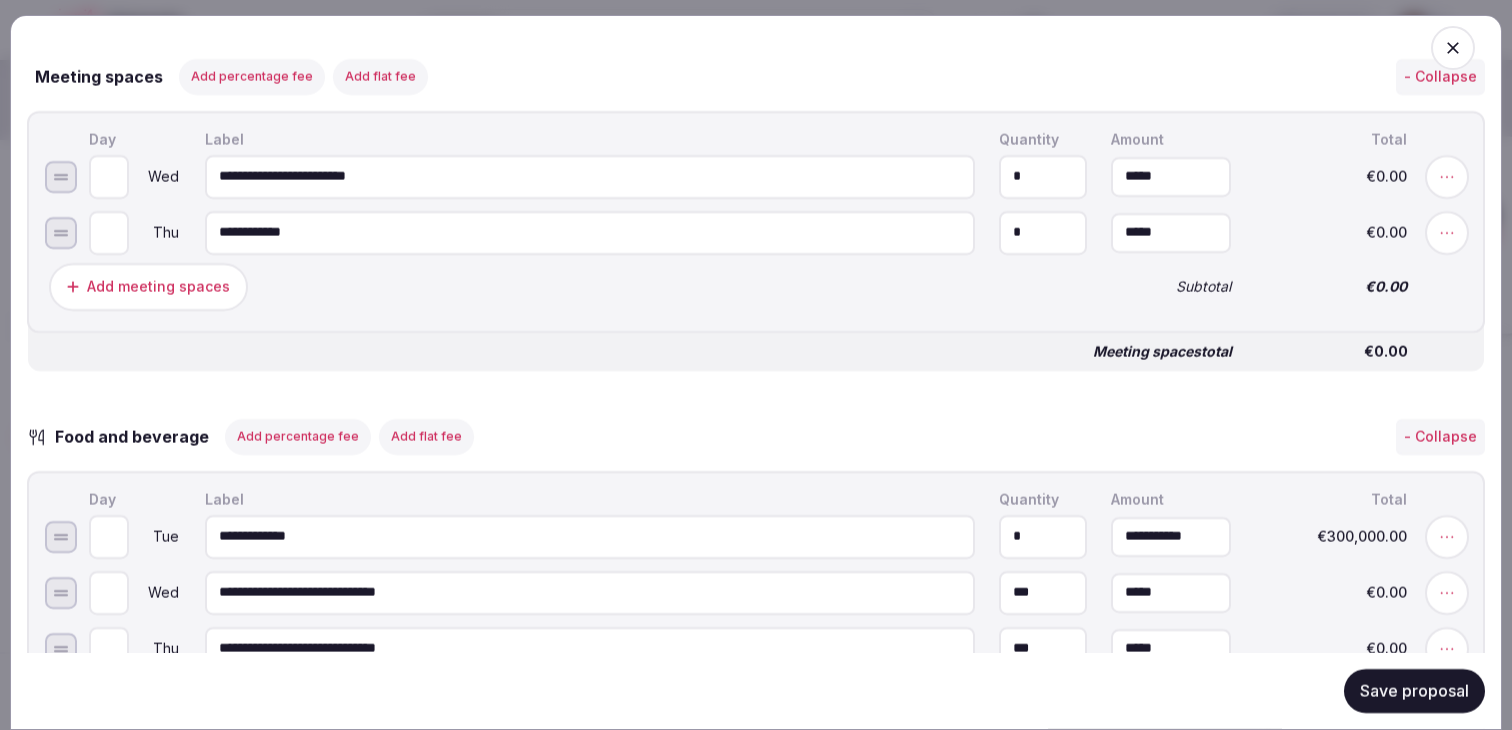 type on "**********" 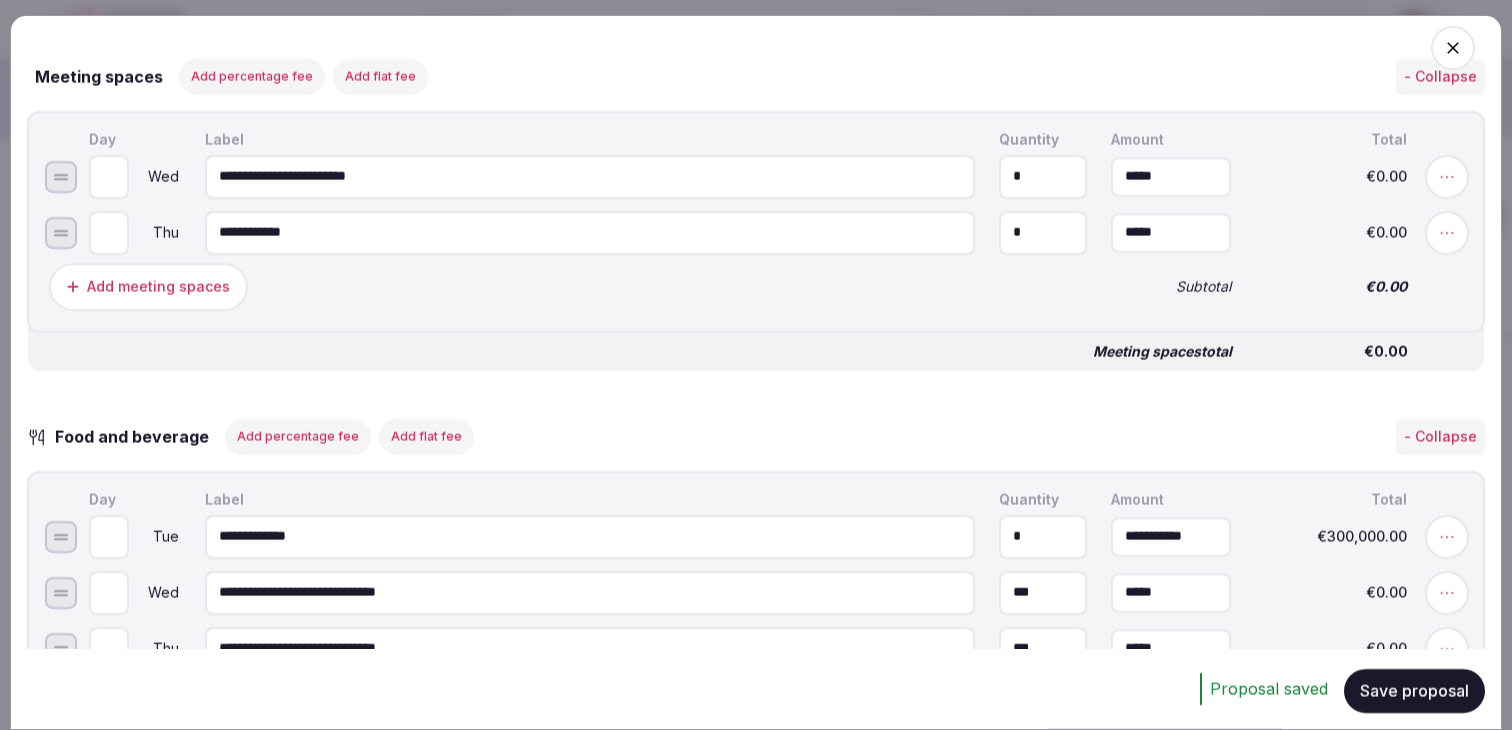 click on "*" at bounding box center [1043, 176] 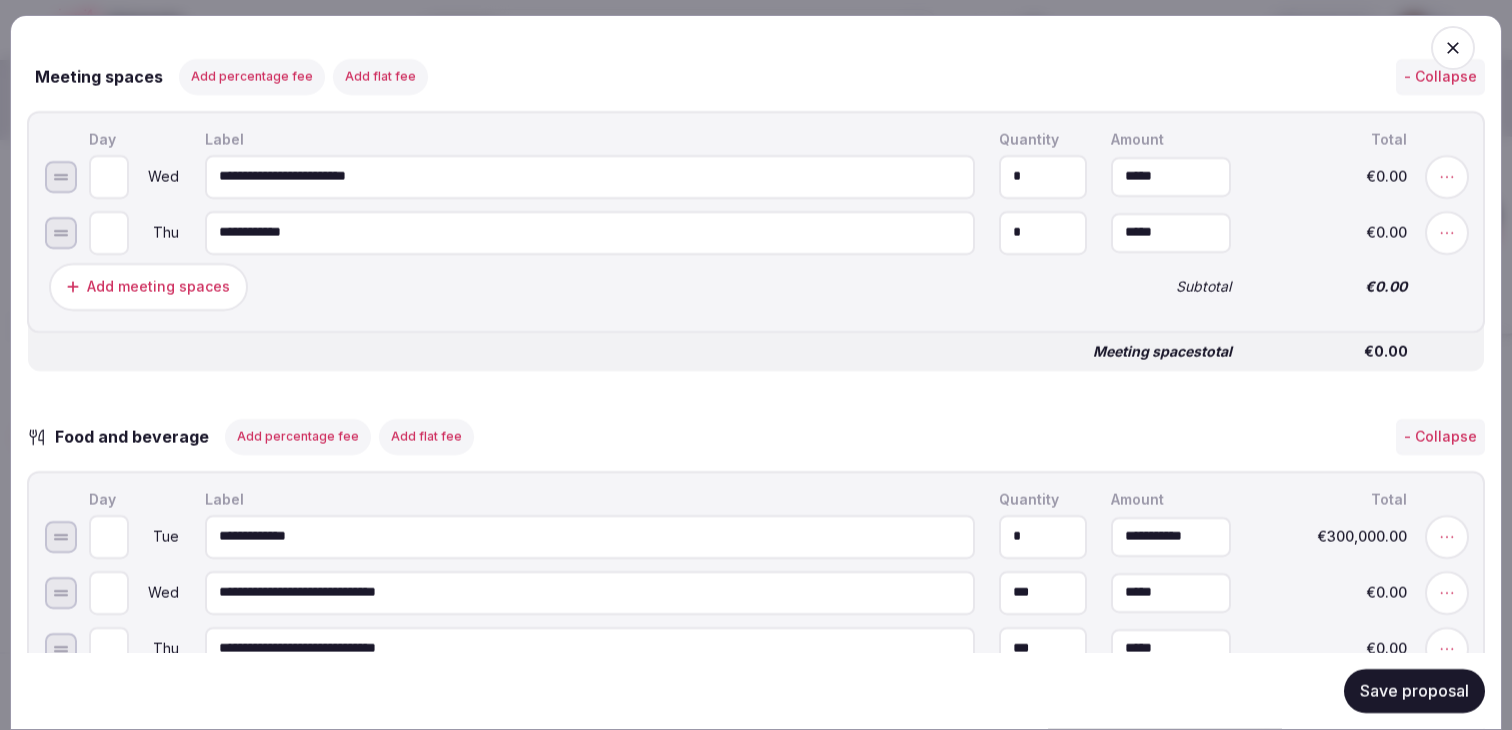 type on "*" 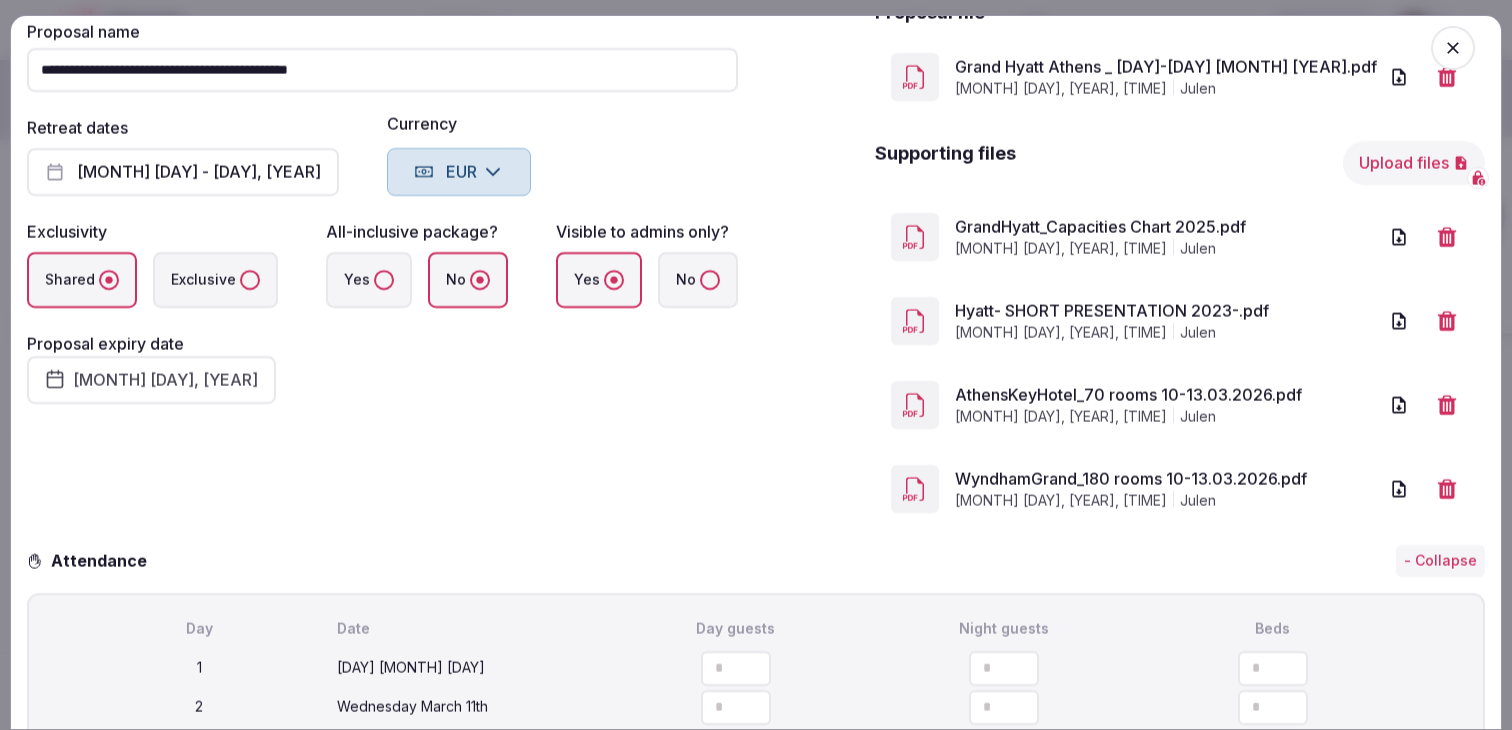 scroll, scrollTop: 0, scrollLeft: 0, axis: both 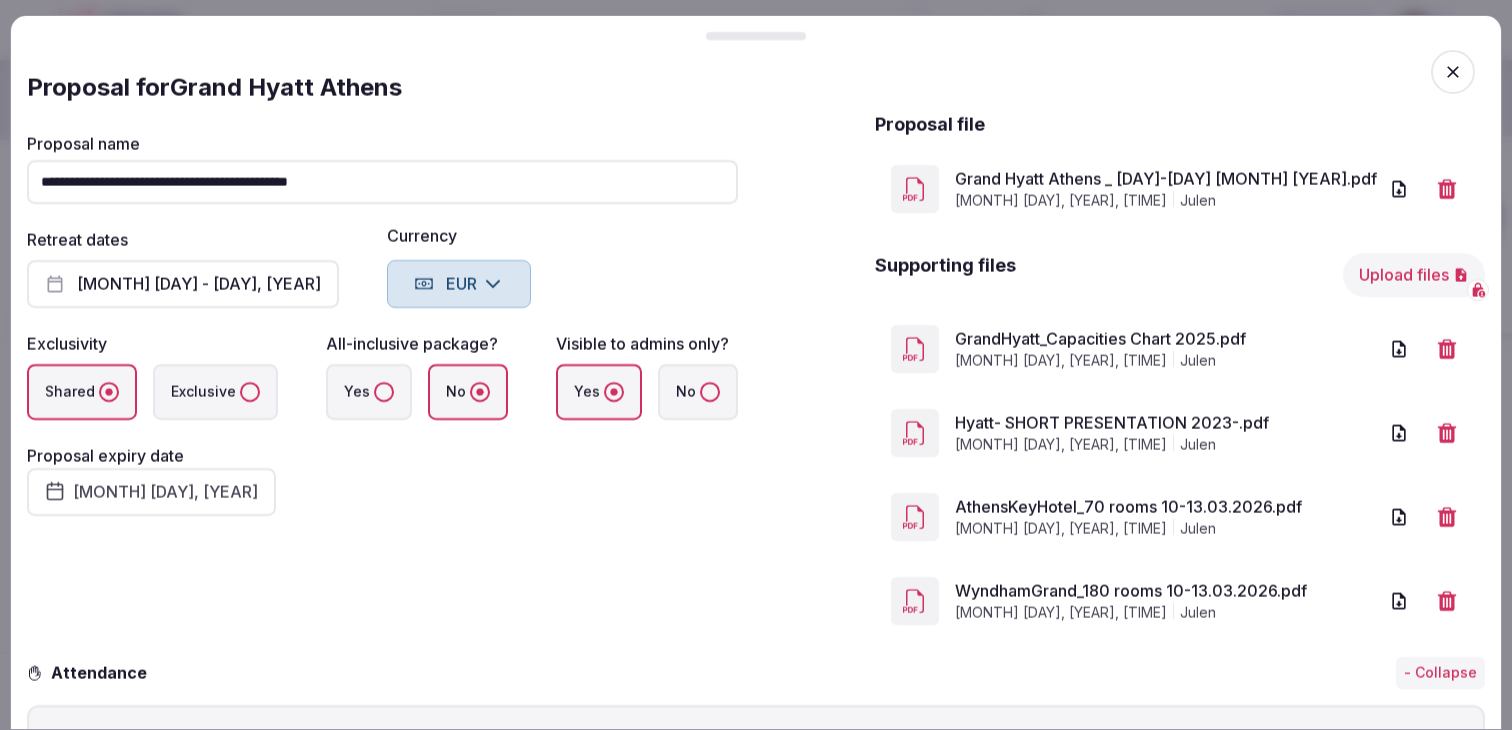 click on "[MONTH] [DAY], [YEAR]" at bounding box center [151, 492] 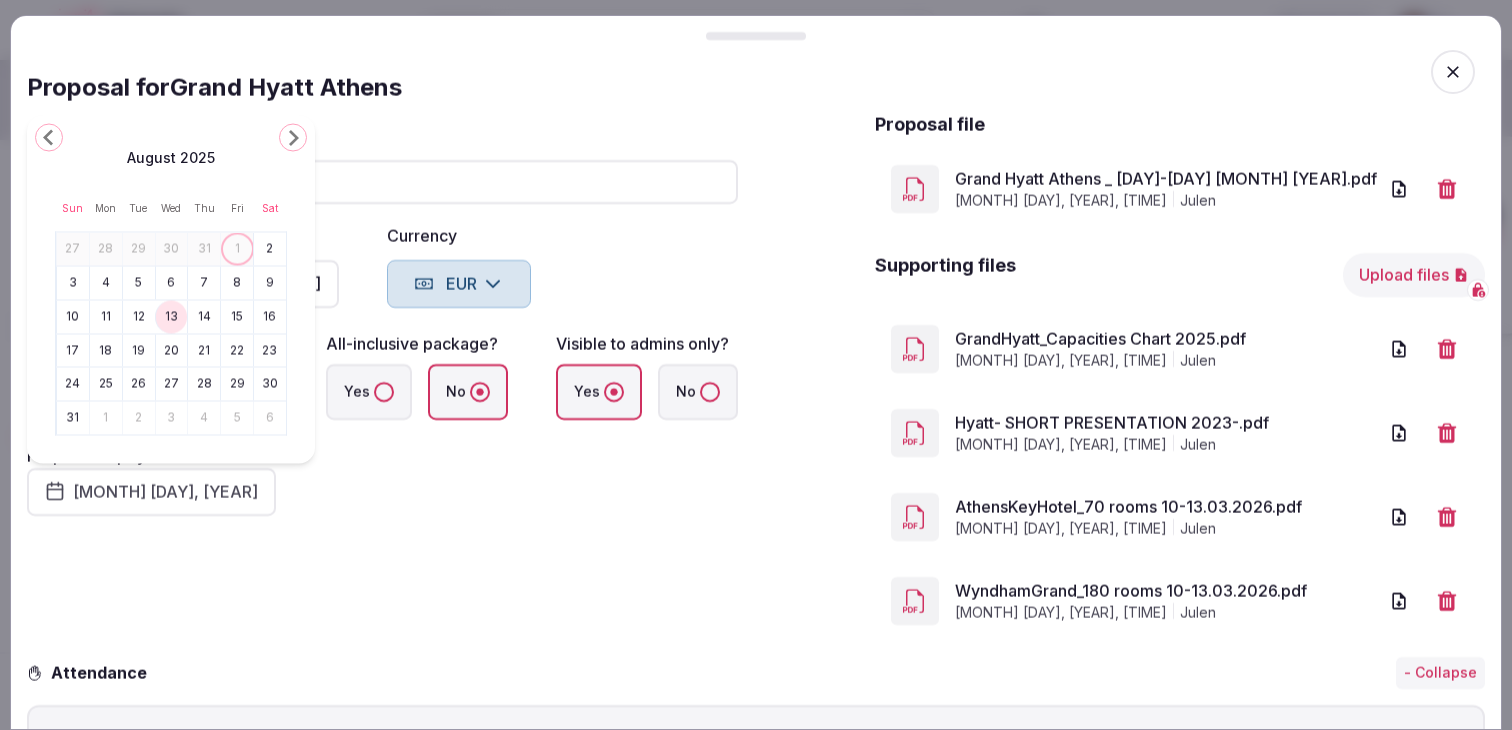 click on "14" at bounding box center (204, 316) 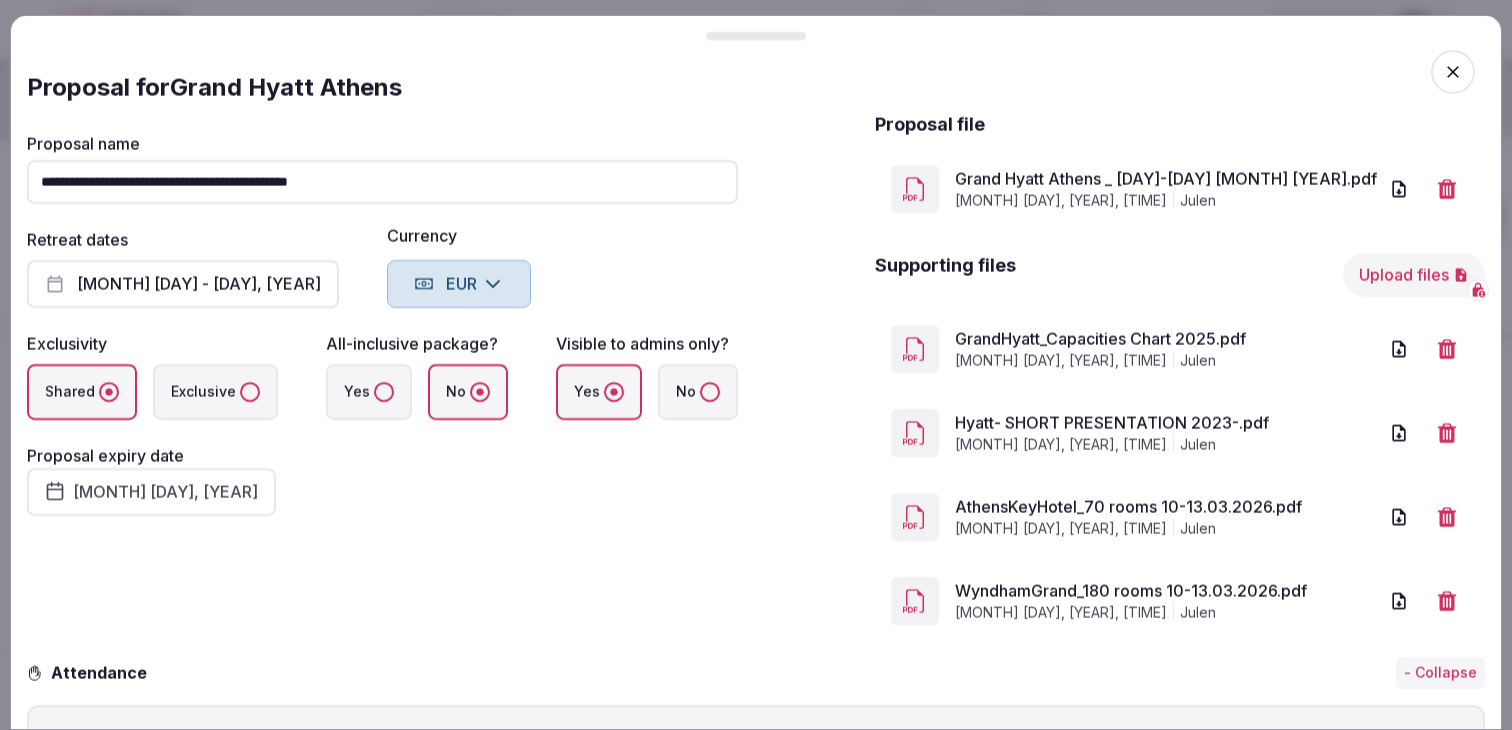 click on "[MONTH] [DAY], [YEAR]" at bounding box center (151, 492) 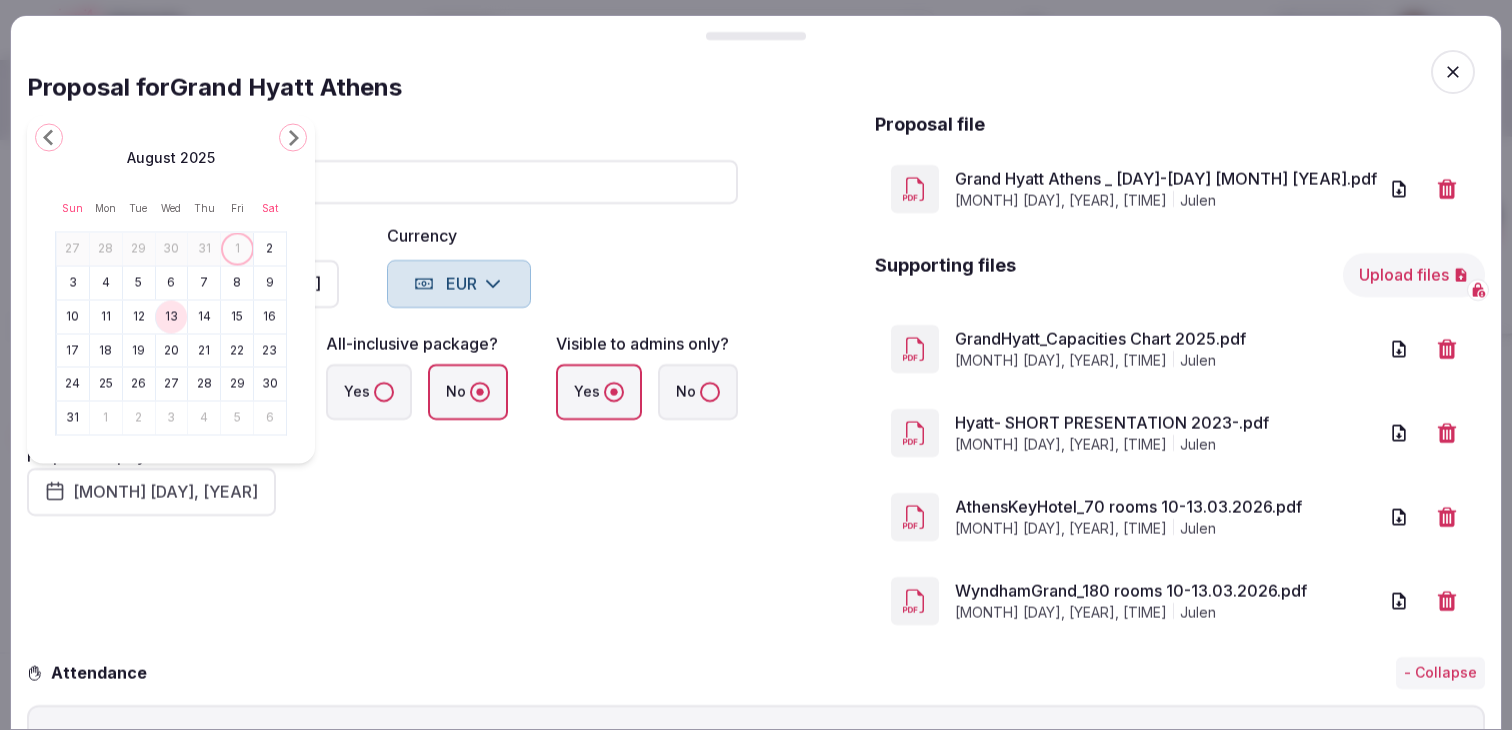 click on "15" at bounding box center (237, 316) 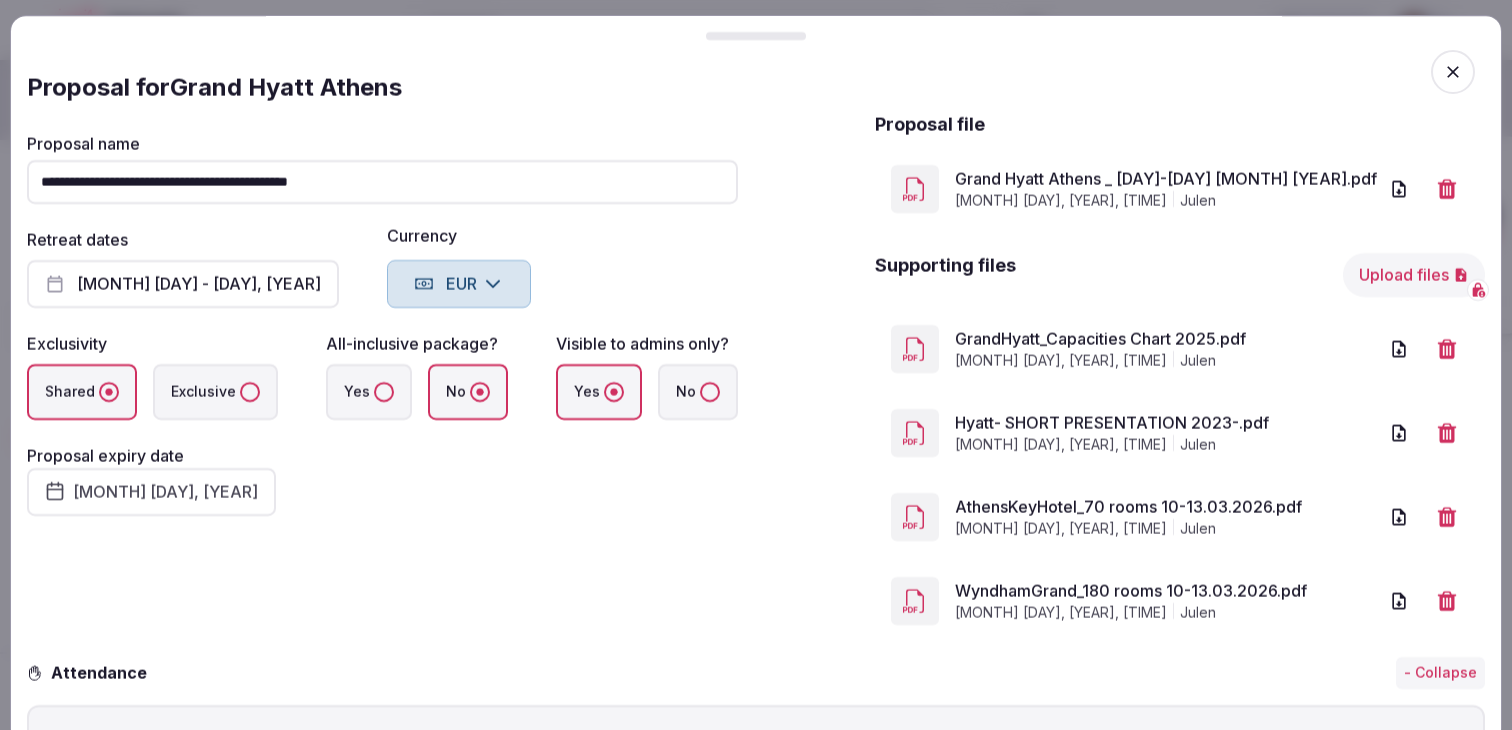 click on "**********" at bounding box center (382, 326) 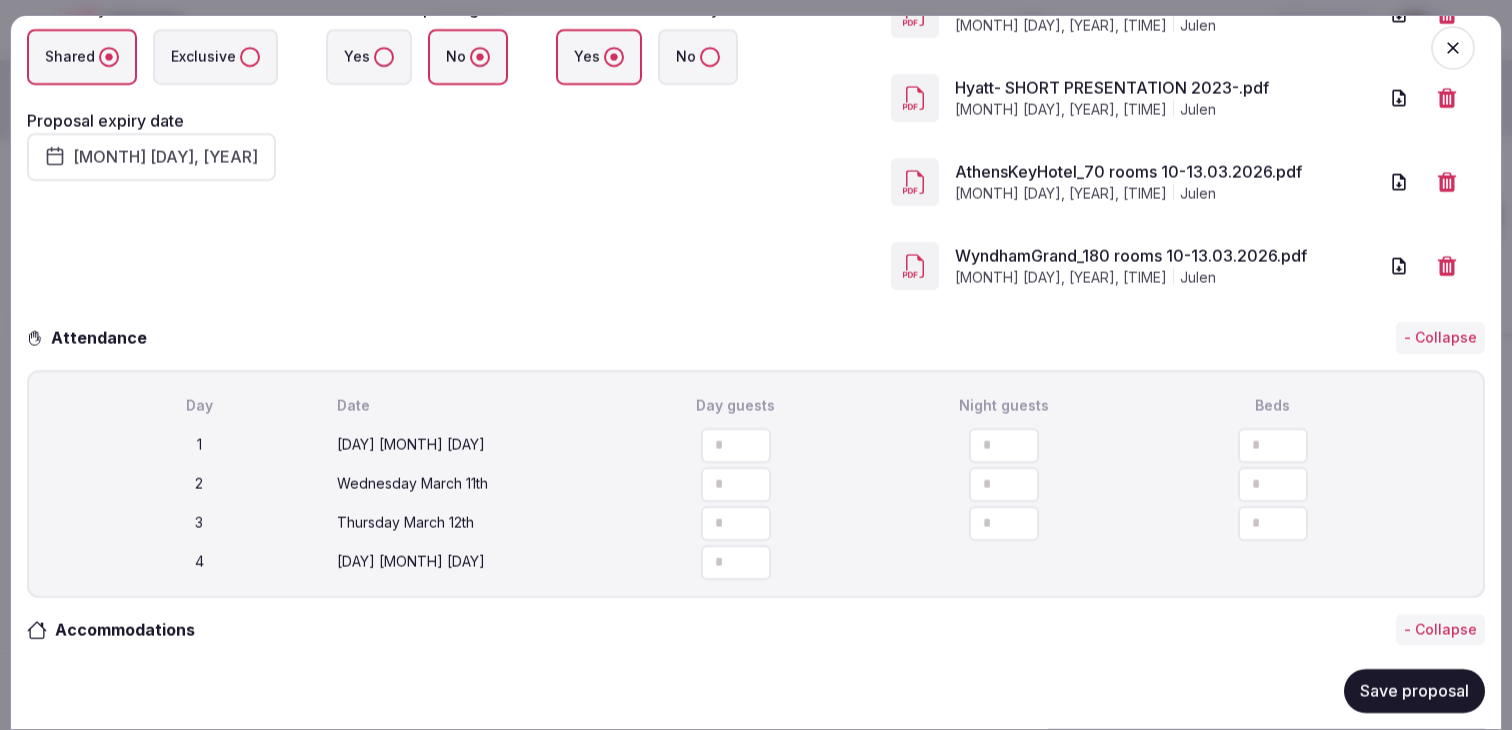 scroll, scrollTop: 733, scrollLeft: 0, axis: vertical 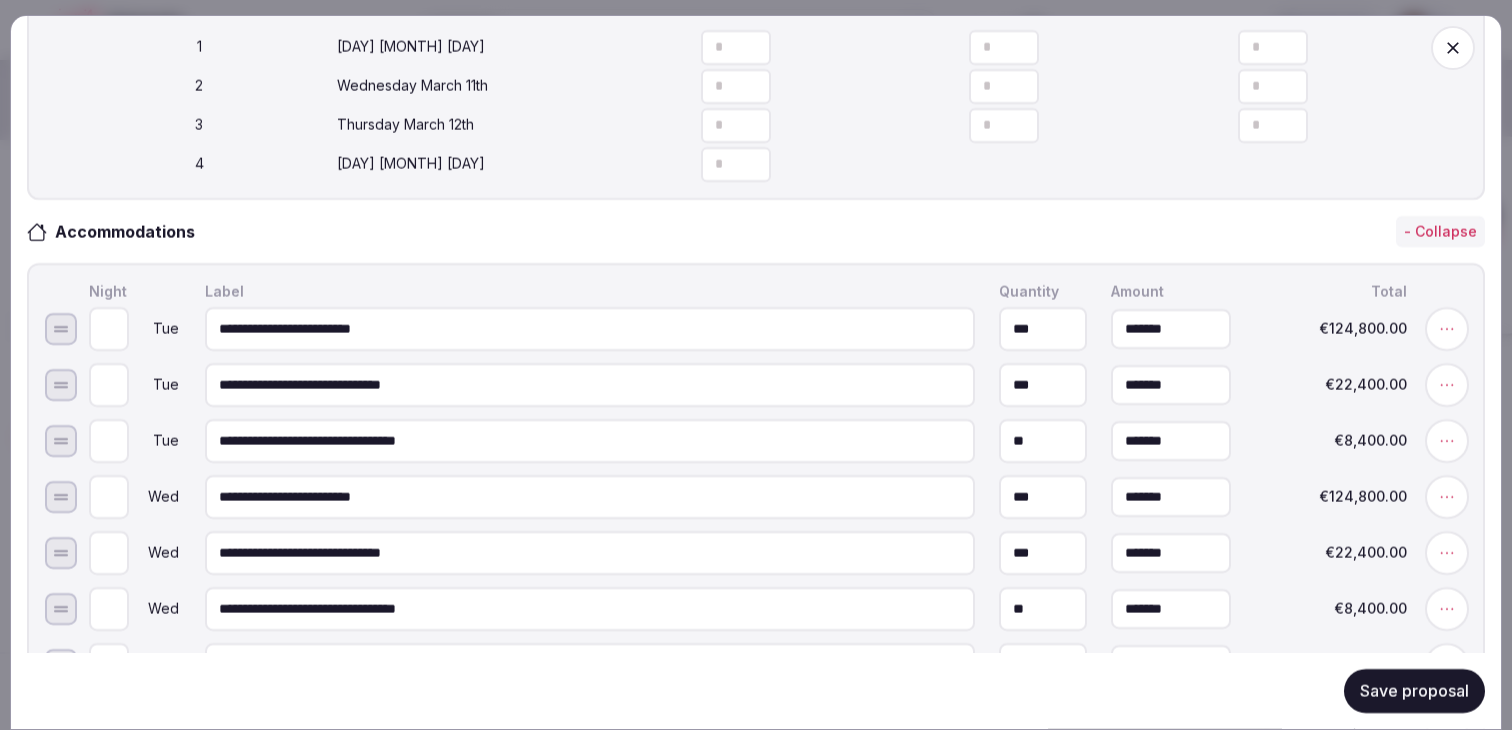 click on "Save proposal" at bounding box center (1414, 691) 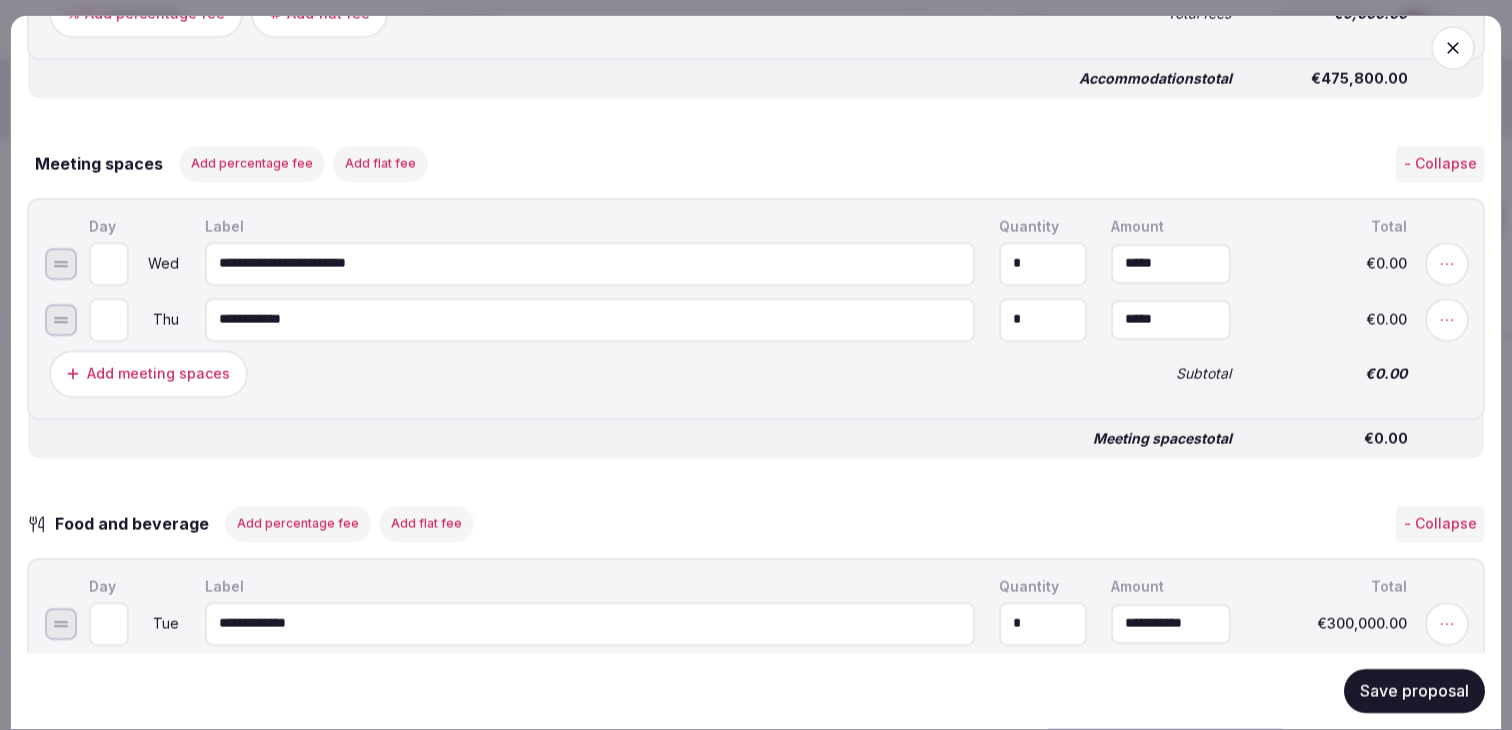 scroll, scrollTop: 1724, scrollLeft: 0, axis: vertical 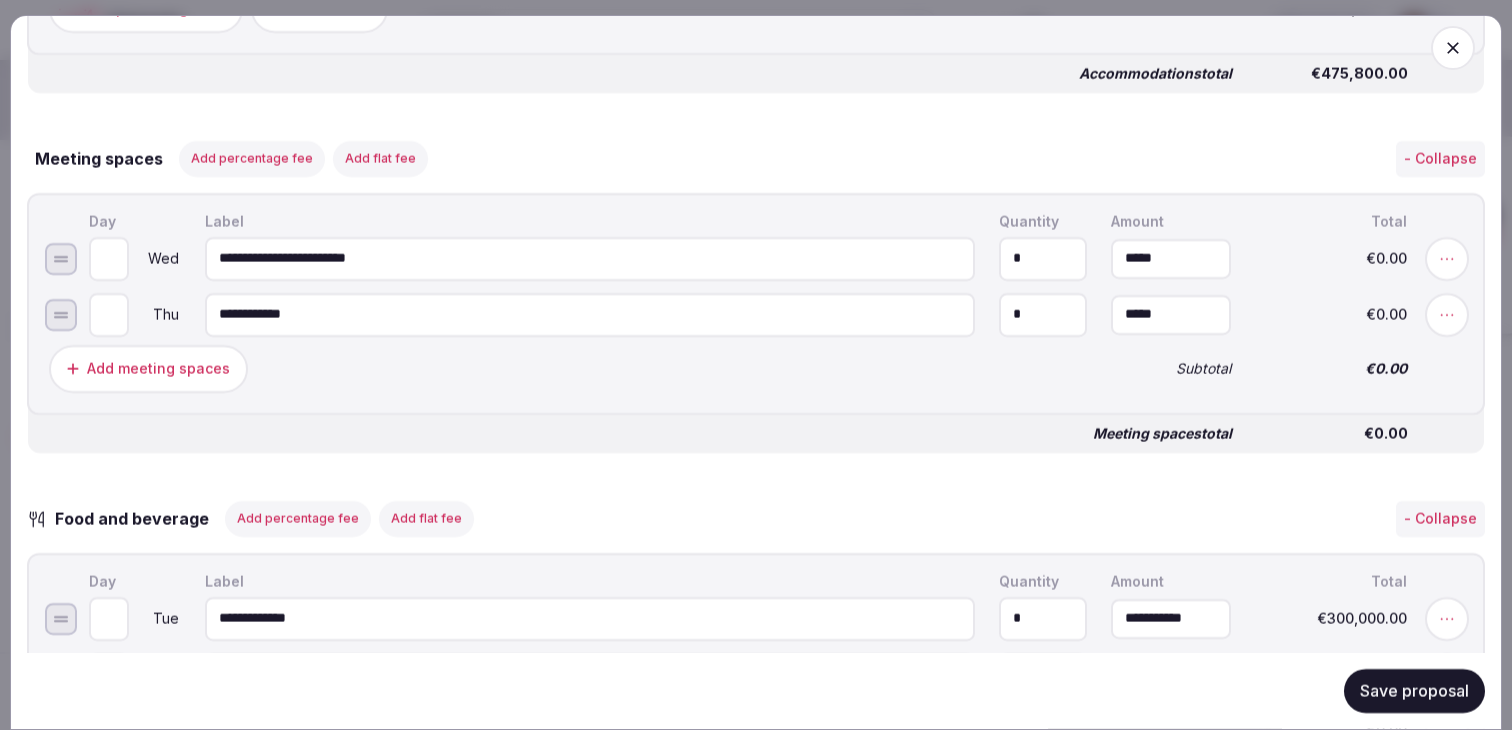 click 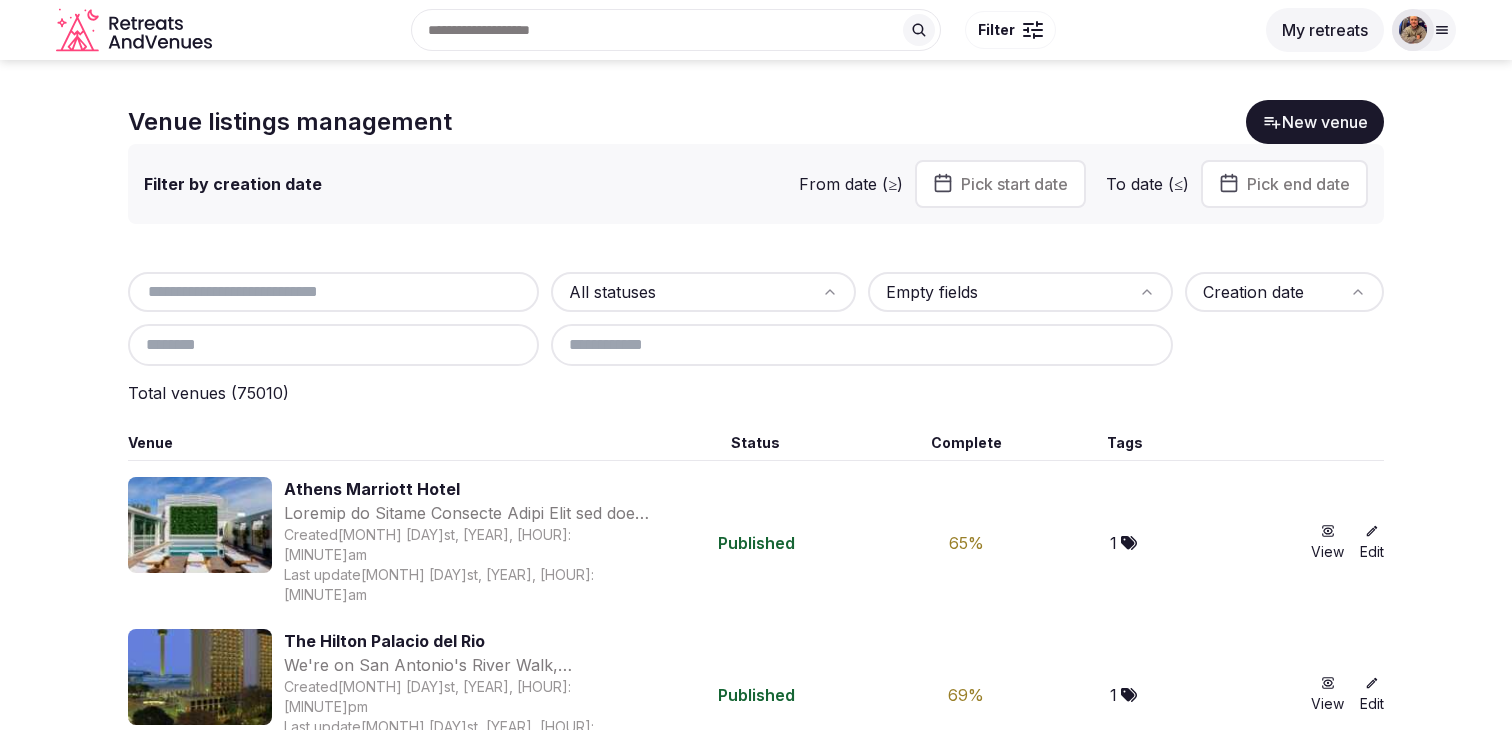 scroll, scrollTop: 0, scrollLeft: 0, axis: both 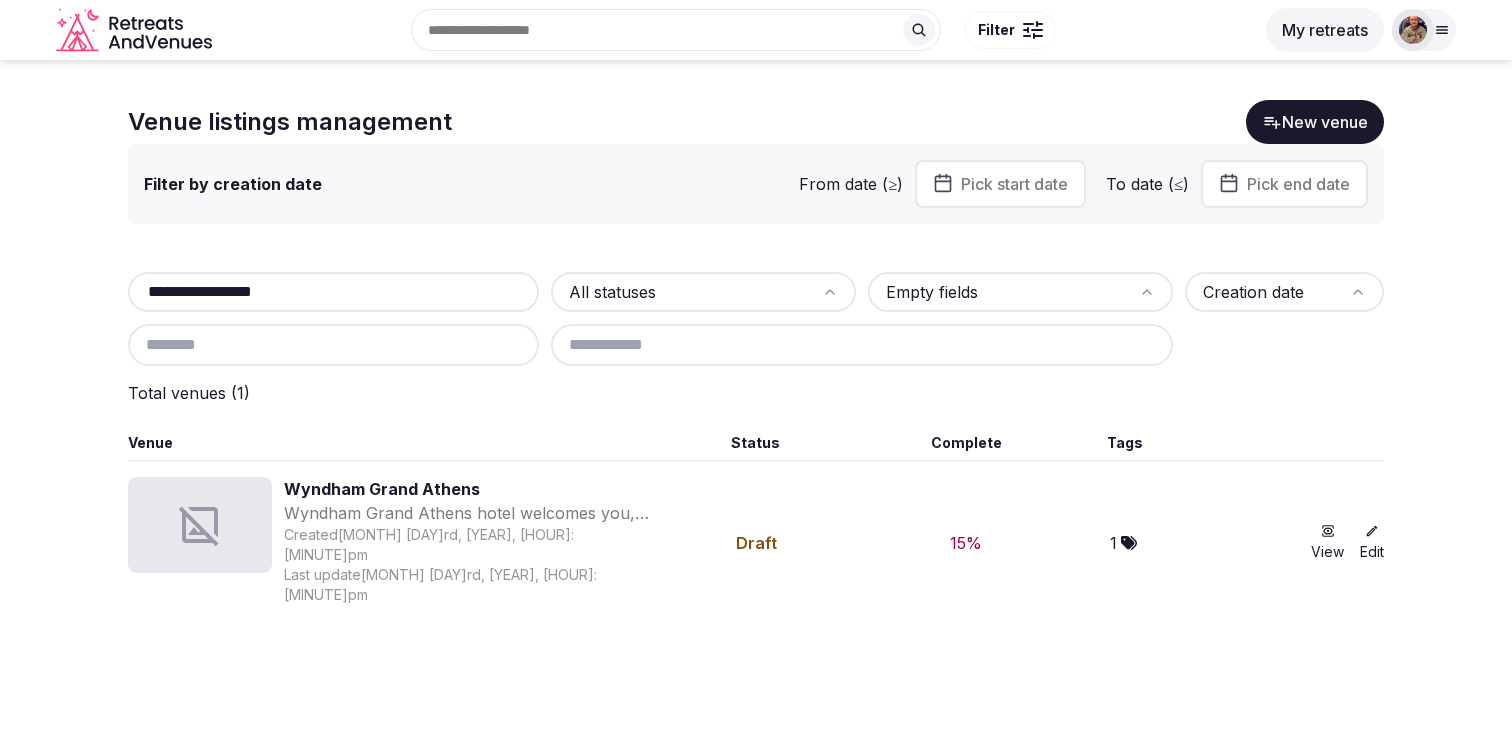 type on "**********" 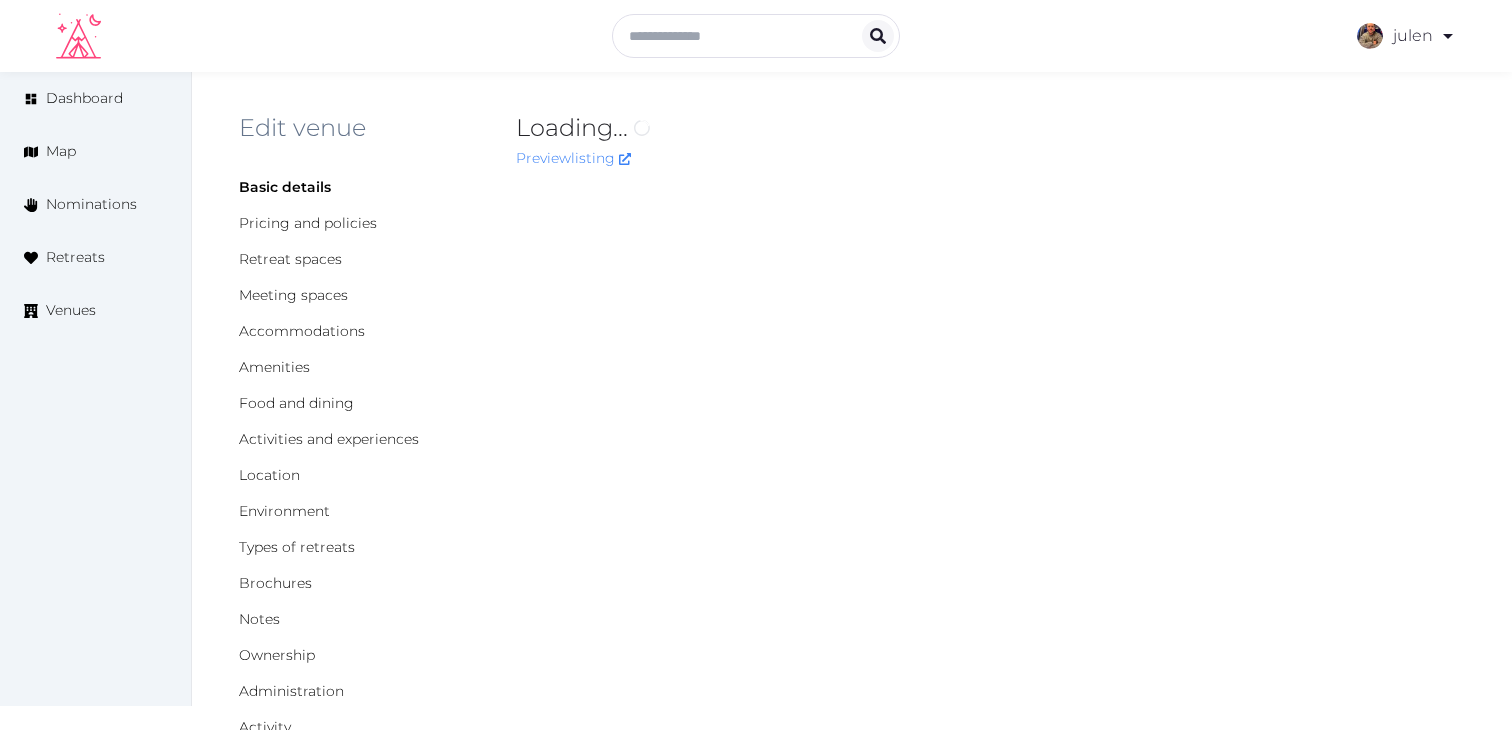 scroll, scrollTop: 0, scrollLeft: 0, axis: both 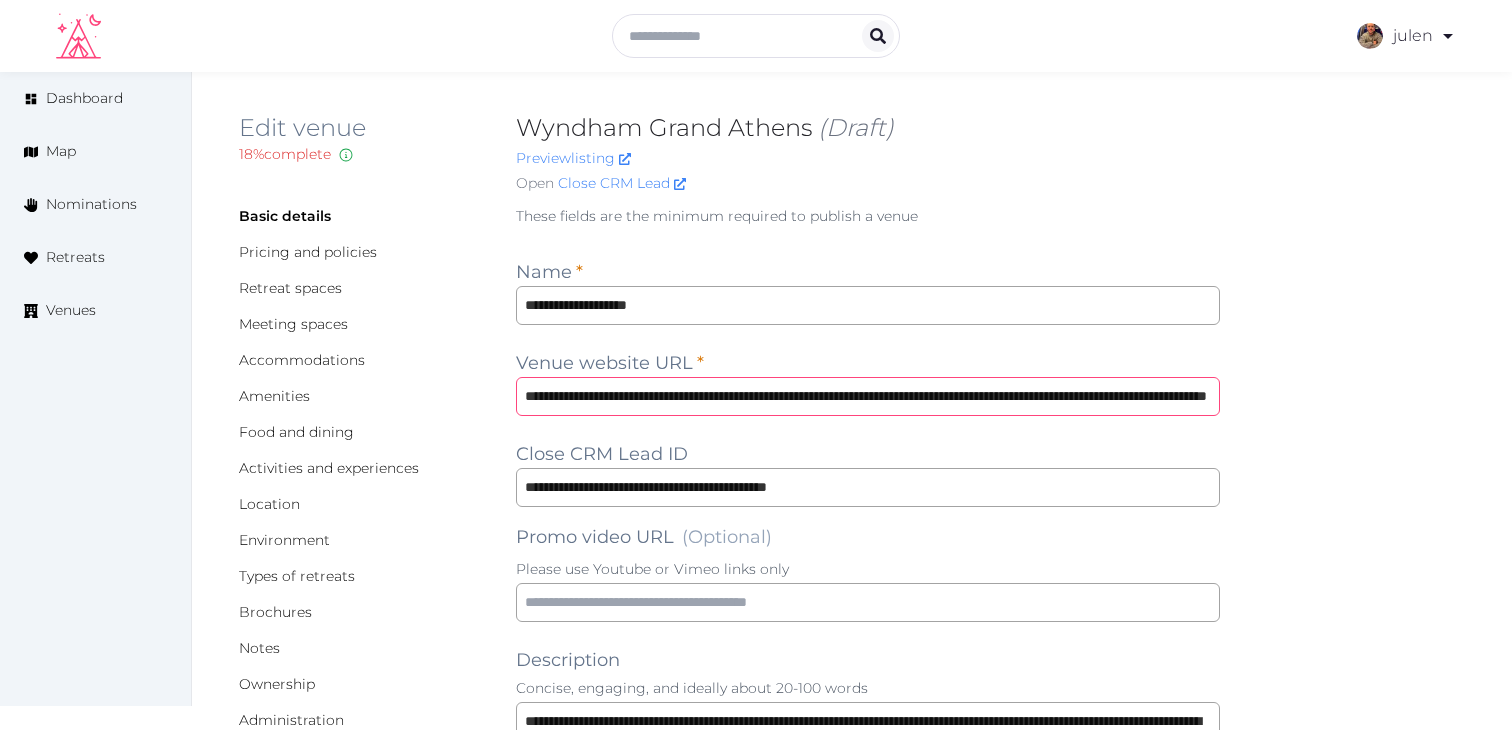 drag, startPoint x: 1038, startPoint y: 392, endPoint x: 1349, endPoint y: 396, distance: 311.02573 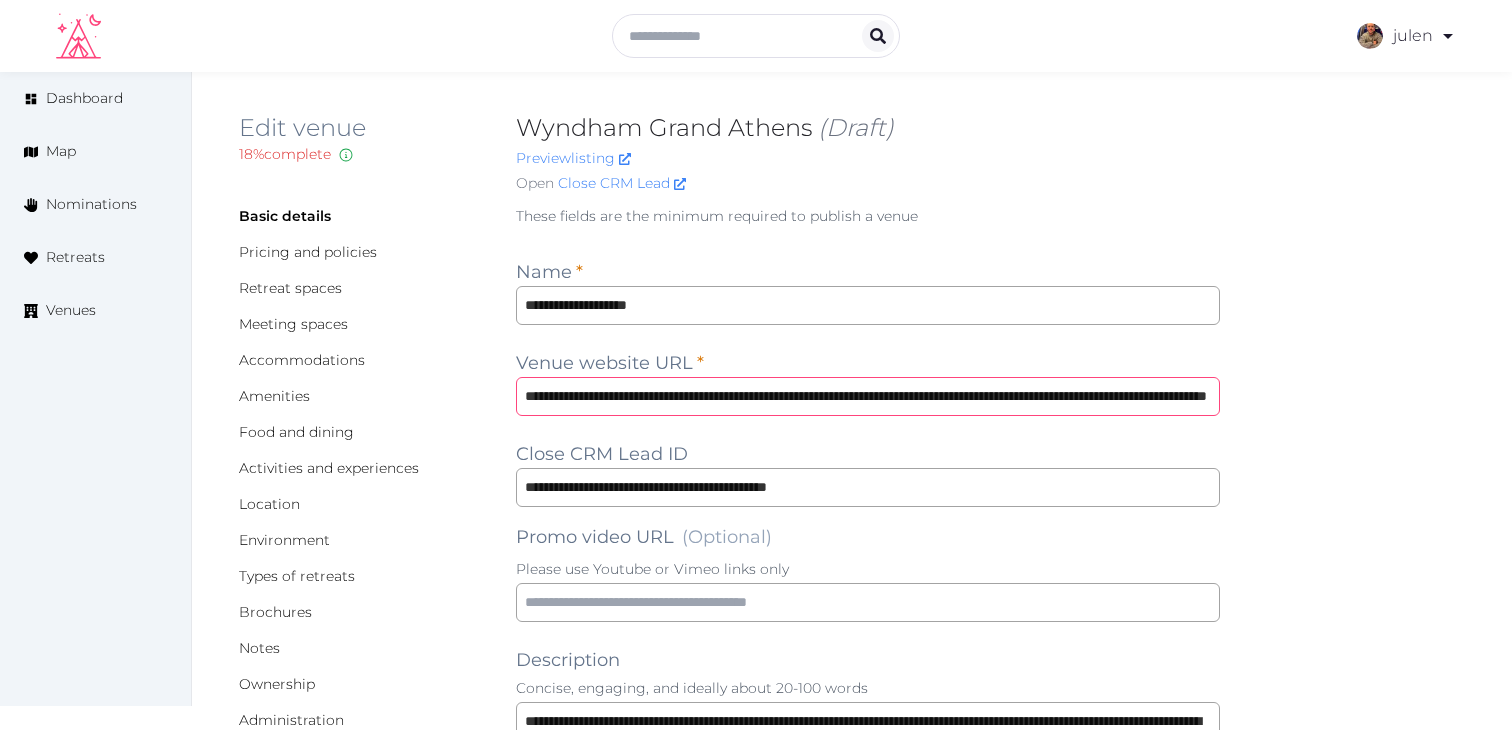 drag, startPoint x: 868, startPoint y: 394, endPoint x: 1133, endPoint y: 402, distance: 265.12073 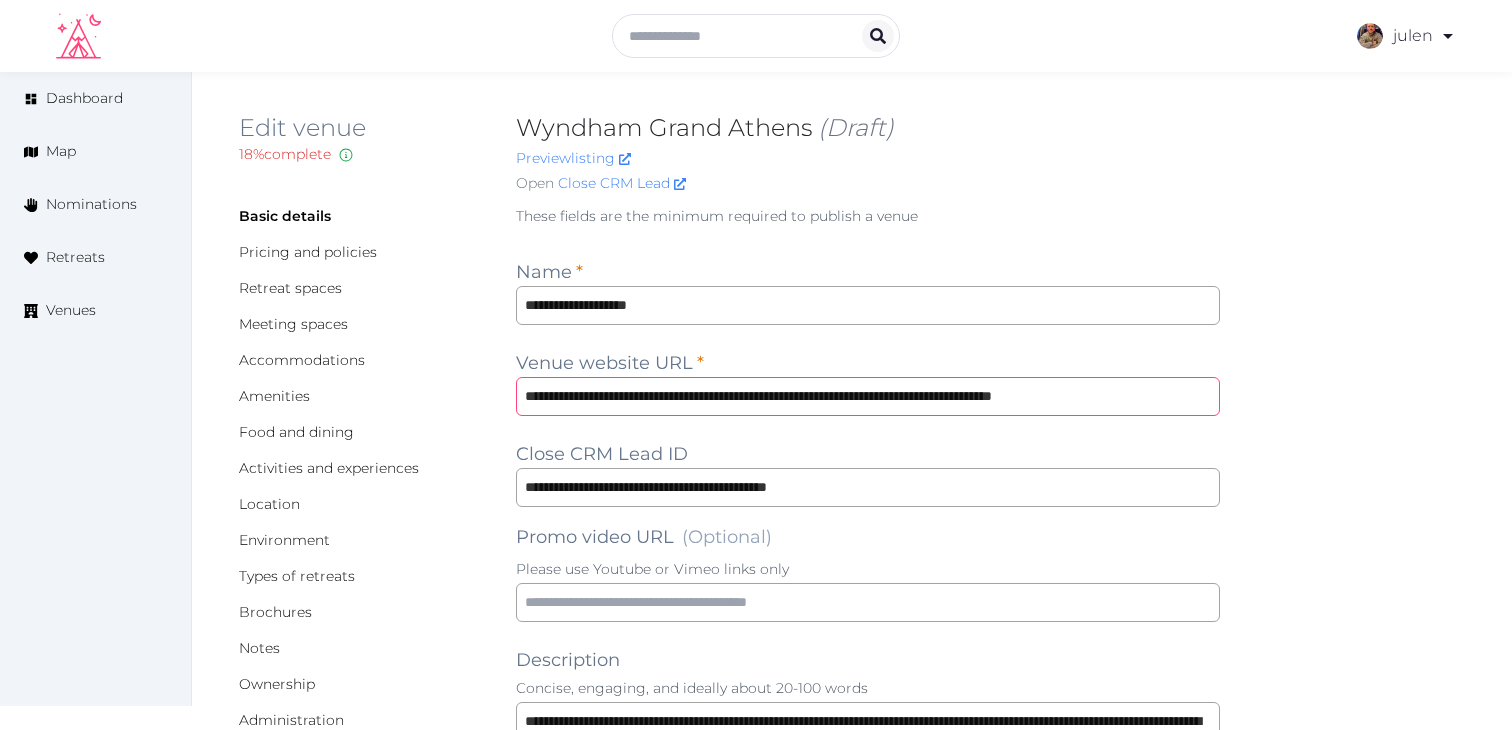 scroll, scrollTop: 0, scrollLeft: 48, axis: horizontal 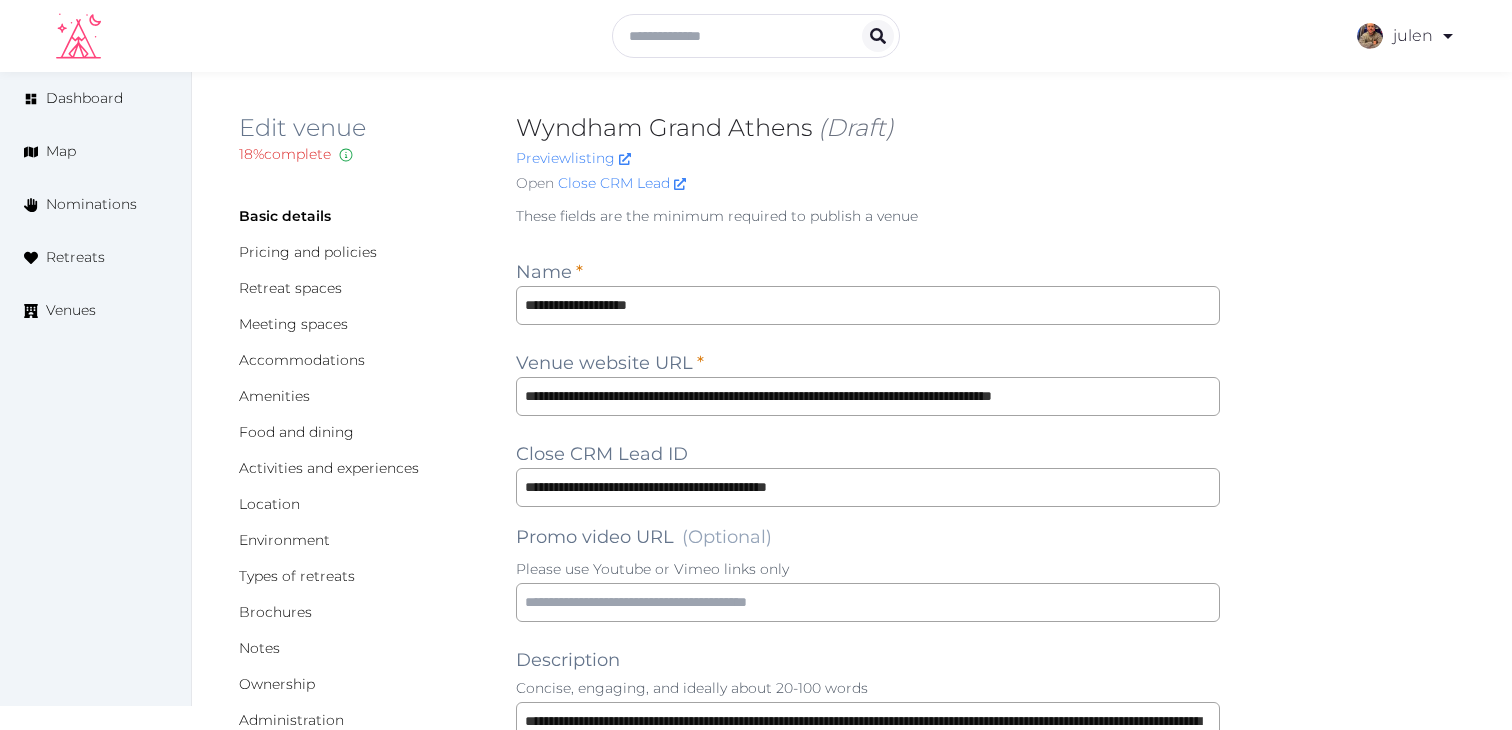 click on "**********" at bounding box center [852, 1331] 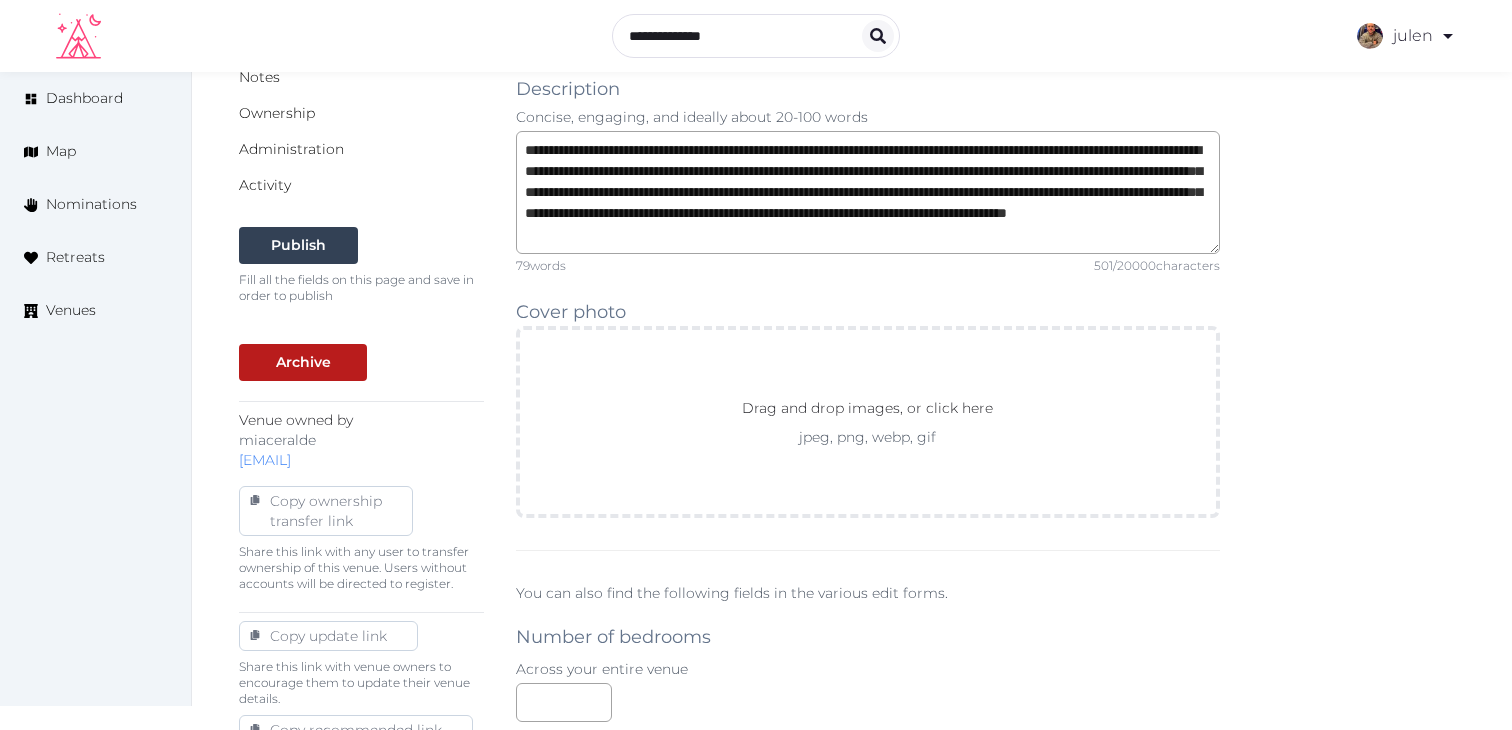 scroll, scrollTop: 0, scrollLeft: 0, axis: both 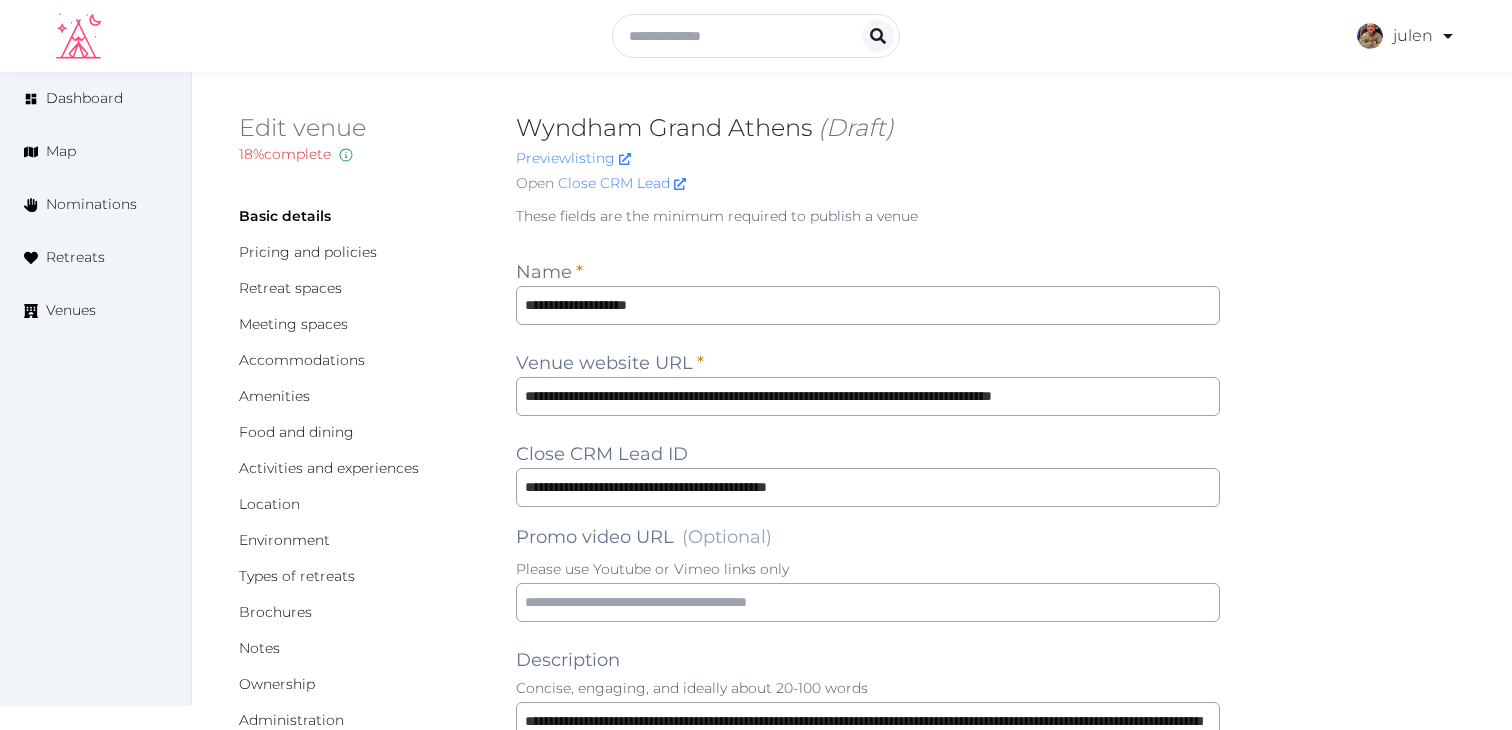 click on "Wyndham Grand Athens   (Draft)" at bounding box center (868, 128) 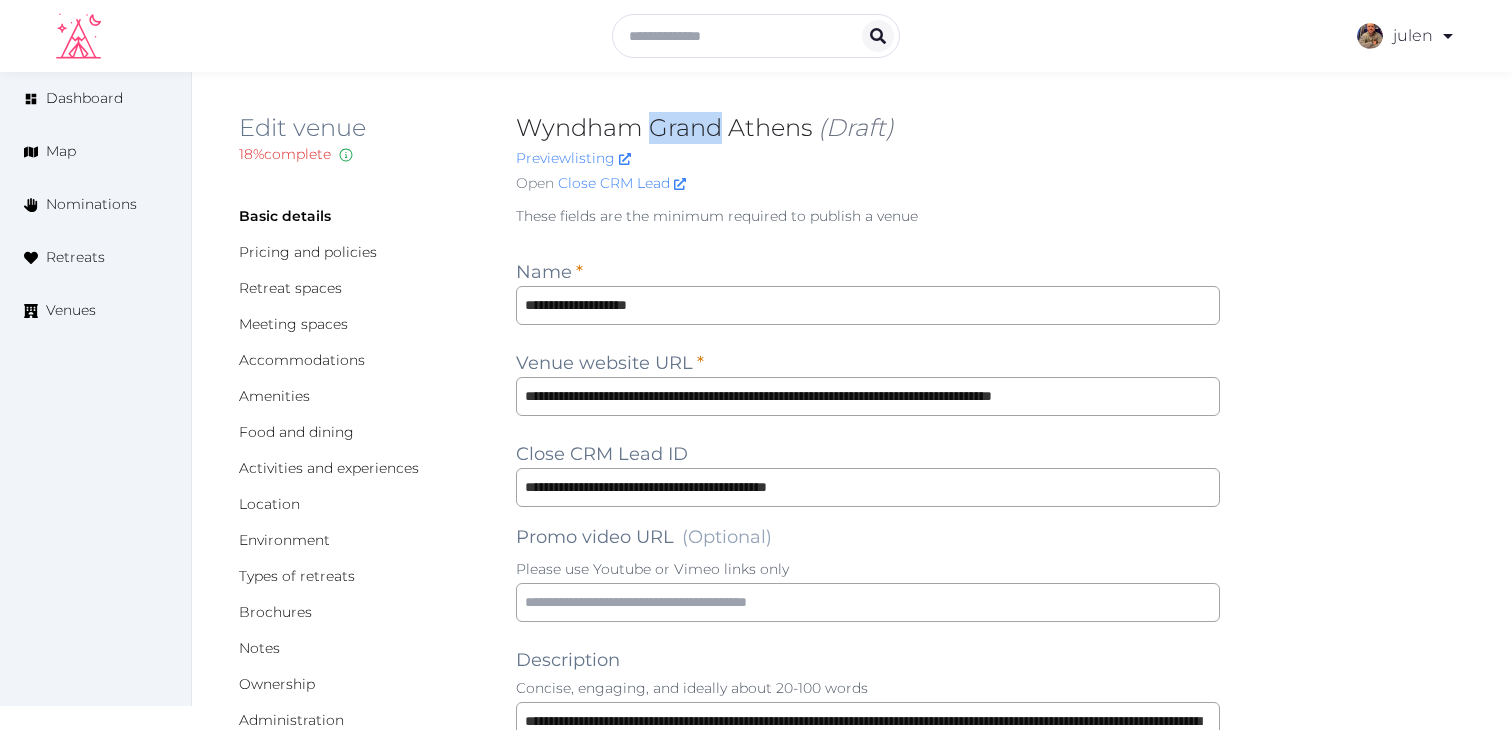 click on "Wyndham Grand Athens   (Draft)" at bounding box center [868, 128] 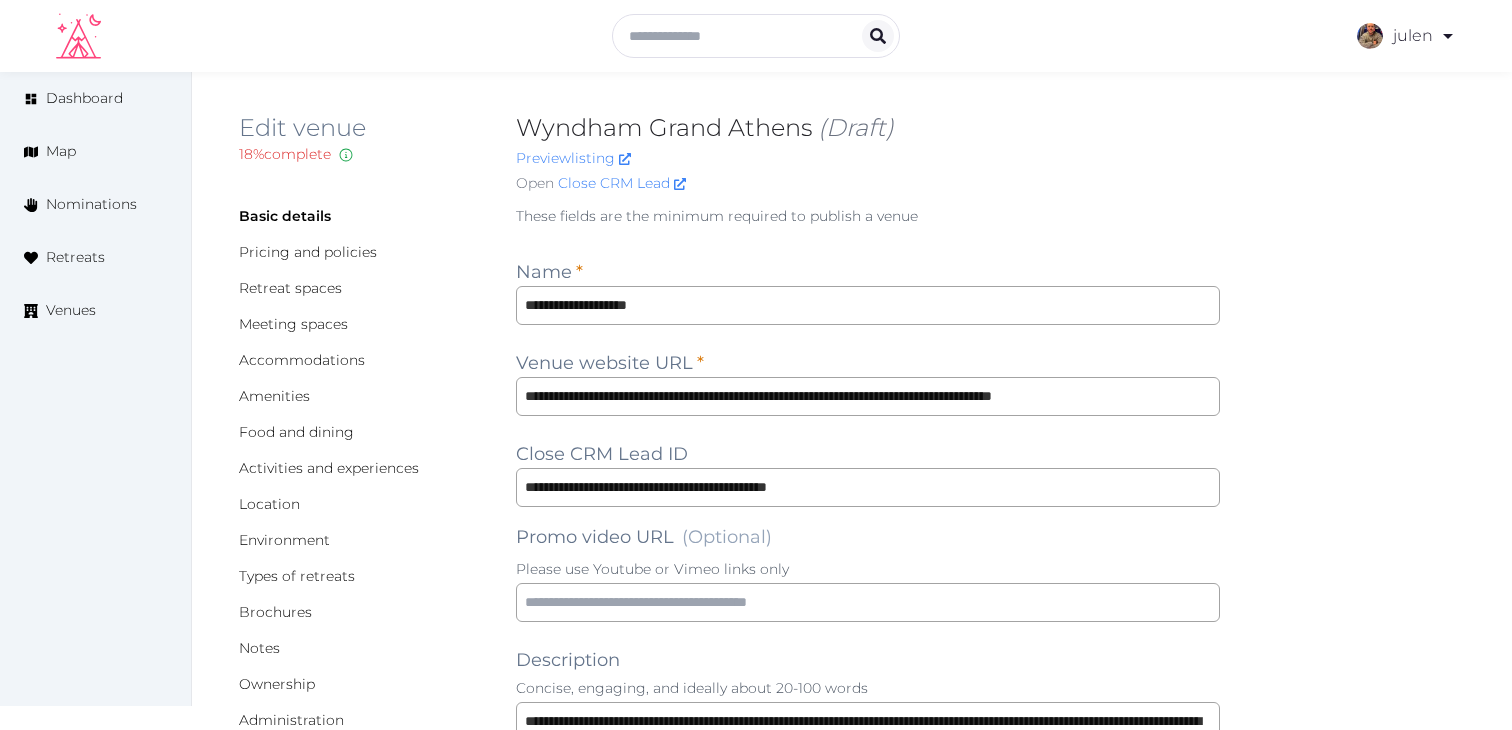 click on "Wyndham Grand Athens   (Draft)" at bounding box center [868, 128] 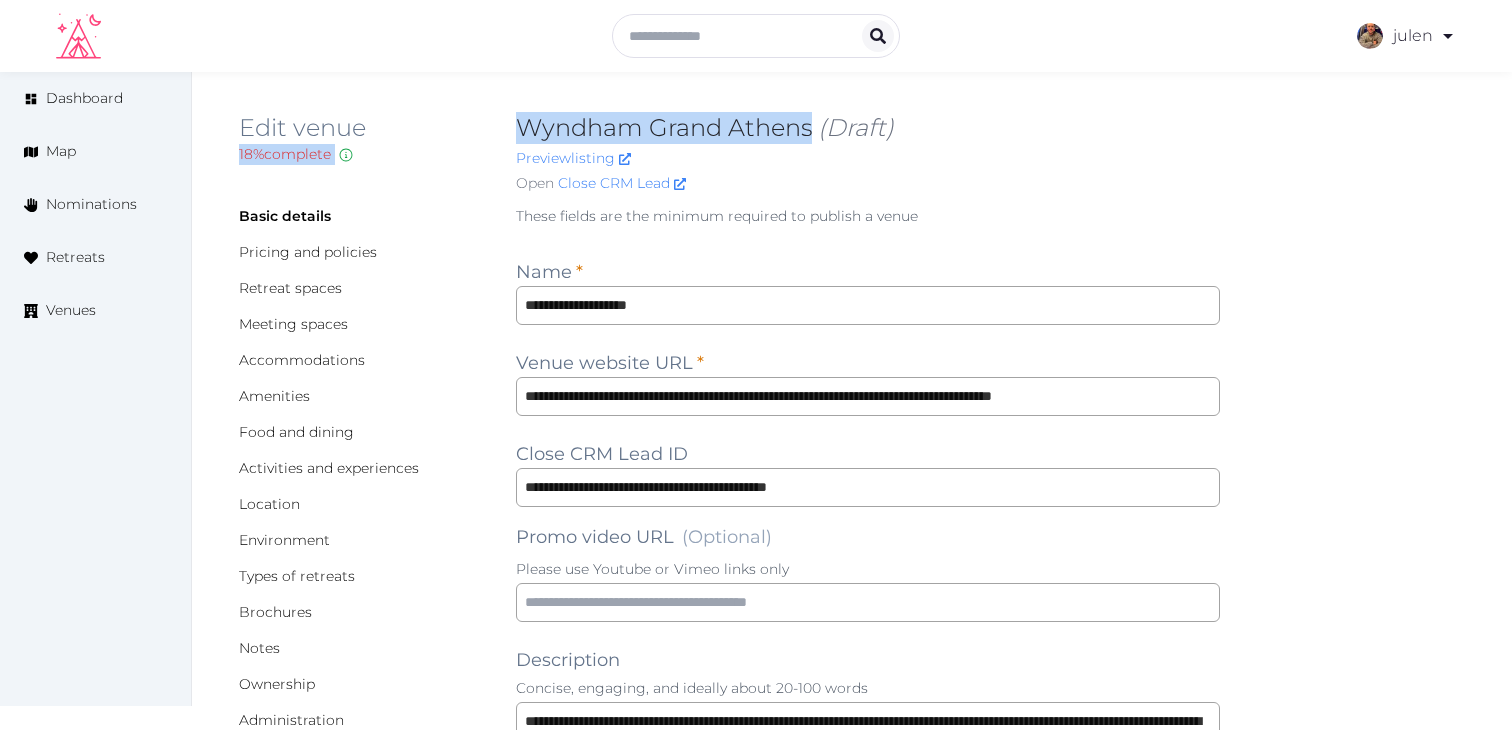 drag, startPoint x: 811, startPoint y: 130, endPoint x: 494, endPoint y: 131, distance: 317.0016 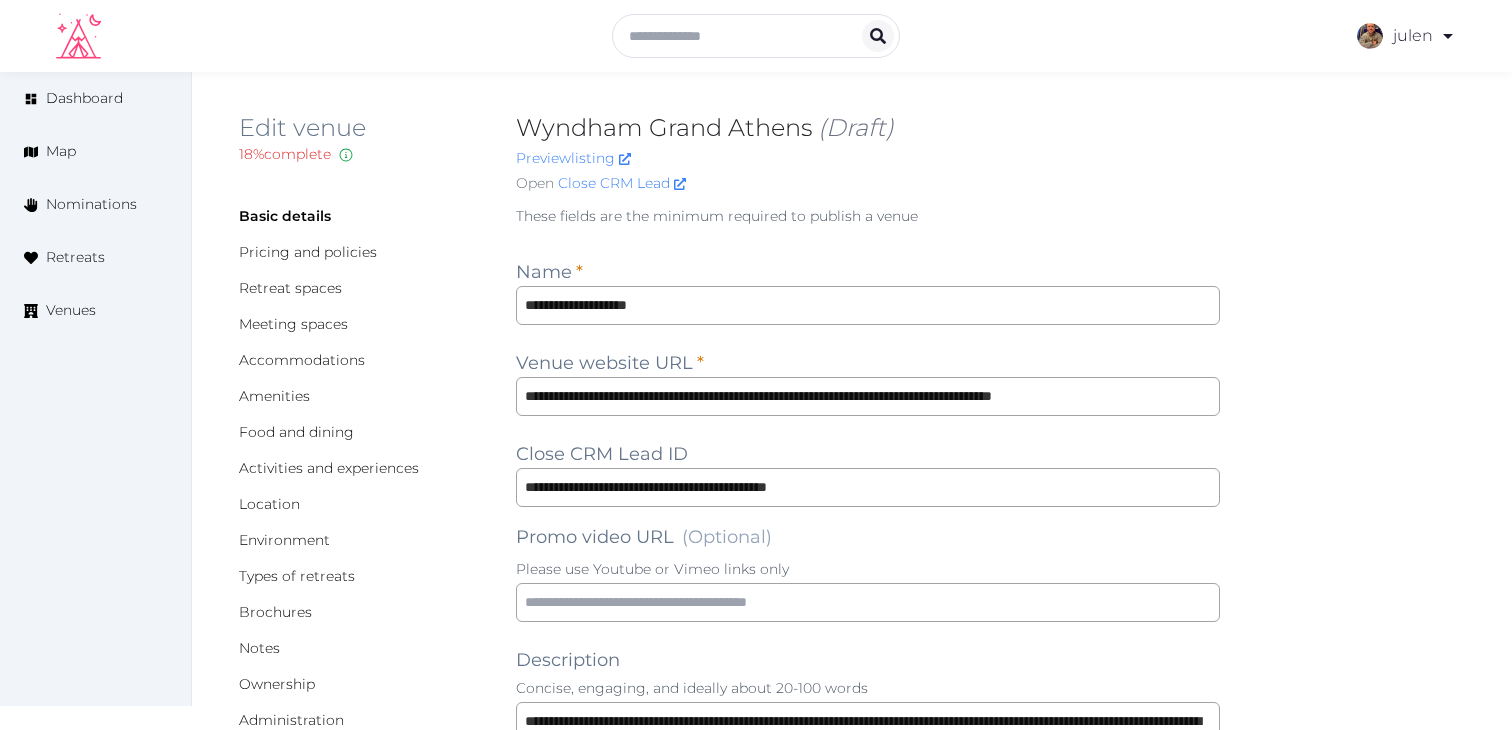click on "Wyndham Grand Athens   (Draft)" at bounding box center (868, 128) 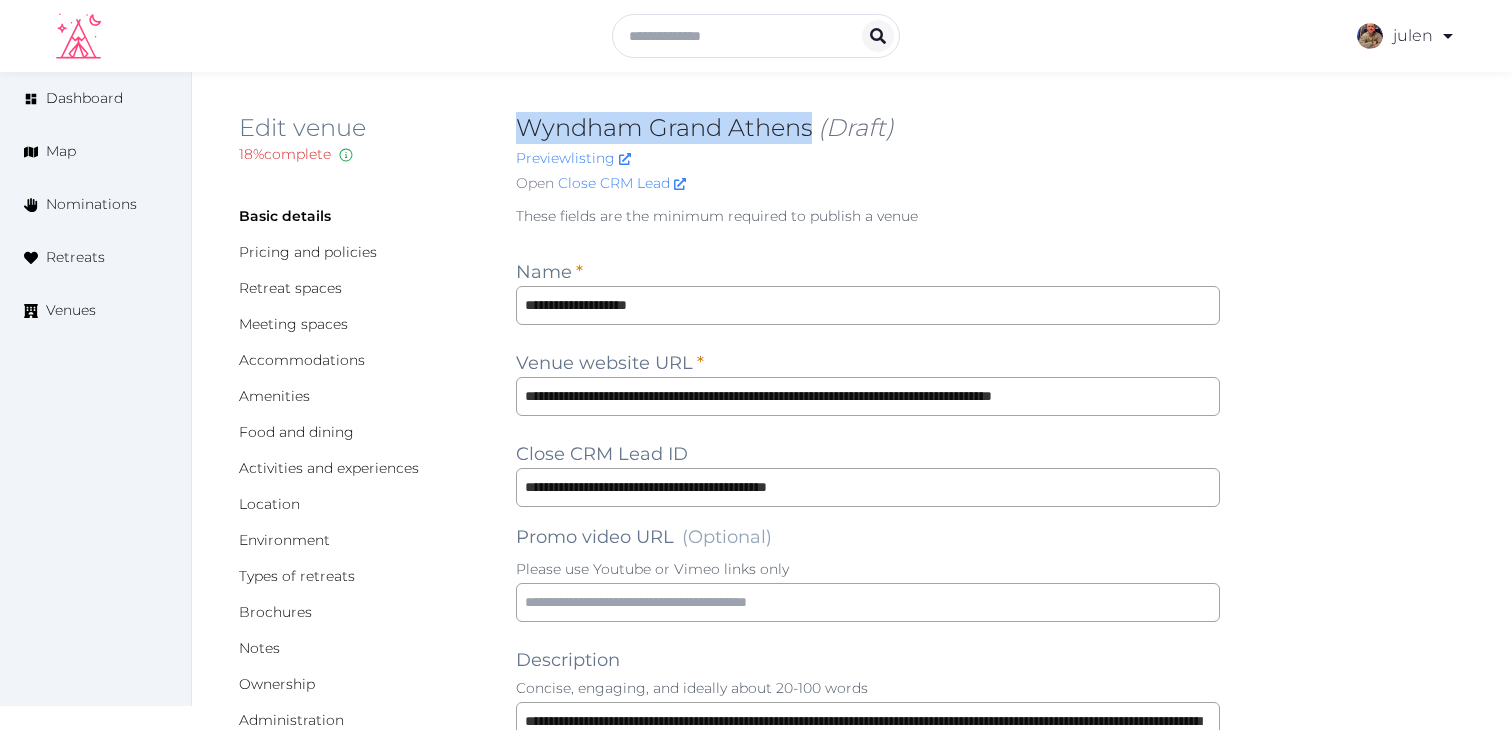 drag, startPoint x: 514, startPoint y: 125, endPoint x: 816, endPoint y: 129, distance: 302.0265 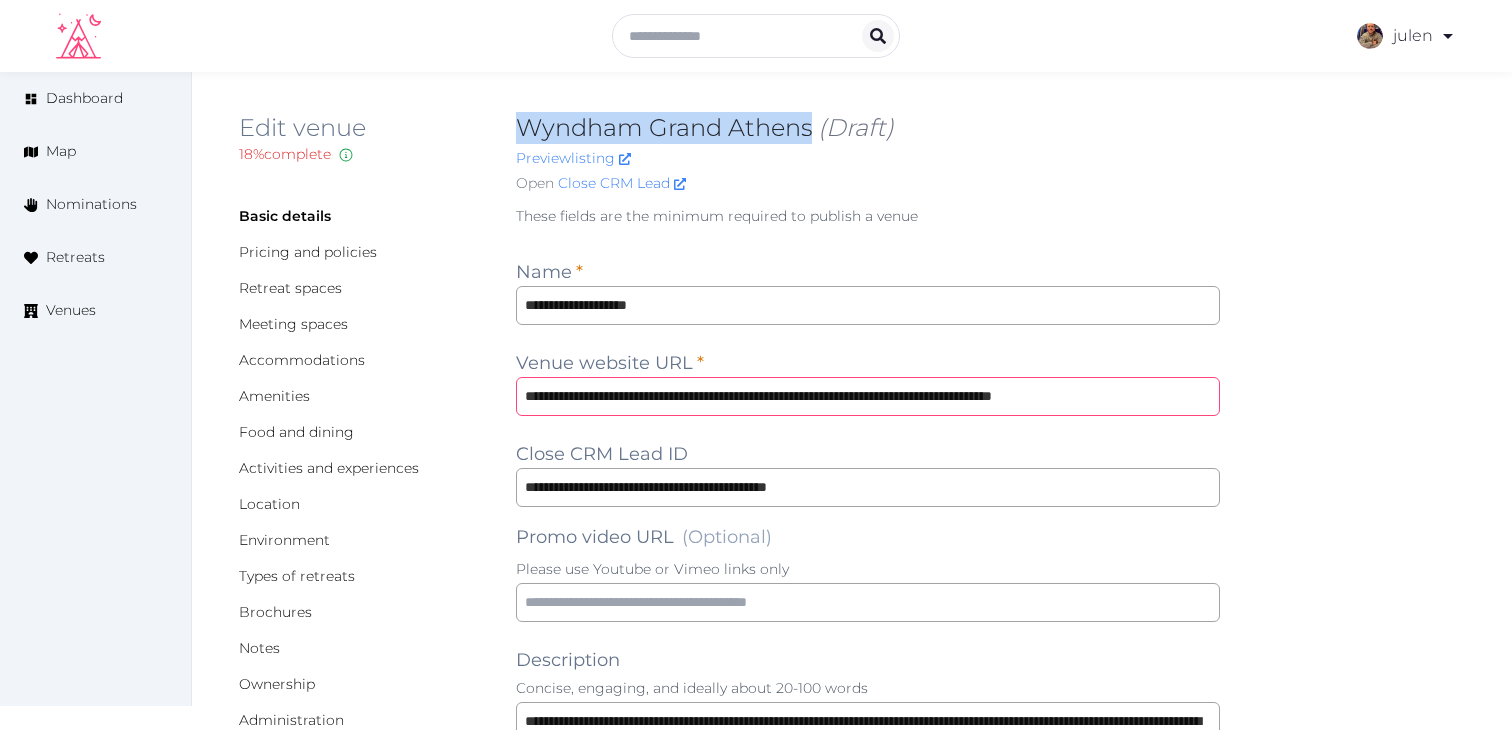 click on "**********" at bounding box center [868, 396] 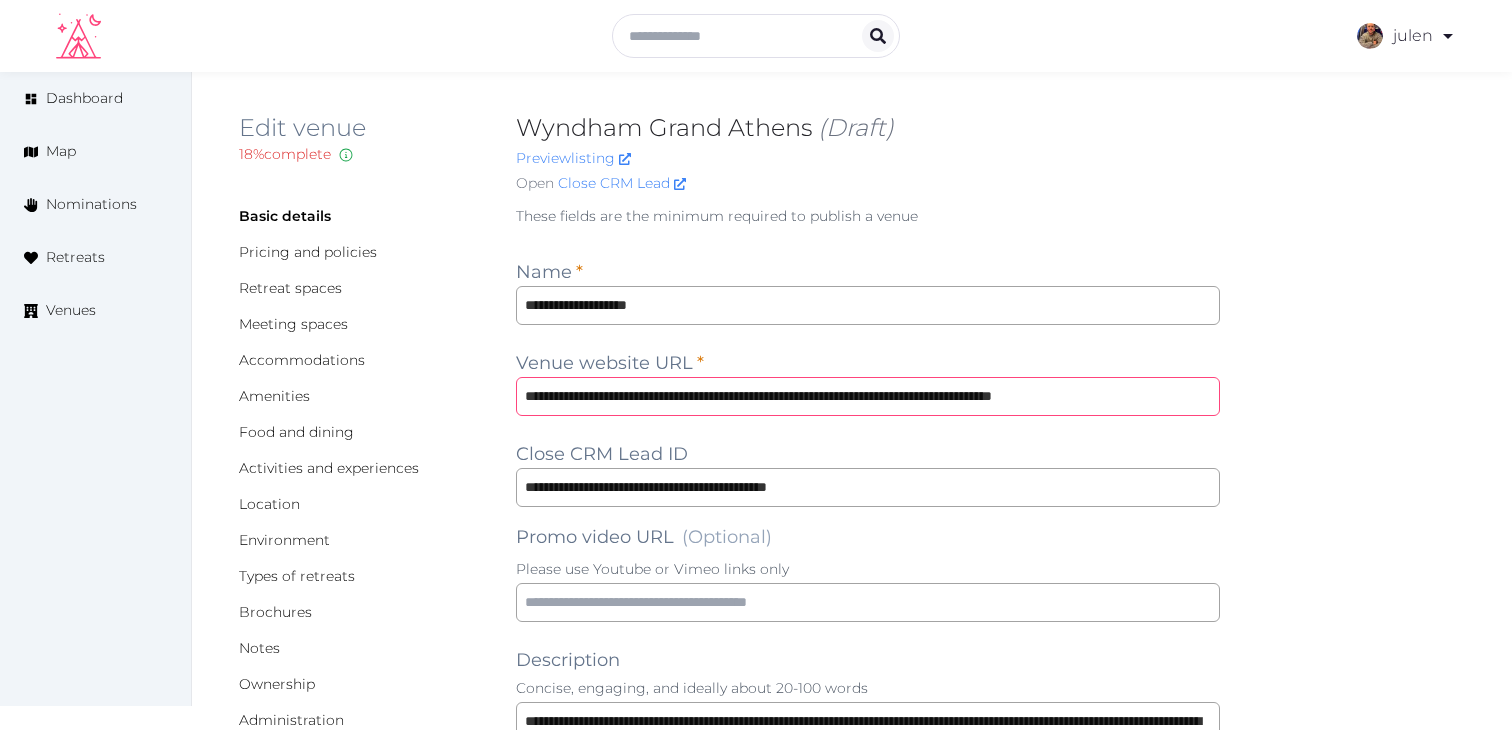 click on "**********" at bounding box center (868, 396) 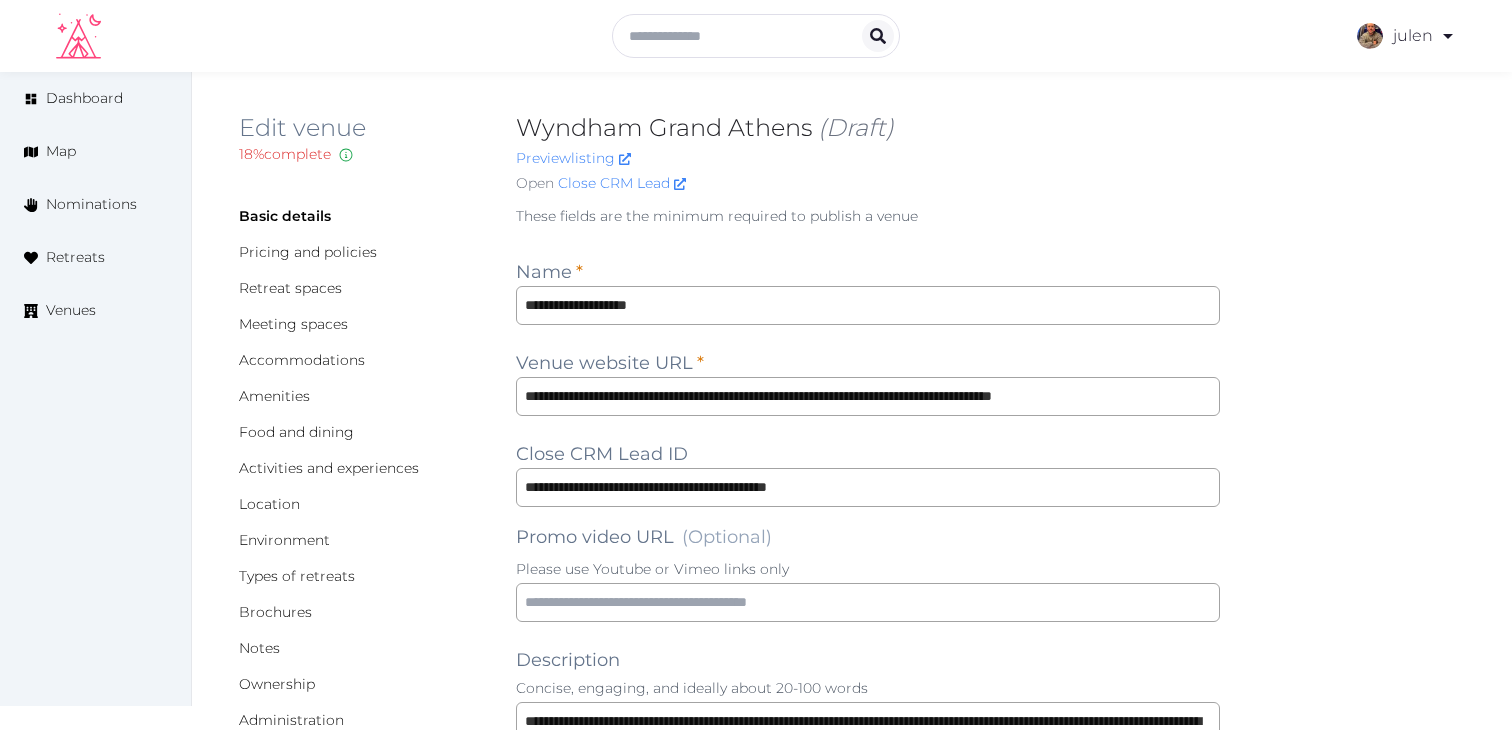 click on "**********" at bounding box center (852, 1331) 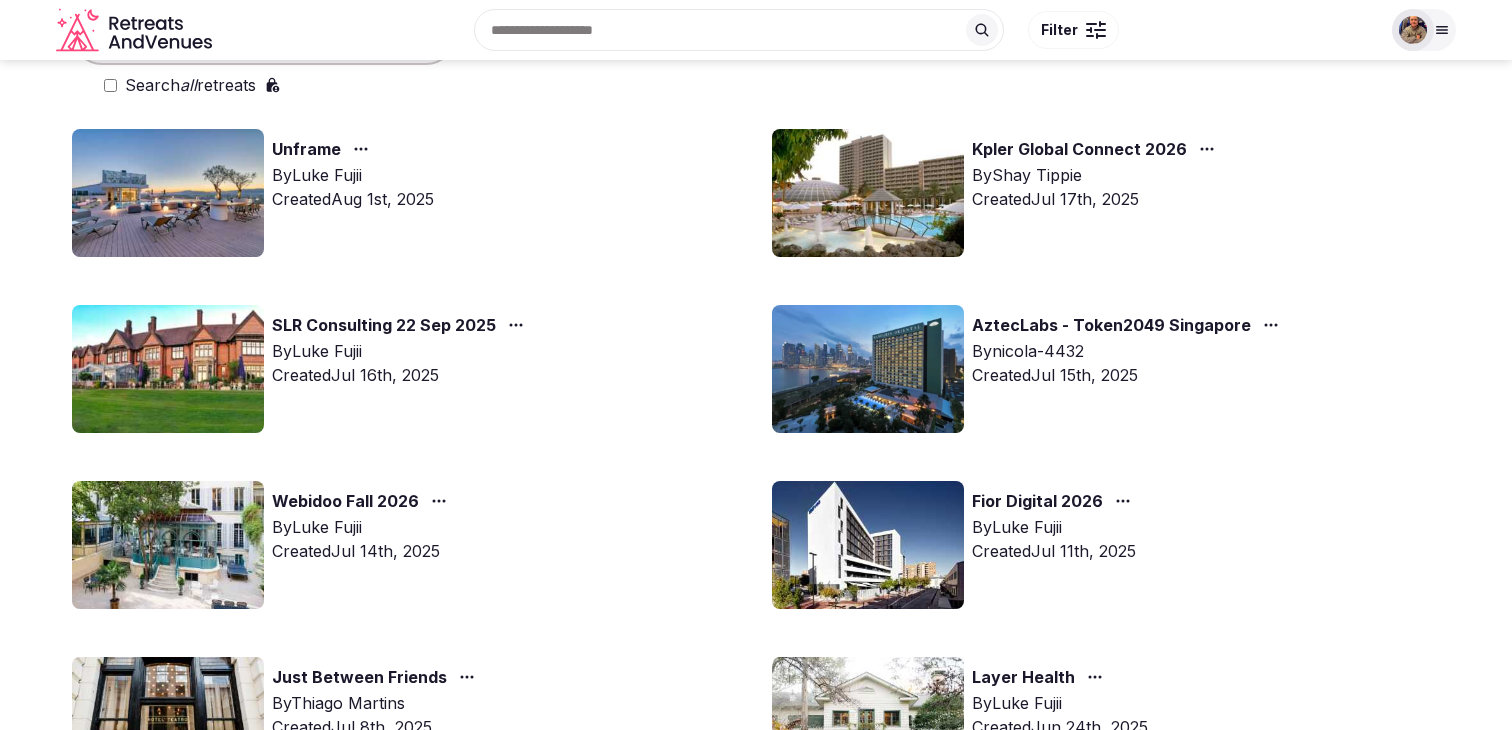 scroll, scrollTop: 0, scrollLeft: 0, axis: both 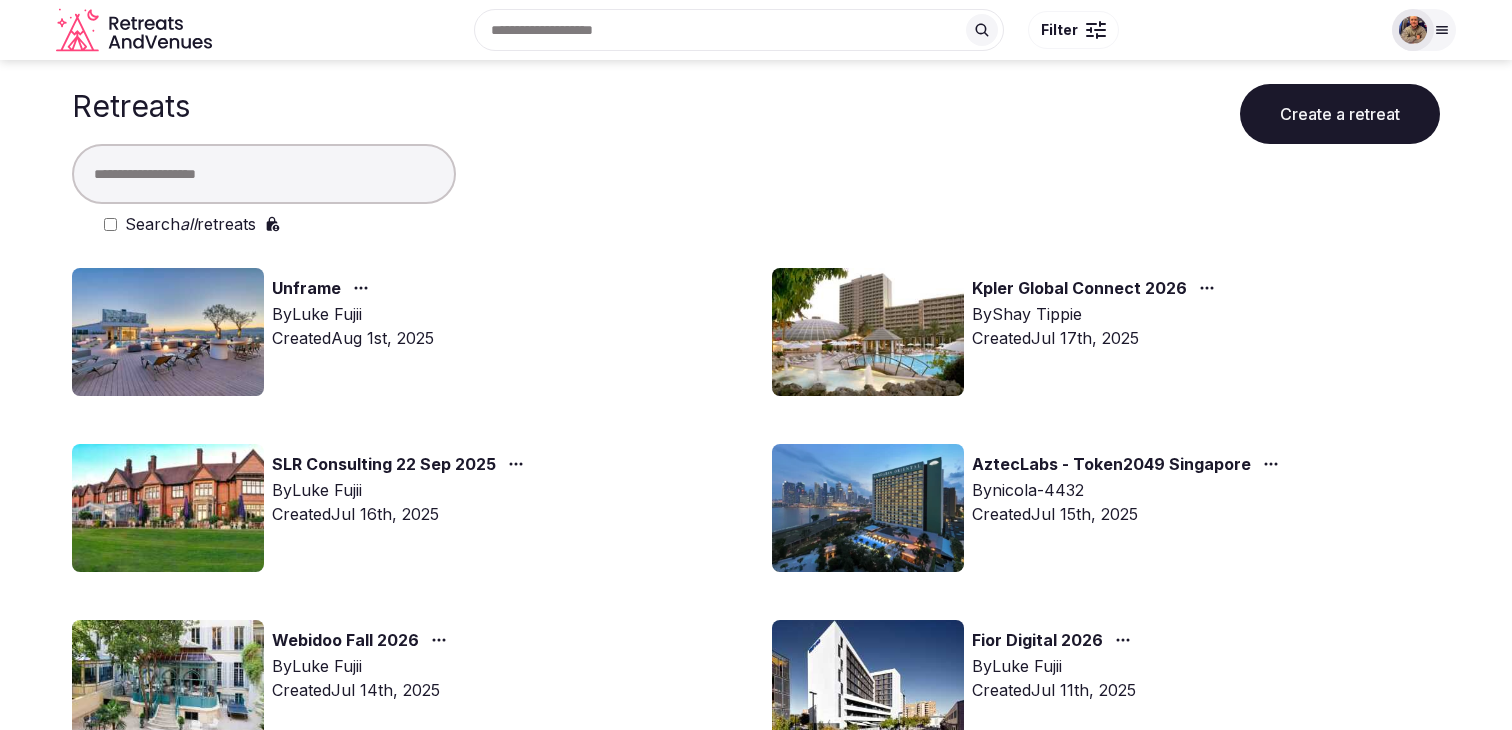 click at bounding box center [264, 174] 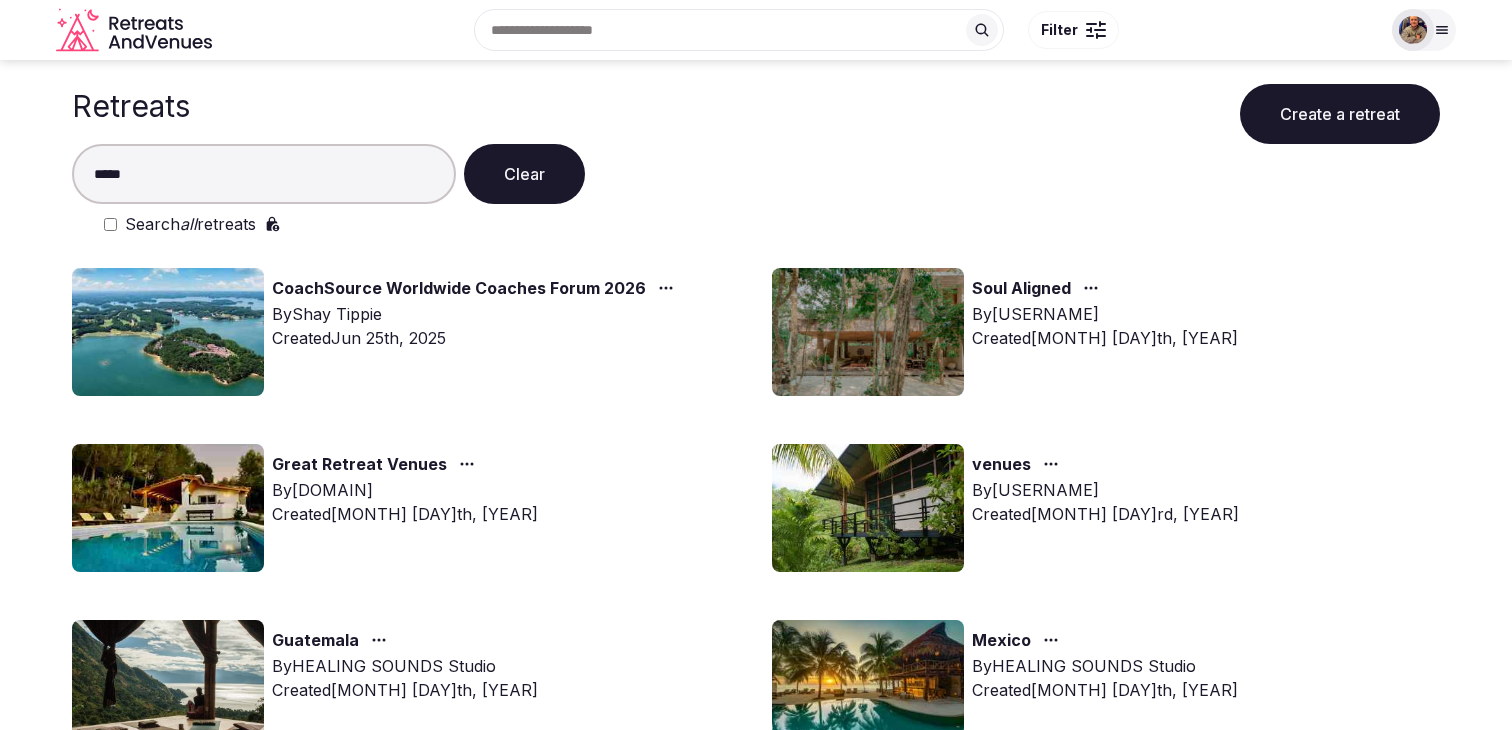 click on "*****" at bounding box center (264, 174) 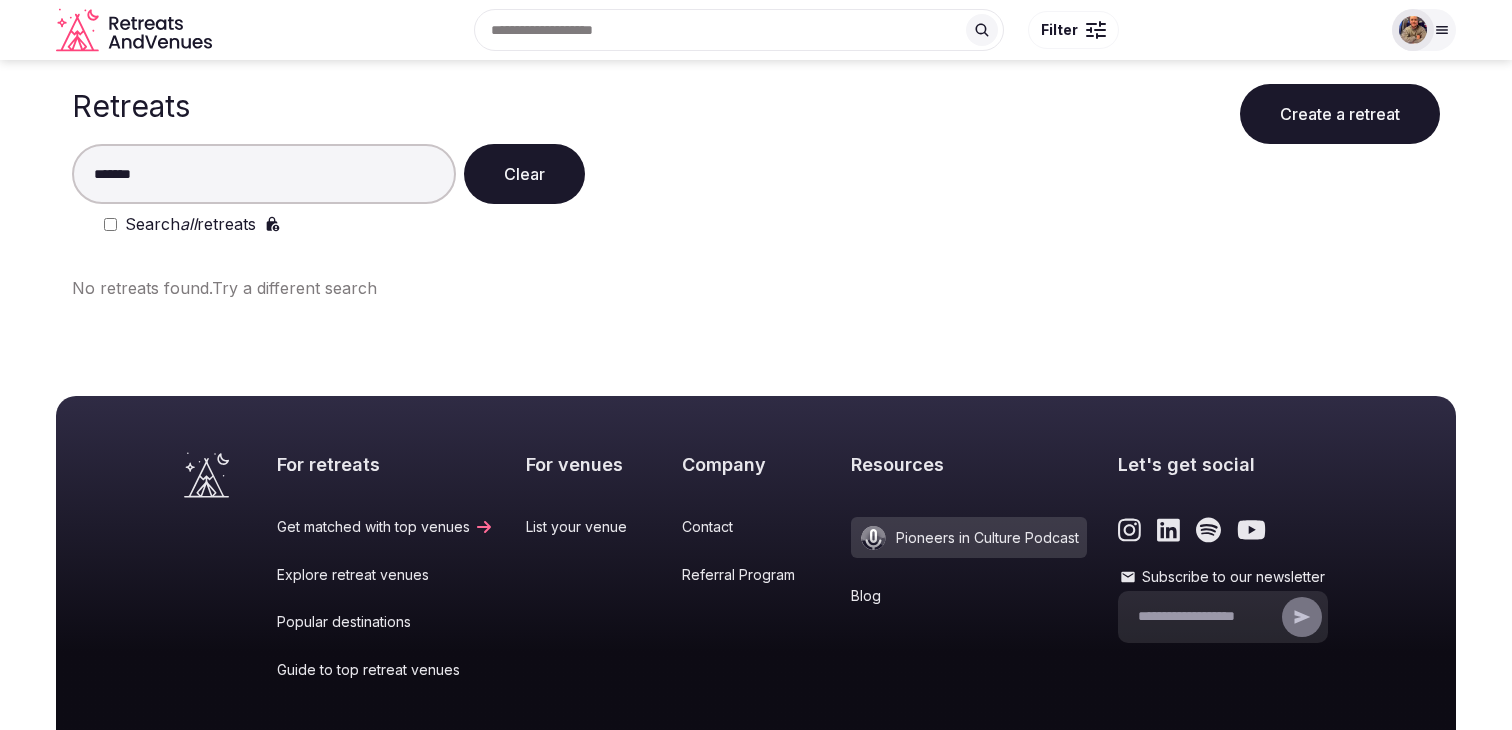 click on "*******" at bounding box center [264, 174] 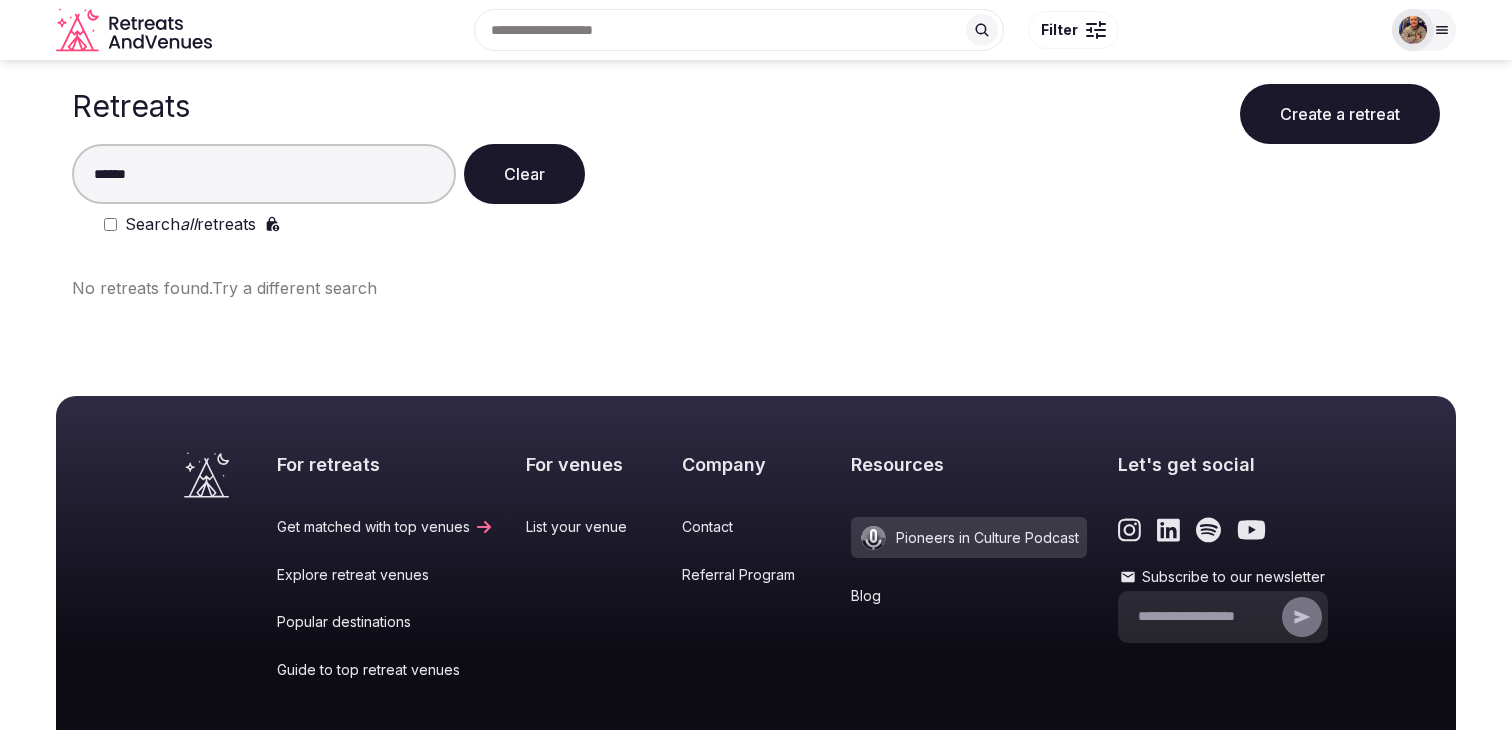 drag, startPoint x: 158, startPoint y: 174, endPoint x: 40, endPoint y: 174, distance: 118 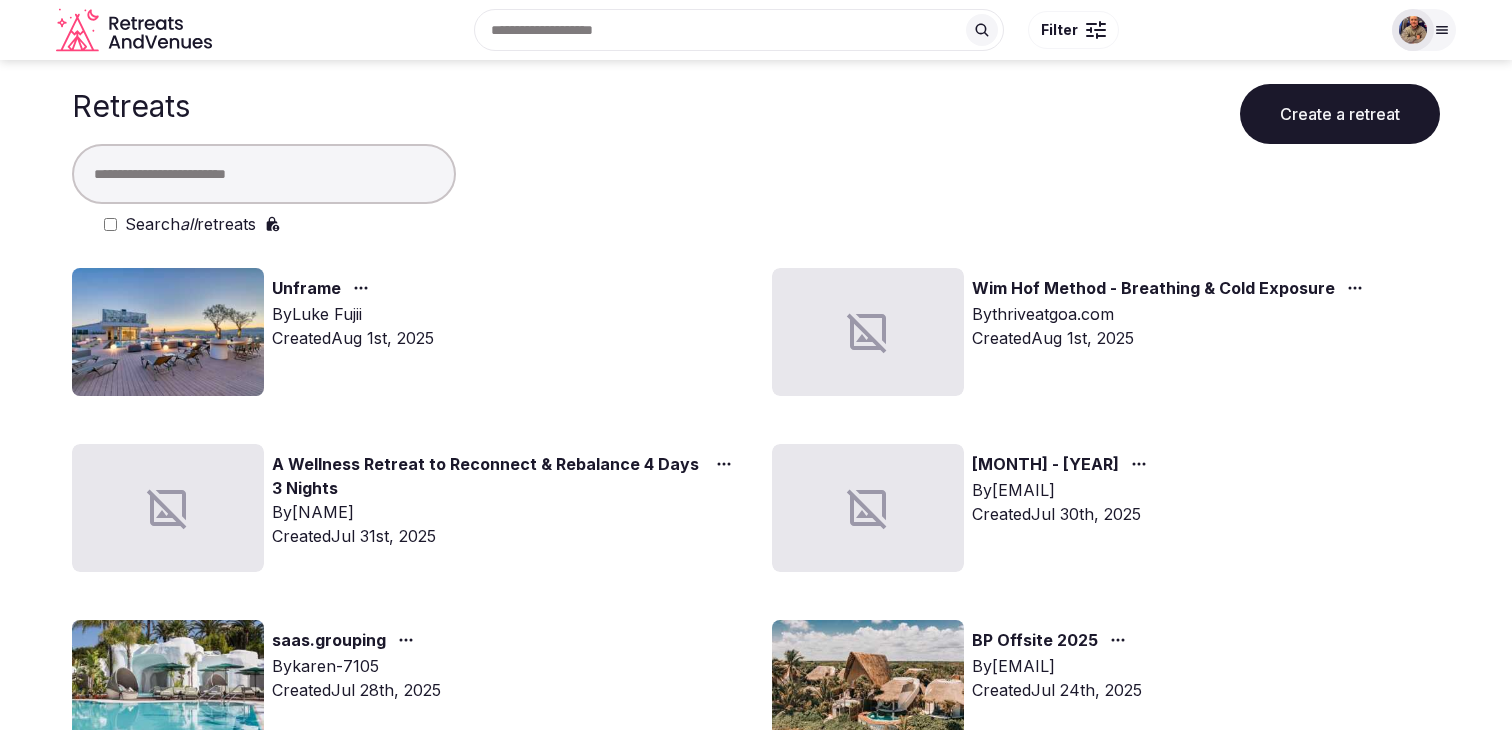 type 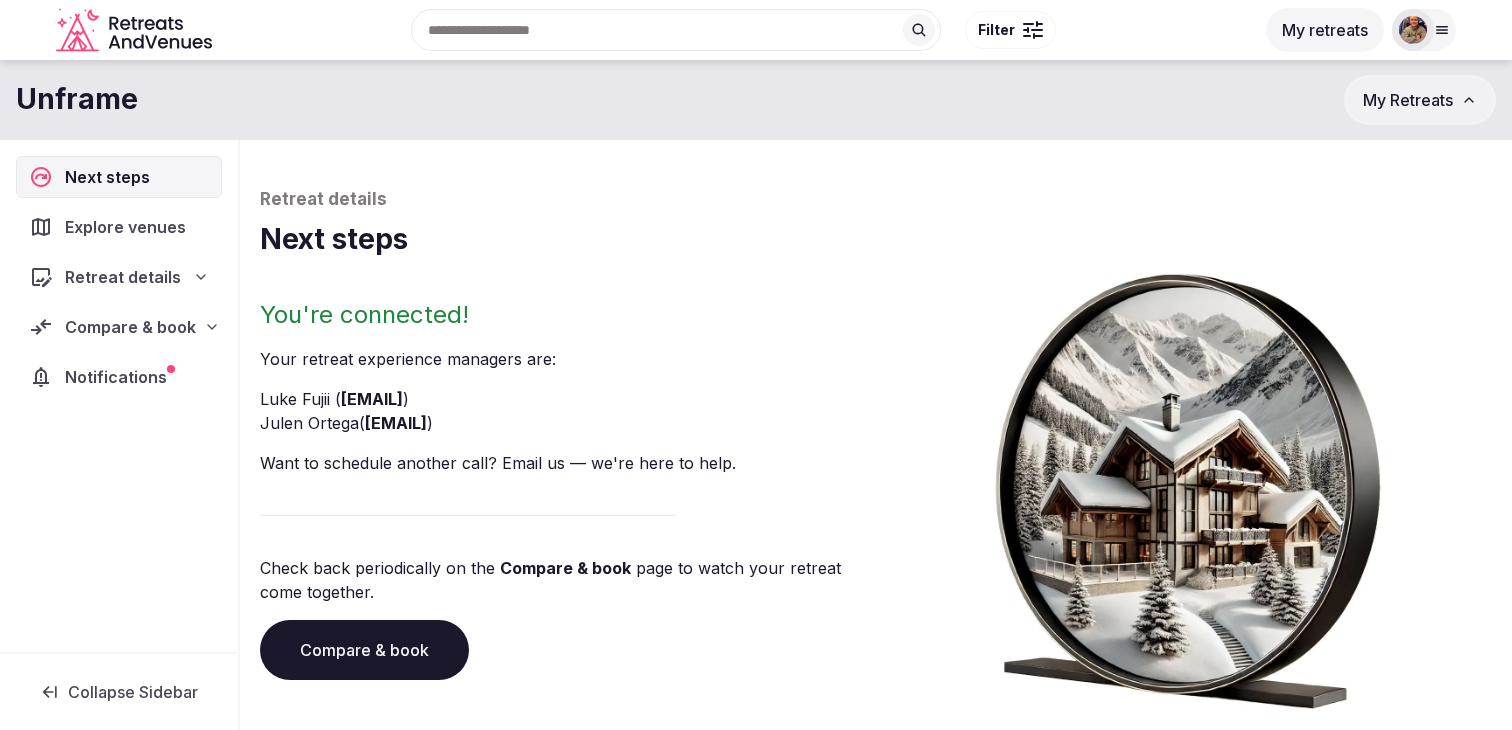 click on "Retreat details" at bounding box center [123, 277] 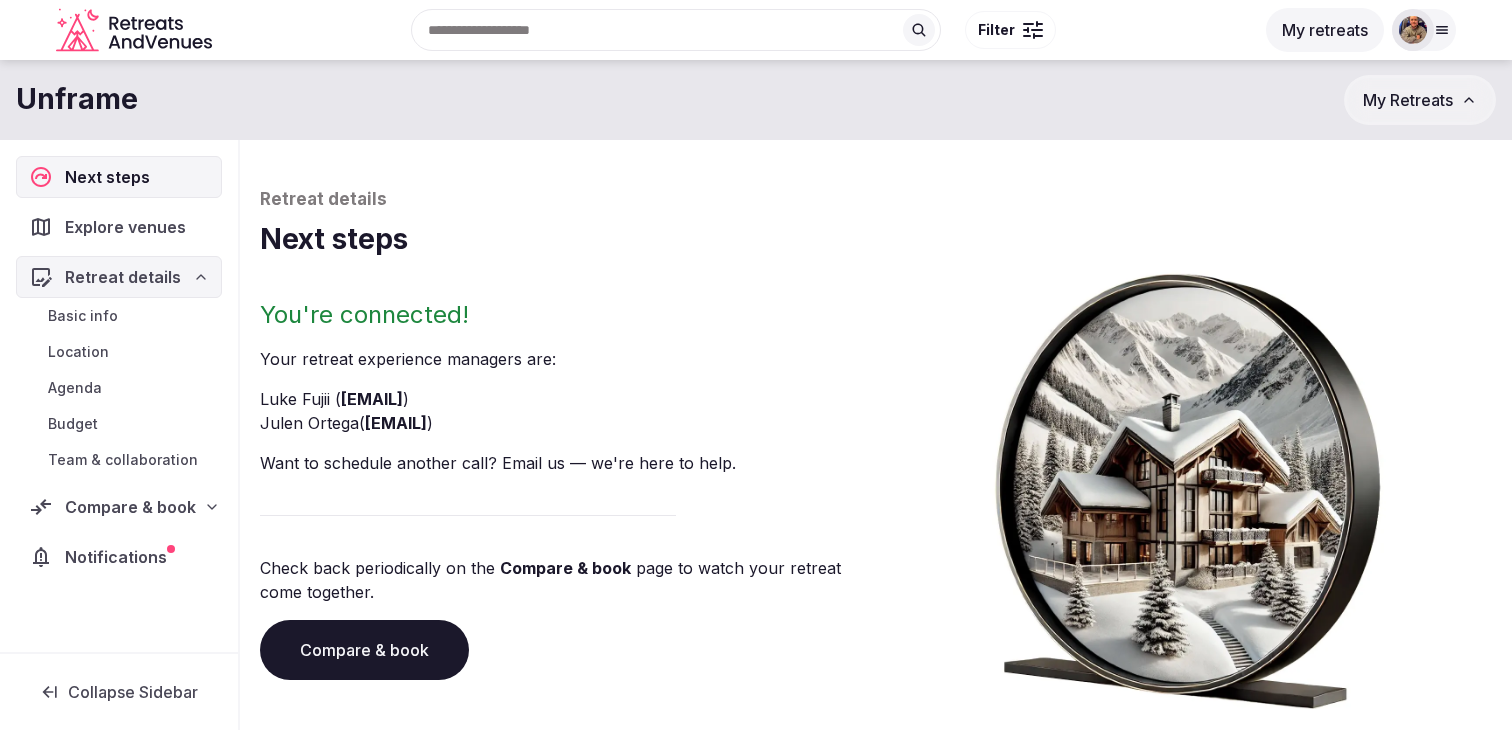 click on "Basic info" at bounding box center (83, 316) 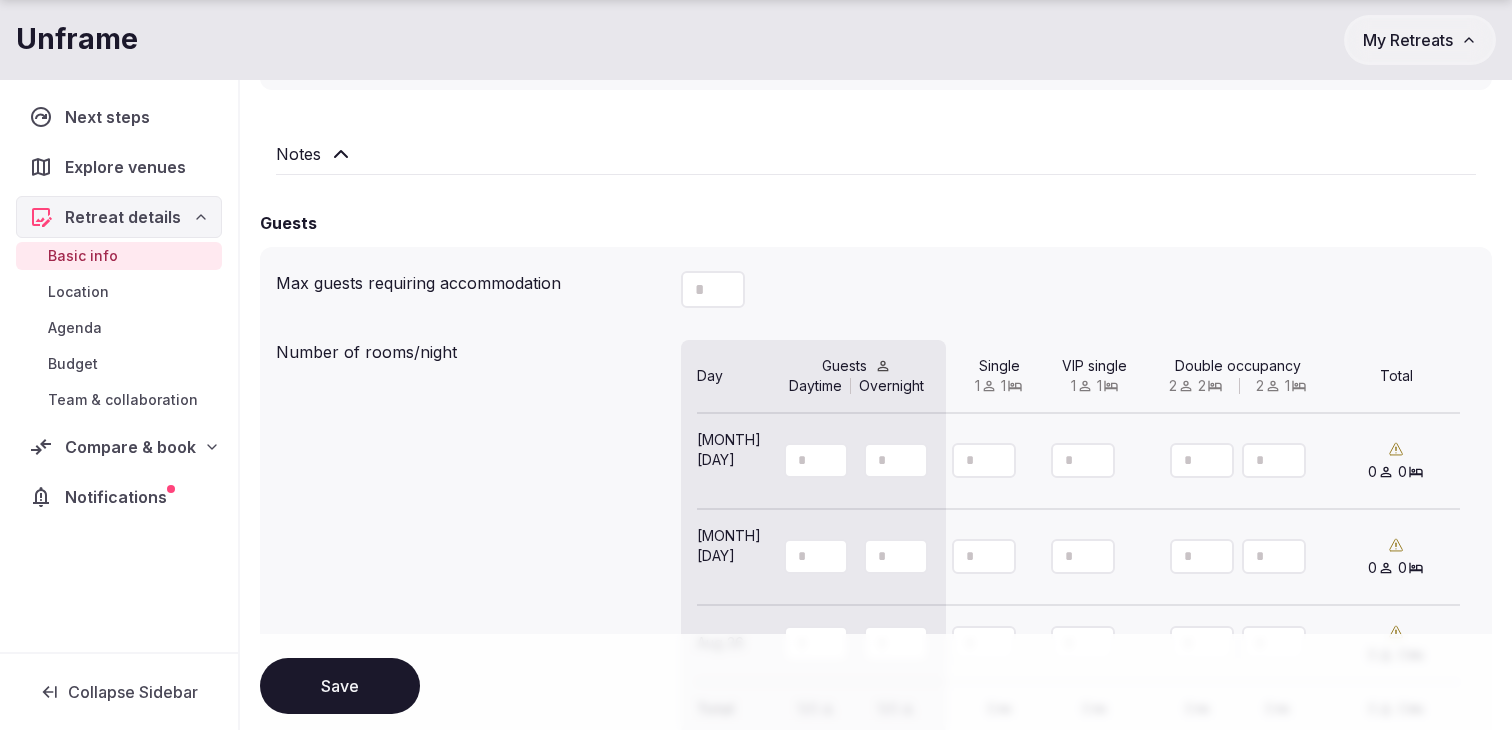 scroll, scrollTop: 2007, scrollLeft: 0, axis: vertical 